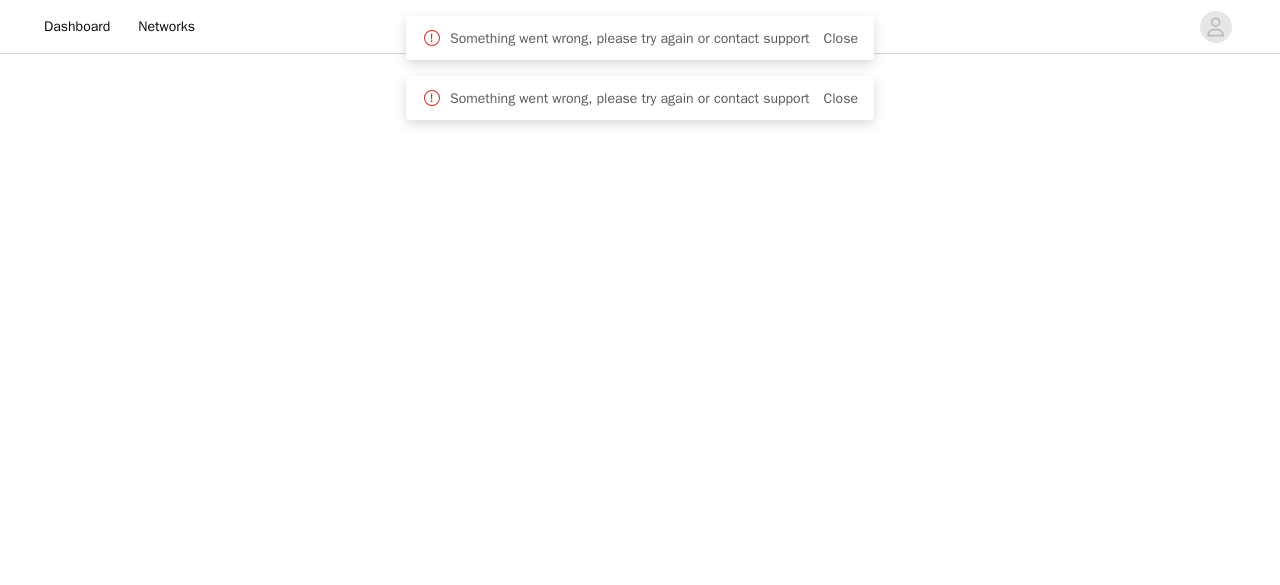 scroll, scrollTop: 0, scrollLeft: 0, axis: both 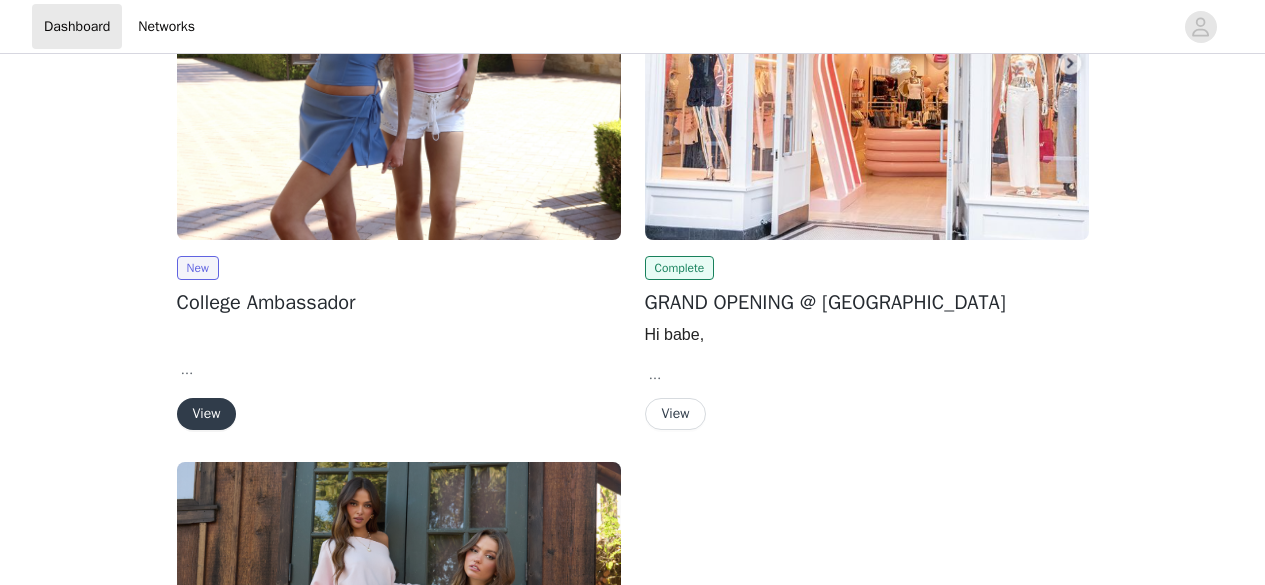 click on "View" at bounding box center (207, 414) 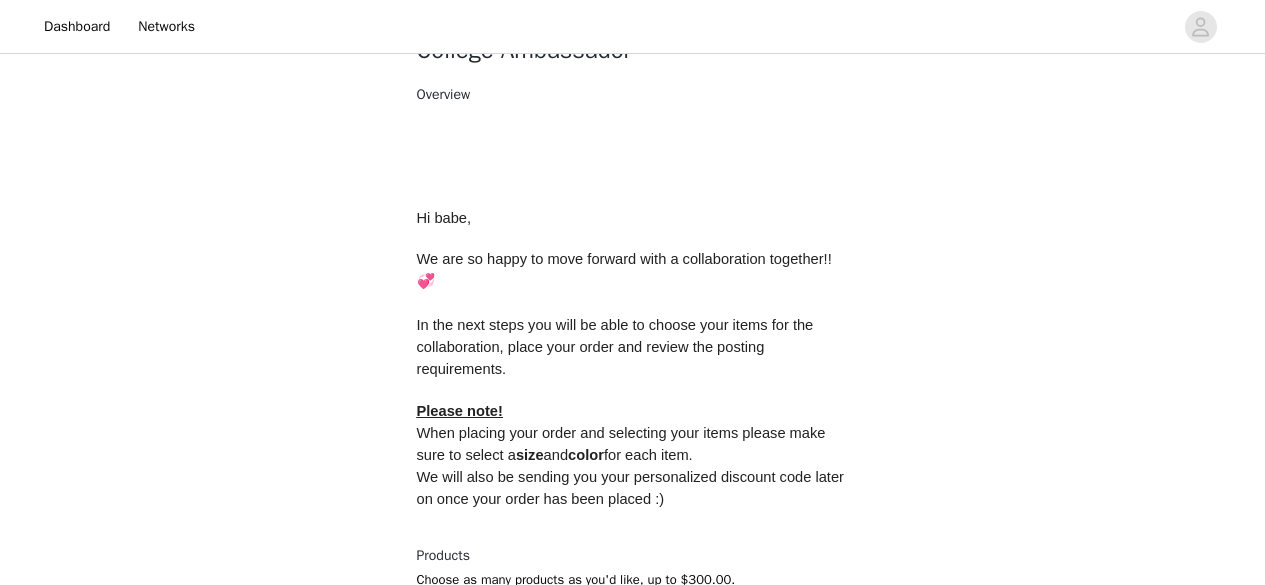 scroll, scrollTop: 932, scrollLeft: 0, axis: vertical 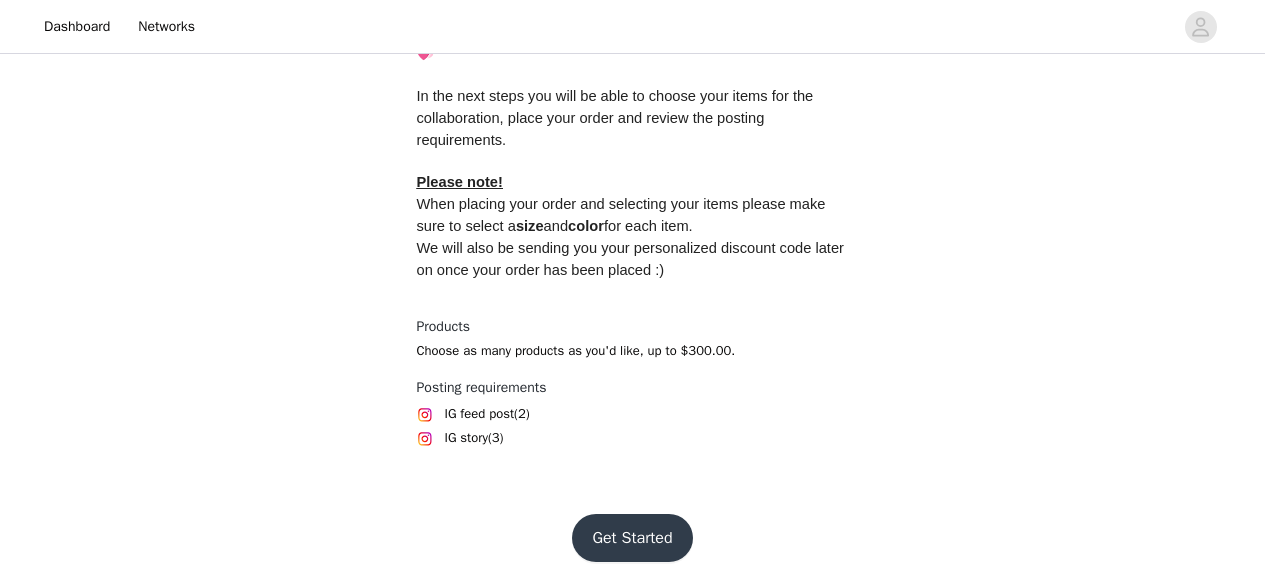 click on "Get Started" at bounding box center (632, 538) 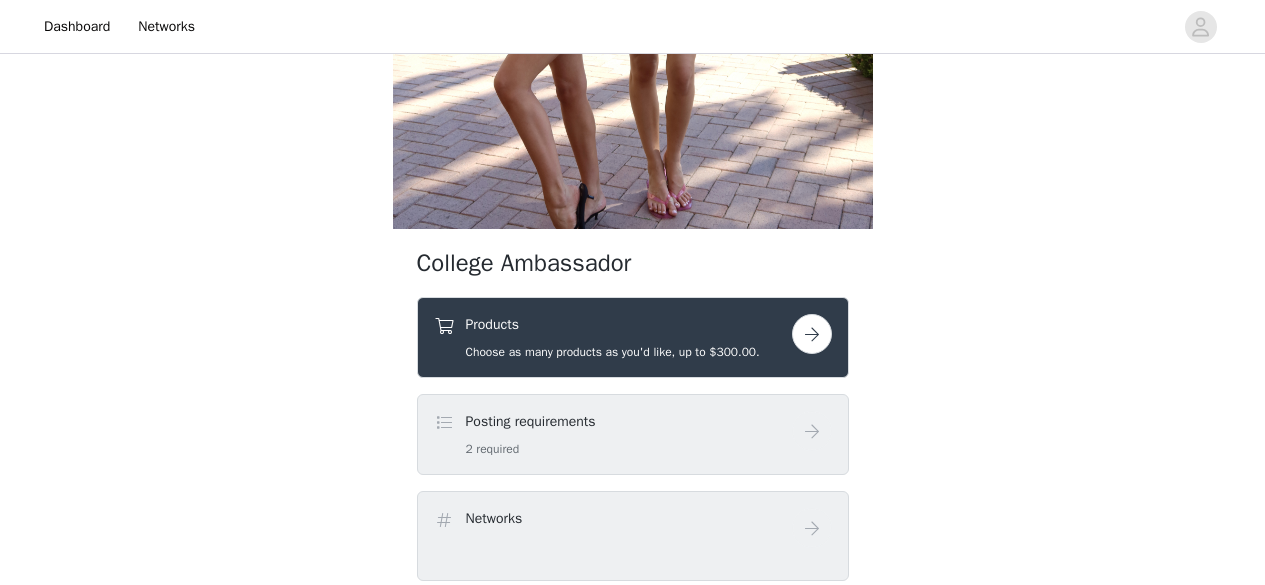scroll, scrollTop: 430, scrollLeft: 0, axis: vertical 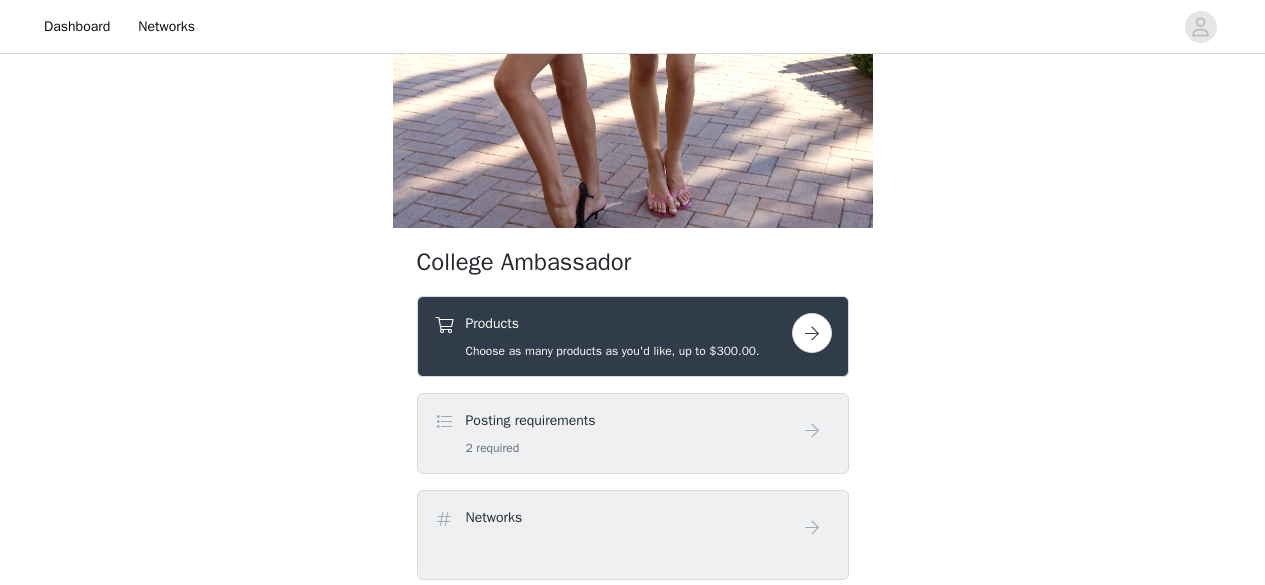 click on "Products   Choose as many products as you'd like, up to $300.00." at bounding box center (613, 336) 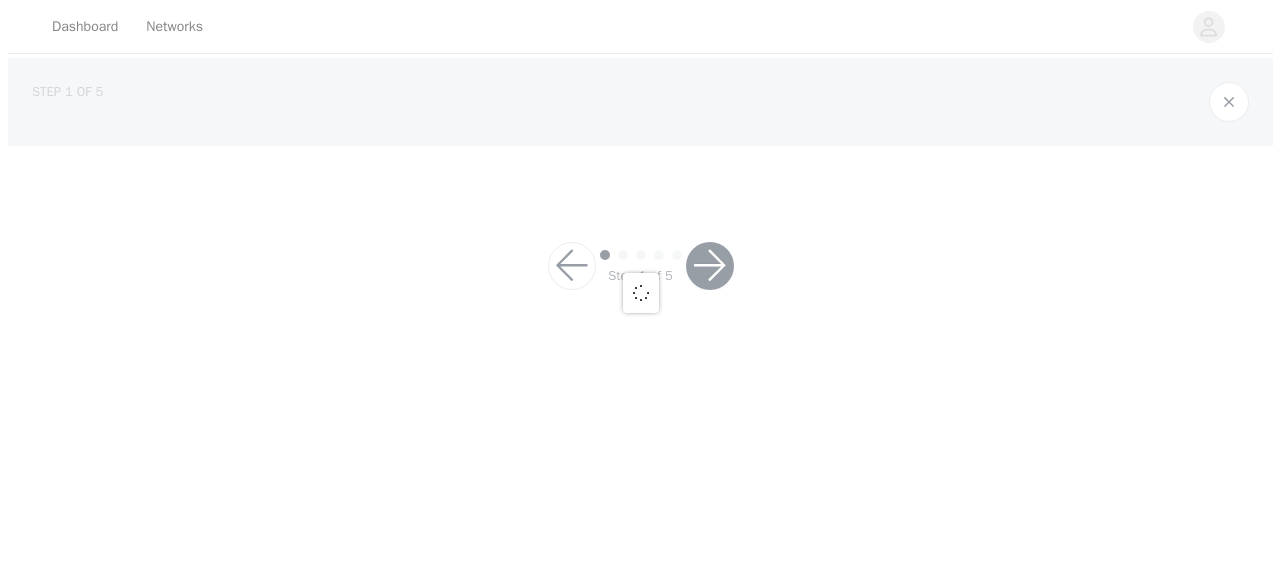 scroll, scrollTop: 0, scrollLeft: 0, axis: both 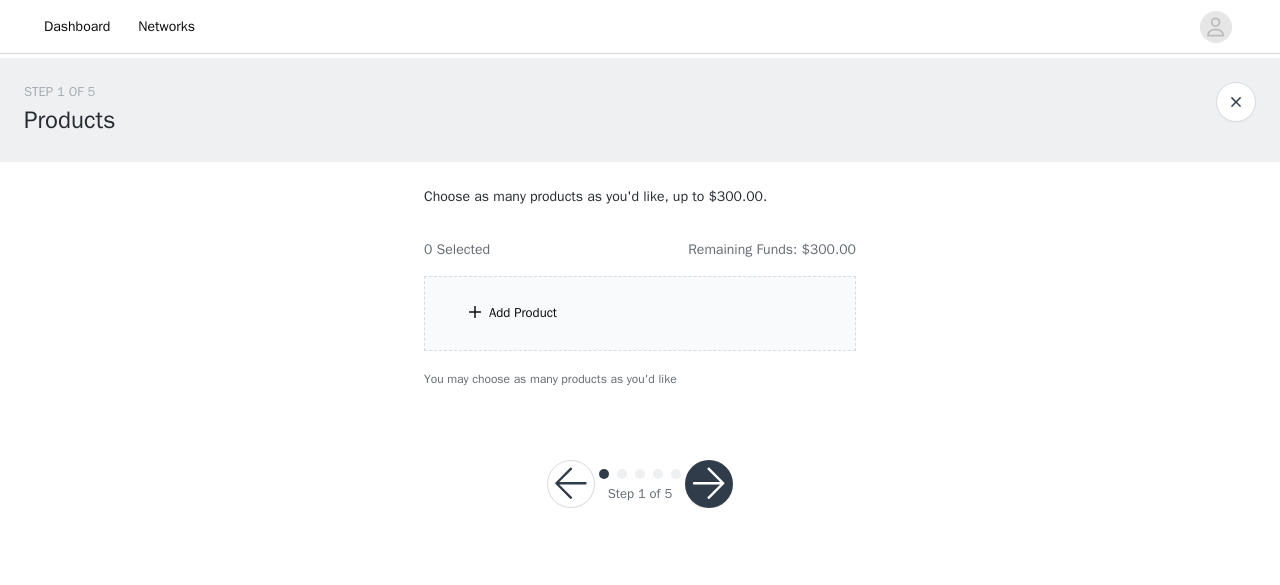 click on "Add Product" at bounding box center [640, 313] 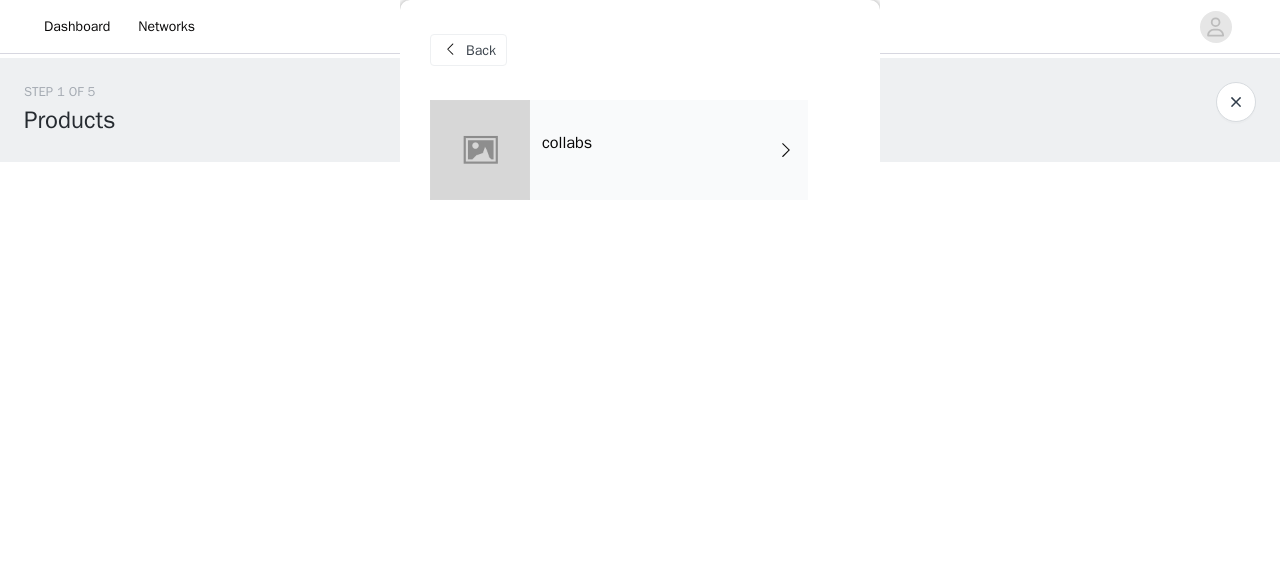 click on "collabs" at bounding box center (669, 150) 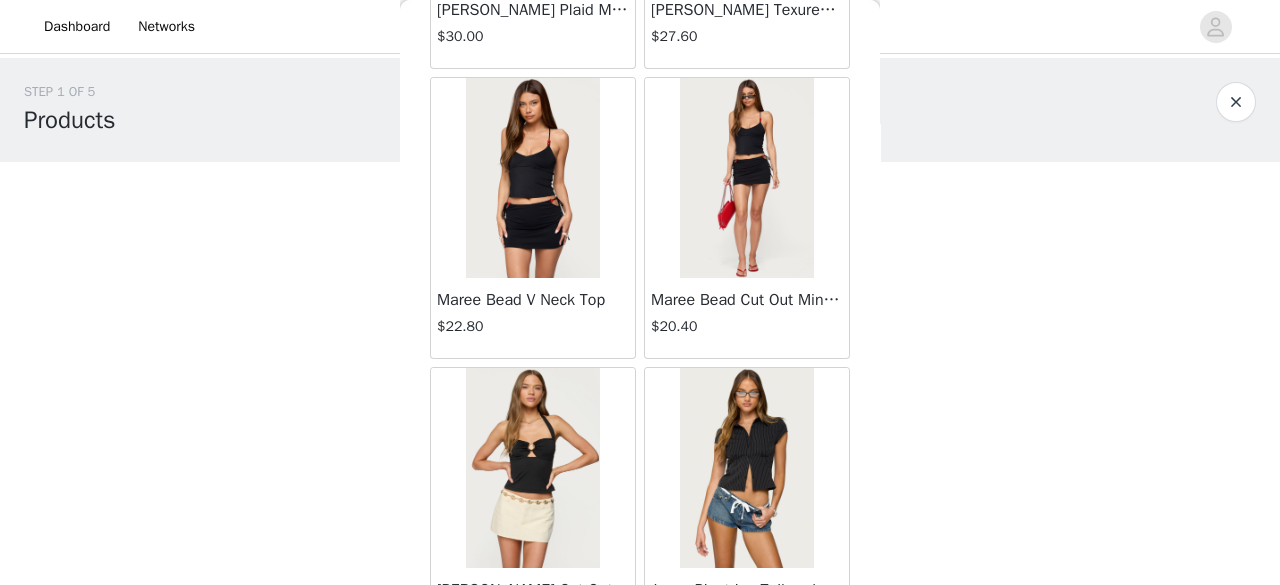 scroll, scrollTop: 894, scrollLeft: 0, axis: vertical 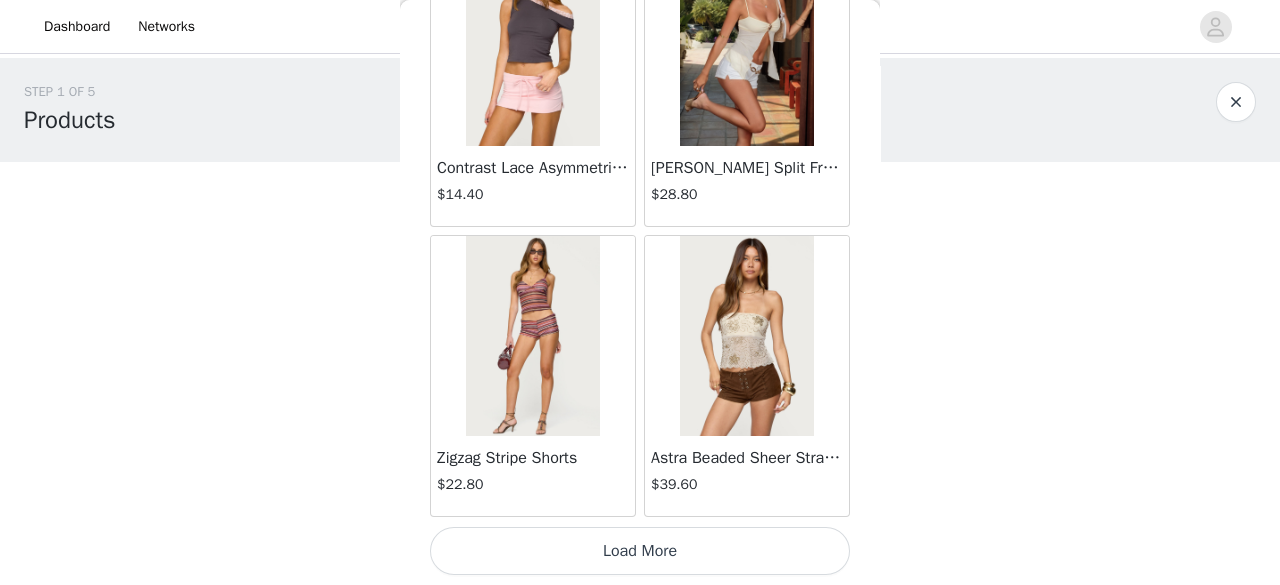 click on "Load More" at bounding box center (640, 551) 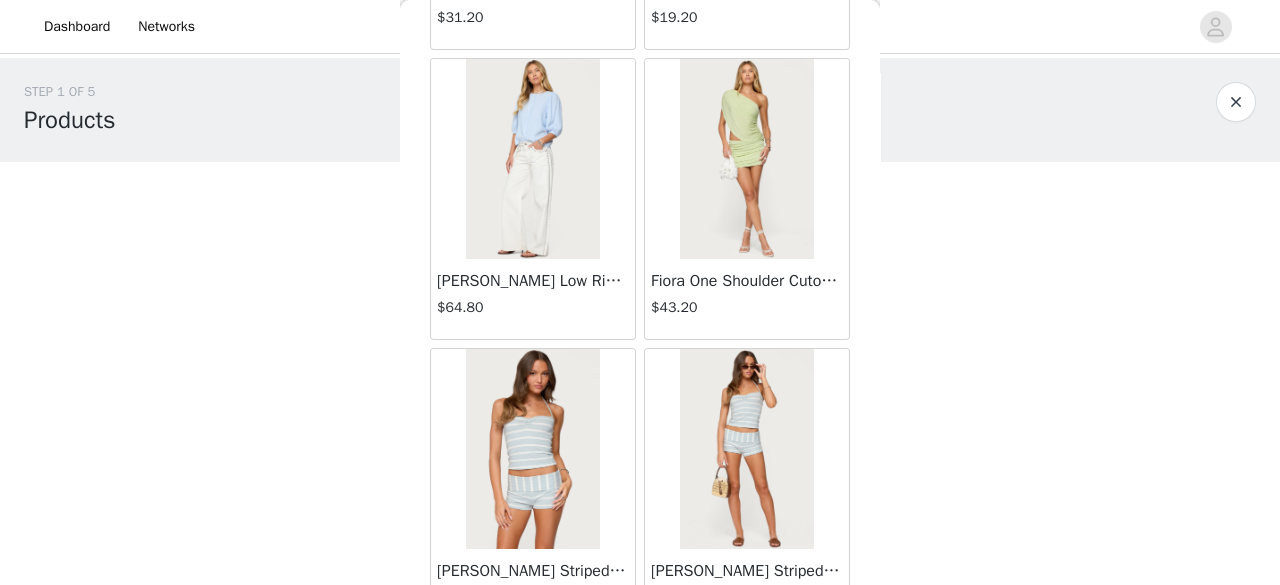 scroll, scrollTop: 5265, scrollLeft: 0, axis: vertical 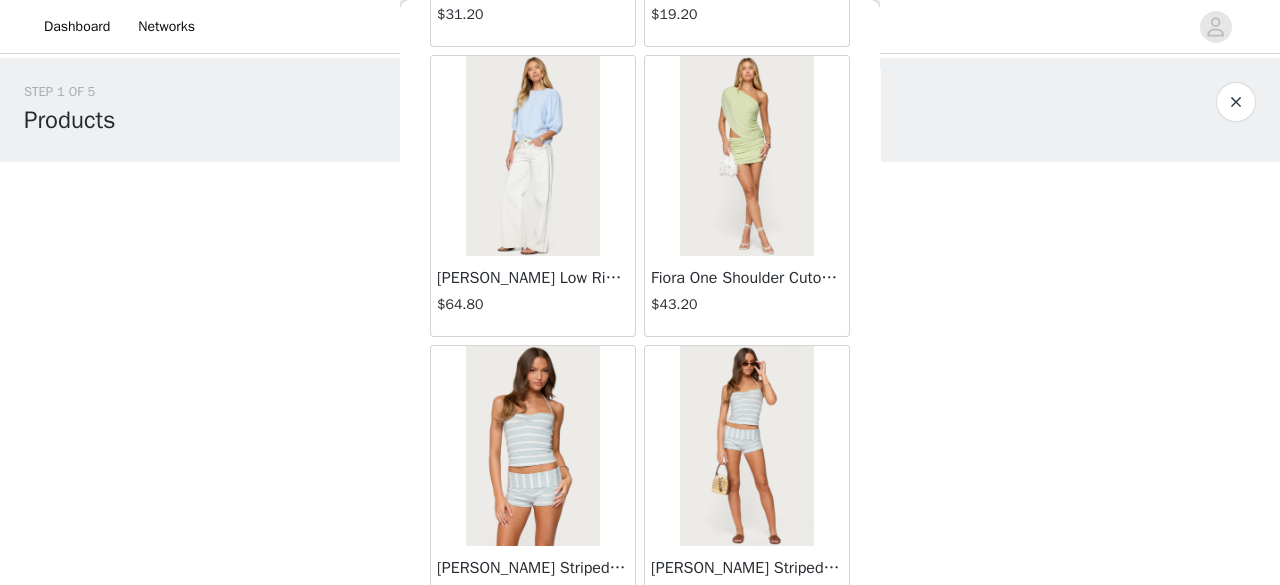 click on "[PERSON_NAME] Low Rise Jeans   $64.80" at bounding box center (533, 296) 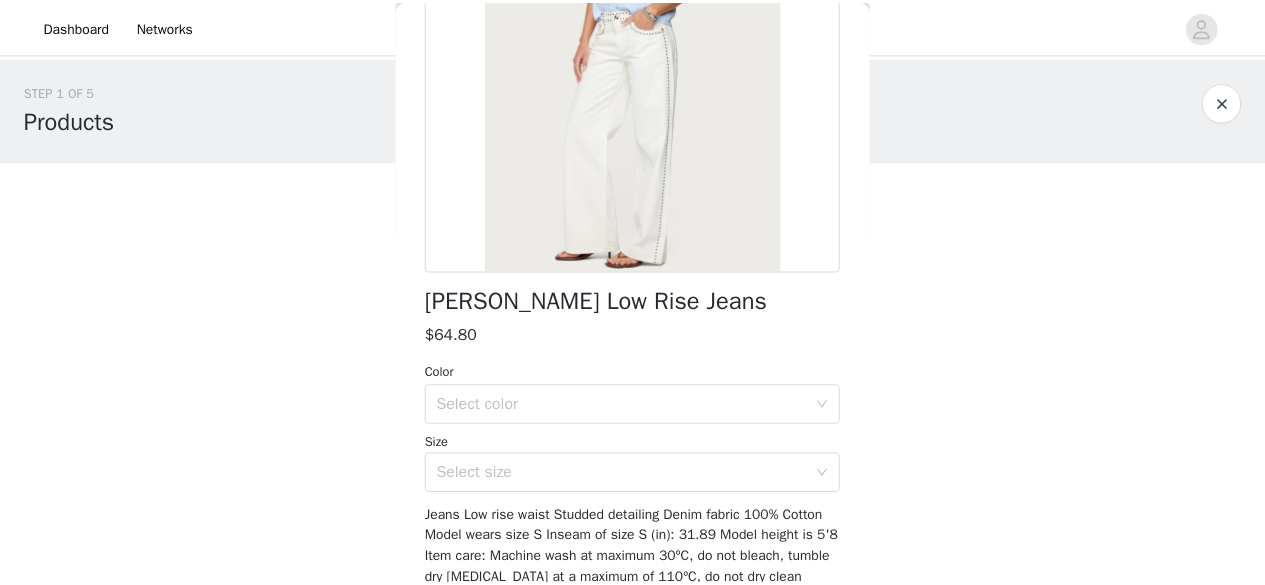 scroll, scrollTop: 280, scrollLeft: 0, axis: vertical 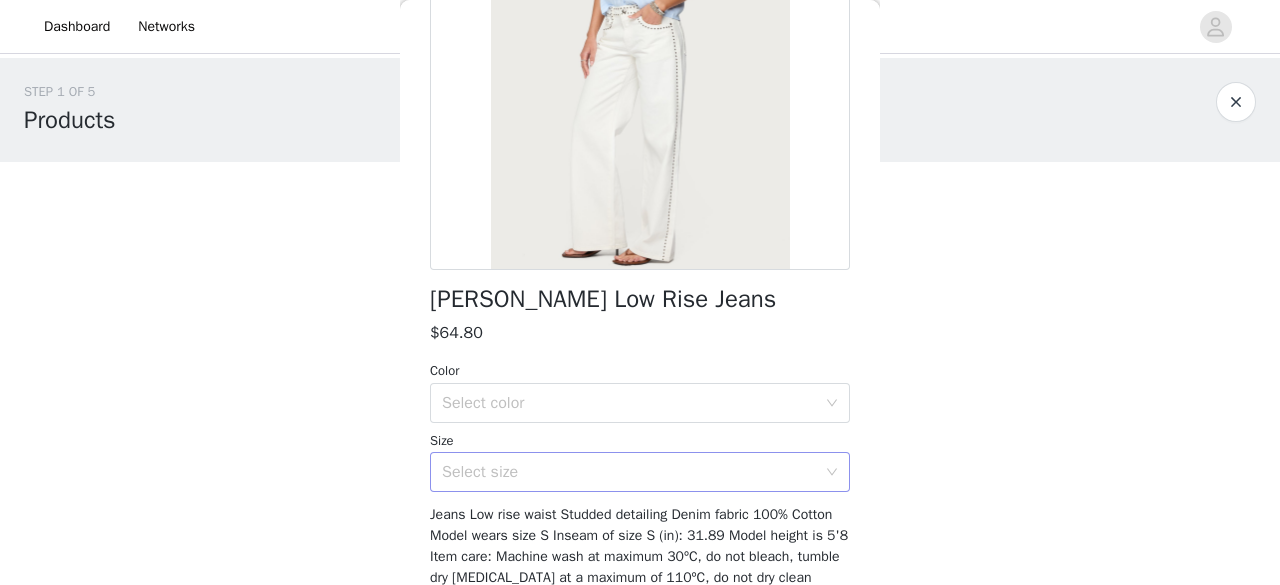 click on "Select size" at bounding box center (629, 472) 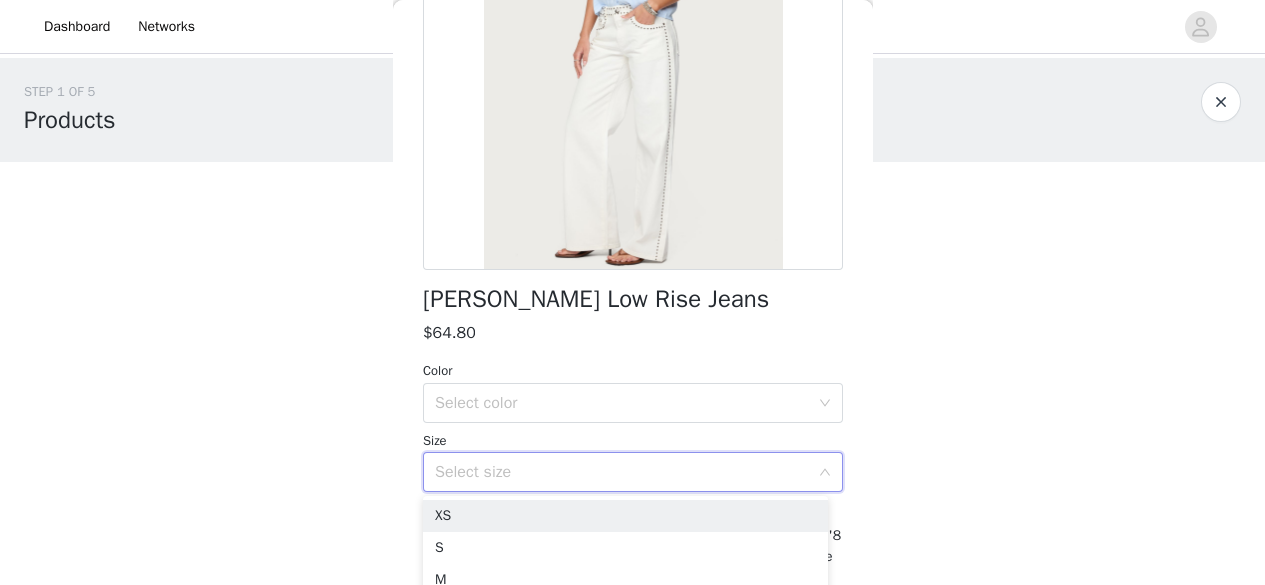 scroll, scrollTop: 367, scrollLeft: 0, axis: vertical 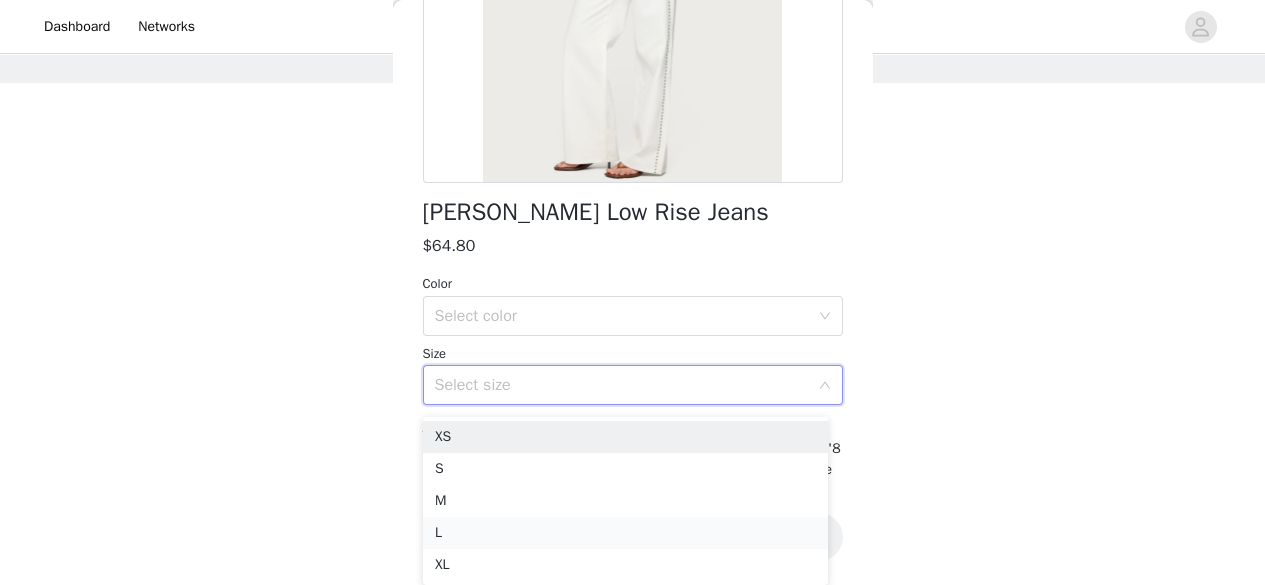 click on "L" at bounding box center [625, 533] 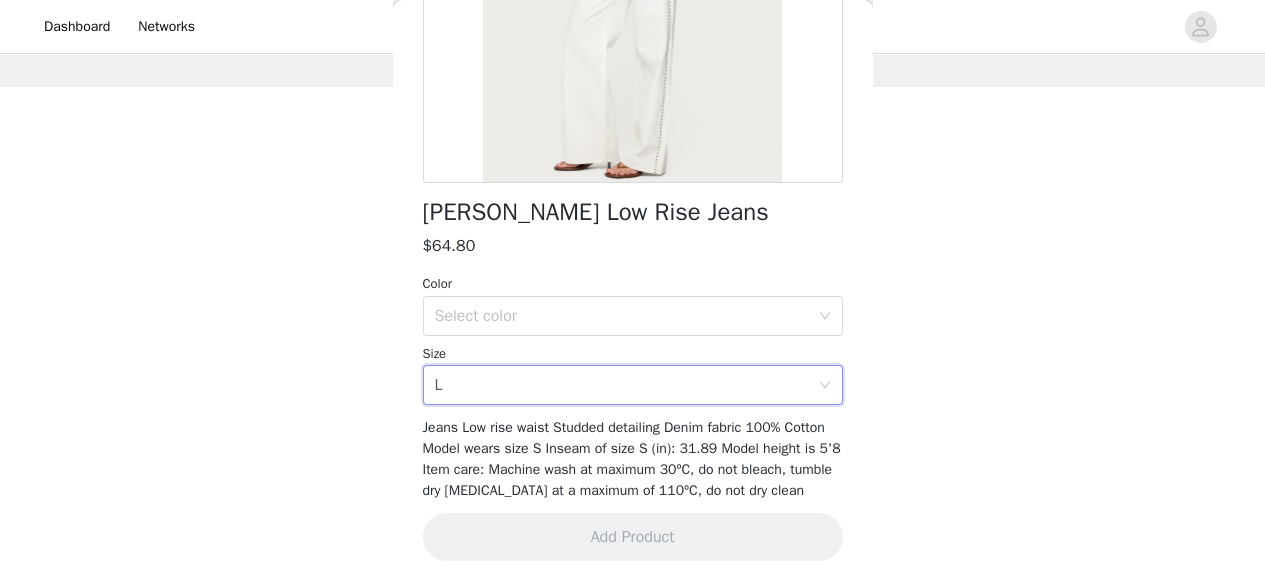 scroll, scrollTop: 0, scrollLeft: 0, axis: both 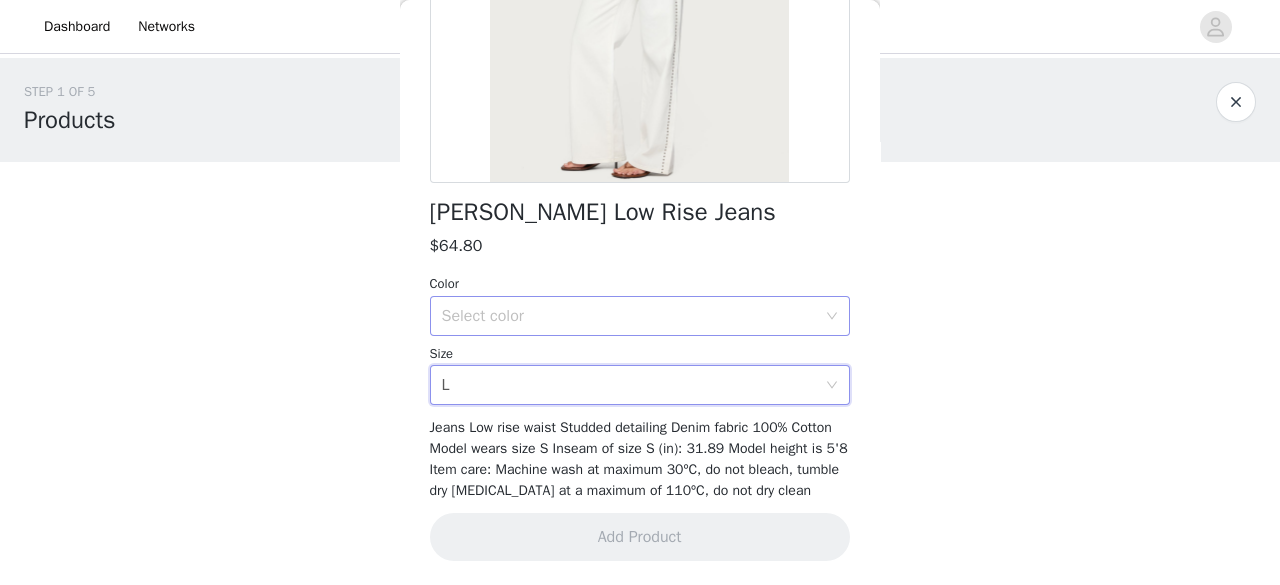 click on "Select color" at bounding box center [629, 316] 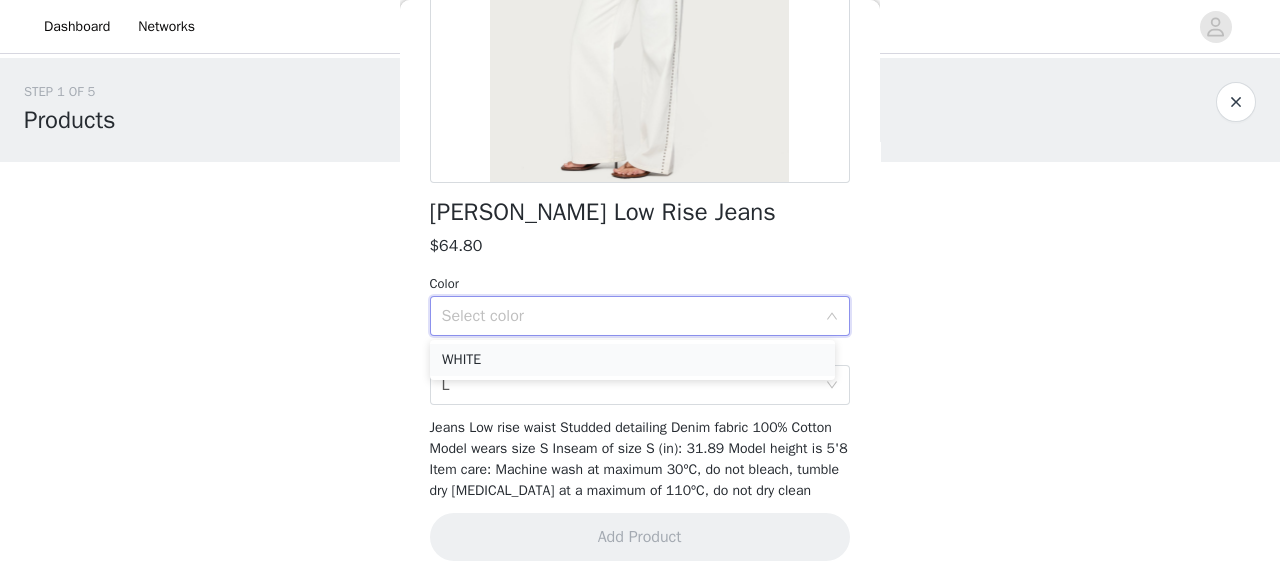 click on "WHITE" at bounding box center (632, 360) 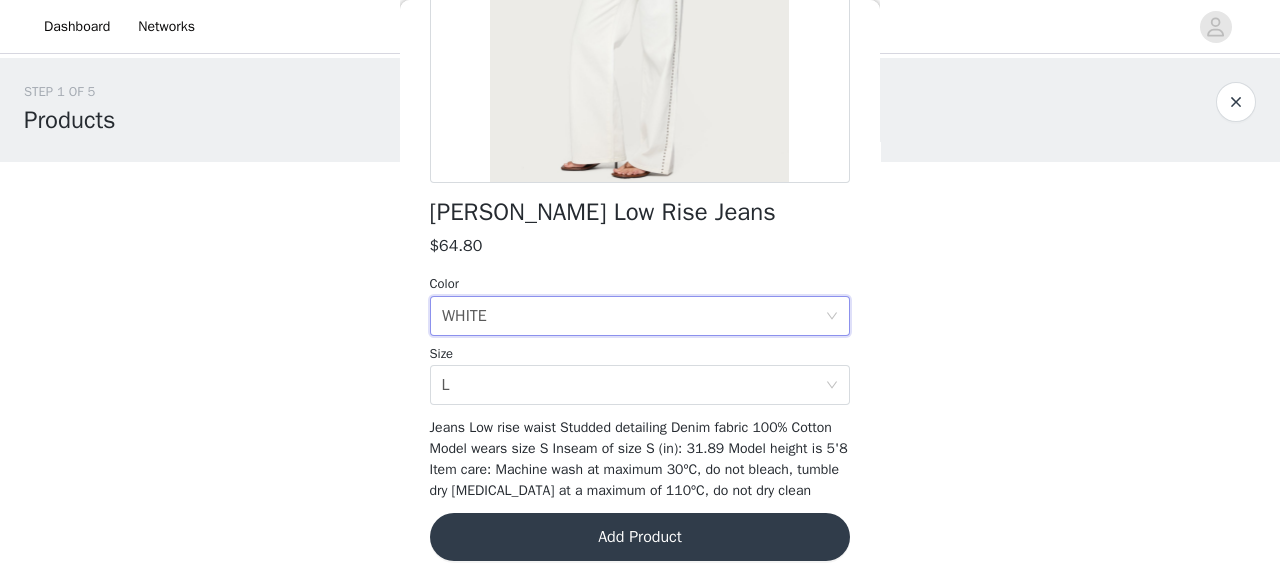 click on "Add Product" at bounding box center (640, 537) 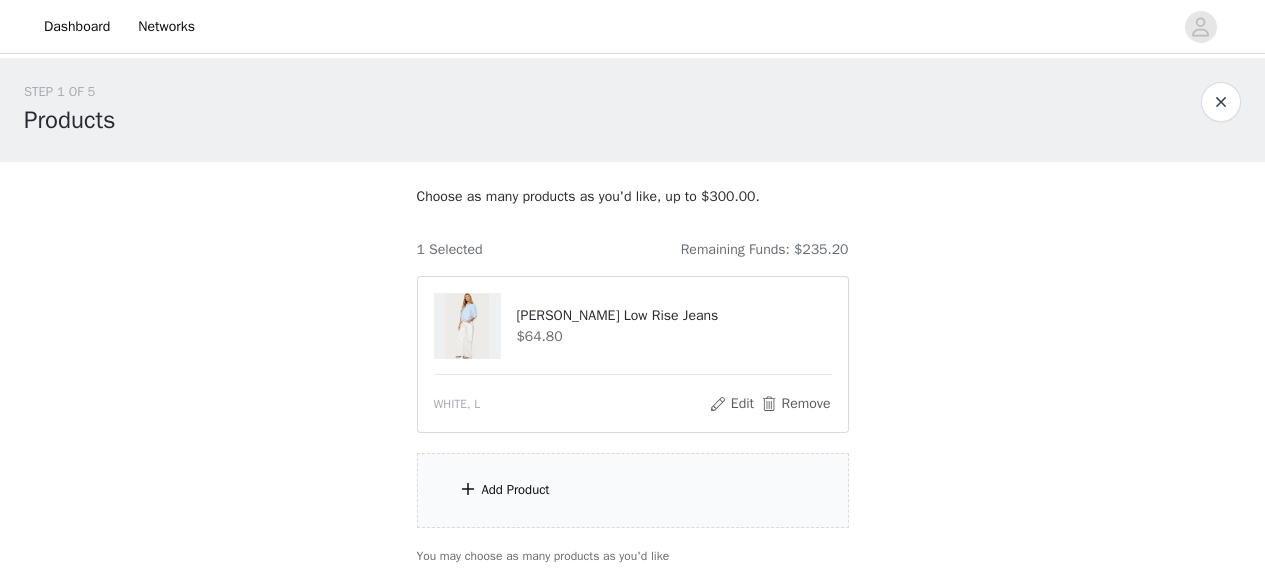 click on "Add Product" at bounding box center [633, 490] 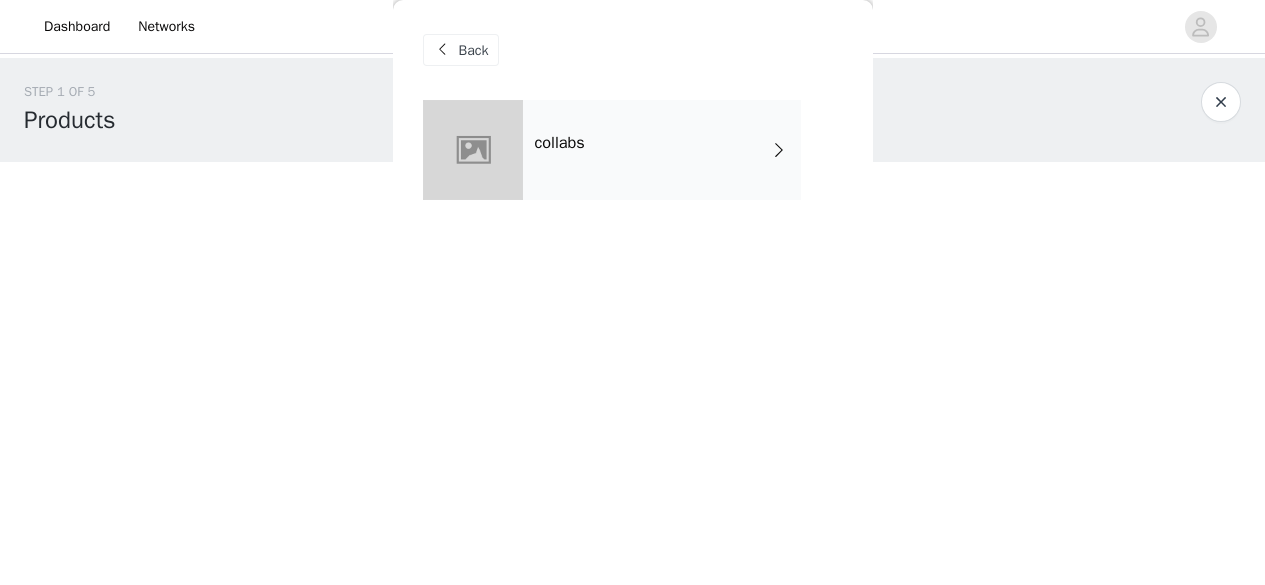 click on "collabs" at bounding box center (662, 150) 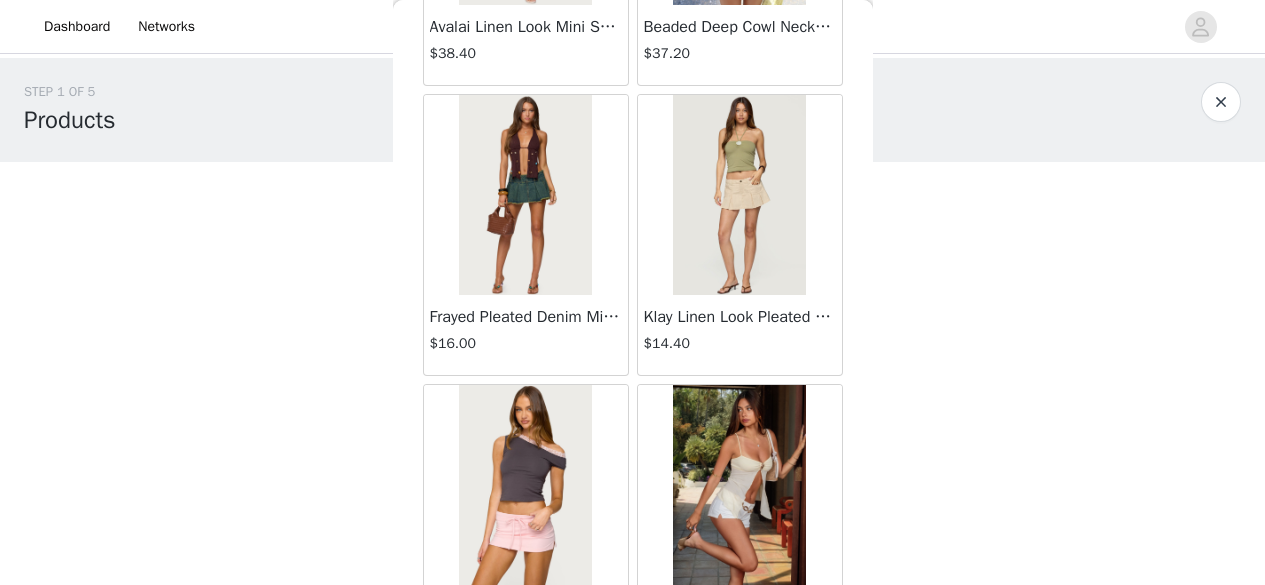 scroll, scrollTop: 2475, scrollLeft: 0, axis: vertical 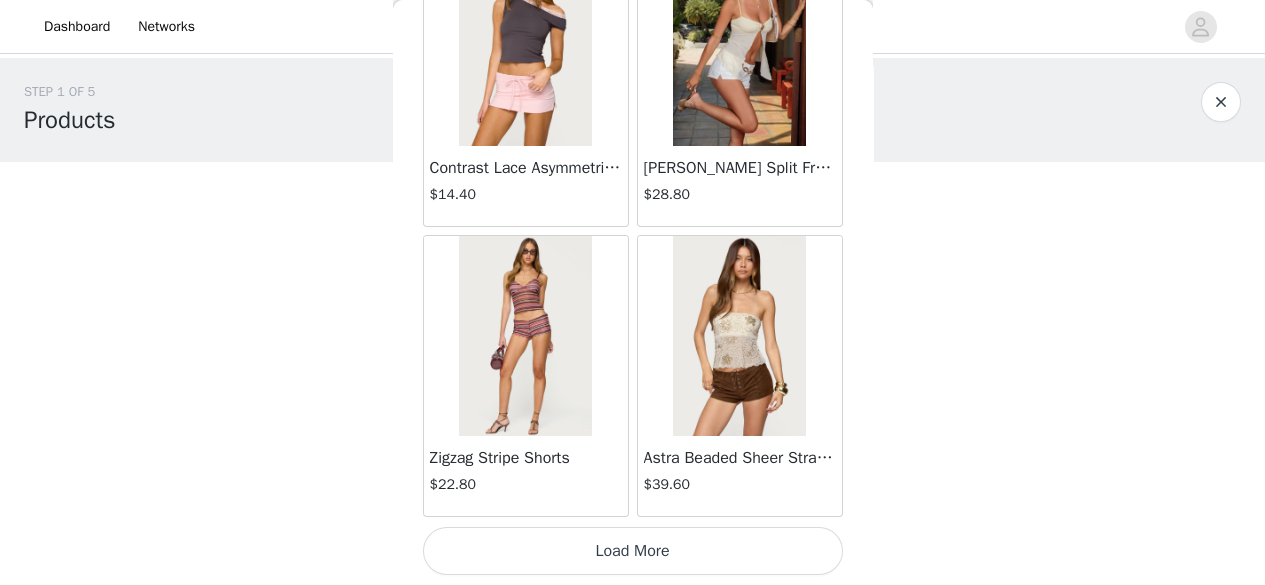 click on "Load More" at bounding box center (633, 551) 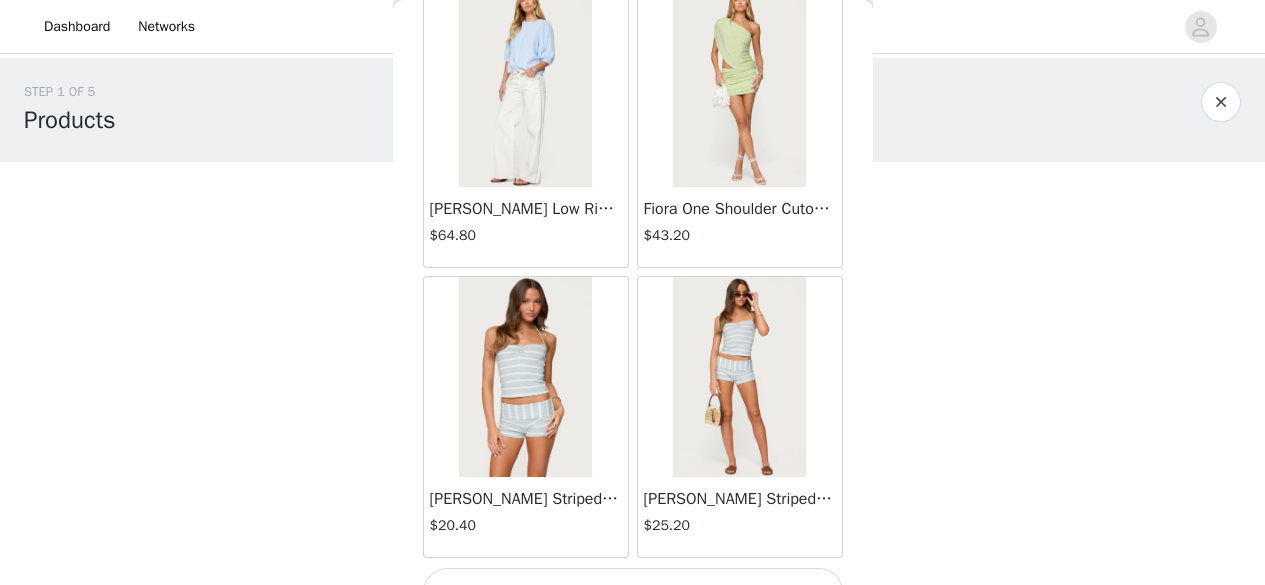 scroll, scrollTop: 5375, scrollLeft: 0, axis: vertical 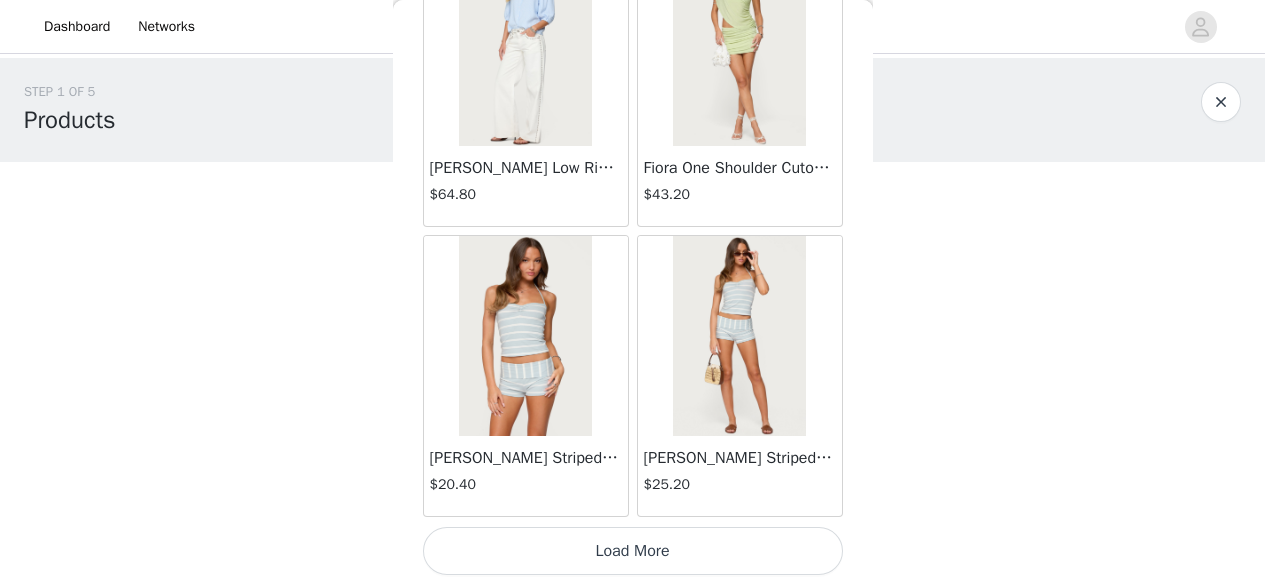 click on "Load More" at bounding box center [633, 551] 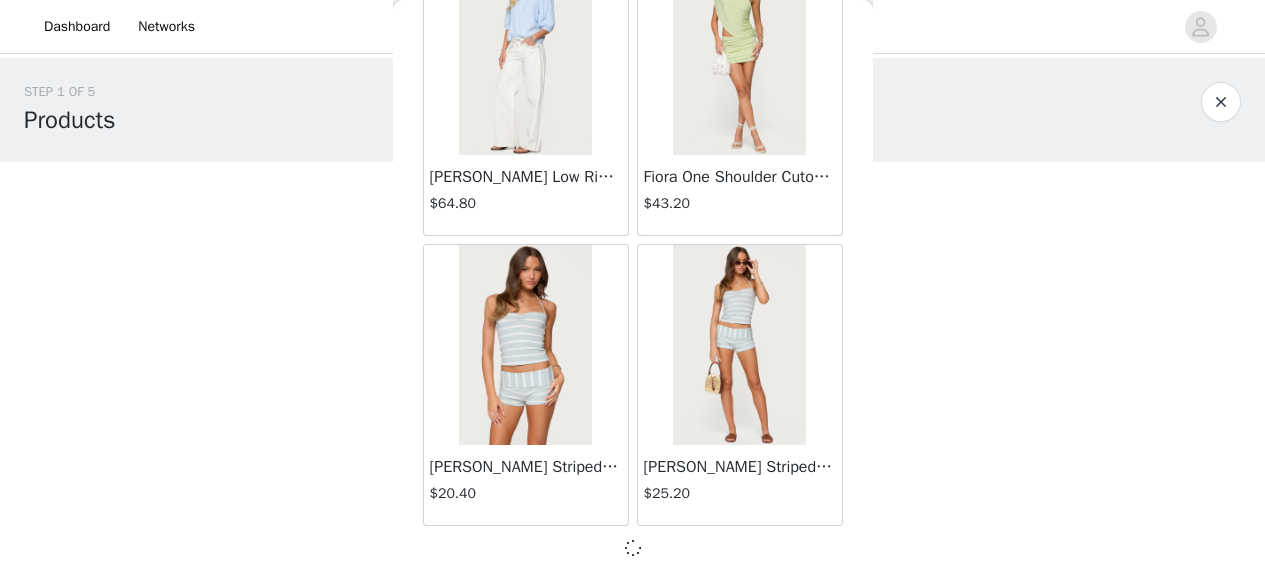 scroll, scrollTop: 5366, scrollLeft: 0, axis: vertical 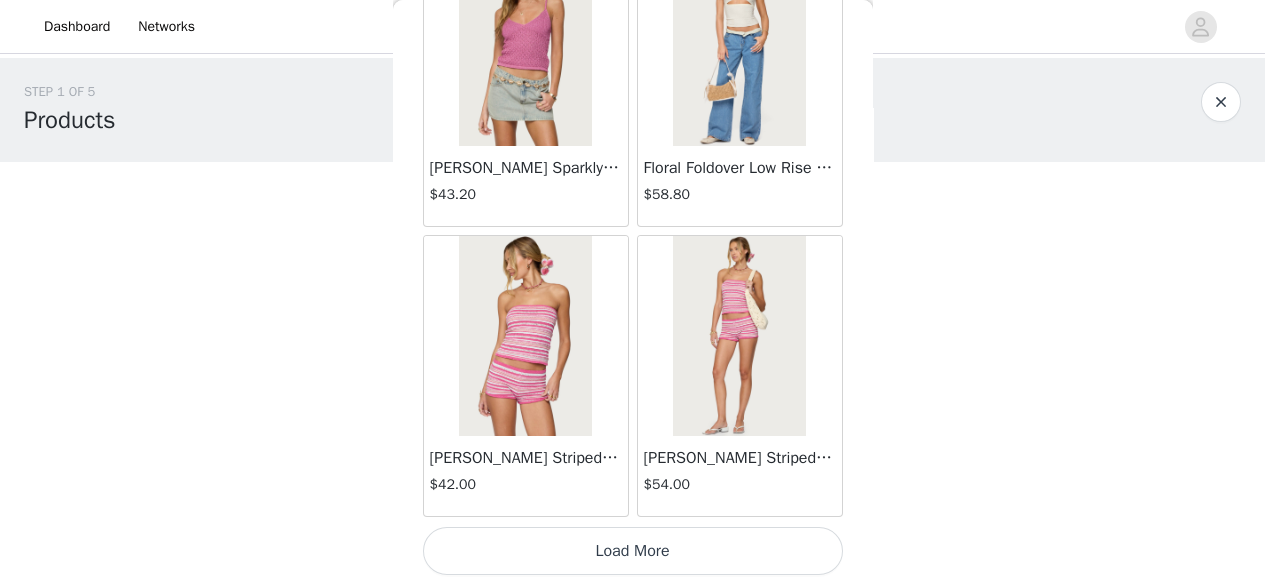 click on "Load More" at bounding box center [633, 551] 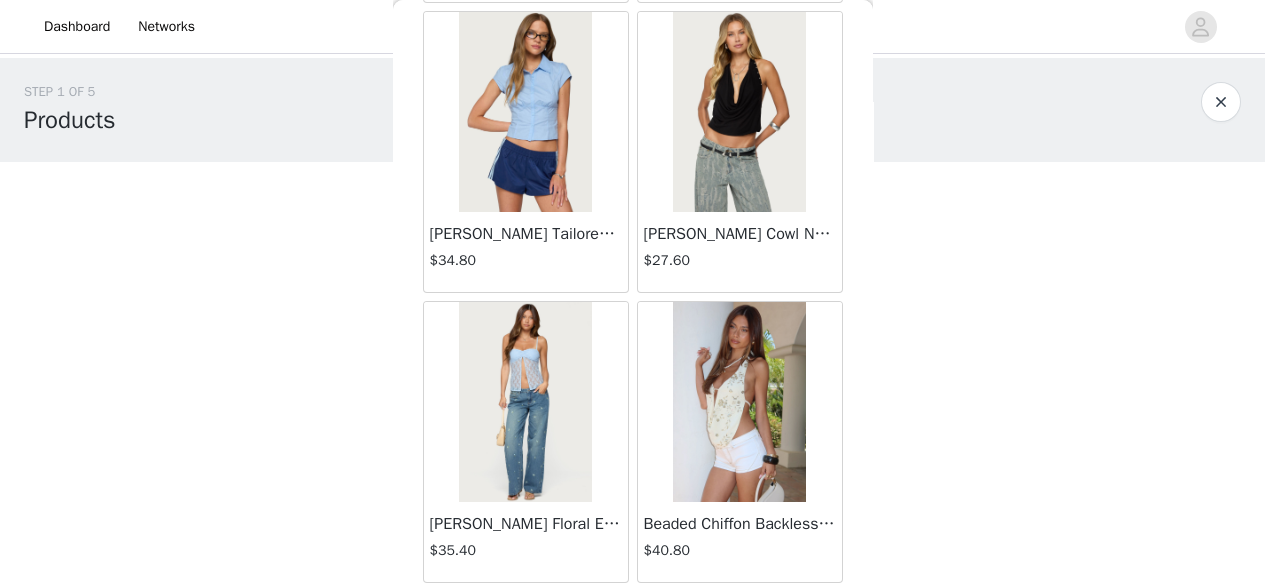 scroll, scrollTop: 8782, scrollLeft: 0, axis: vertical 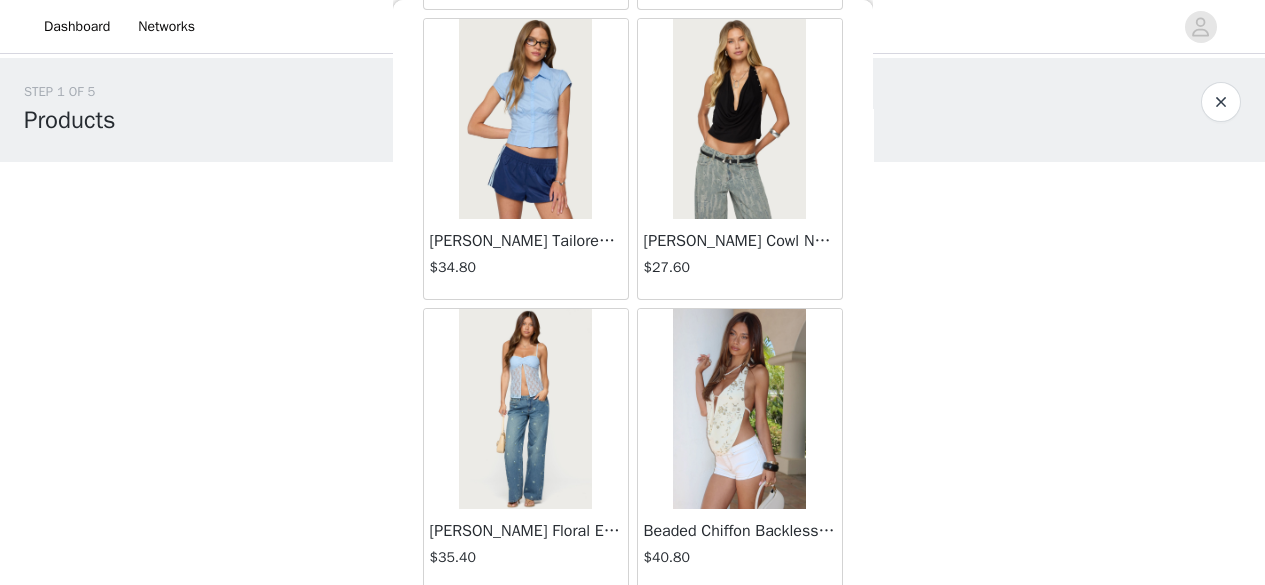 click on "[PERSON_NAME] Cowl Neck Halter Top   $27.60" at bounding box center (740, 259) 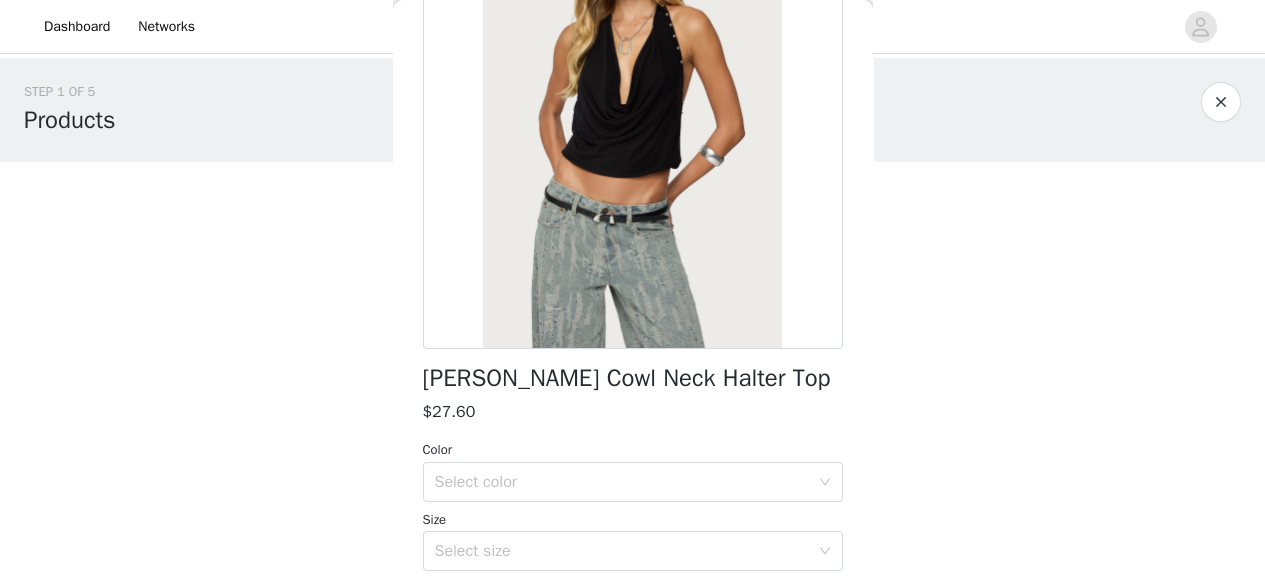scroll, scrollTop: 220, scrollLeft: 0, axis: vertical 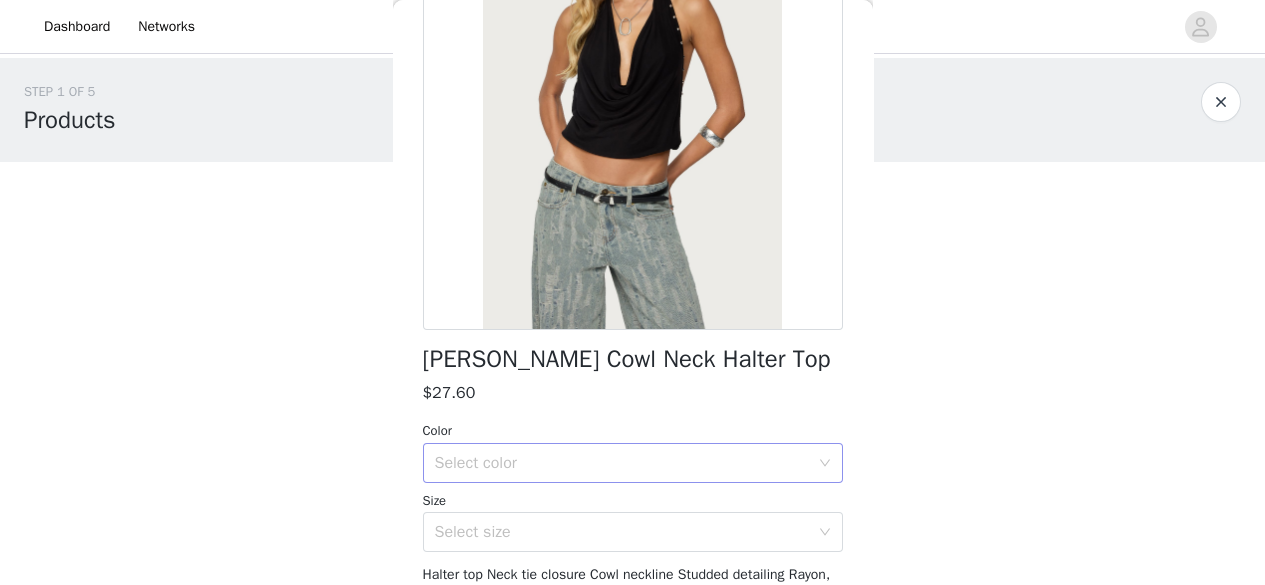click on "Select color" at bounding box center (622, 463) 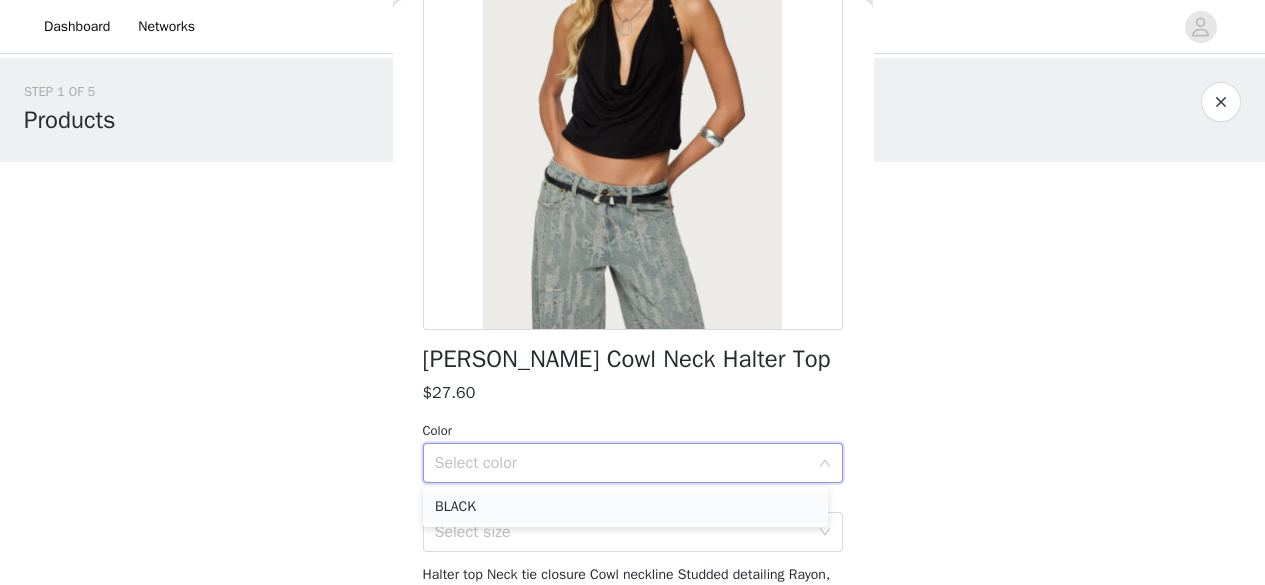 click on "BLACK" at bounding box center (625, 507) 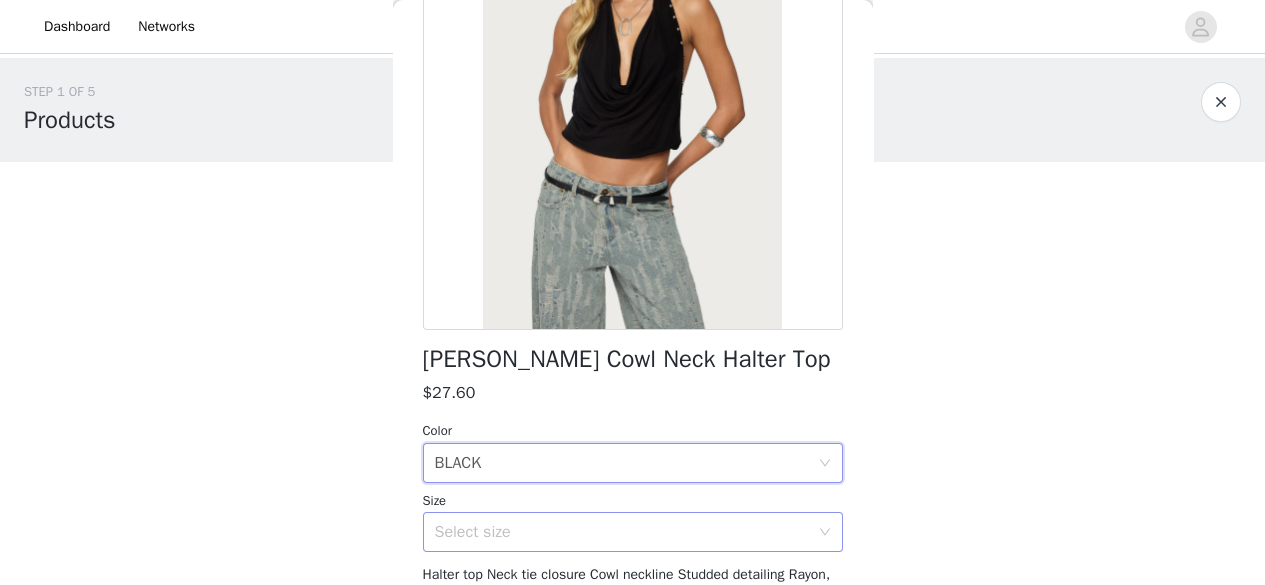 click on "Select size" at bounding box center (622, 532) 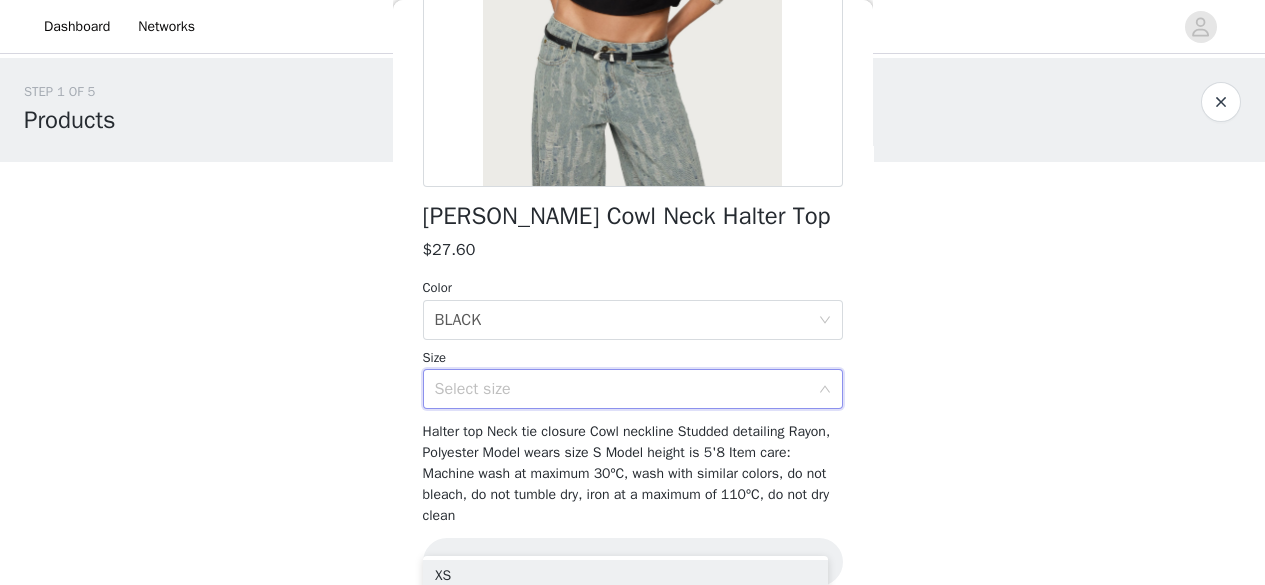 scroll, scrollTop: 367, scrollLeft: 0, axis: vertical 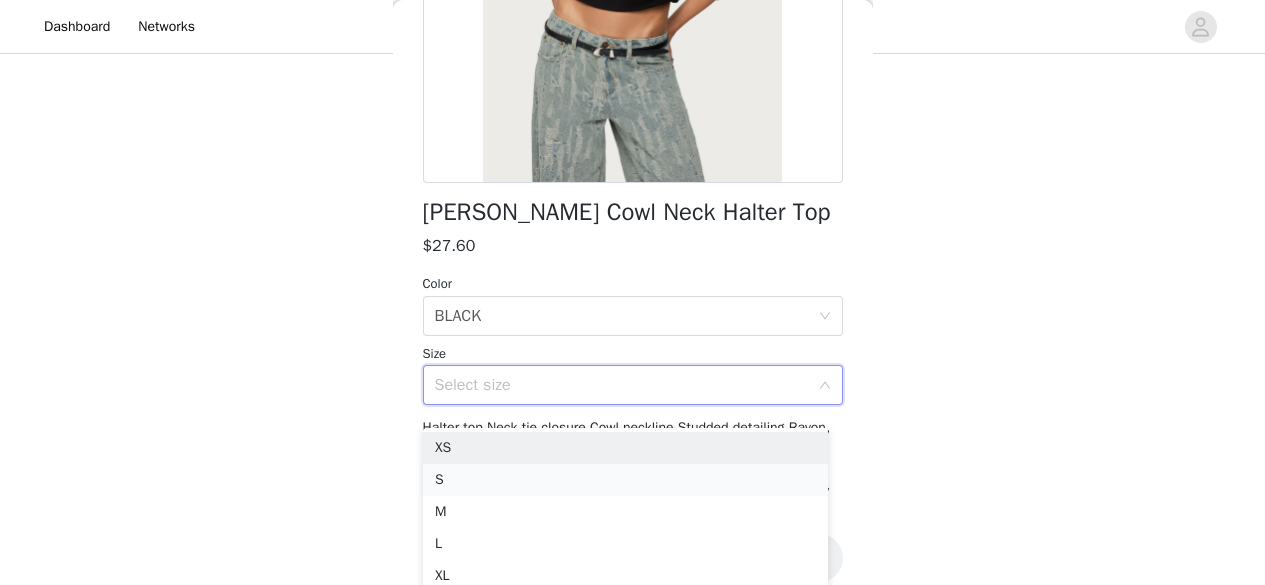 click on "S" at bounding box center (625, 480) 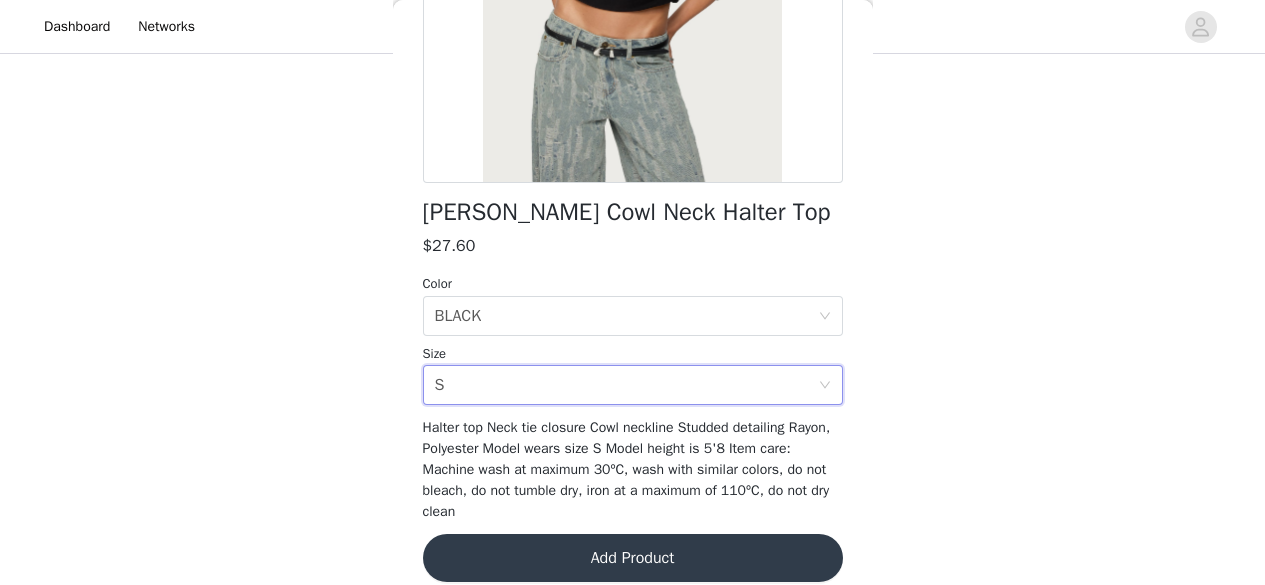 click on "Add Product" at bounding box center (633, 558) 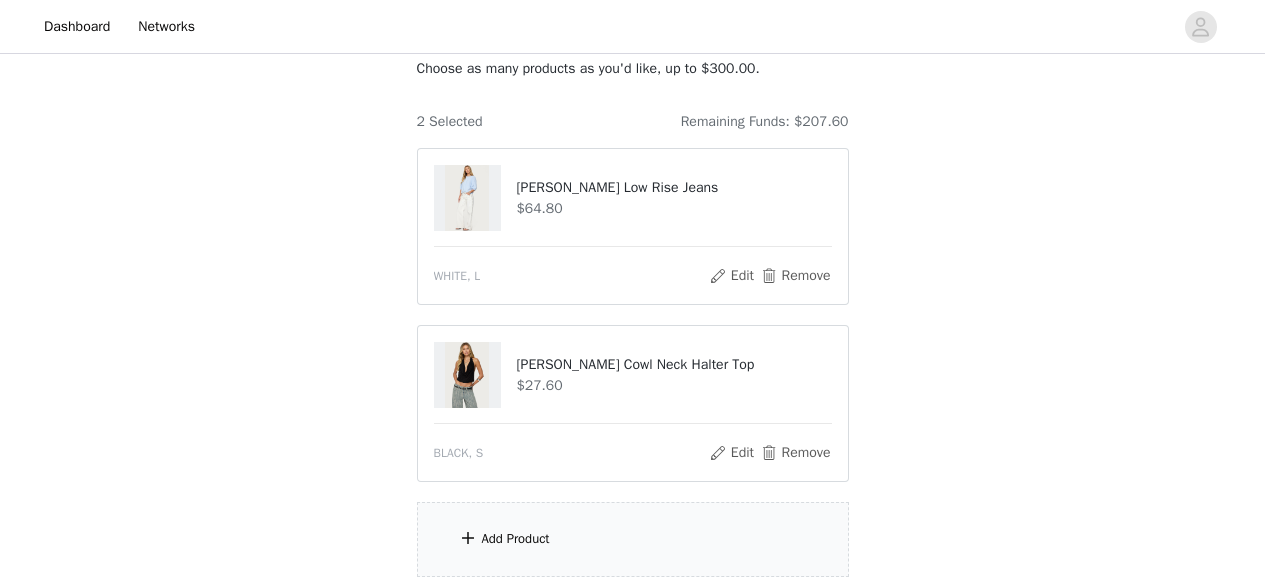 click on "Add Product" at bounding box center [633, 539] 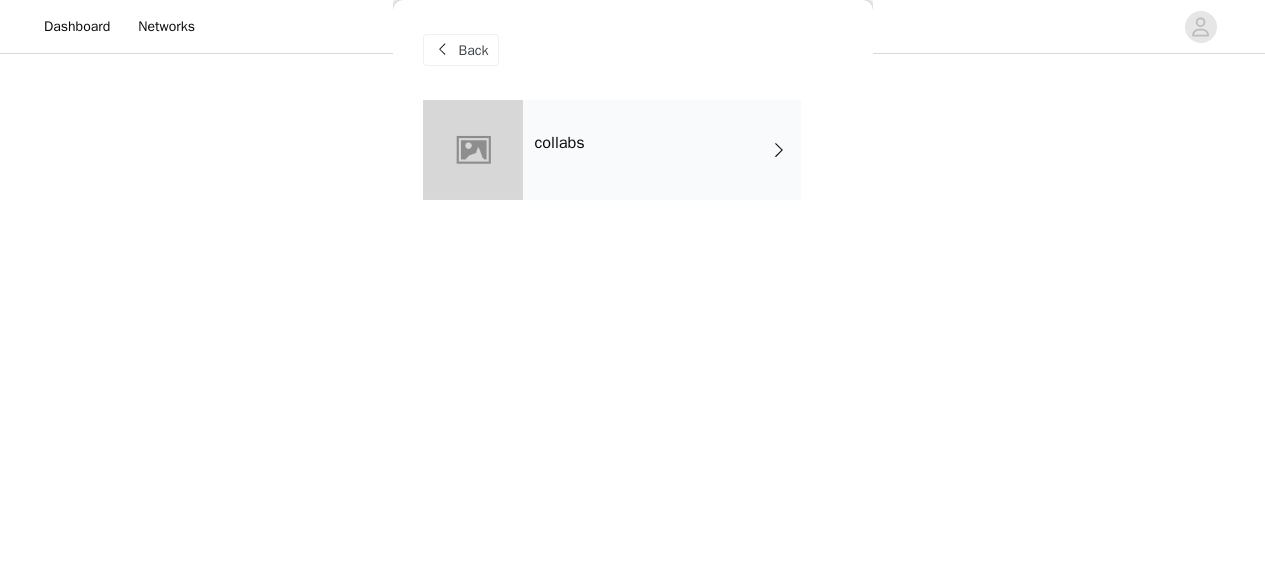 click on "collabs" at bounding box center [662, 150] 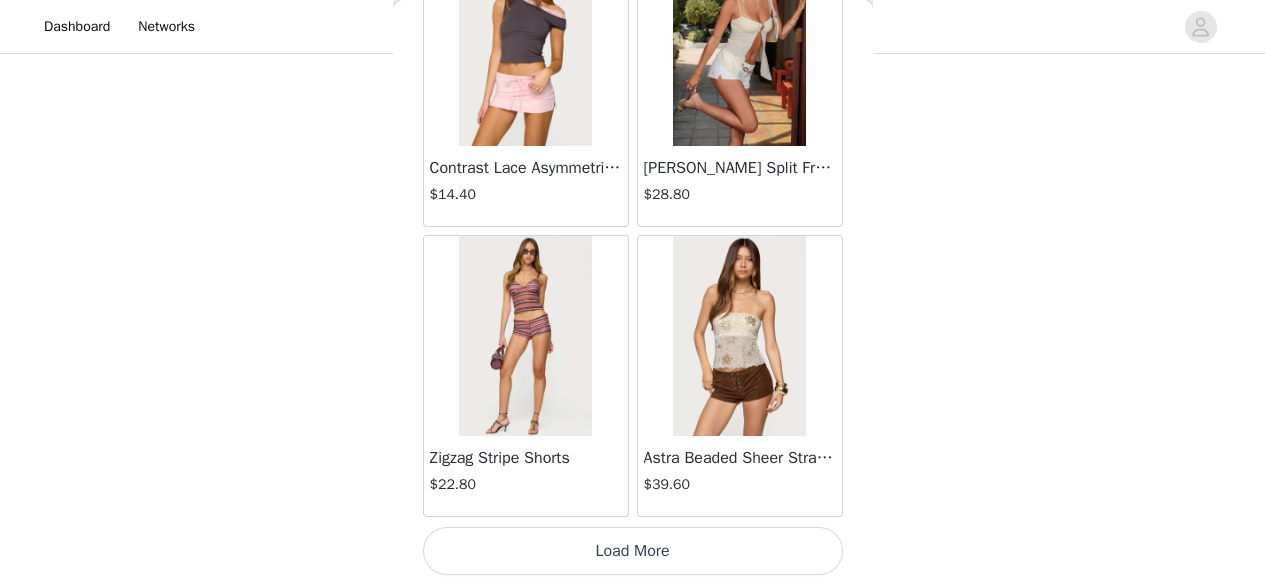 click on "Load More" at bounding box center [633, 551] 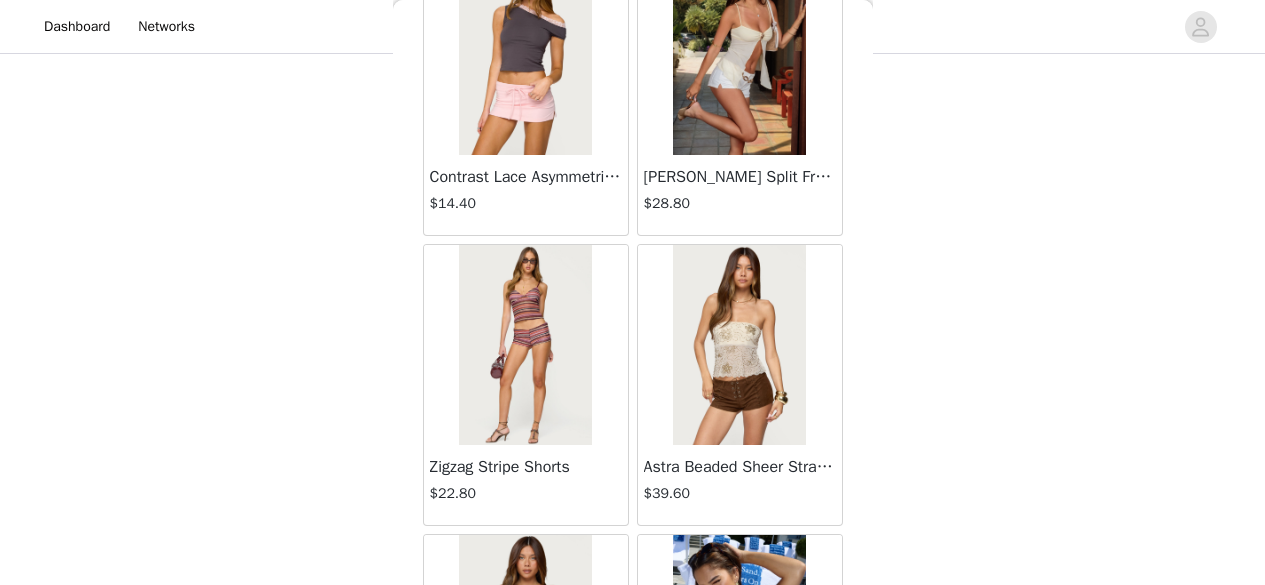 scroll, scrollTop: 2475, scrollLeft: 0, axis: vertical 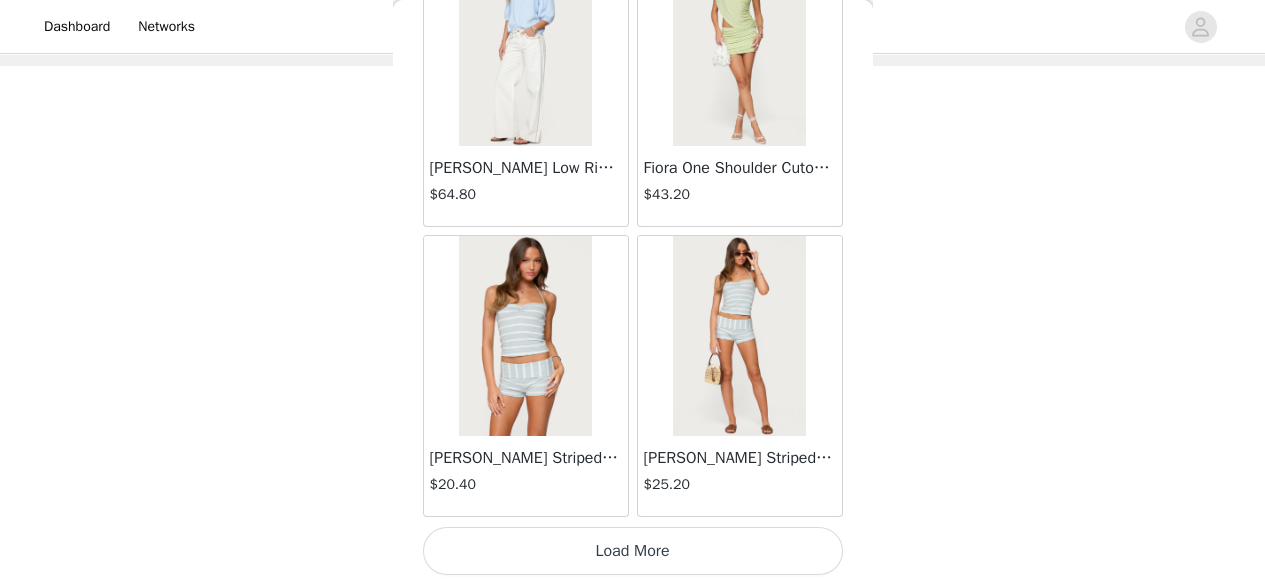 click on "Load More" at bounding box center (633, 551) 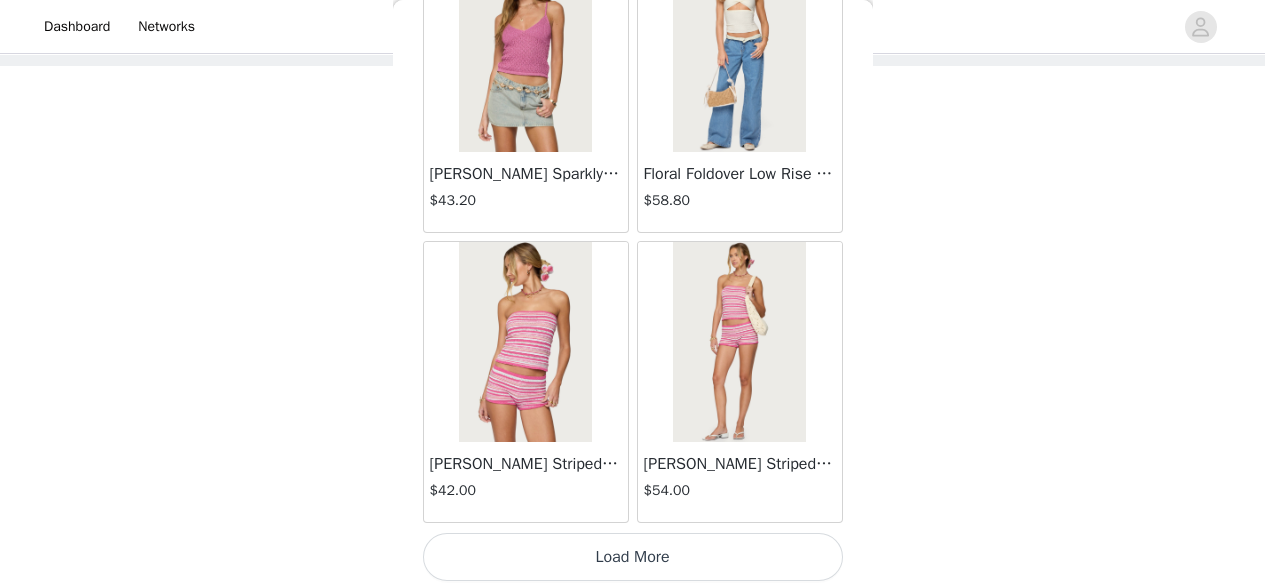scroll, scrollTop: 8275, scrollLeft: 0, axis: vertical 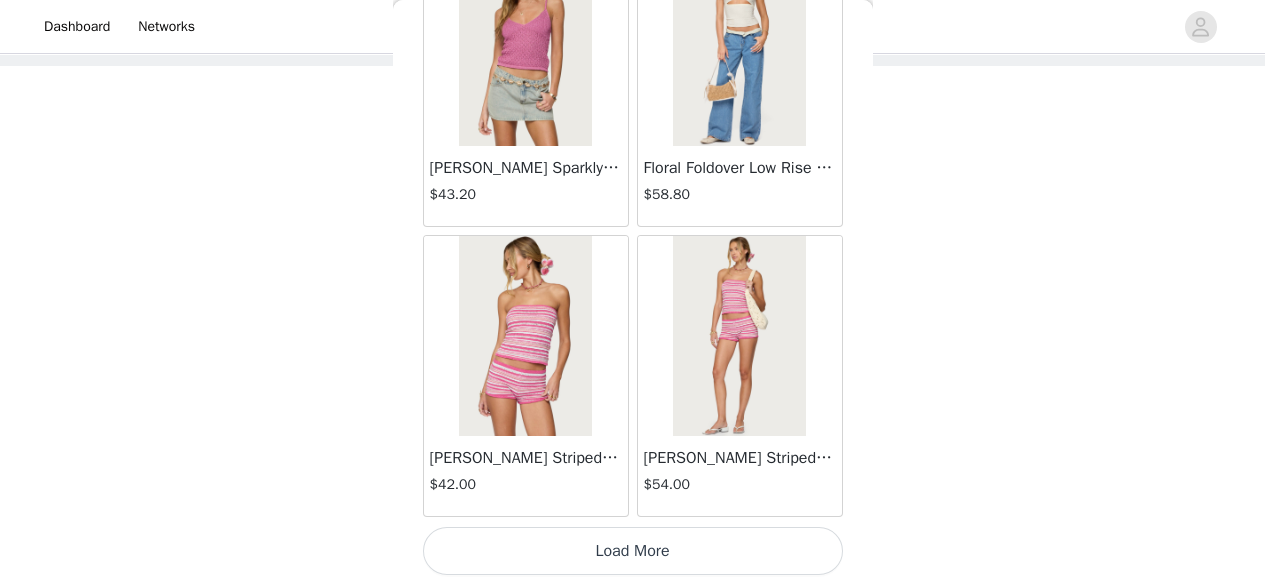 click on "Load More" at bounding box center [633, 551] 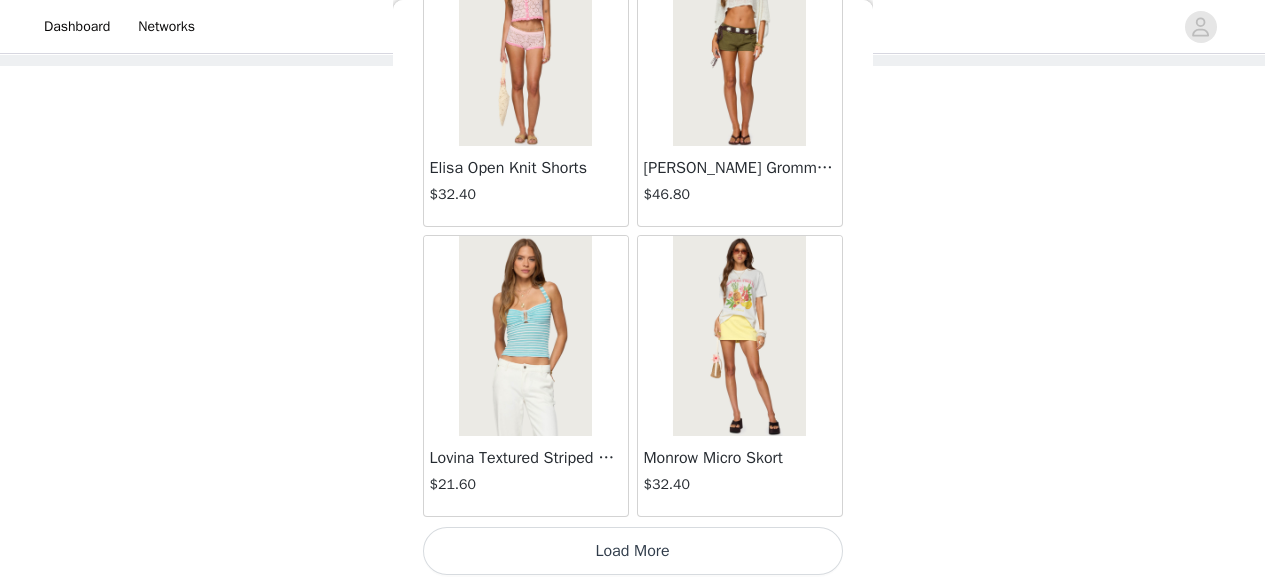 click on "Load More" at bounding box center [633, 551] 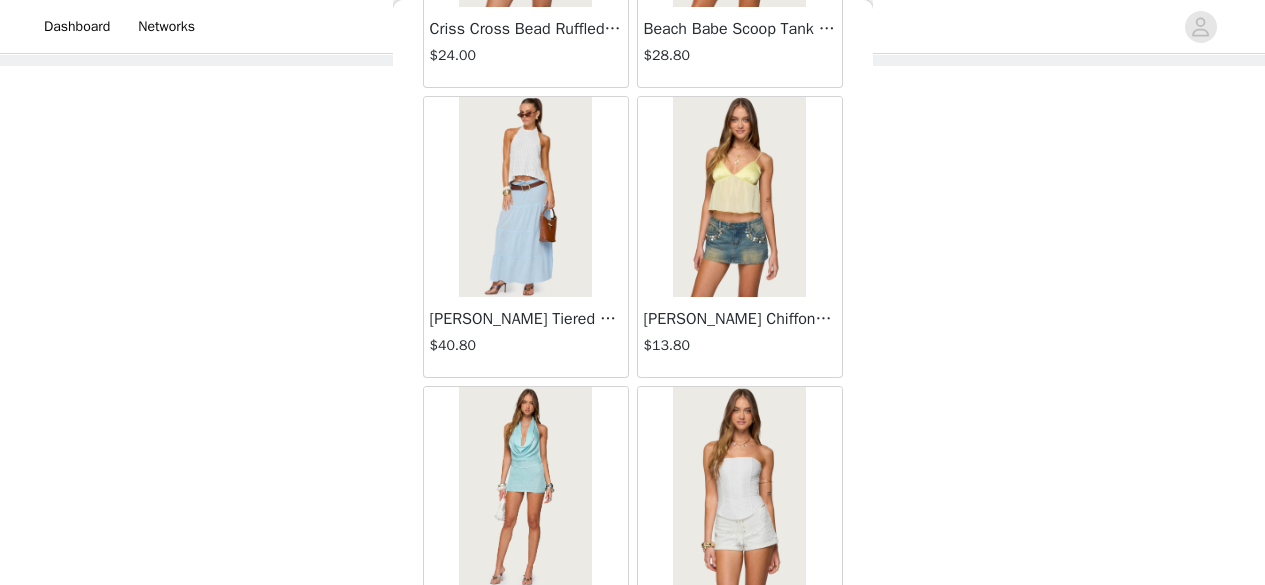 scroll, scrollTop: 13648, scrollLeft: 0, axis: vertical 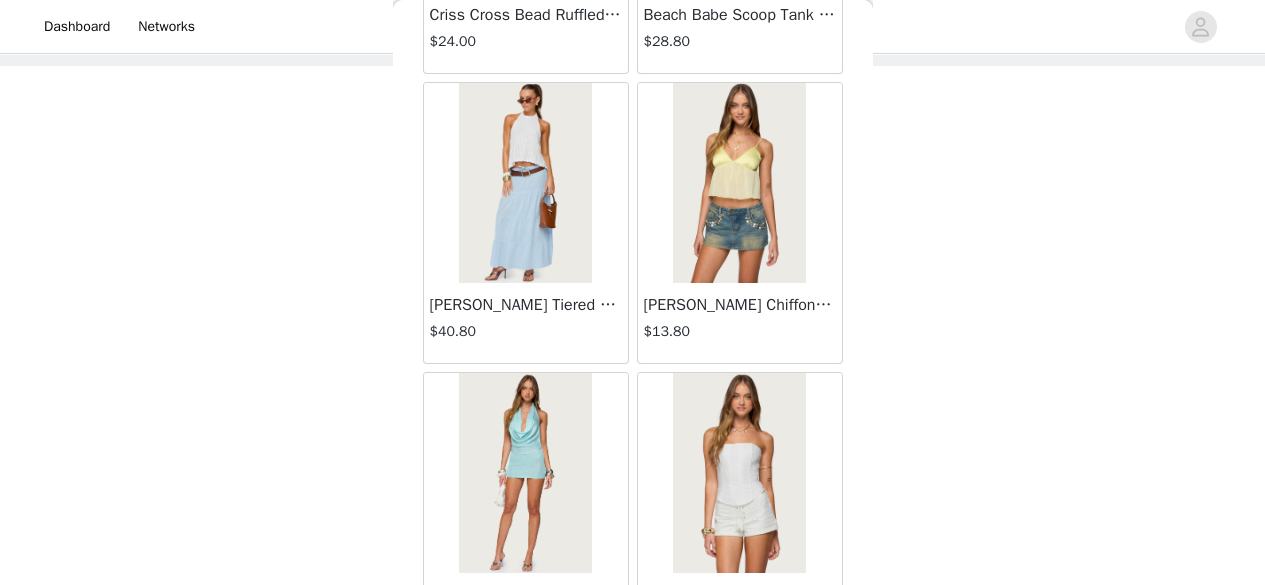 click on "$40.80" at bounding box center (526, 331) 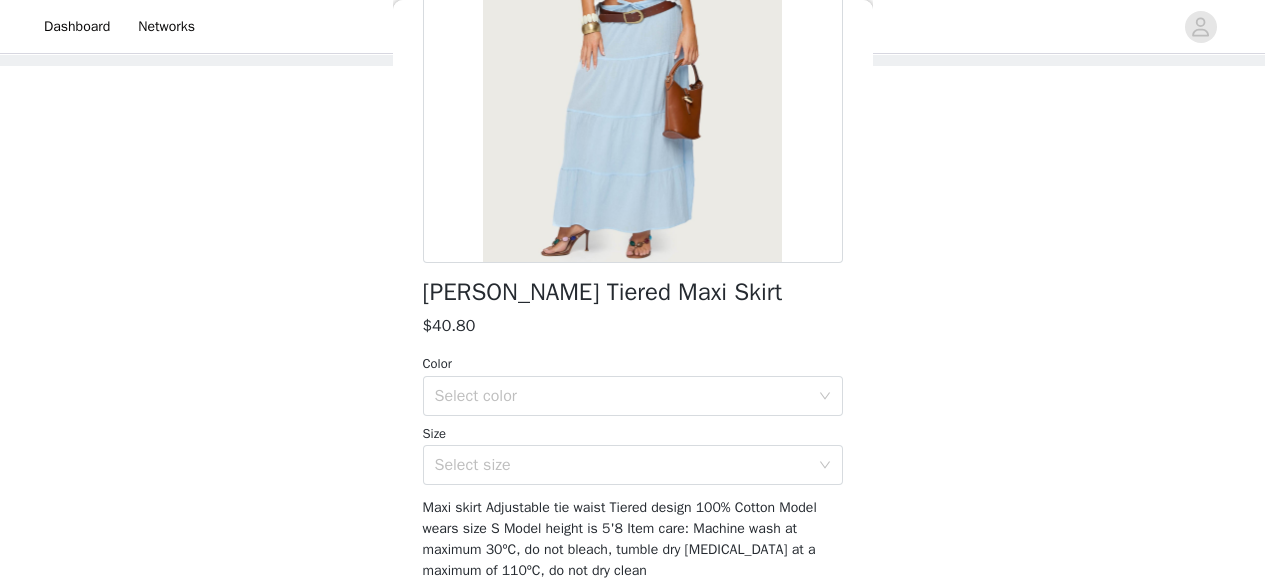 scroll, scrollTop: 296, scrollLeft: 0, axis: vertical 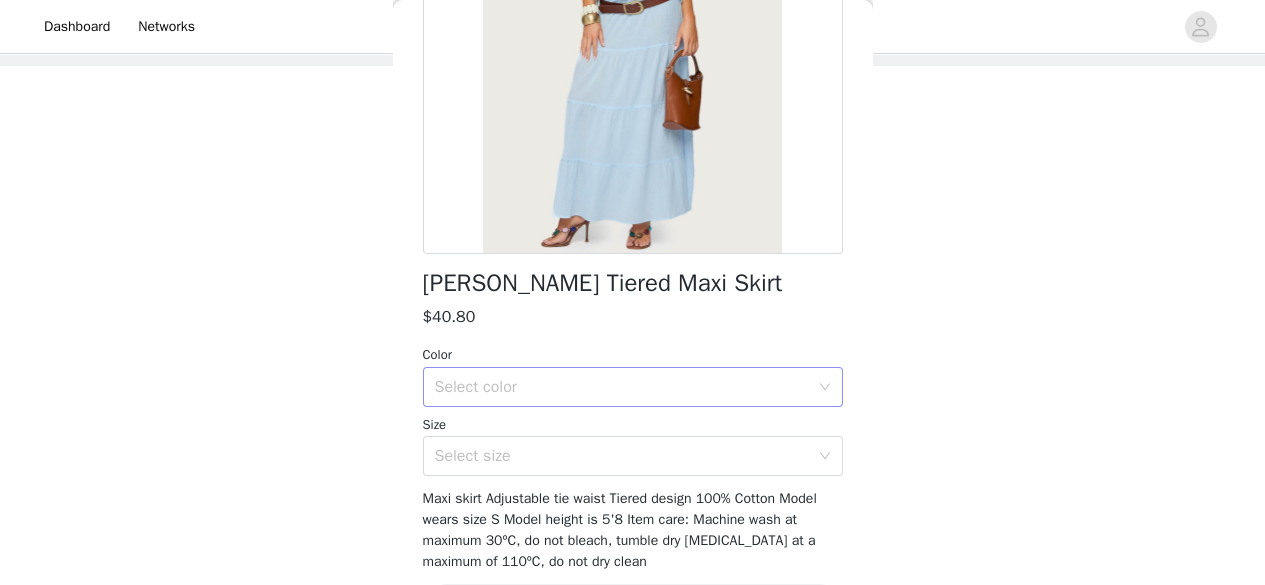 click on "Select color" at bounding box center (622, 387) 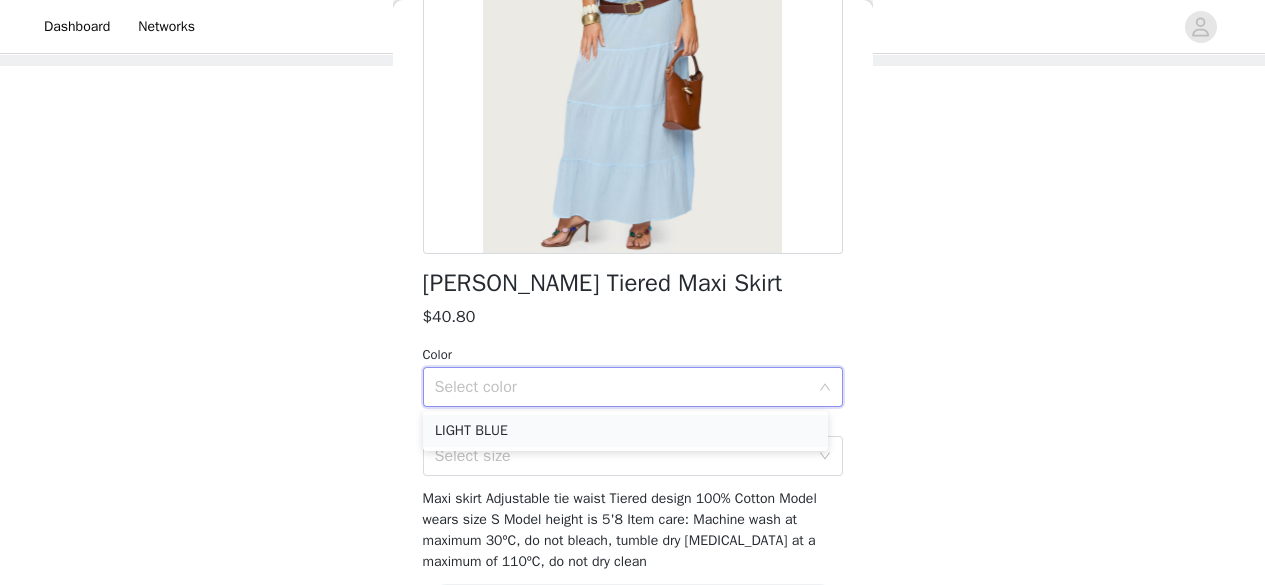 click on "LIGHT BLUE" at bounding box center (625, 431) 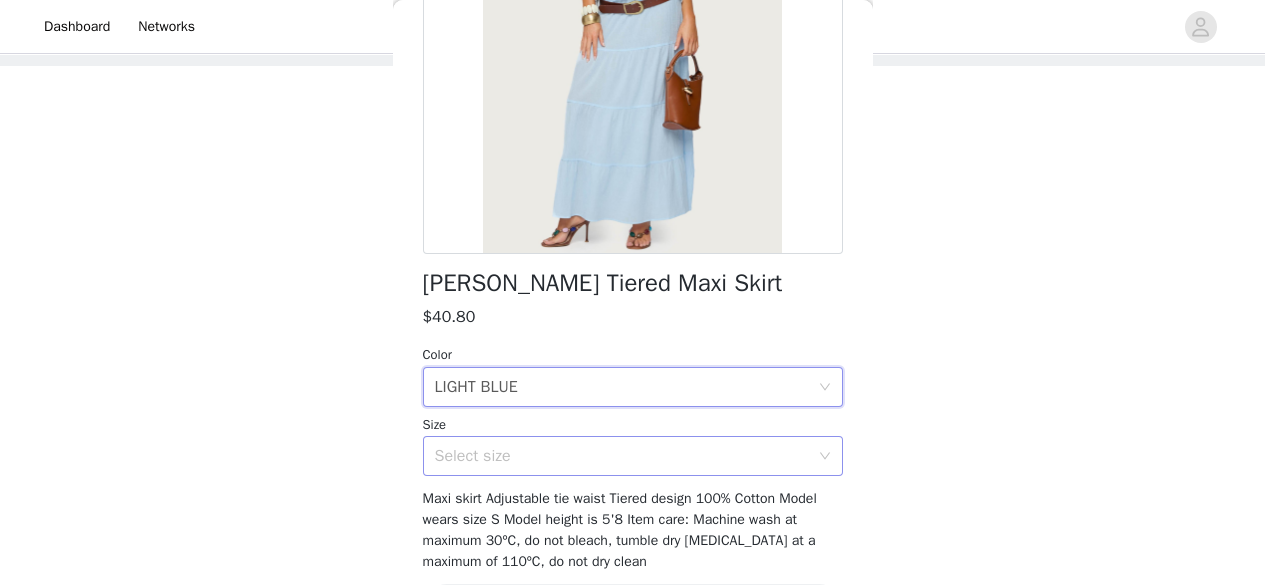 click on "Select size" at bounding box center (622, 456) 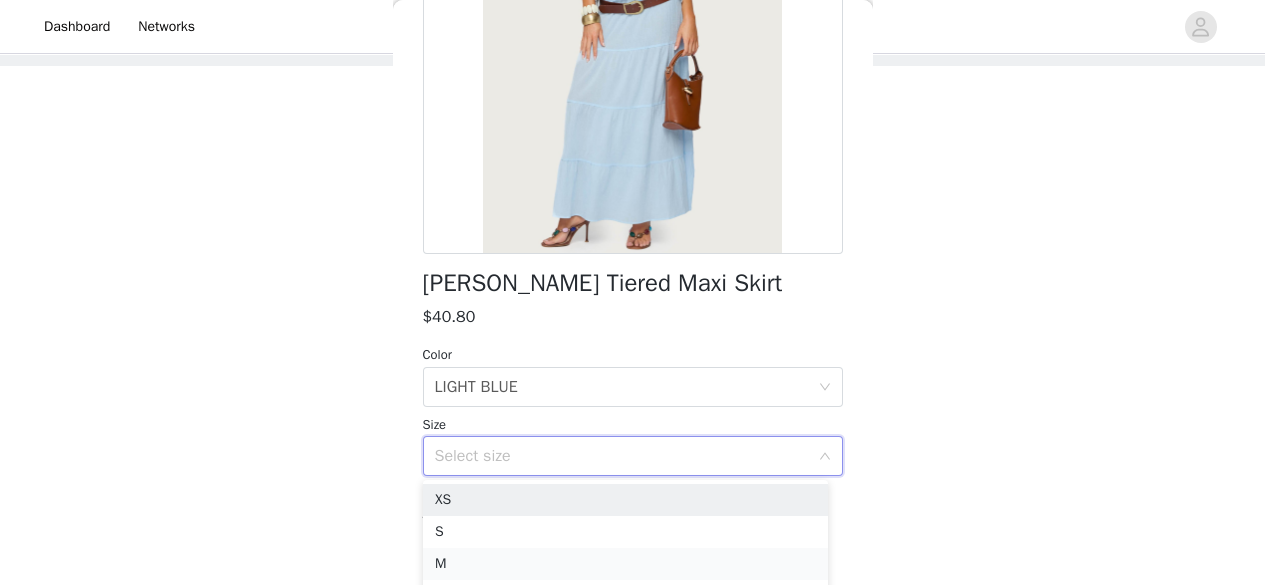 click on "M" at bounding box center (625, 564) 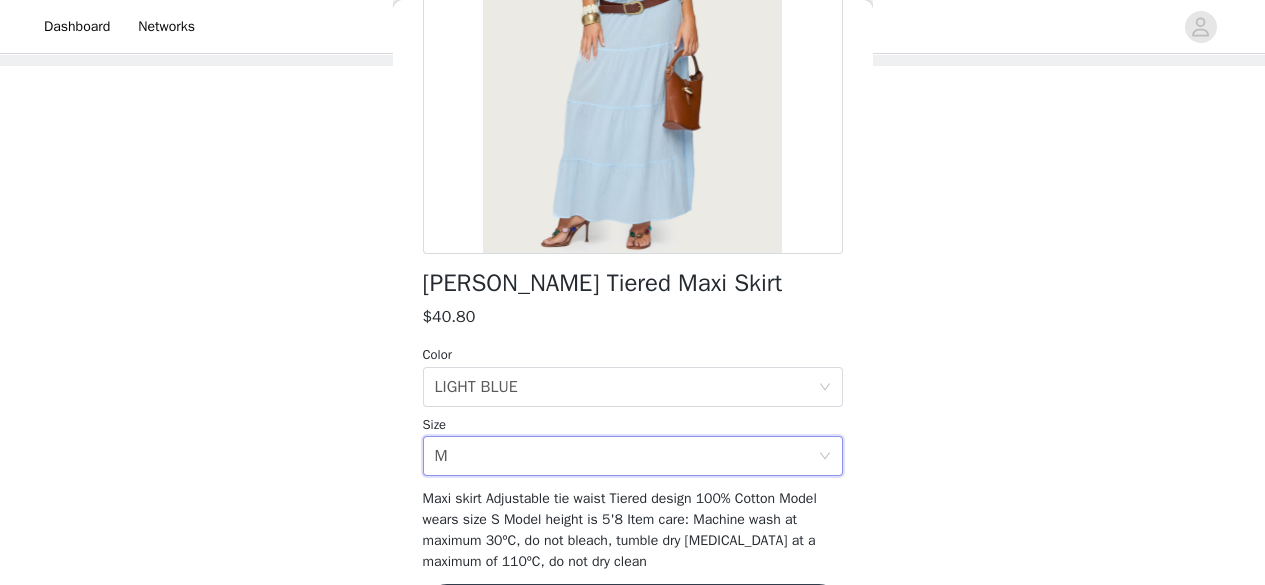 scroll, scrollTop: 367, scrollLeft: 0, axis: vertical 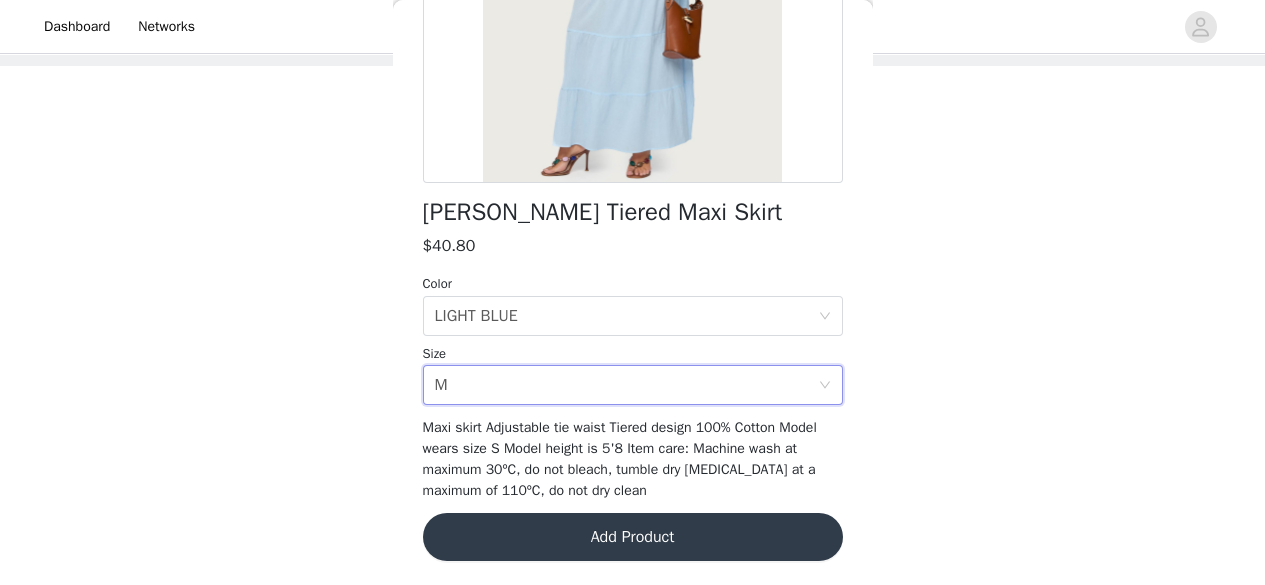 click on "Add Product" at bounding box center (633, 537) 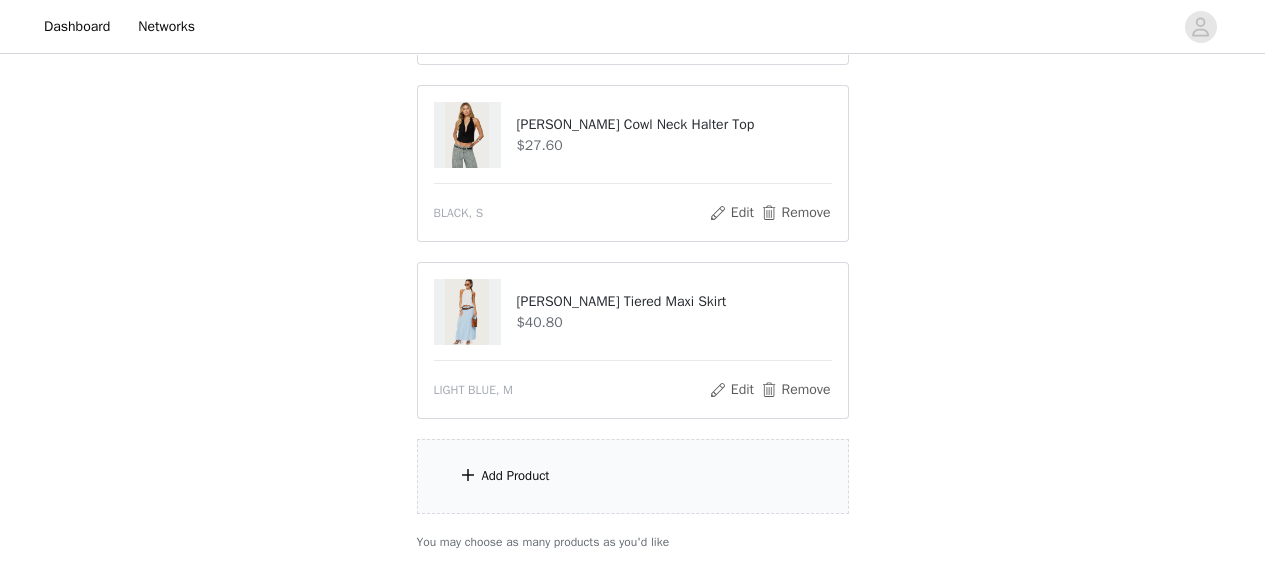scroll, scrollTop: 440, scrollLeft: 0, axis: vertical 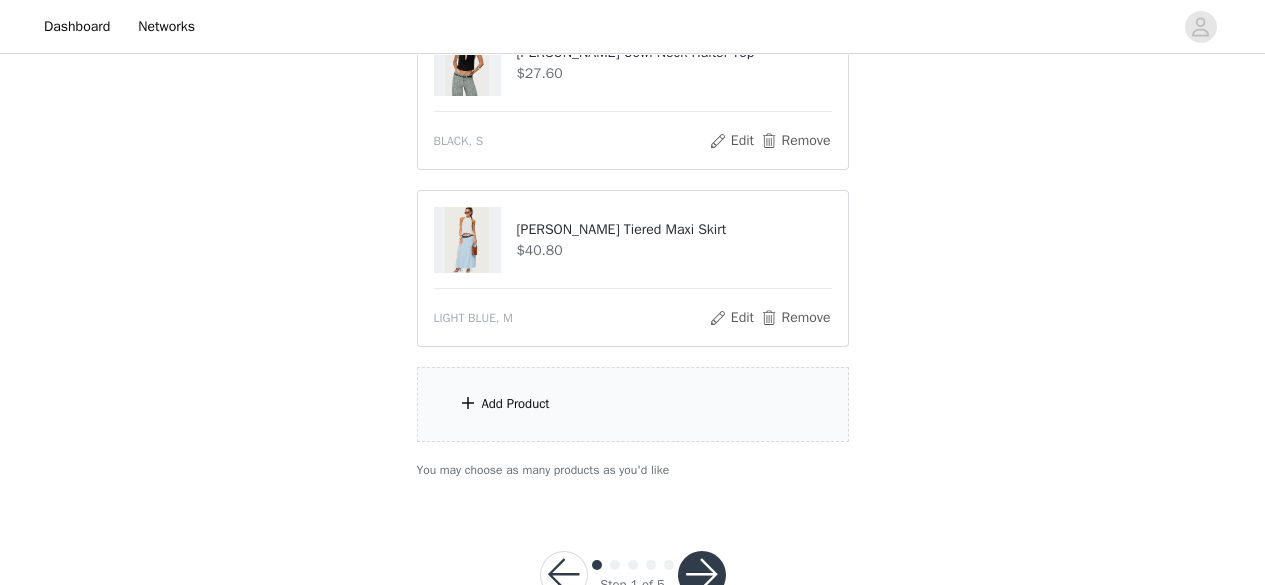 click on "Add Product" at bounding box center [633, 404] 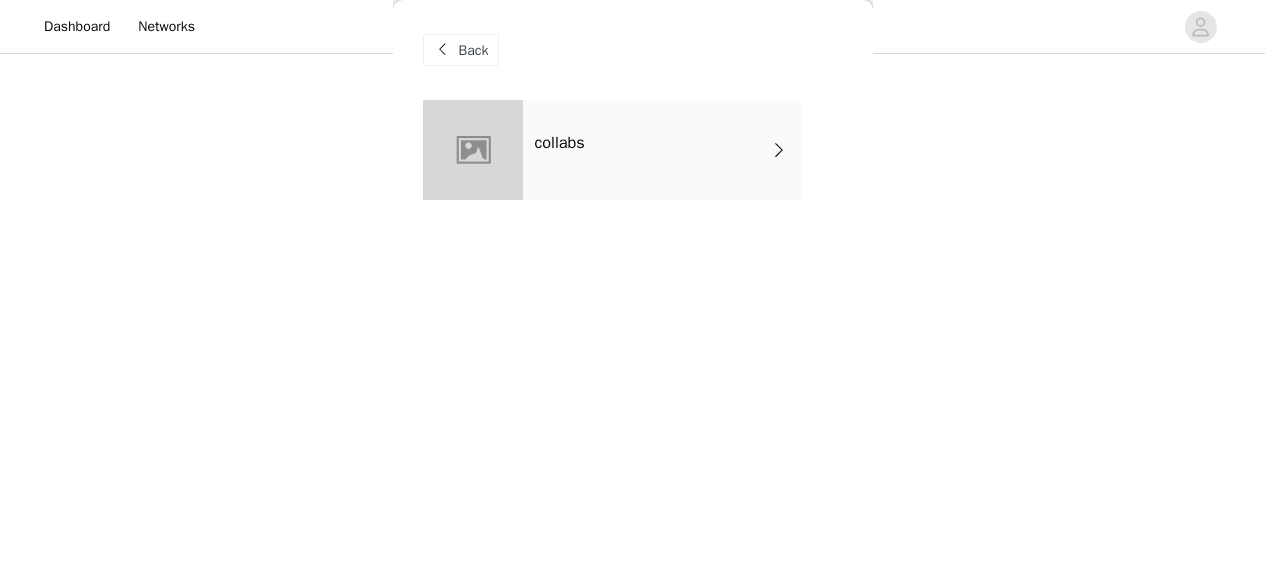 click at bounding box center (779, 150) 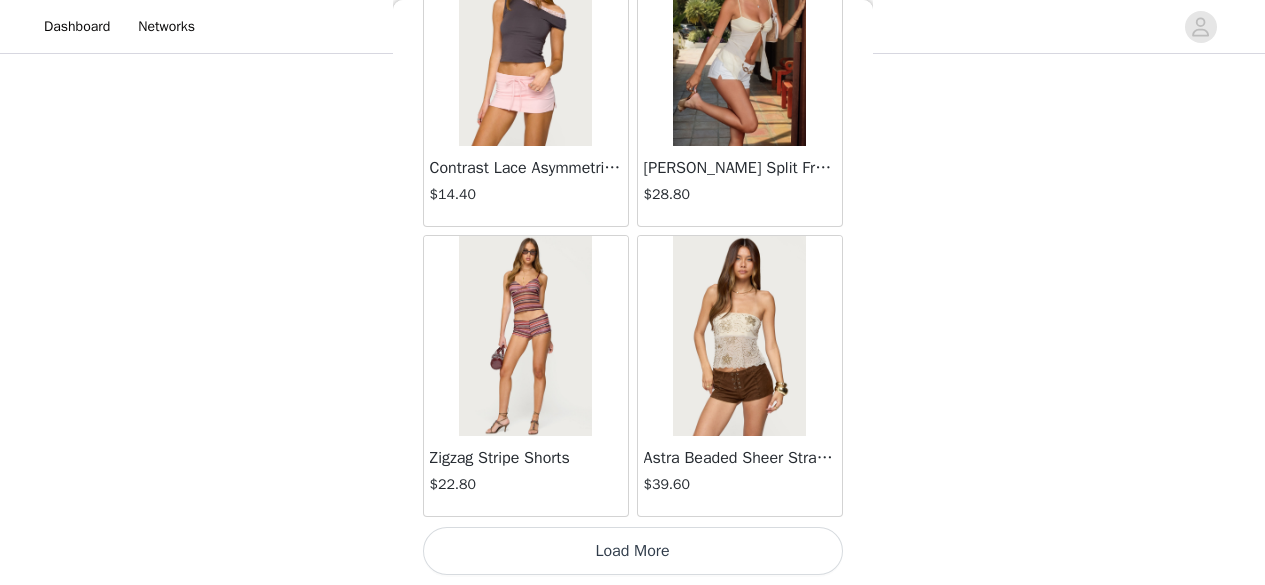 click on "Load More" at bounding box center [633, 551] 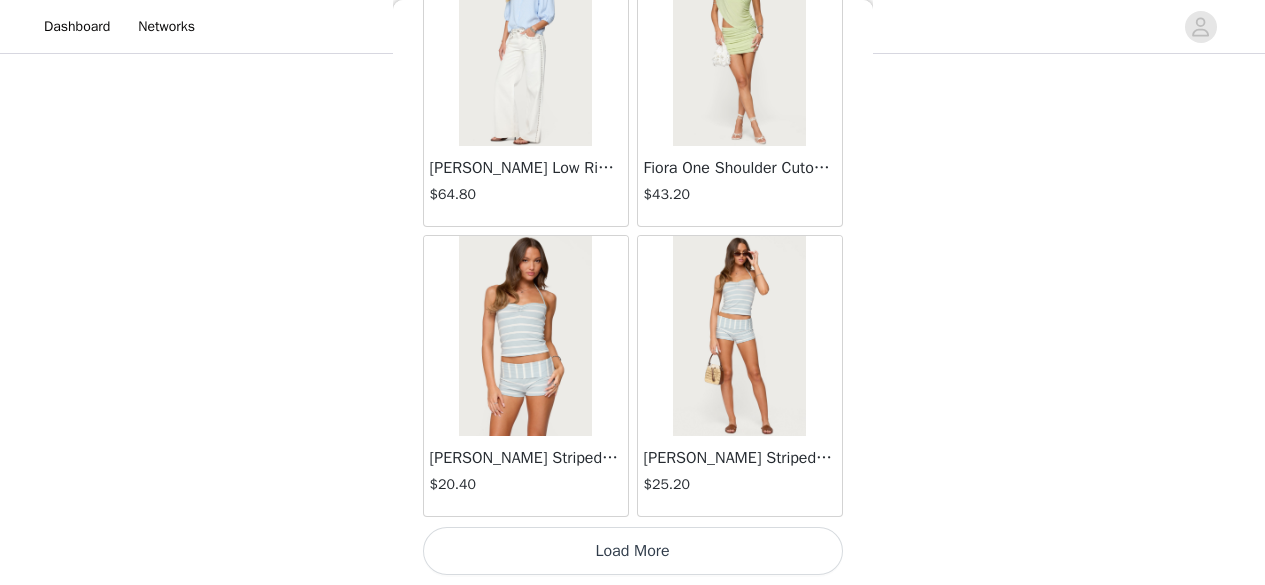 click on "Load More" at bounding box center (633, 551) 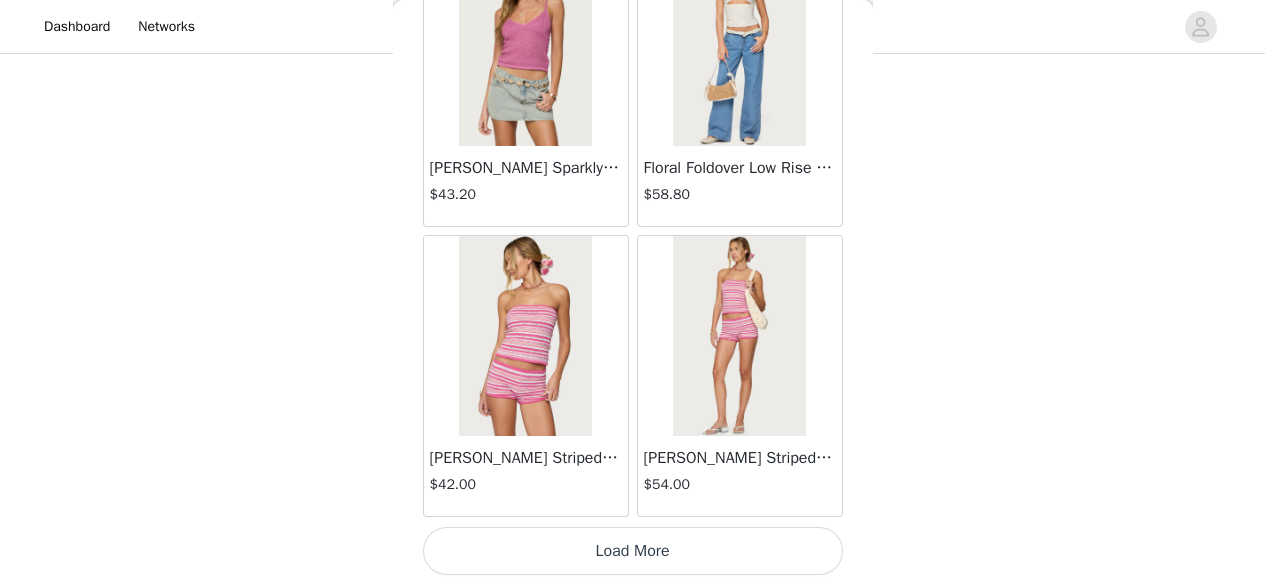click on "Load More" at bounding box center [633, 551] 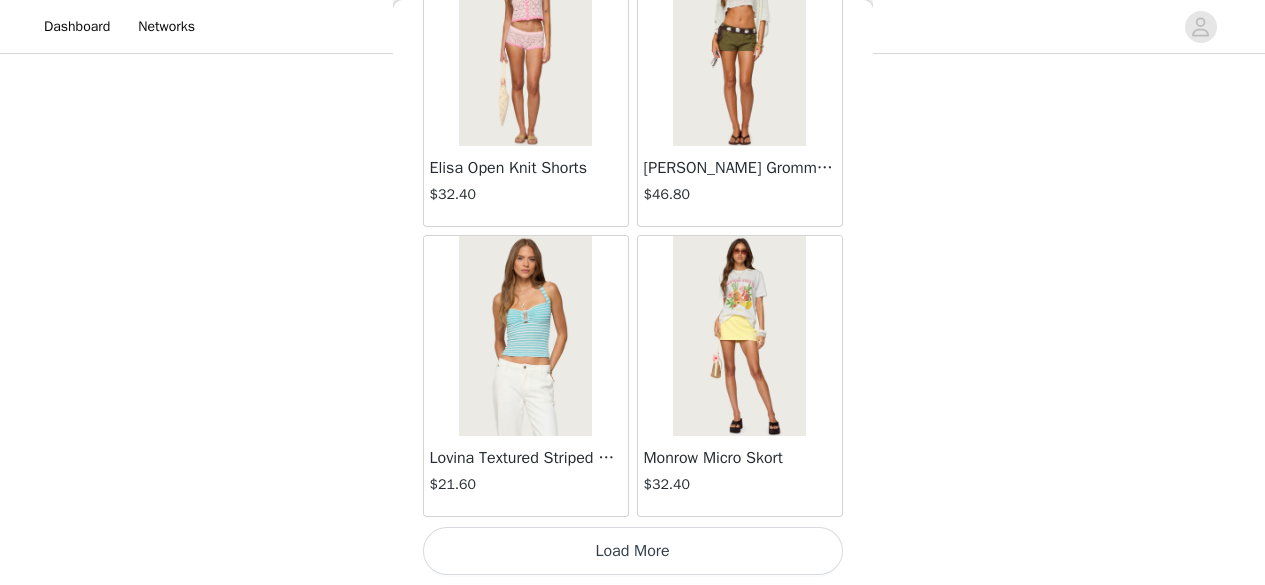 click on "Load More" at bounding box center [633, 551] 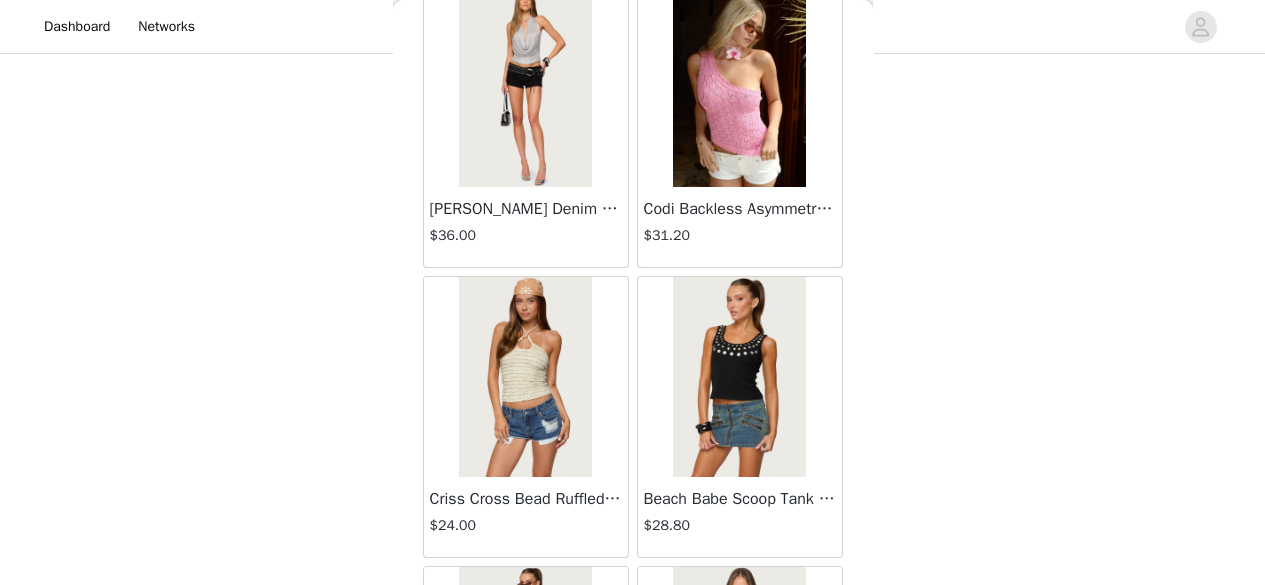 scroll, scrollTop: 13137, scrollLeft: 0, axis: vertical 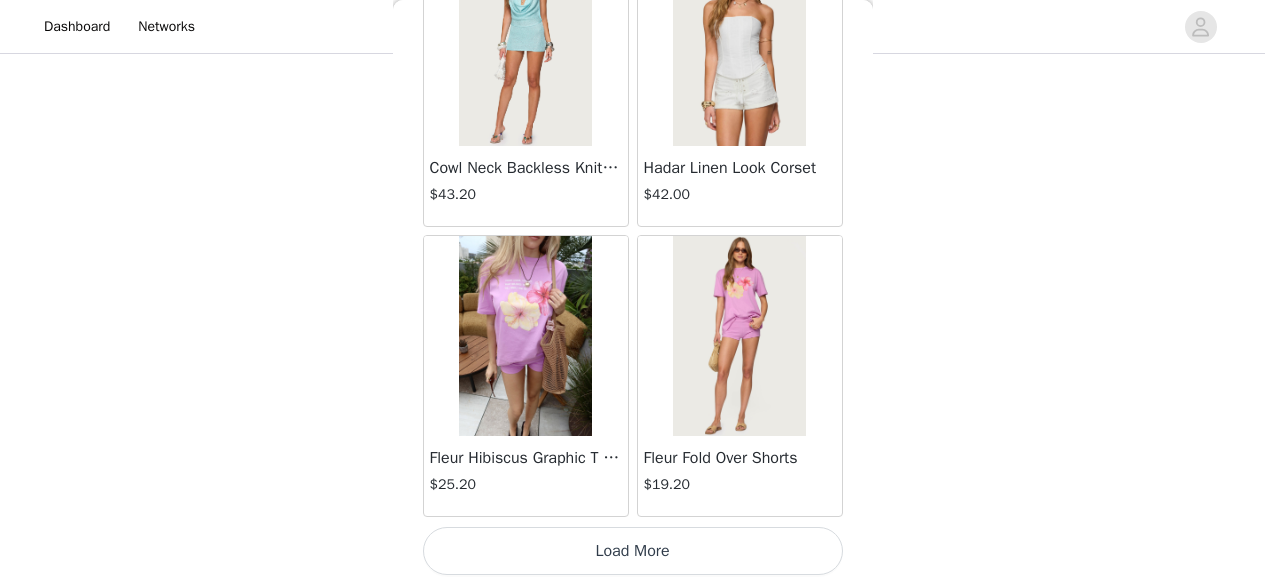 click on "Load More" at bounding box center (633, 551) 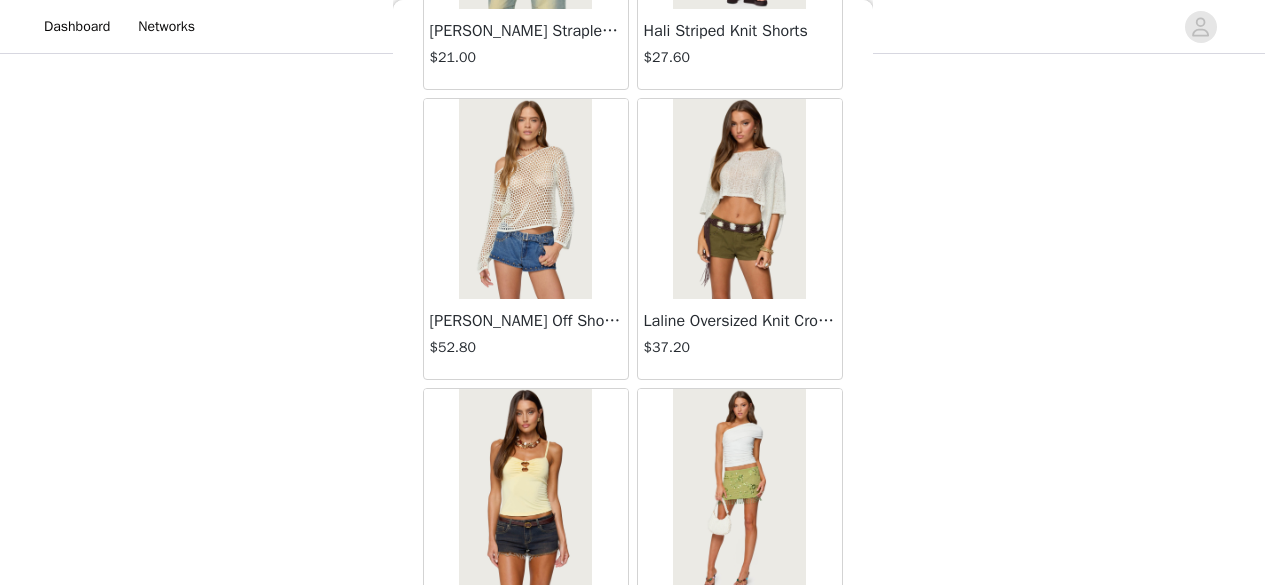 scroll, scrollTop: 15083, scrollLeft: 0, axis: vertical 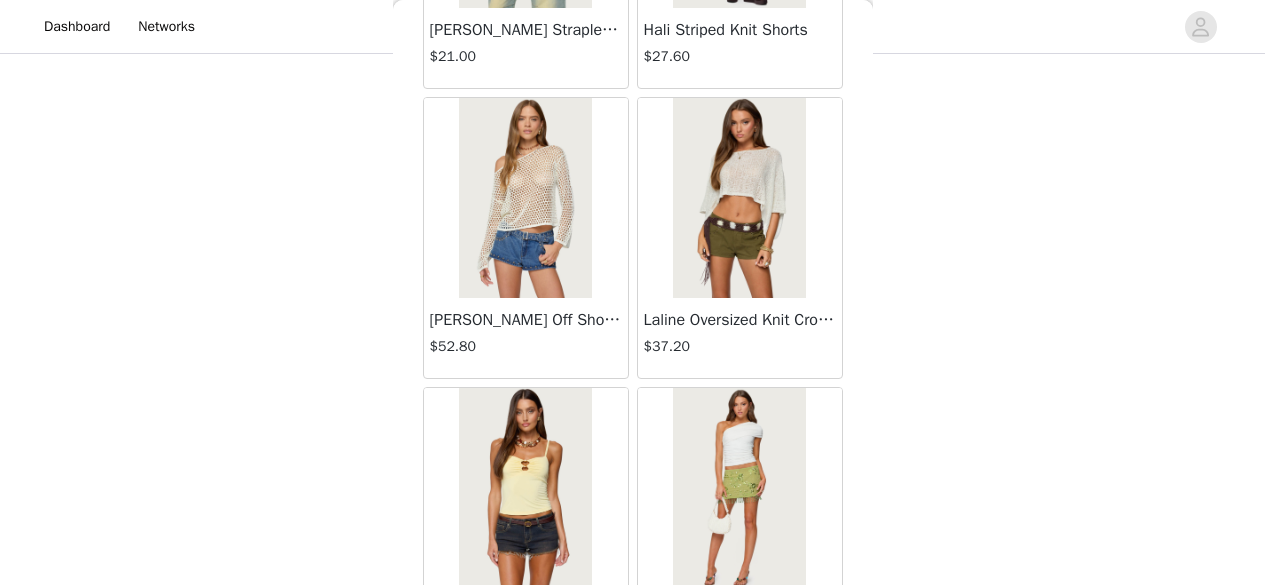 click on "[PERSON_NAME] Off Shoulder Crochet Top" at bounding box center (526, 320) 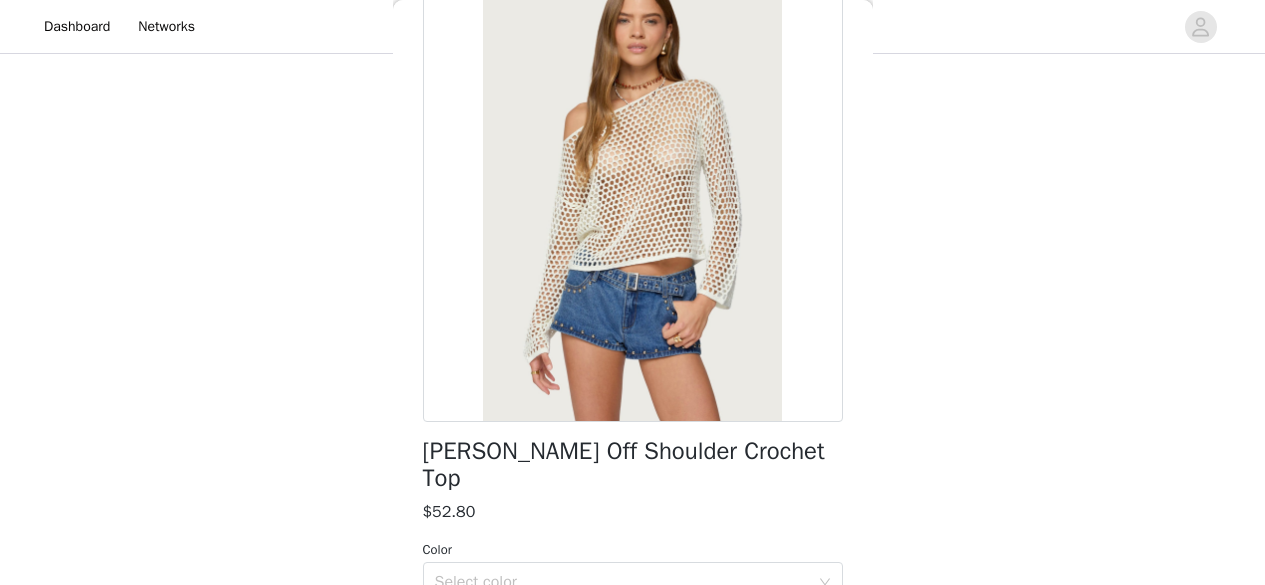 scroll, scrollTop: 275, scrollLeft: 0, axis: vertical 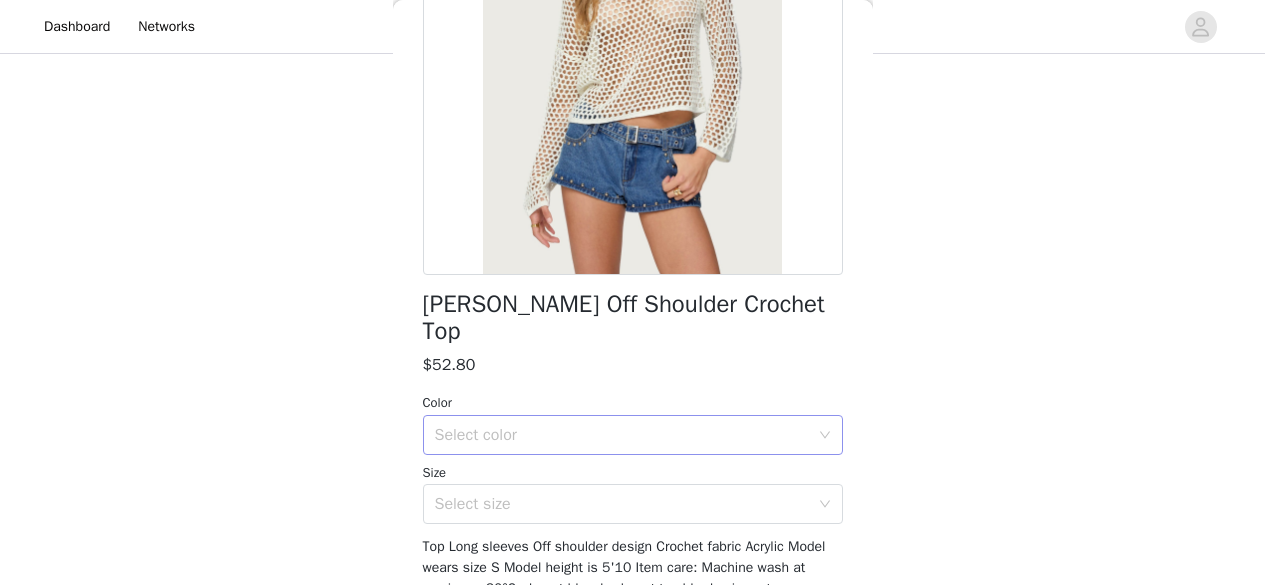 click on "Select color" at bounding box center (622, 435) 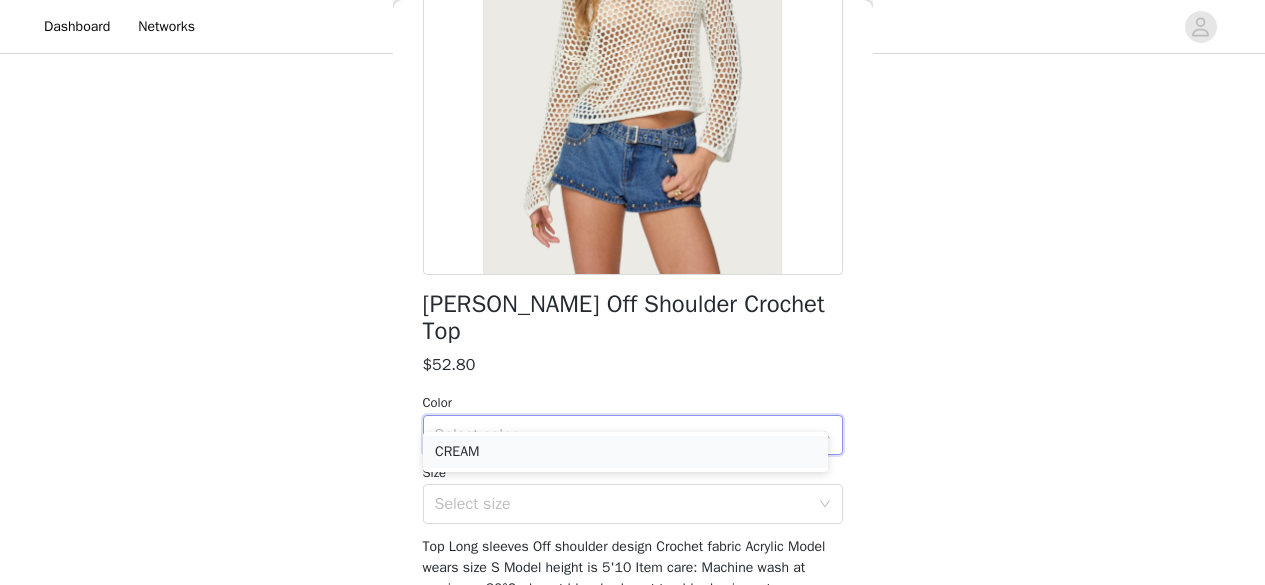 click on "CREAM" at bounding box center [625, 452] 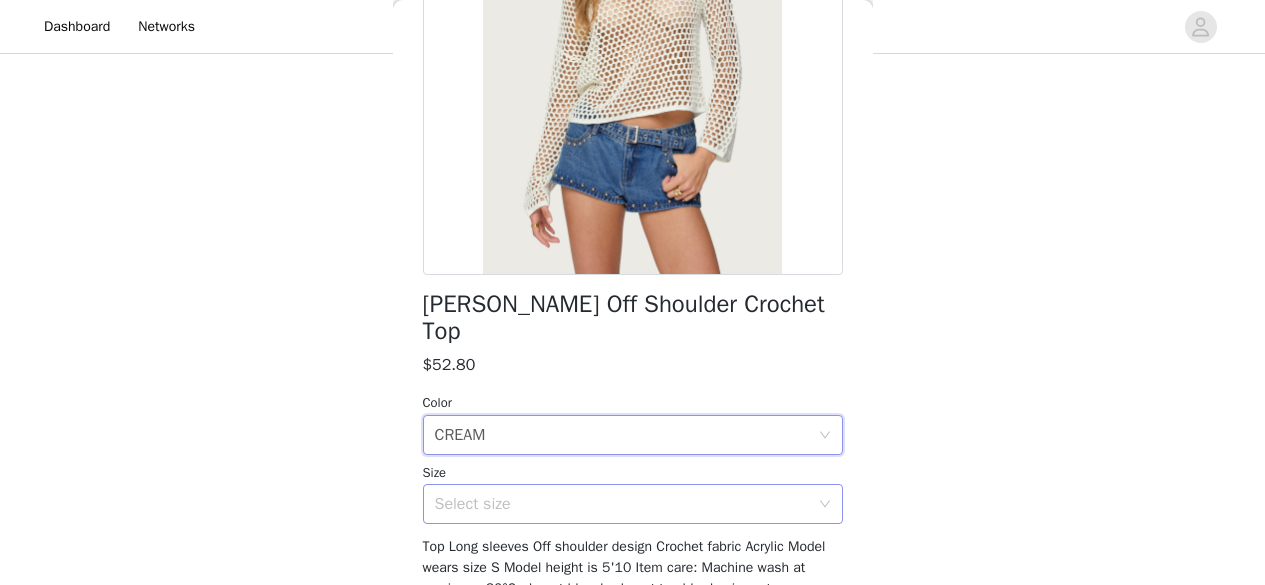 click on "Select size" at bounding box center (622, 504) 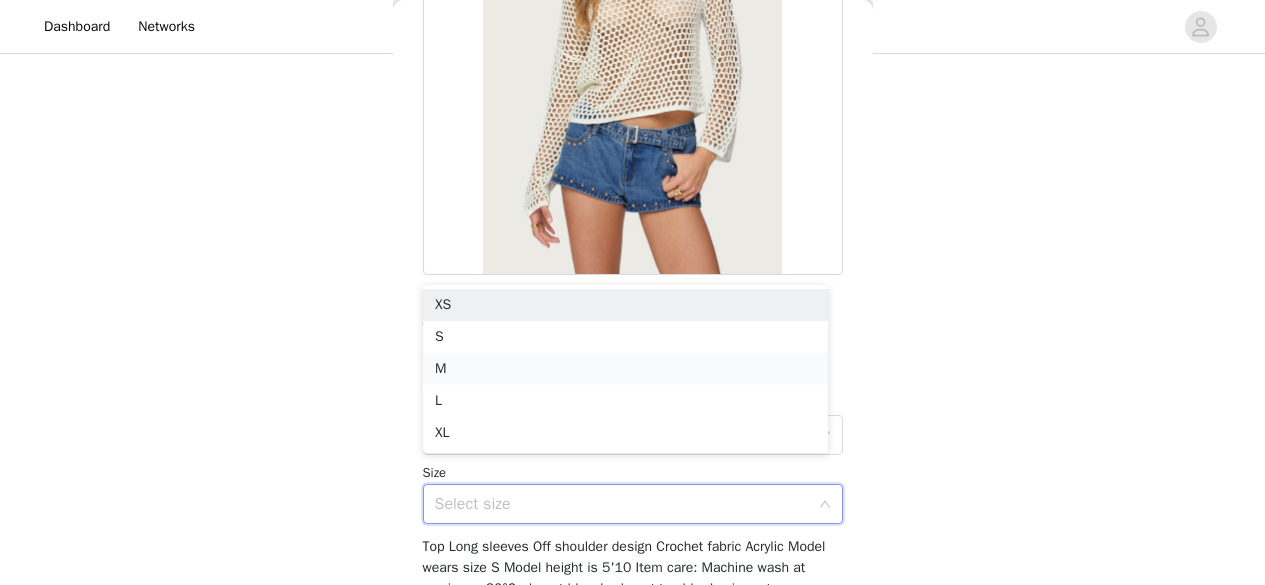 click on "M" at bounding box center (625, 369) 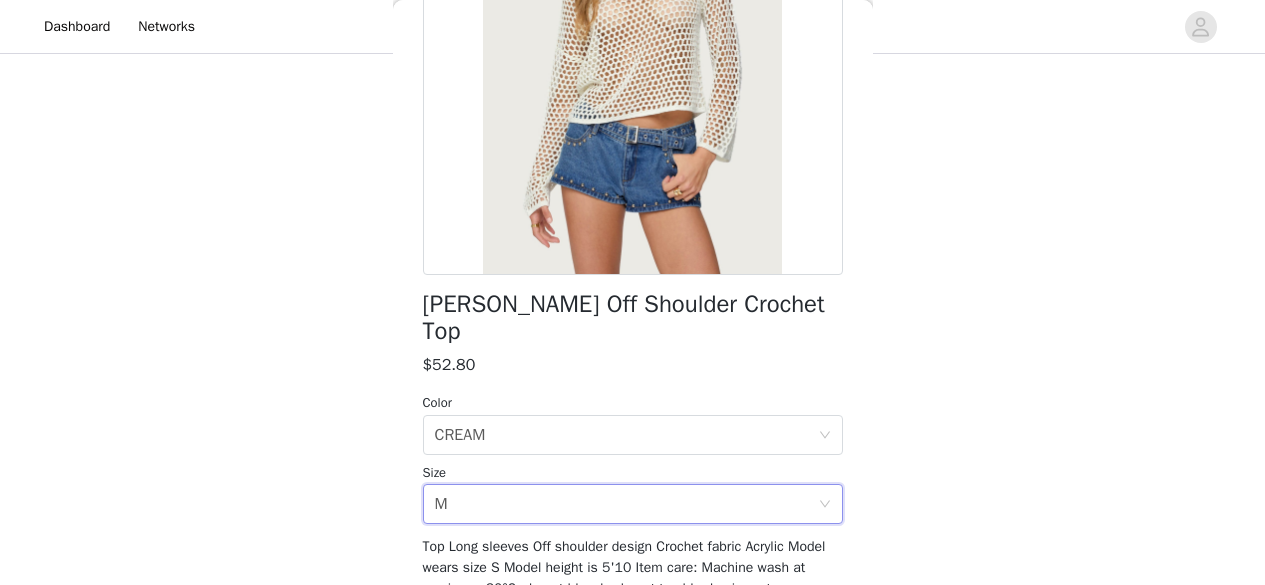 scroll, scrollTop: 367, scrollLeft: 0, axis: vertical 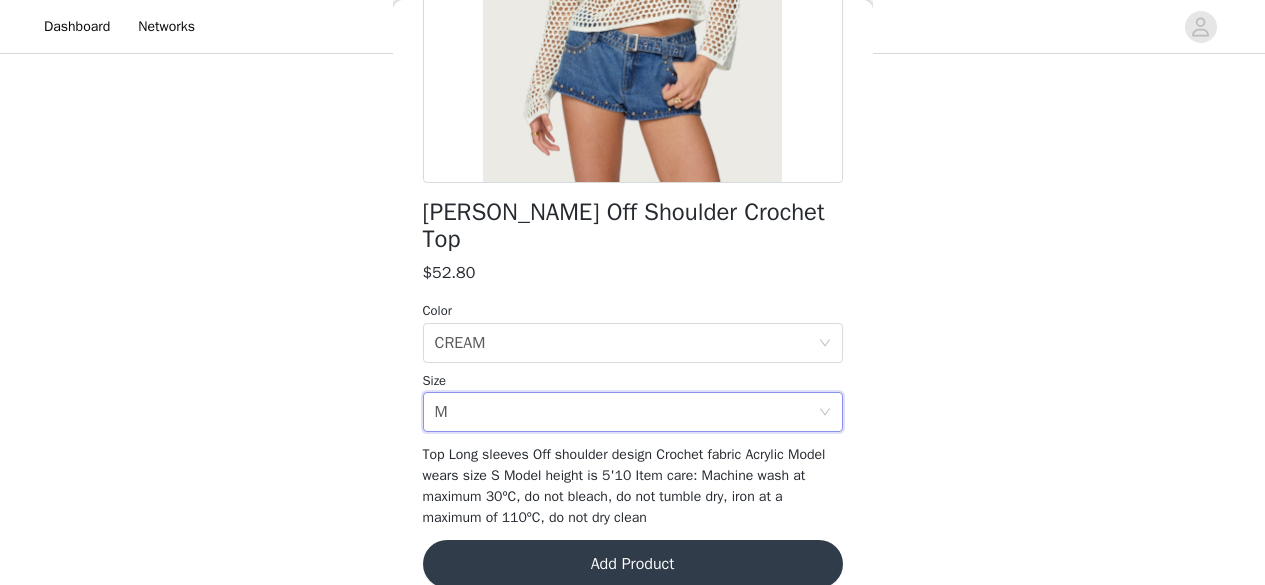 click on "Add Product" at bounding box center (633, 564) 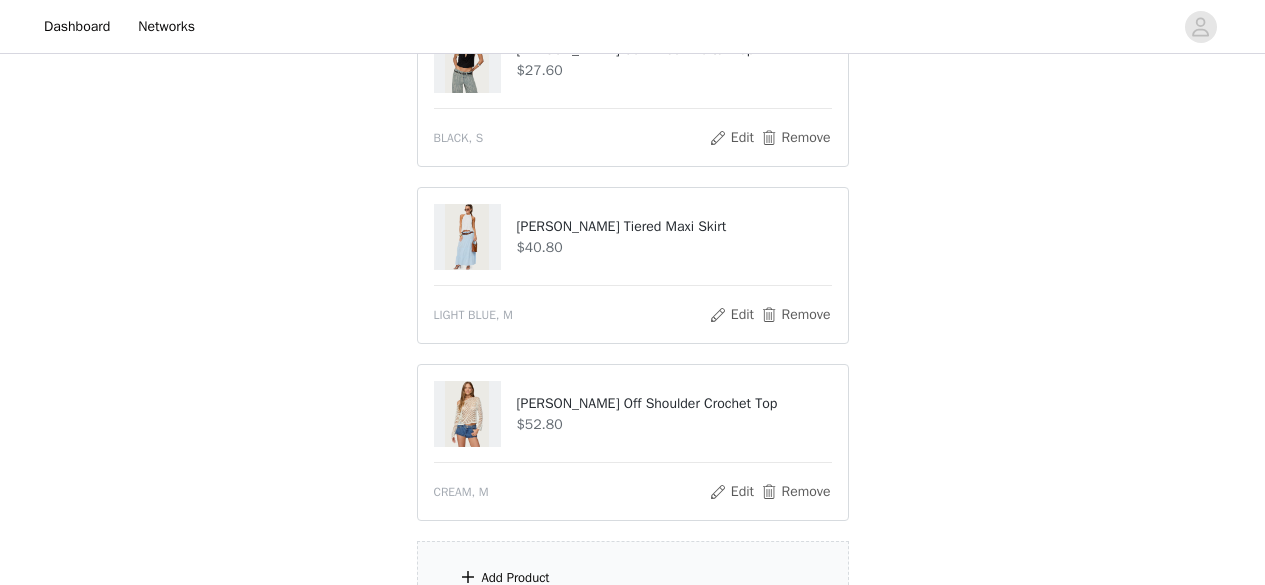 click on "Kalley Off Shoulder Crochet Top     $52.80       CREAM, M       Edit   Remove" at bounding box center [633, 442] 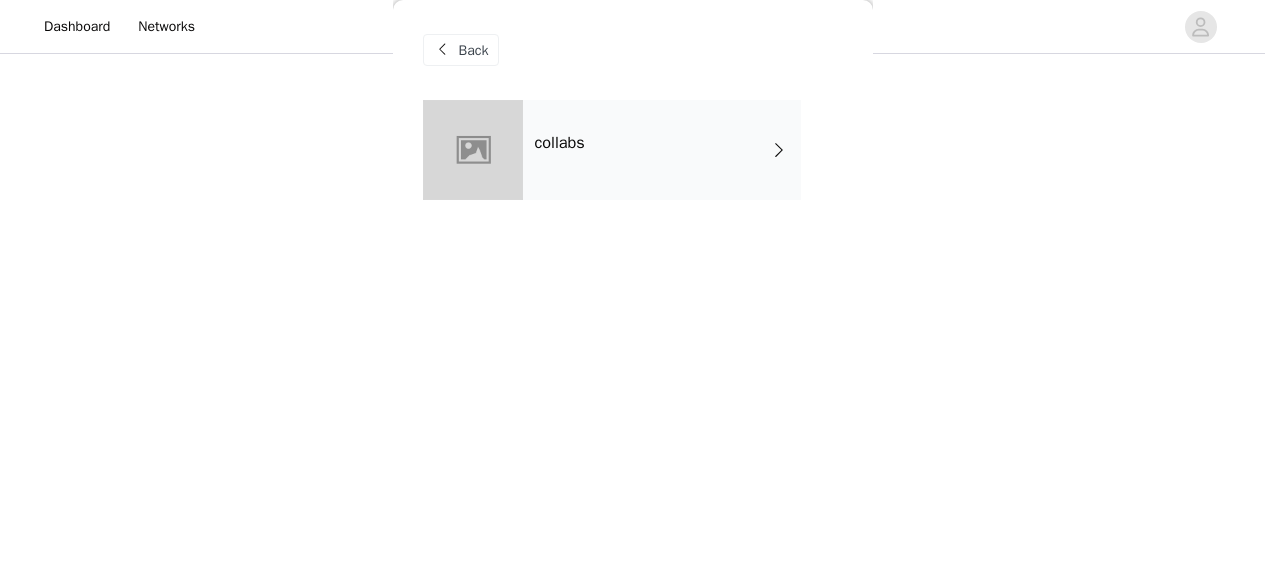 click on "collabs" at bounding box center (662, 150) 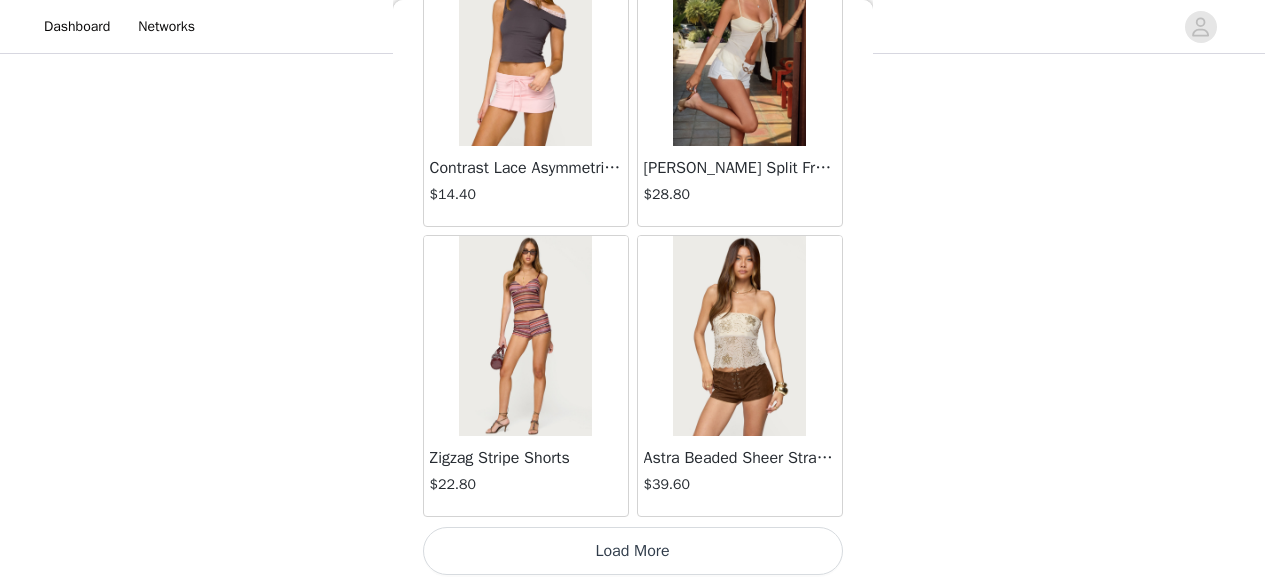 click on "Load More" at bounding box center [633, 551] 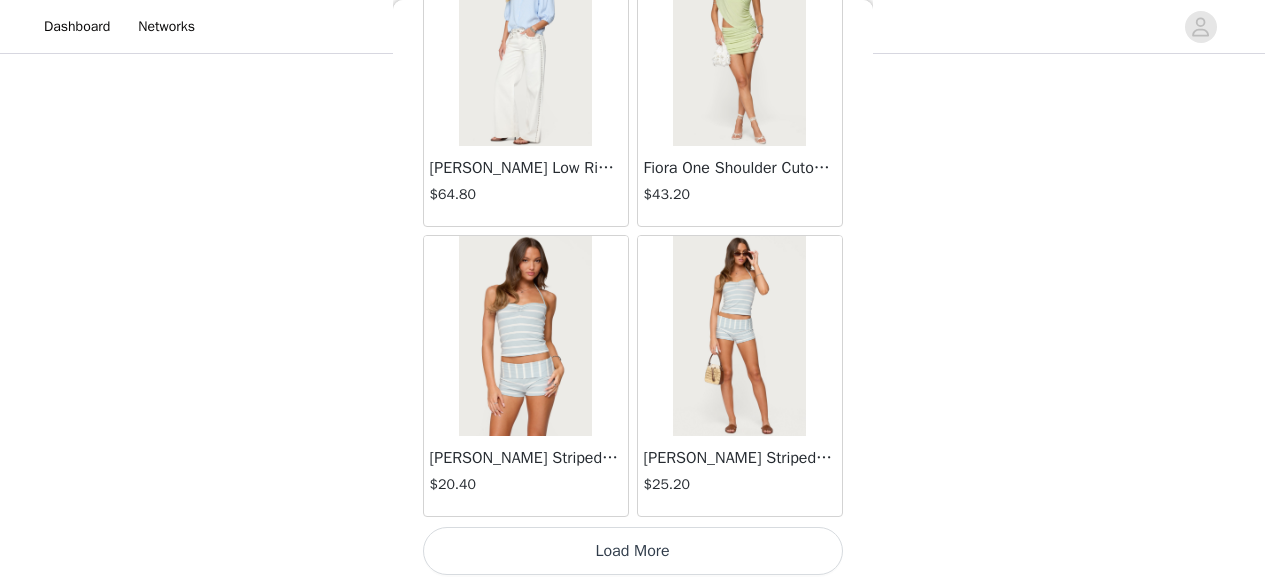 click on "Load More" at bounding box center (633, 551) 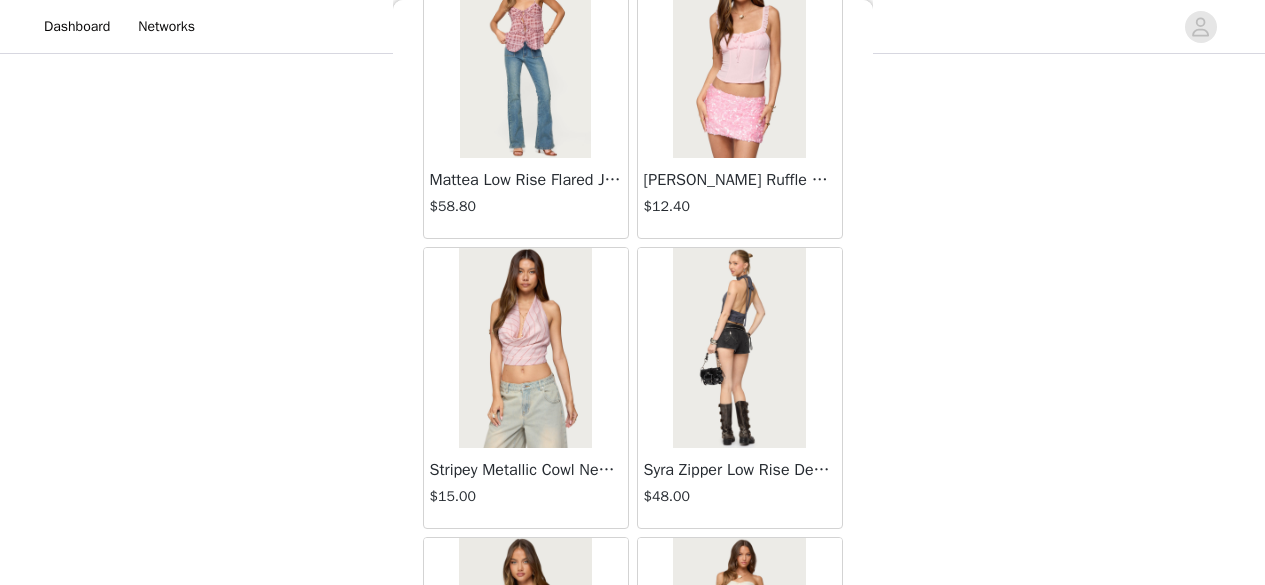 scroll, scrollTop: 8275, scrollLeft: 0, axis: vertical 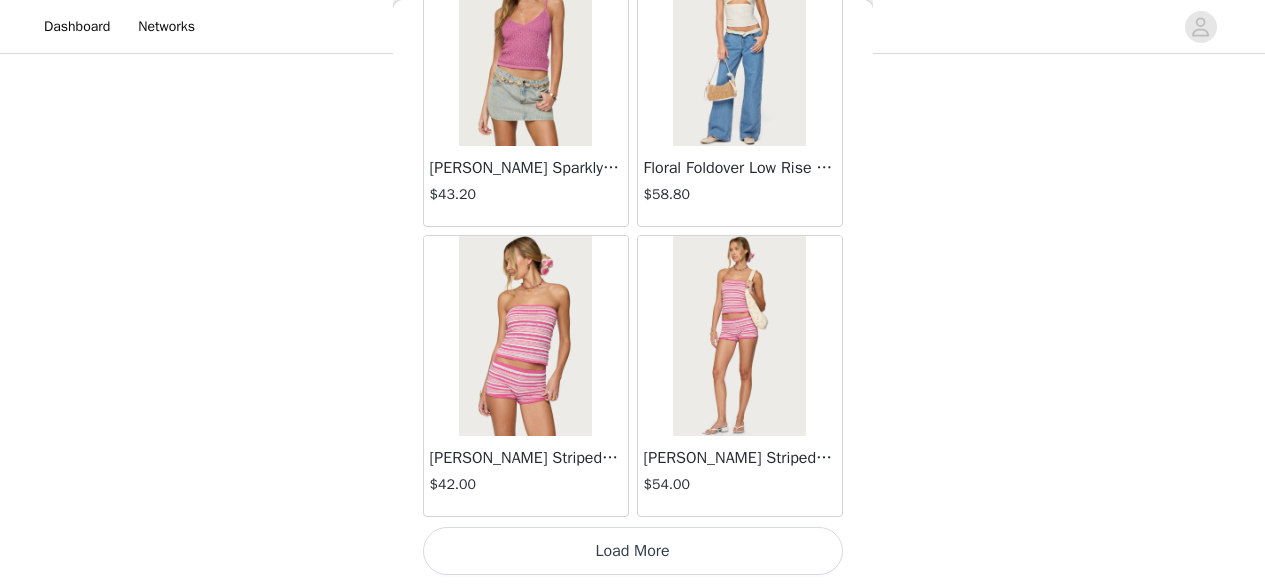 click on "Lovina Grommet Pleated Mini Skort   $16.80       Metallic & Sequin Textured Tank Top   $27.60       Nelley Backless Beaded Sequin Chiffon Top   $36.00       [PERSON_NAME] Asymmetric One Shoulder Crochet Top   $21.60       [PERSON_NAME] Plaid Micro Shorts   $30.00       [PERSON_NAME] Floral Texured Sheer Halter Top   $27.60       Maree Bead V Neck Top   $22.80       Maree Bead Cut Out Mini Skirt   $20.40       [PERSON_NAME] Cut Out Halter Top   $28.80       Juney Pinstripe Tailored Button Up Shirt   $36.00       Avenly Striped Tie Front Babydoll Top   $27.60       [PERSON_NAME] Studded Grommet Tube Top   $30.00       Avalai Linen Look Mini Skort   $38.40       Beaded Deep Cowl Neck Backless Top   $37.20       Frayed Pleated Denim Mini Skort   $16.00       Klay Linen Look Pleated Mini Skort   $14.40       Contrast Lace Asymmetric Off Shoulder Top   $14.40       [PERSON_NAME] Split Front Sheer Mesh Top   $28.80       Zigzag Stripe Shorts   $22.80       Astra Beaded Sheer Strapless Top   $39.60       Beaded Floral Embroidered Tank Top   $38.40" at bounding box center (633, -3797) 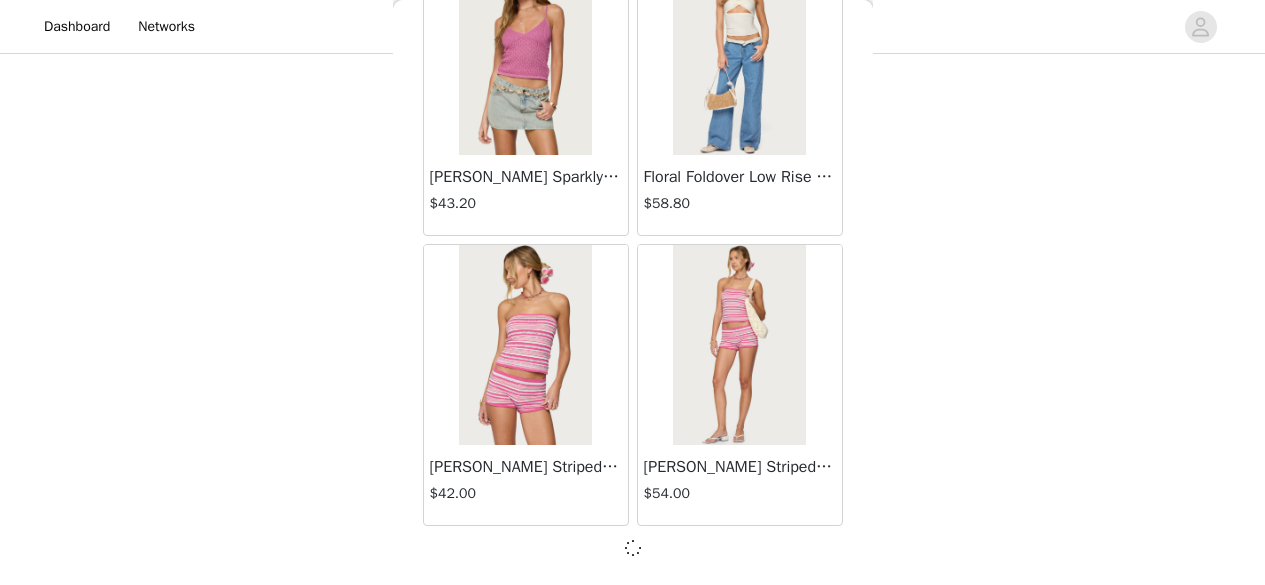 scroll, scrollTop: 8266, scrollLeft: 0, axis: vertical 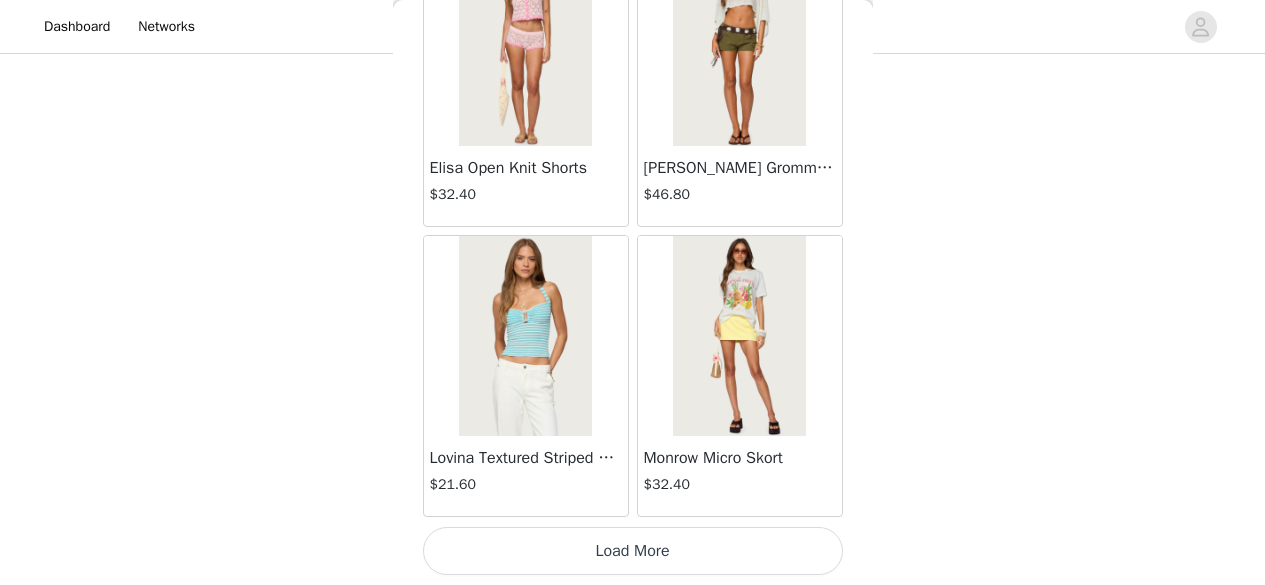 click on "Load More" at bounding box center [633, 551] 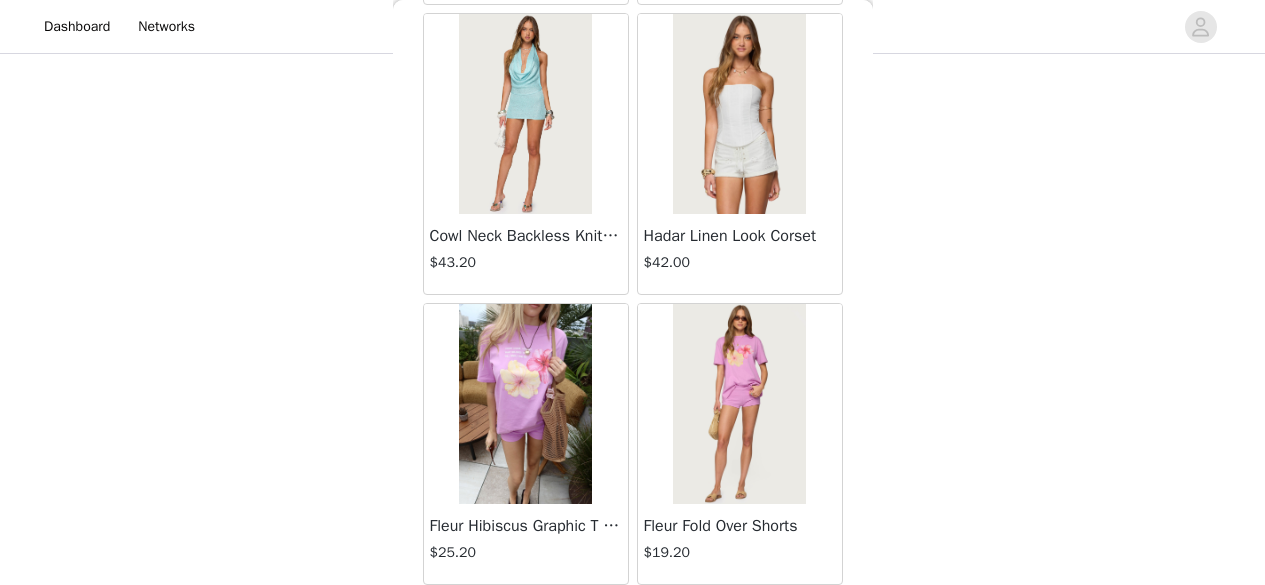 scroll, scrollTop: 14075, scrollLeft: 0, axis: vertical 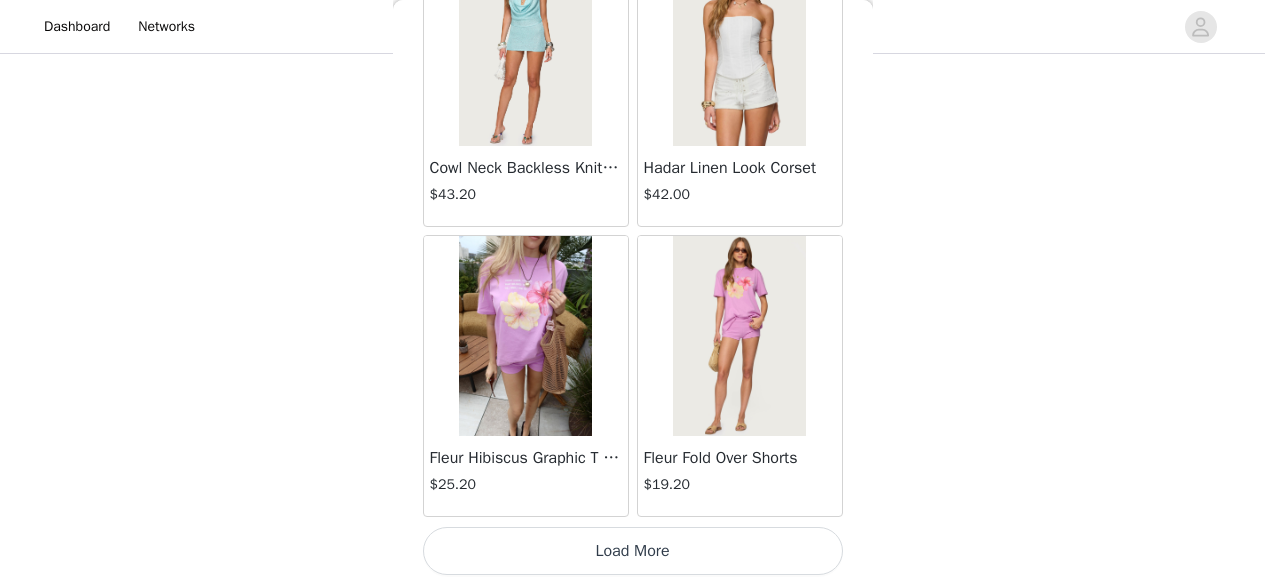 click on "Load More" at bounding box center (633, 551) 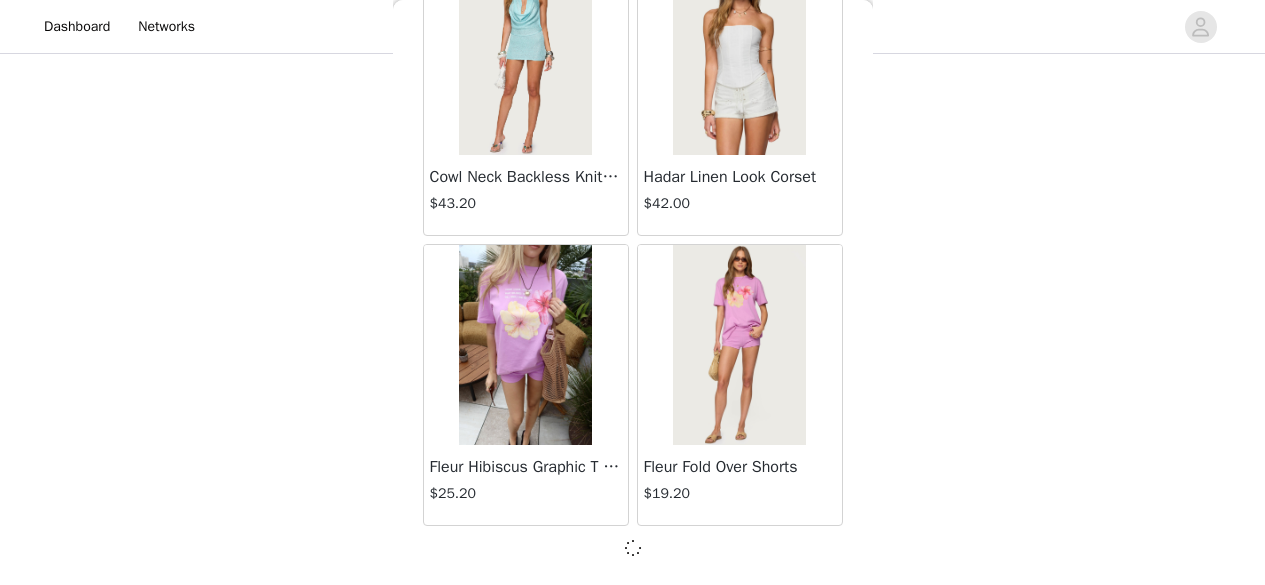 scroll, scrollTop: 14066, scrollLeft: 0, axis: vertical 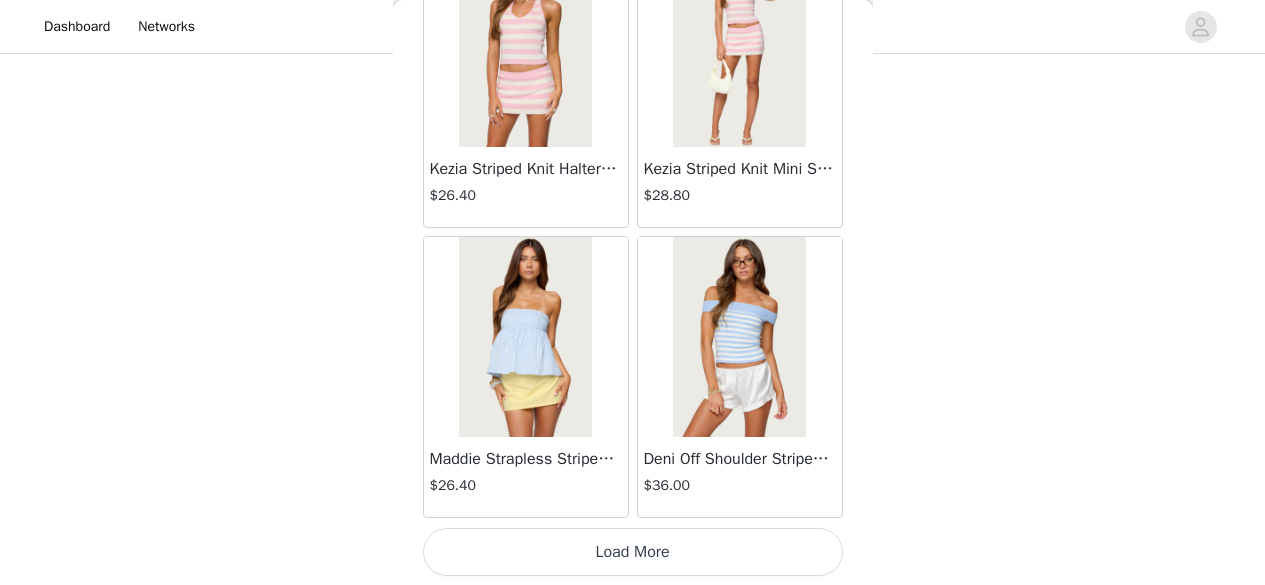 click on "Load More" at bounding box center [633, 552] 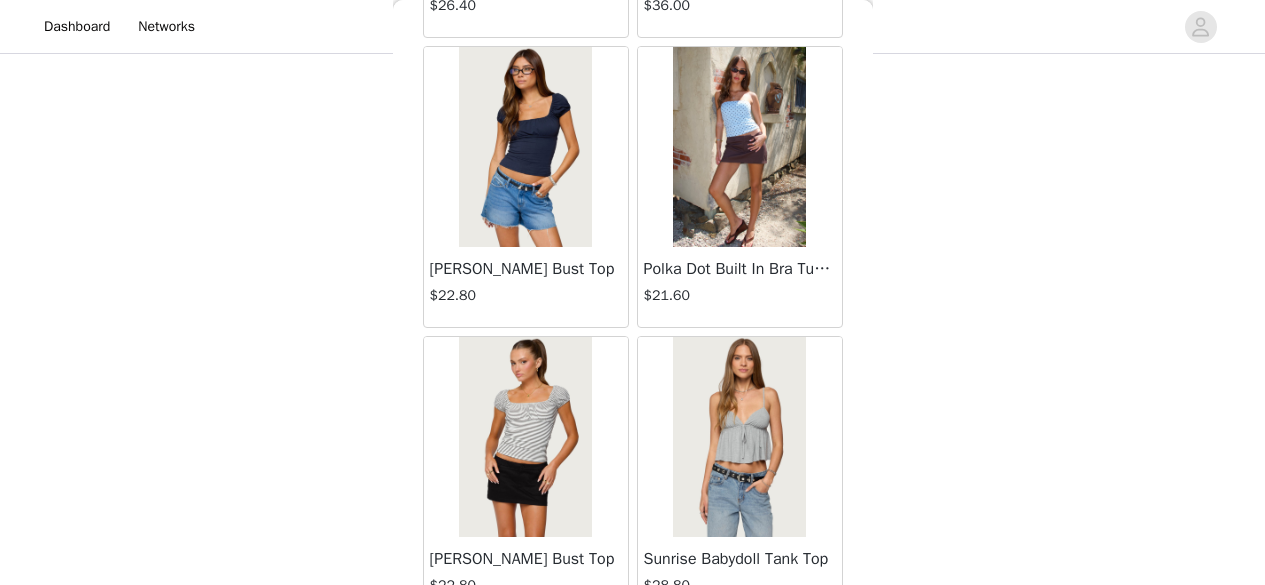 scroll, scrollTop: 17447, scrollLeft: 0, axis: vertical 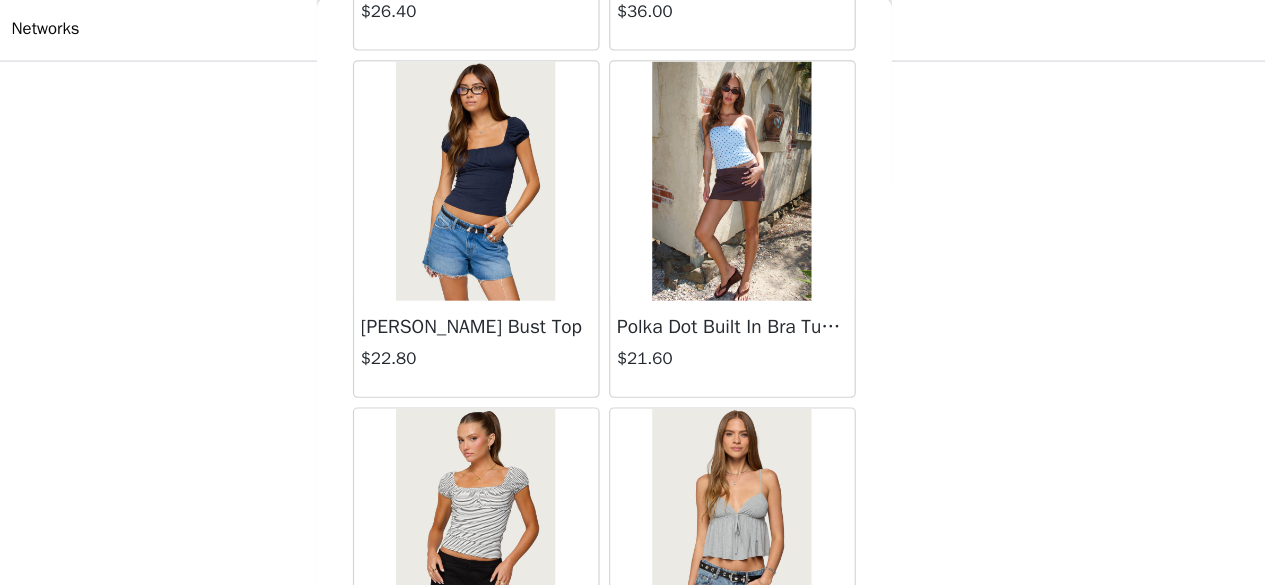 click at bounding box center (739, 444) 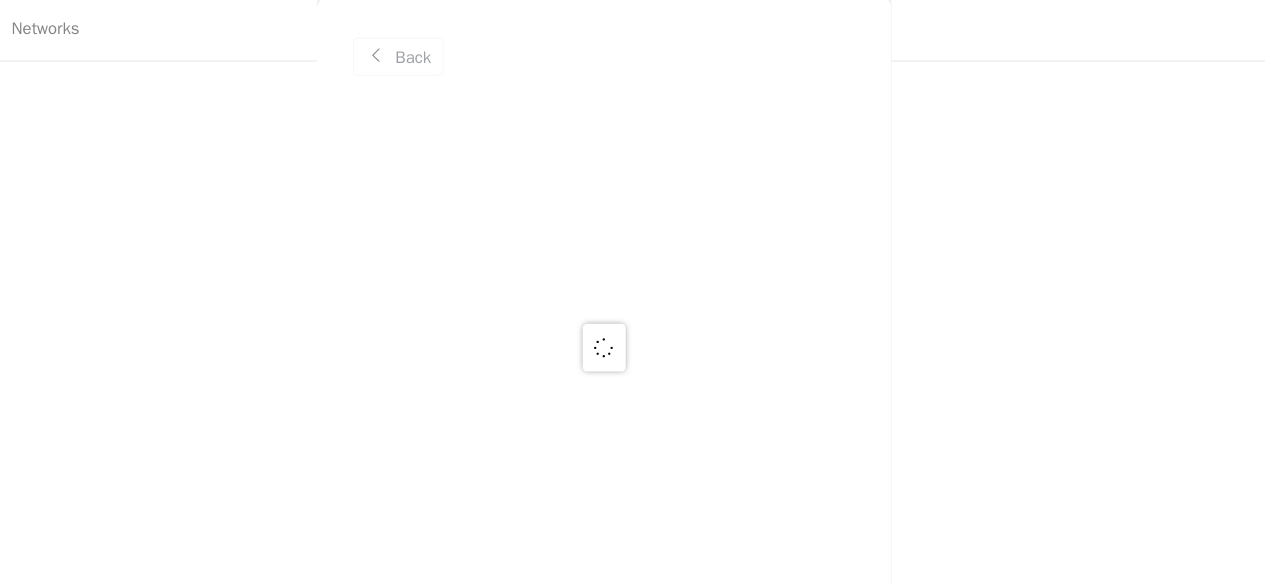 scroll, scrollTop: 0, scrollLeft: 0, axis: both 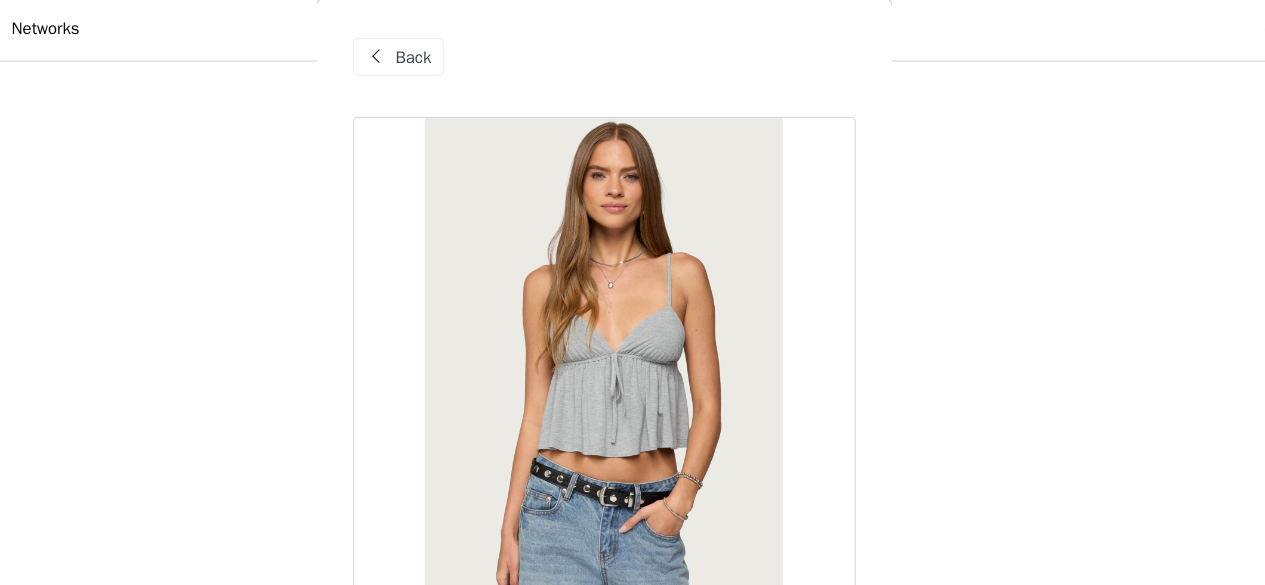 click on "Back" at bounding box center [461, 50] 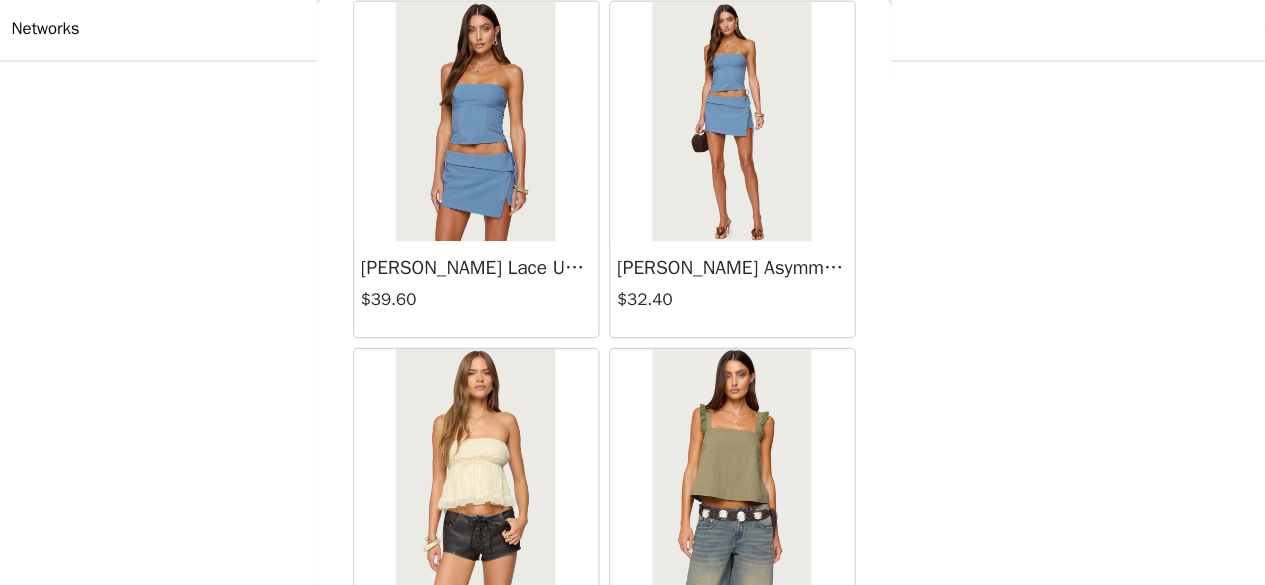 scroll, scrollTop: 19237, scrollLeft: 0, axis: vertical 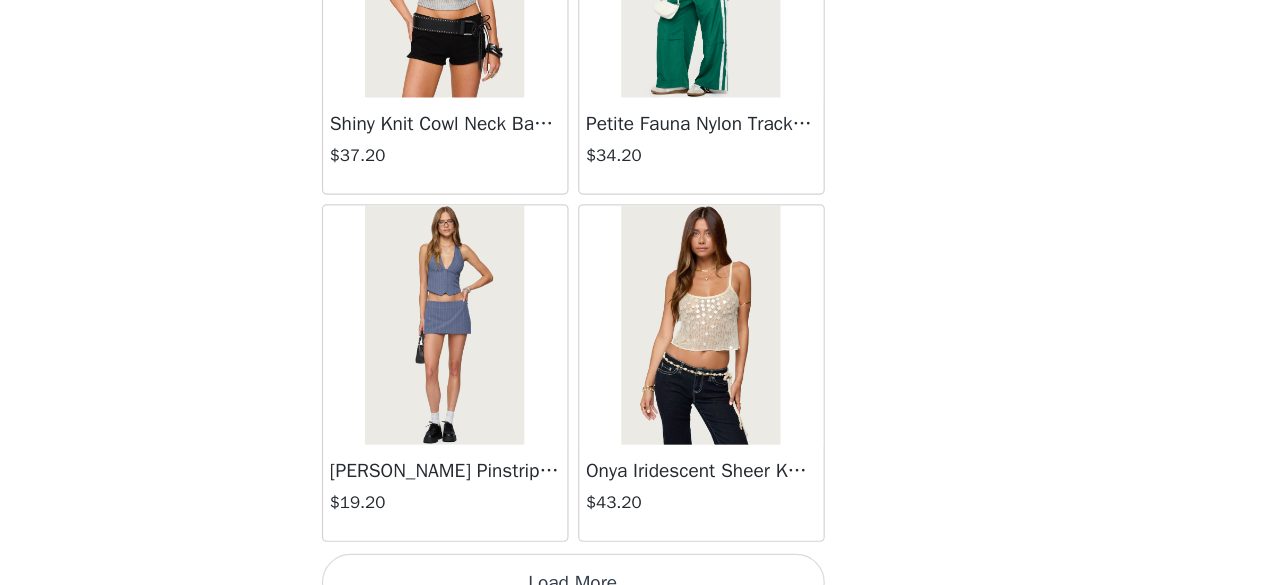 click on "Onya Iridescent Sheer Knit Top" at bounding box center [740, 458] 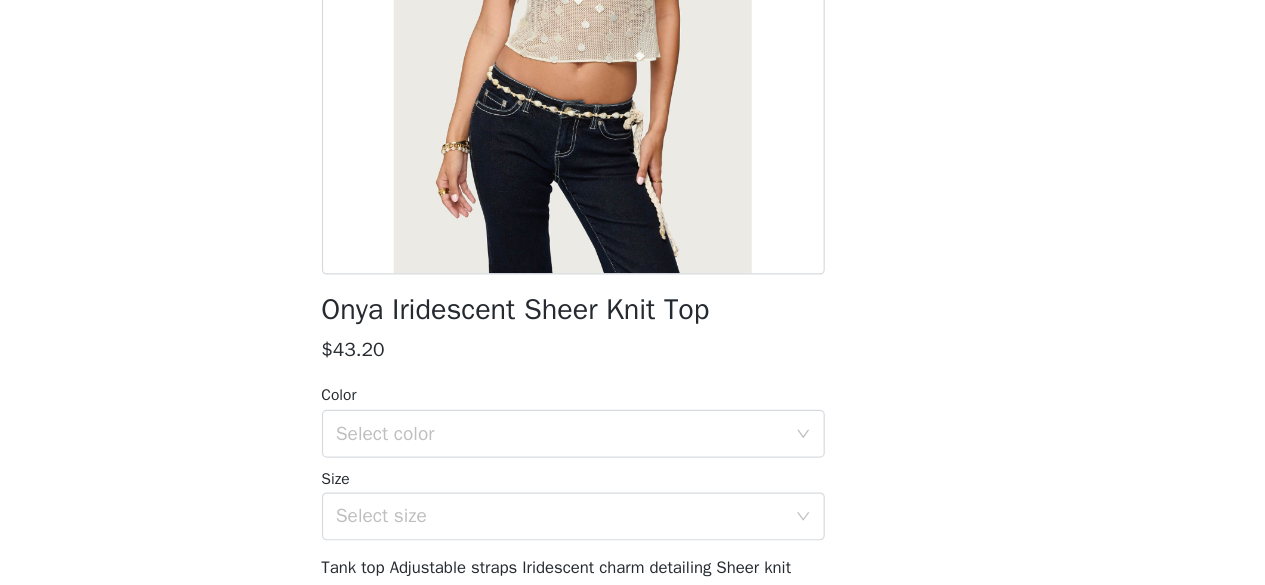 scroll, scrollTop: 256, scrollLeft: 0, axis: vertical 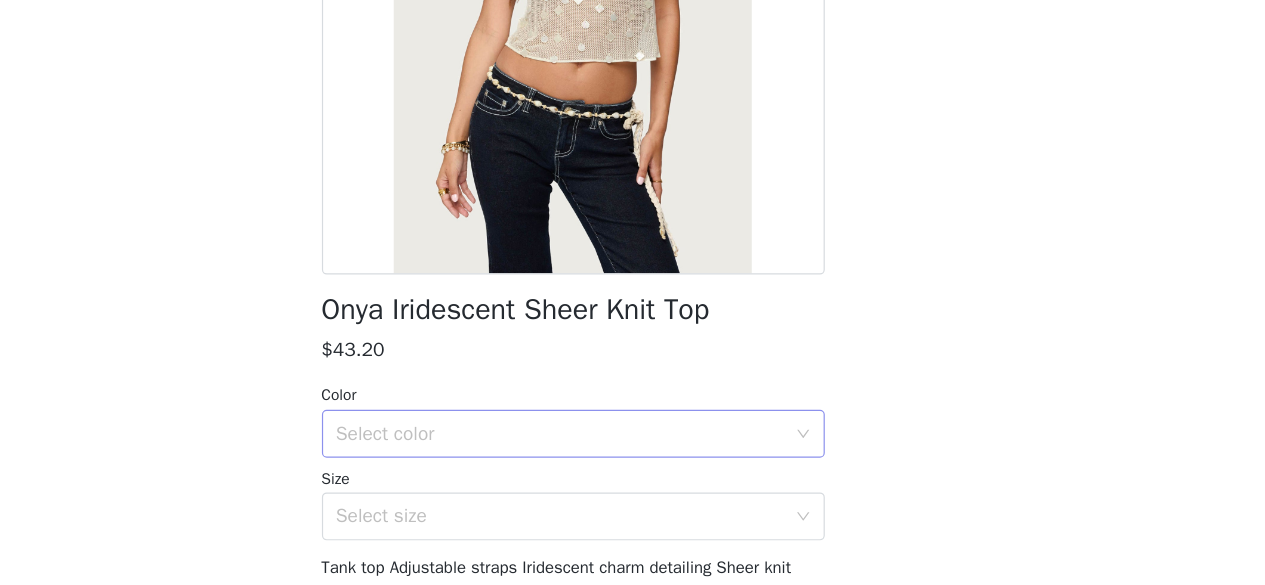 click on "Select color" at bounding box center [622, 427] 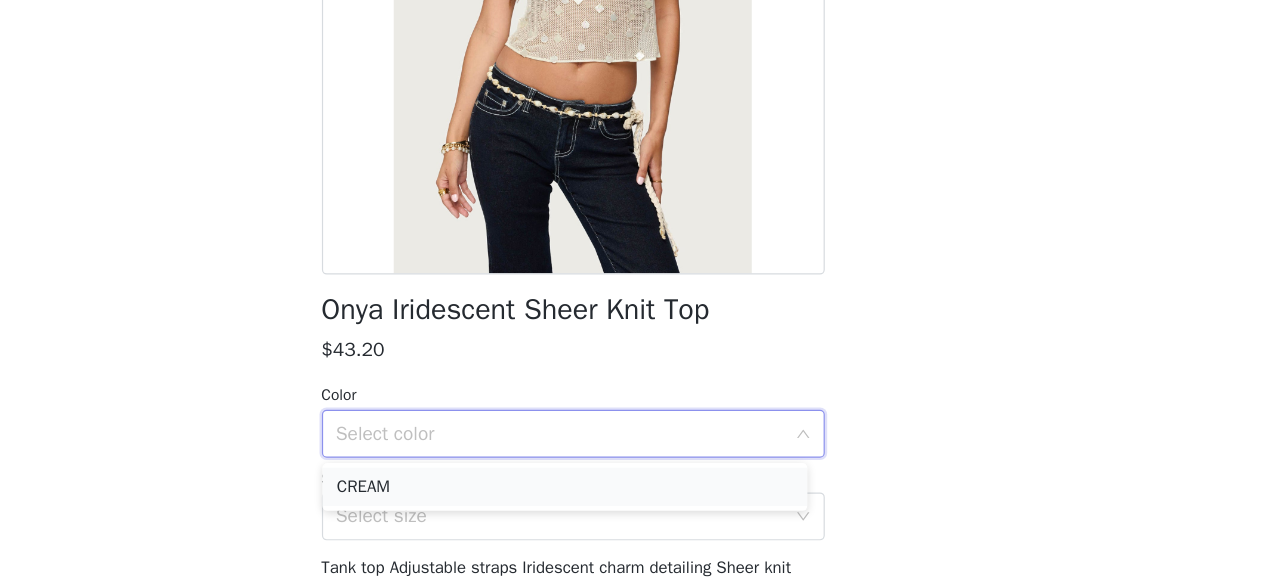 click on "CREAM" at bounding box center [625, 471] 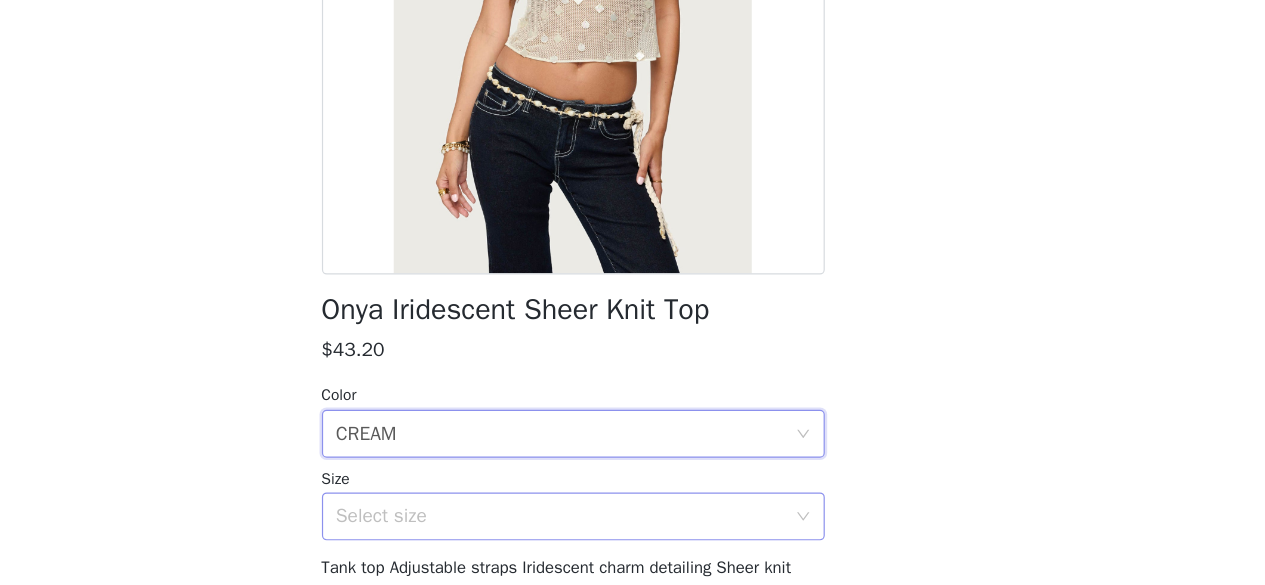 click on "Select size" at bounding box center (622, 496) 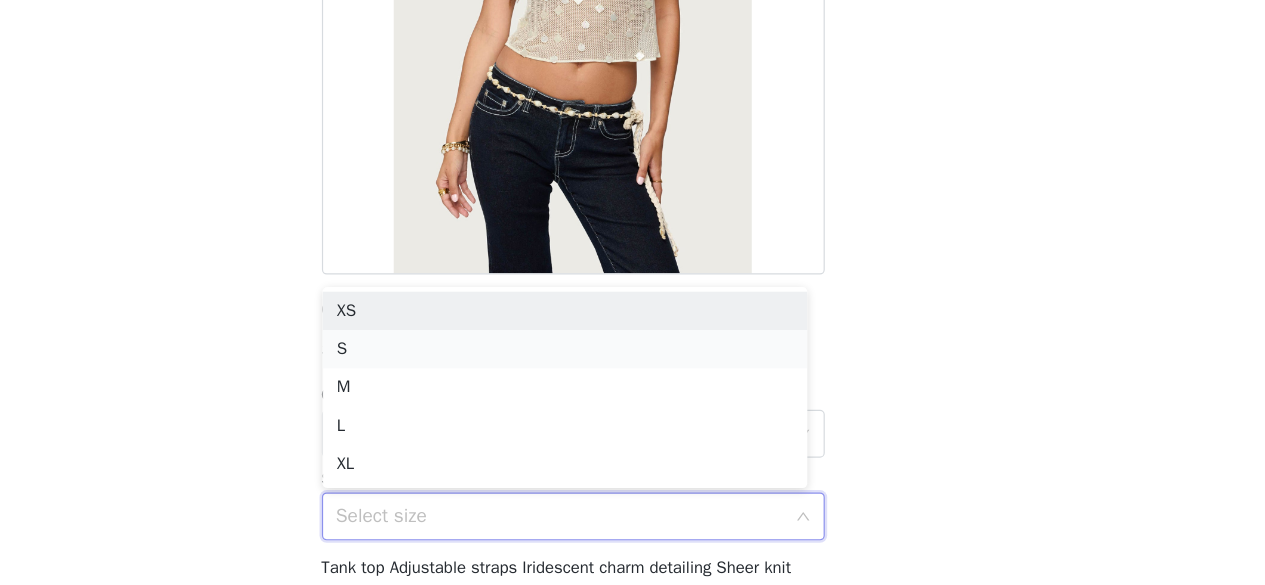 click on "S" at bounding box center (625, 356) 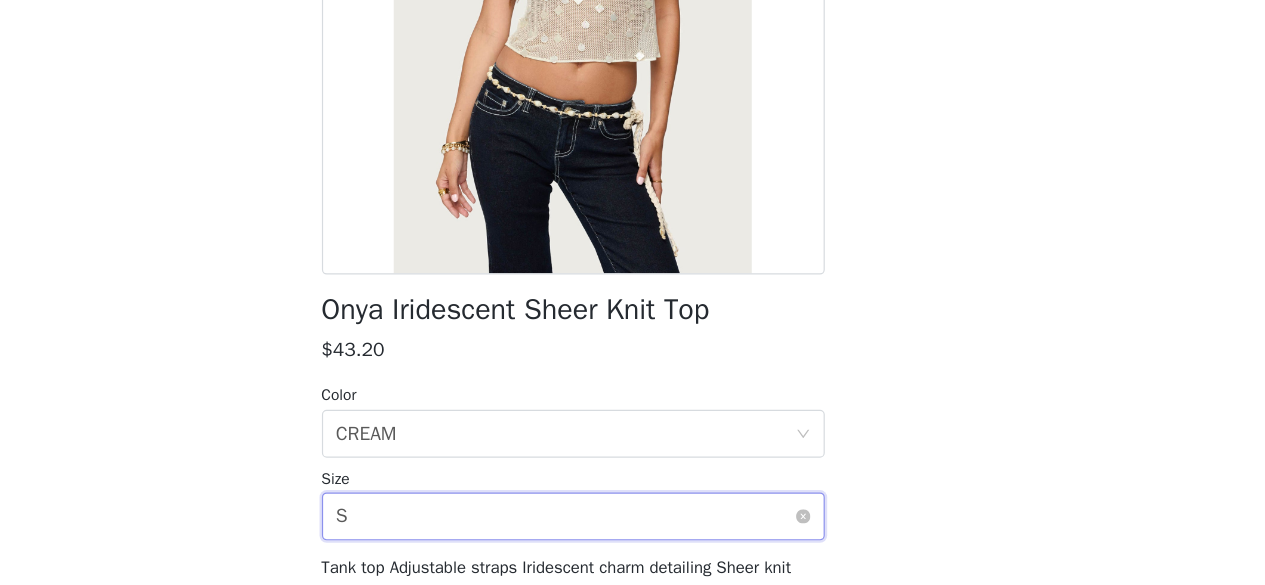 click on "Select size S" at bounding box center [626, 496] 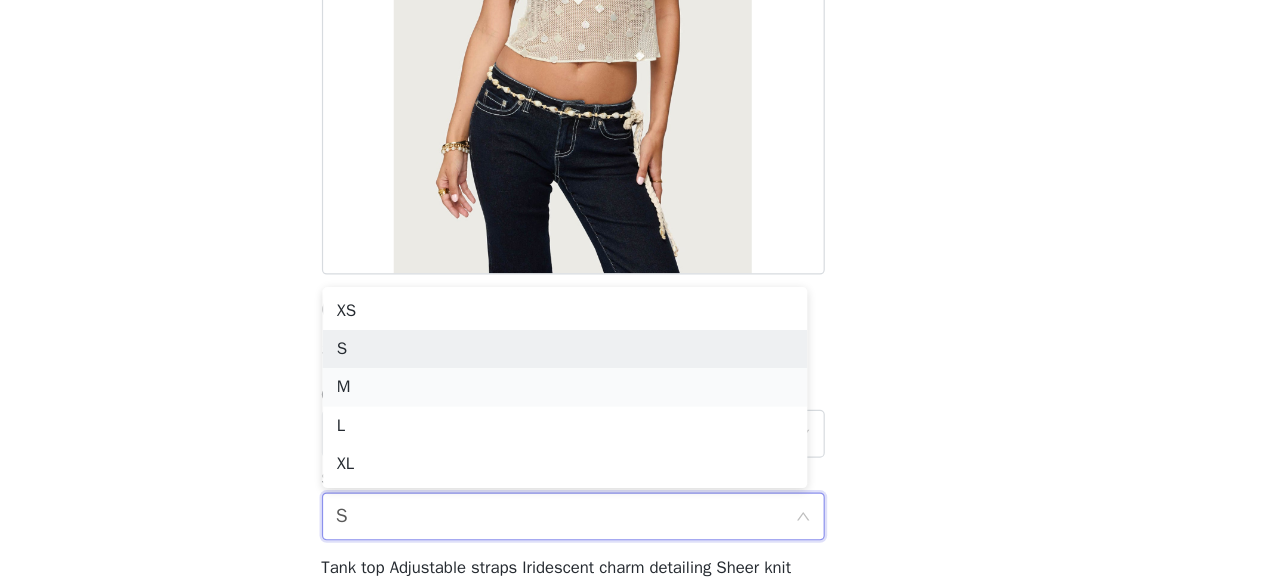 click on "M" at bounding box center [625, 388] 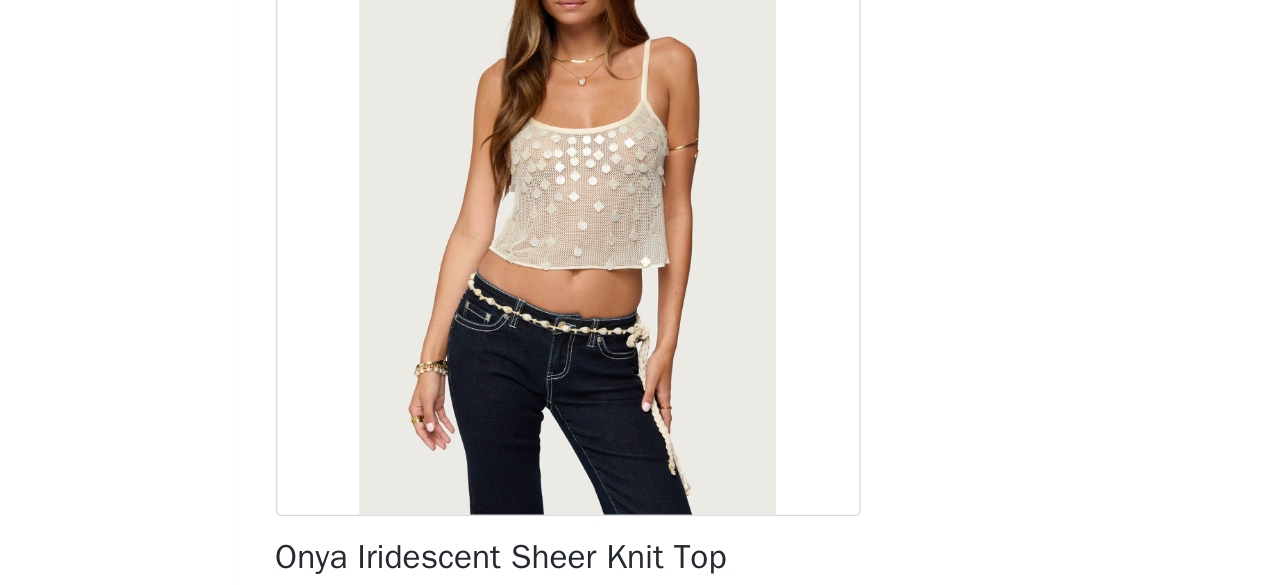 scroll, scrollTop: 88, scrollLeft: 0, axis: vertical 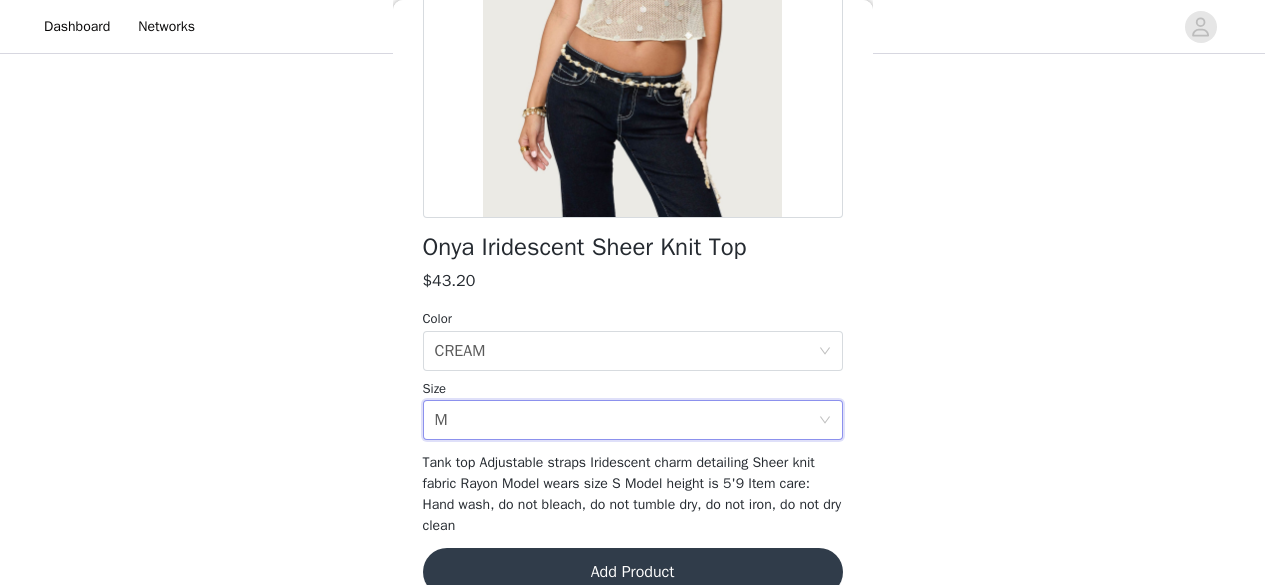 click on "Add Product" at bounding box center [633, 572] 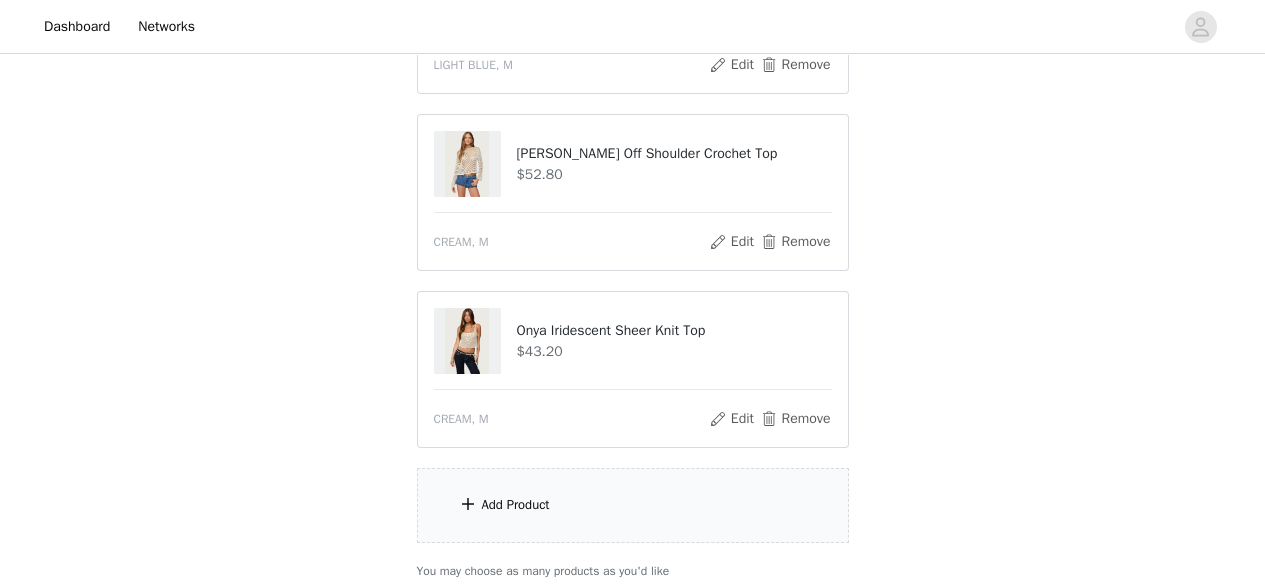 scroll, scrollTop: 810, scrollLeft: 0, axis: vertical 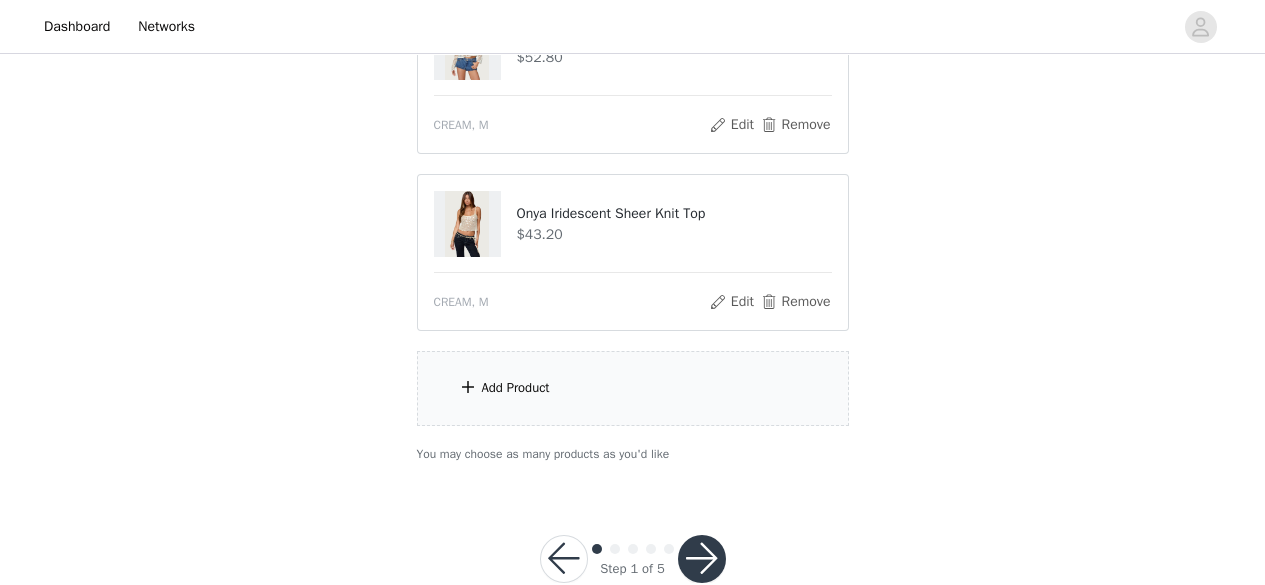 click on "Add Product" at bounding box center (633, 388) 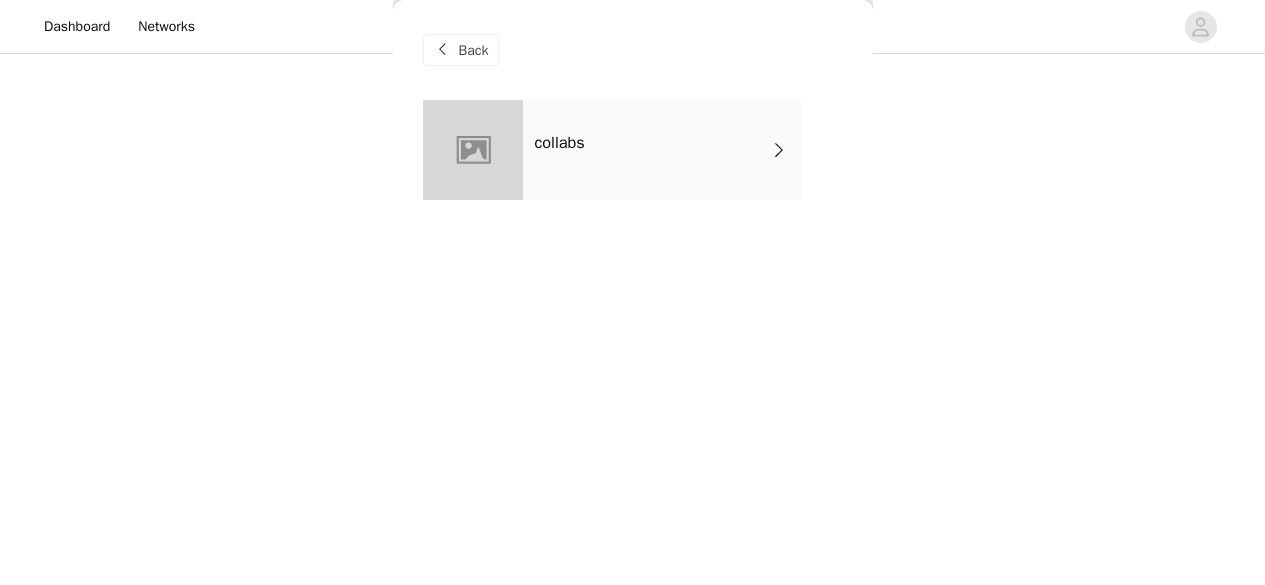 click on "collabs" at bounding box center [662, 150] 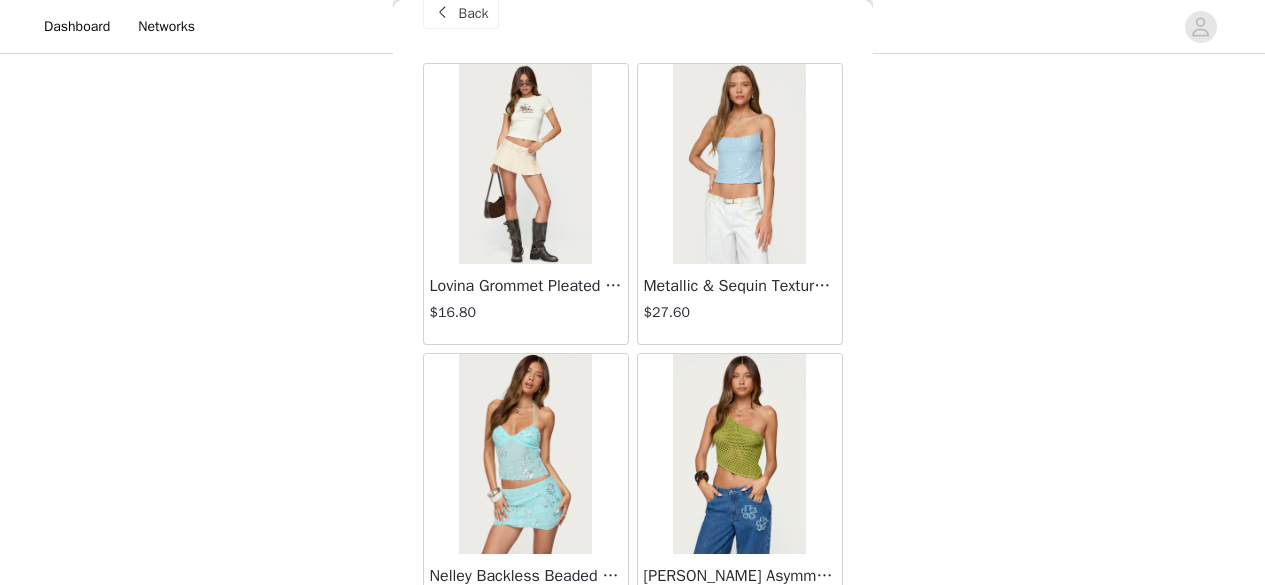 scroll, scrollTop: 0, scrollLeft: 0, axis: both 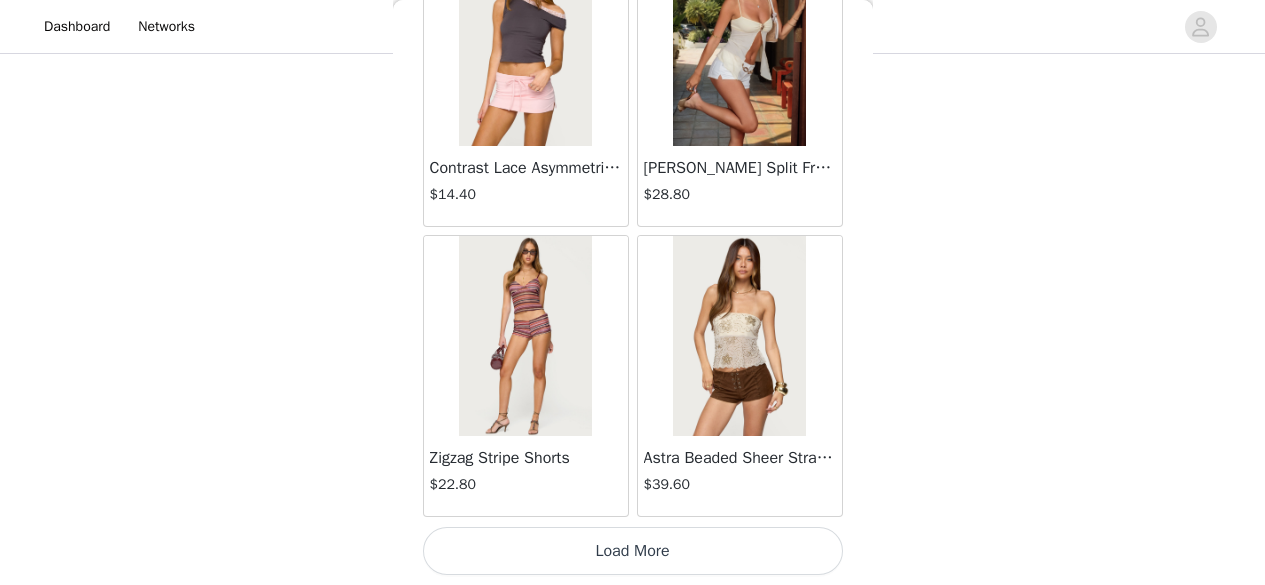 click on "Load More" at bounding box center (633, 551) 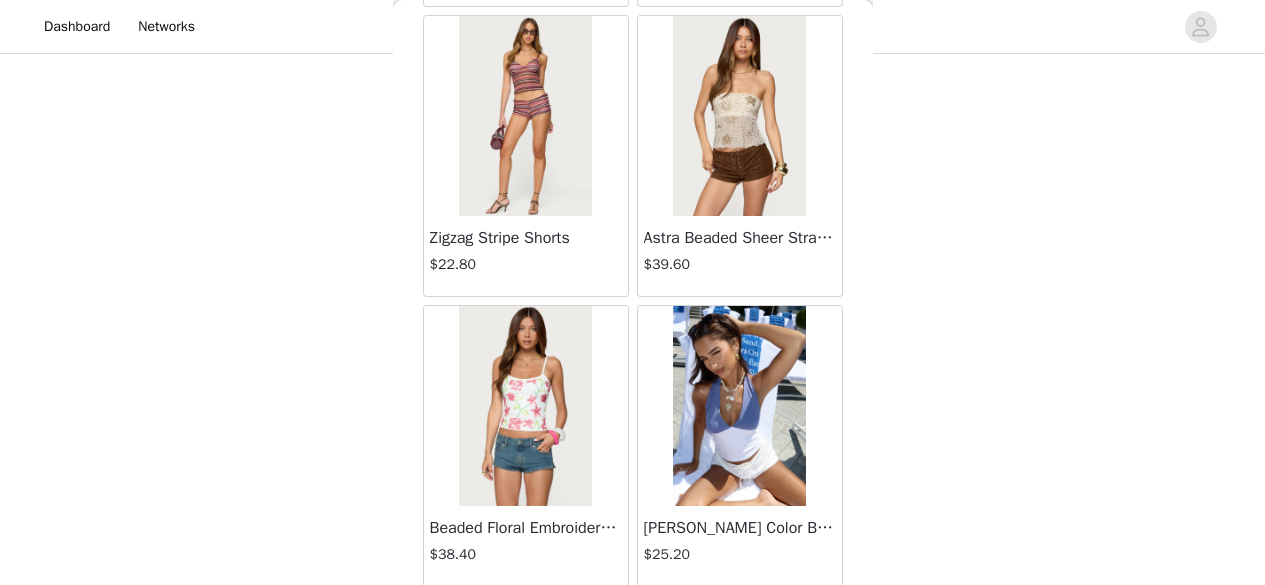 scroll, scrollTop: 2706, scrollLeft: 0, axis: vertical 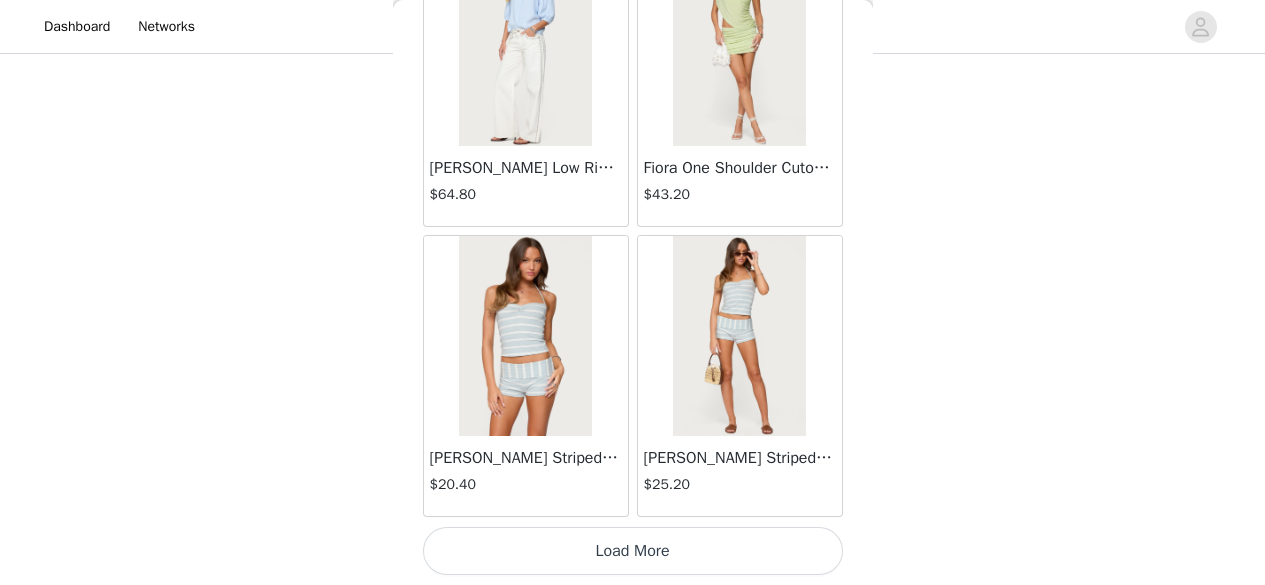 click on "Load More" at bounding box center (633, 551) 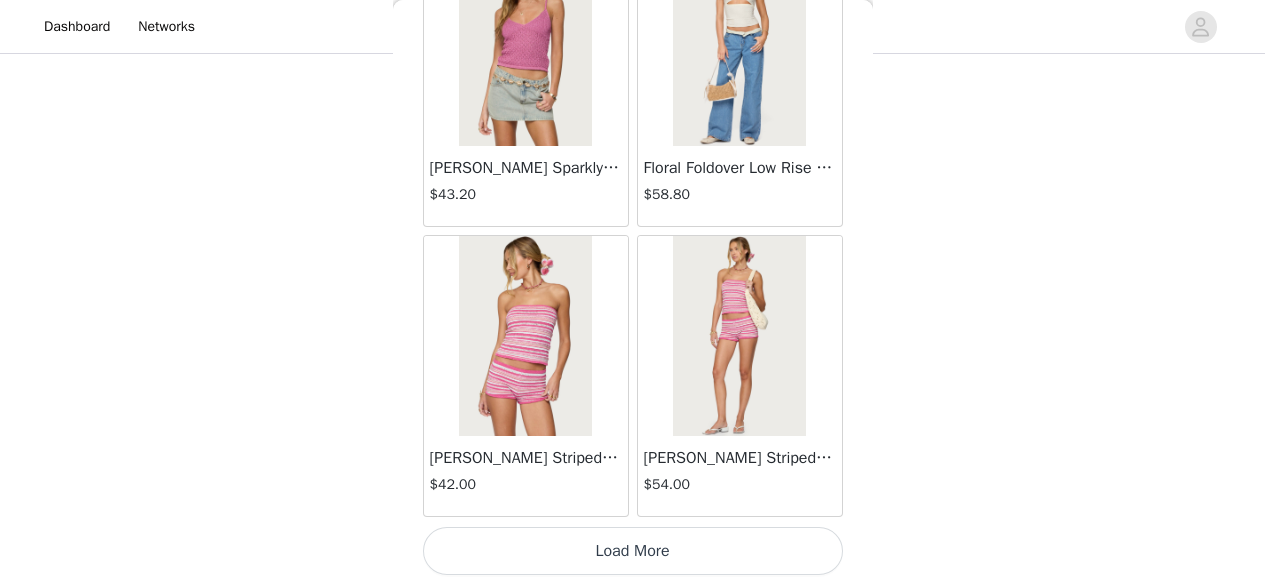 click on "Load More" at bounding box center [633, 551] 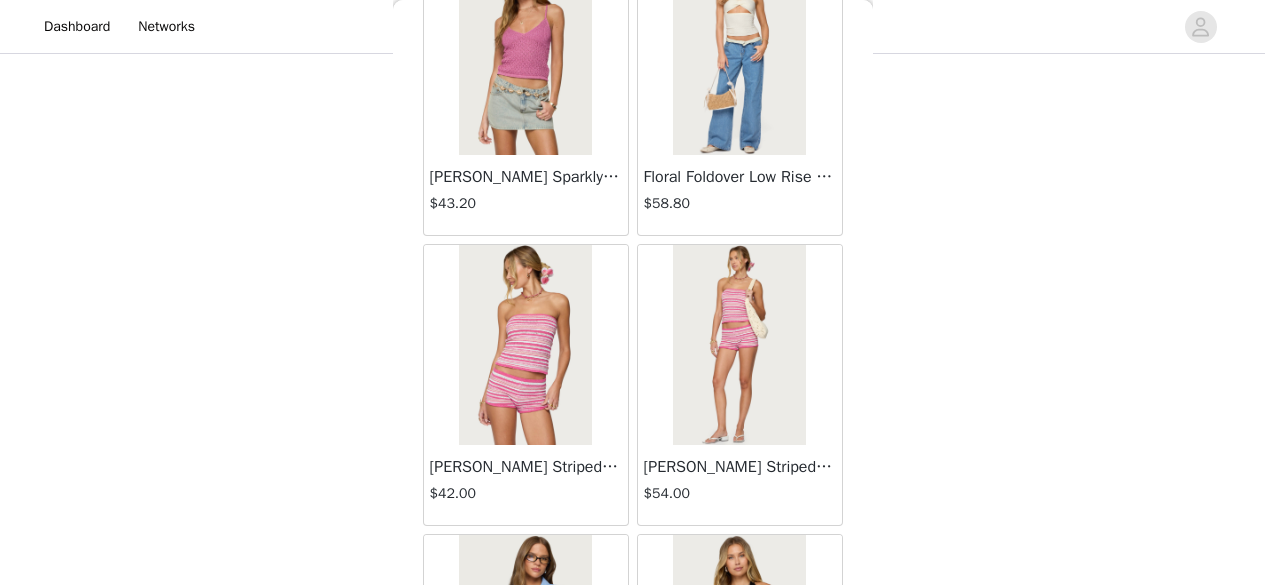 scroll, scrollTop: 8275, scrollLeft: 0, axis: vertical 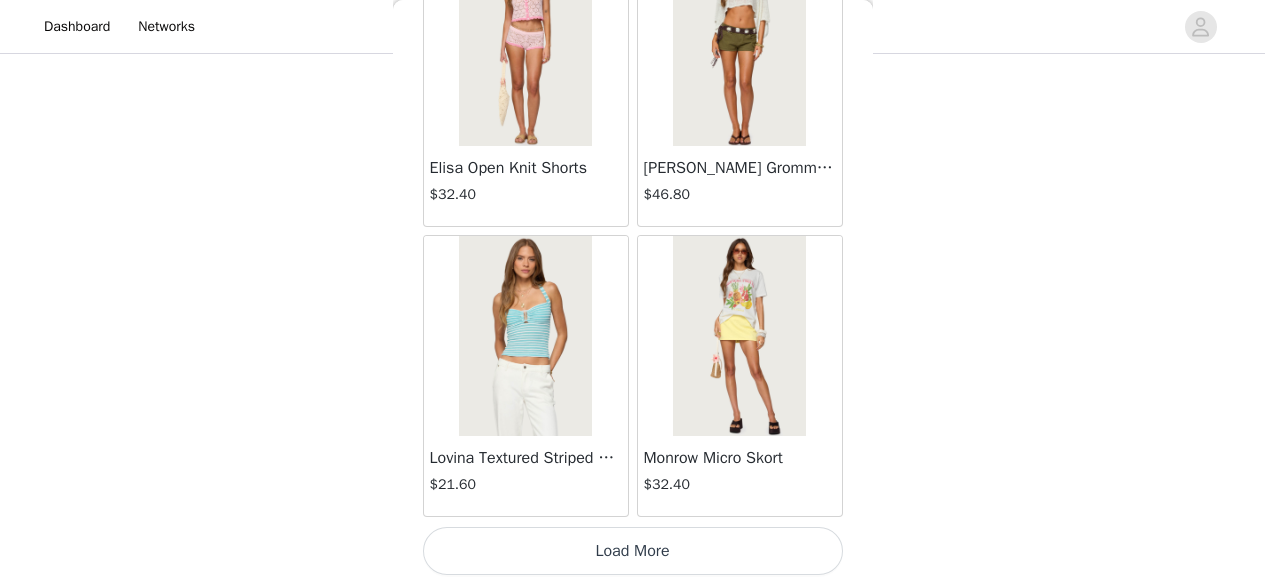 click on "Load More" at bounding box center [633, 551] 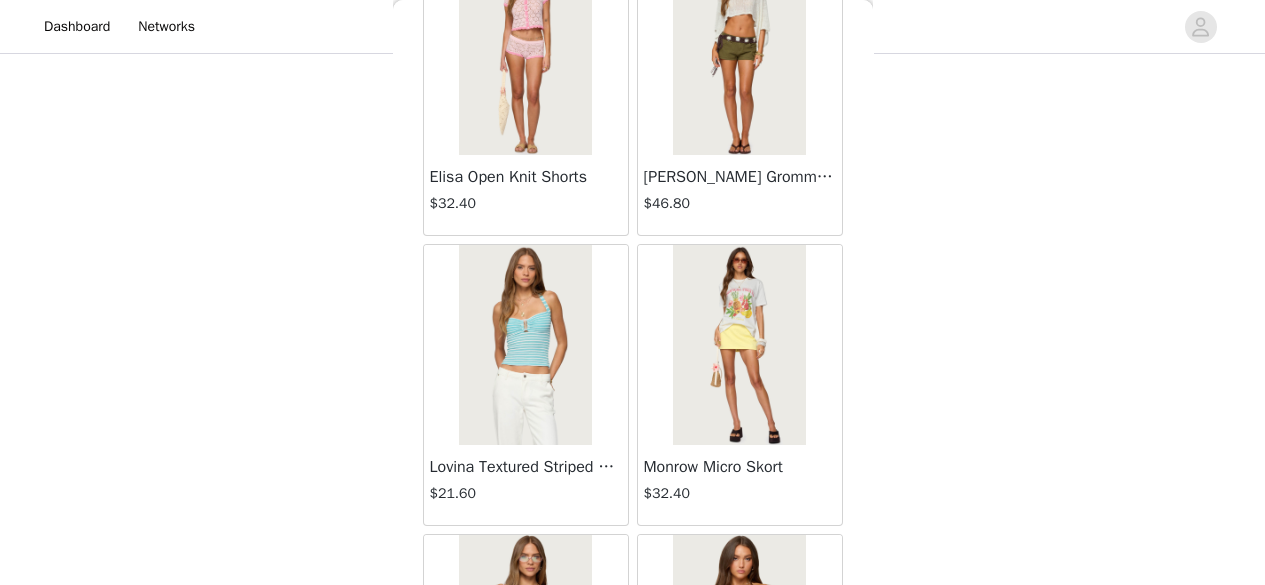 scroll, scrollTop: 11175, scrollLeft: 0, axis: vertical 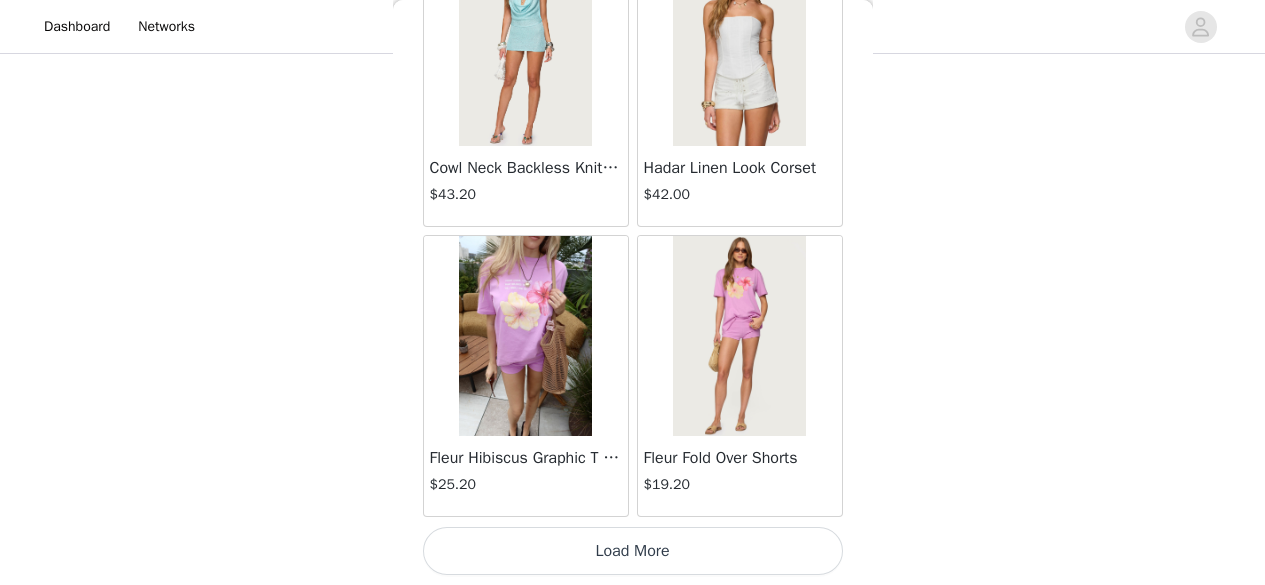 click on "Load More" at bounding box center (633, 551) 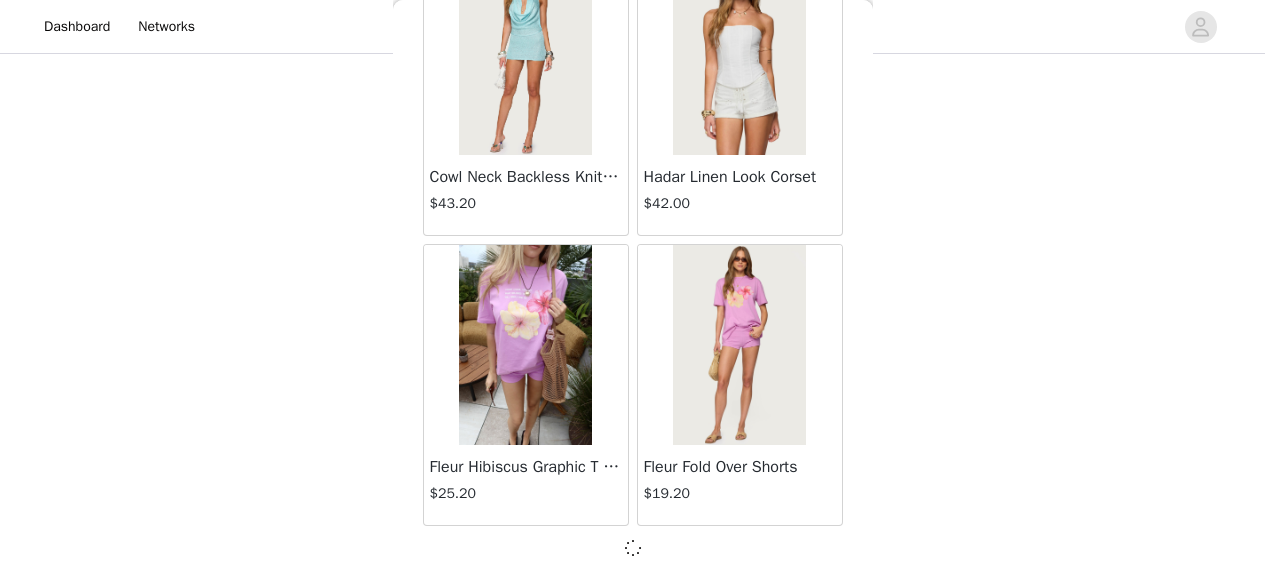 scroll, scrollTop: 14066, scrollLeft: 0, axis: vertical 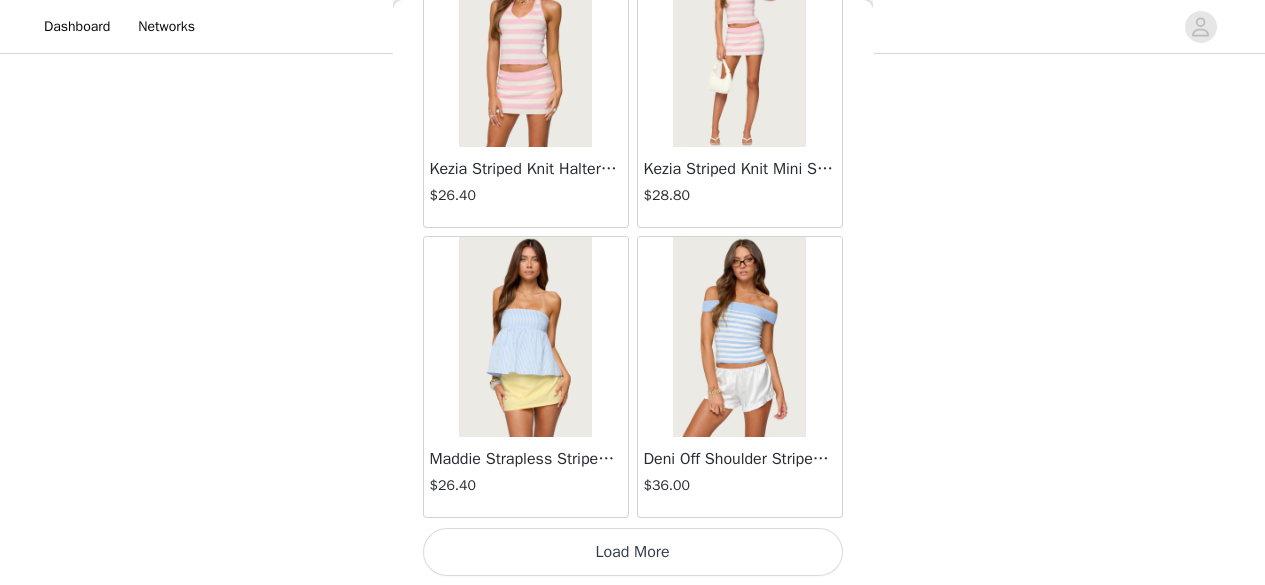 click on "Load More" at bounding box center [633, 552] 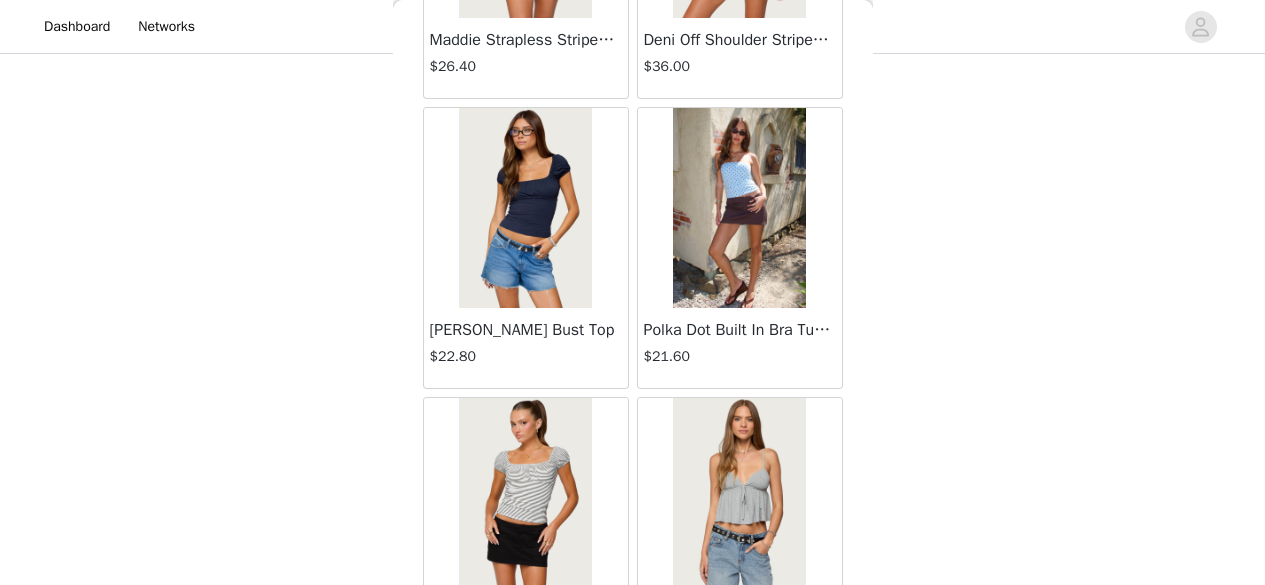 scroll, scrollTop: 17387, scrollLeft: 0, axis: vertical 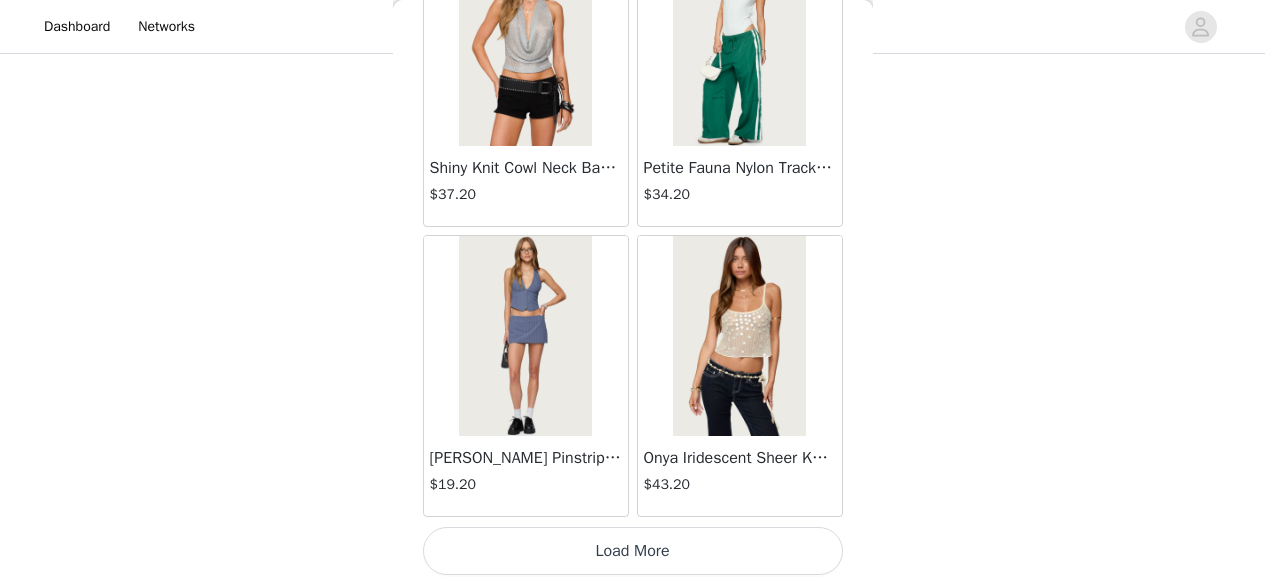 click on "Load More" at bounding box center [633, 551] 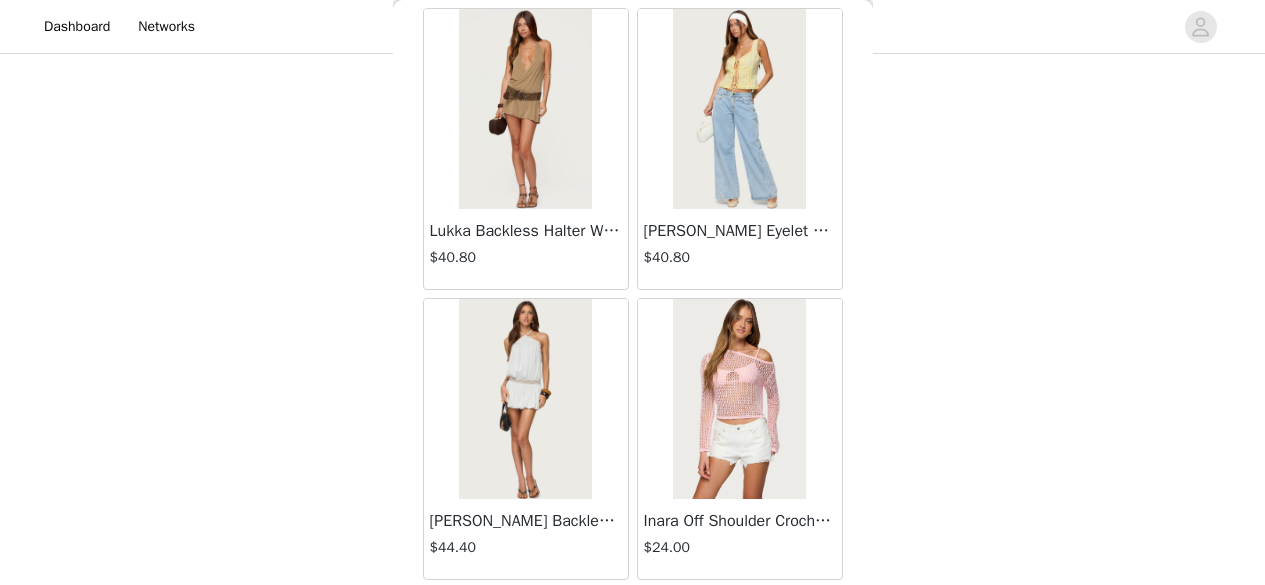 scroll, scrollTop: 20692, scrollLeft: 0, axis: vertical 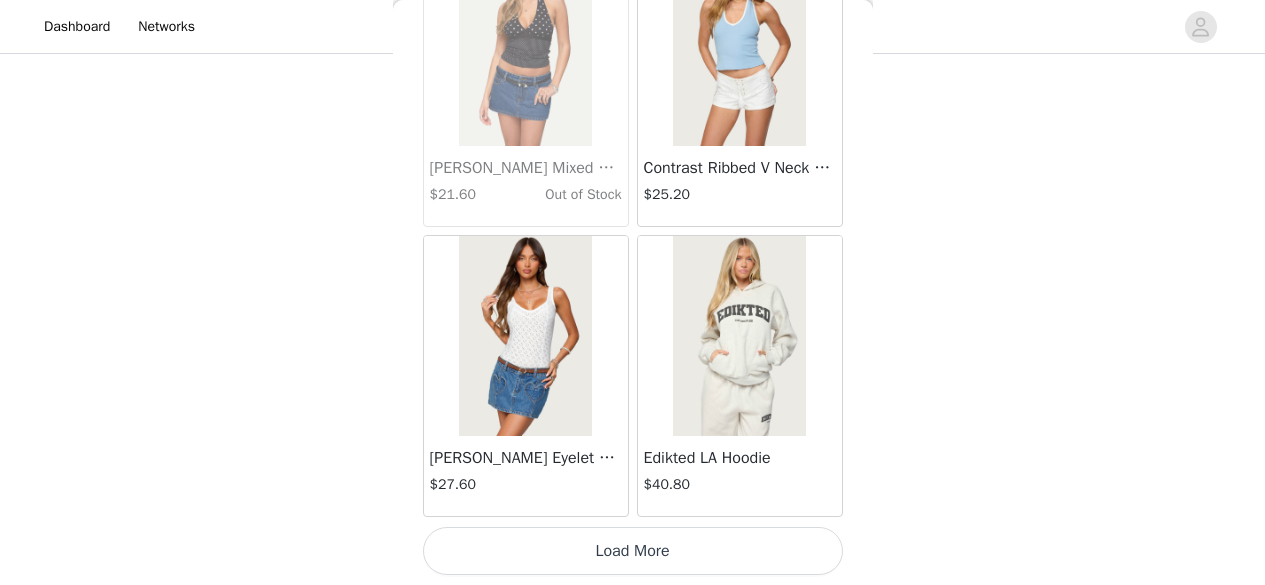 click on "Load More" at bounding box center (633, 551) 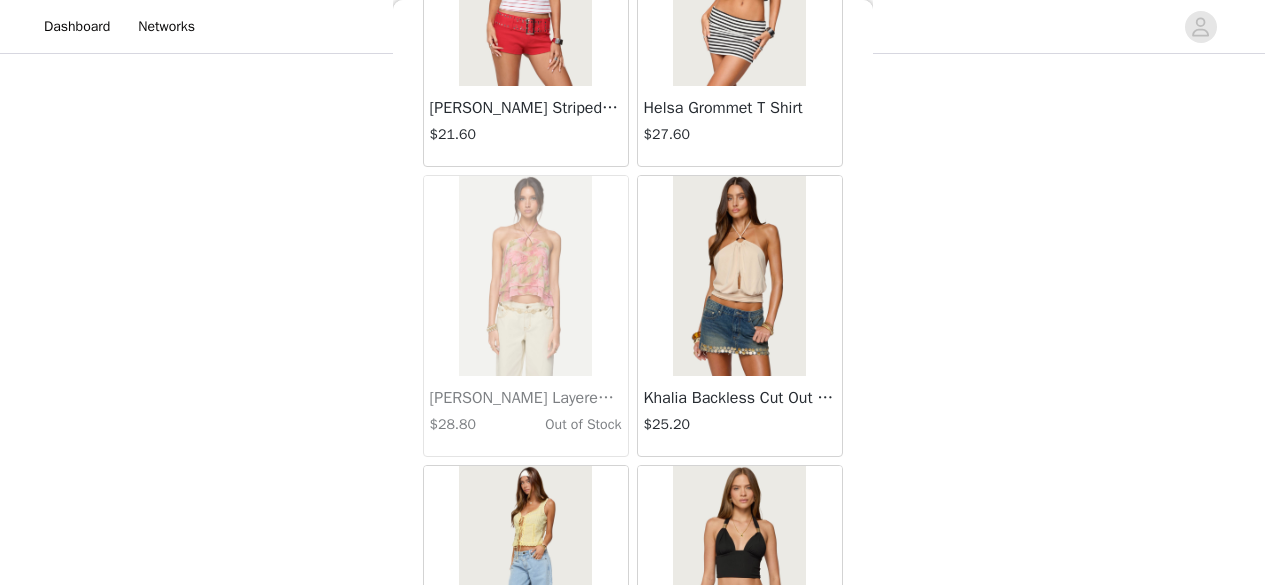 scroll, scrollTop: 23422, scrollLeft: 0, axis: vertical 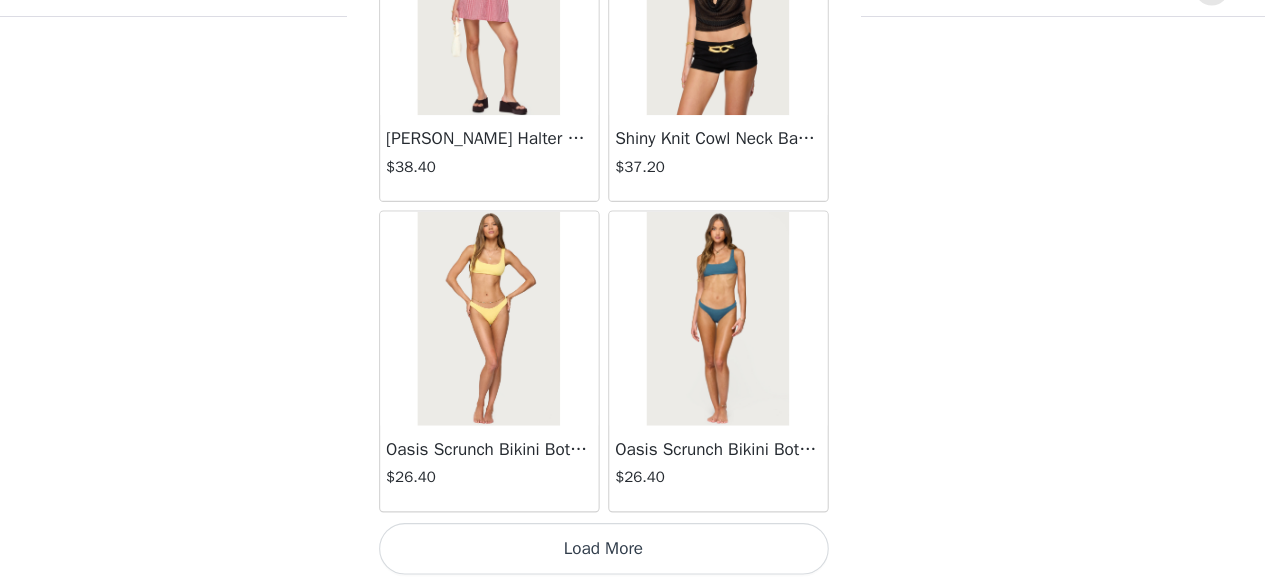 click on "Load More" at bounding box center [633, 551] 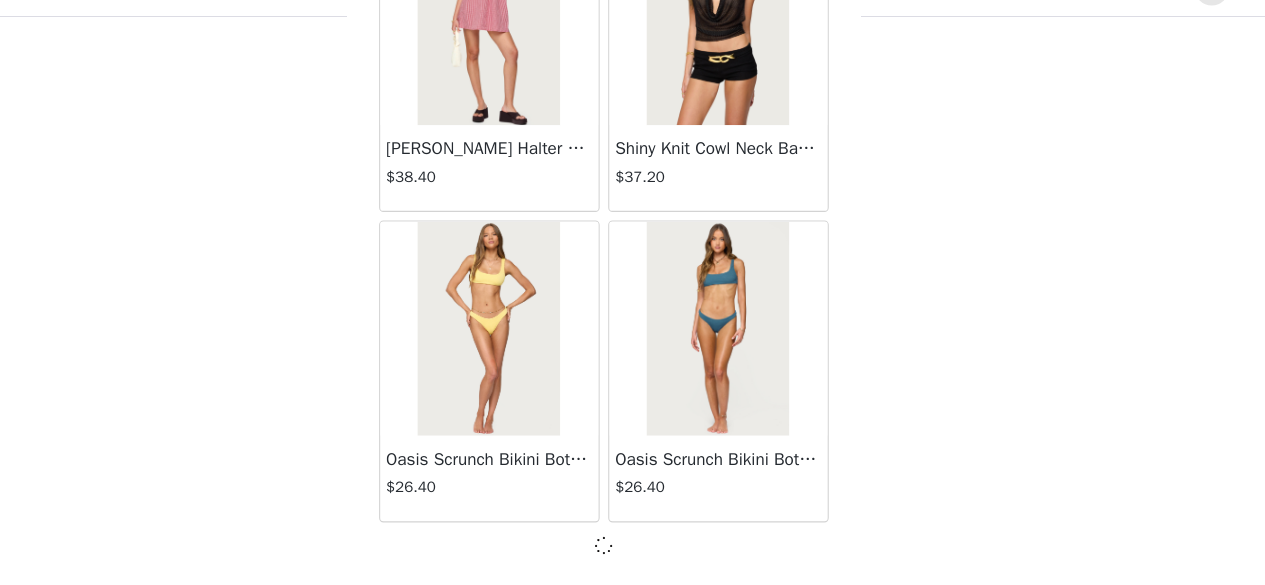 scroll, scrollTop: 25666, scrollLeft: 0, axis: vertical 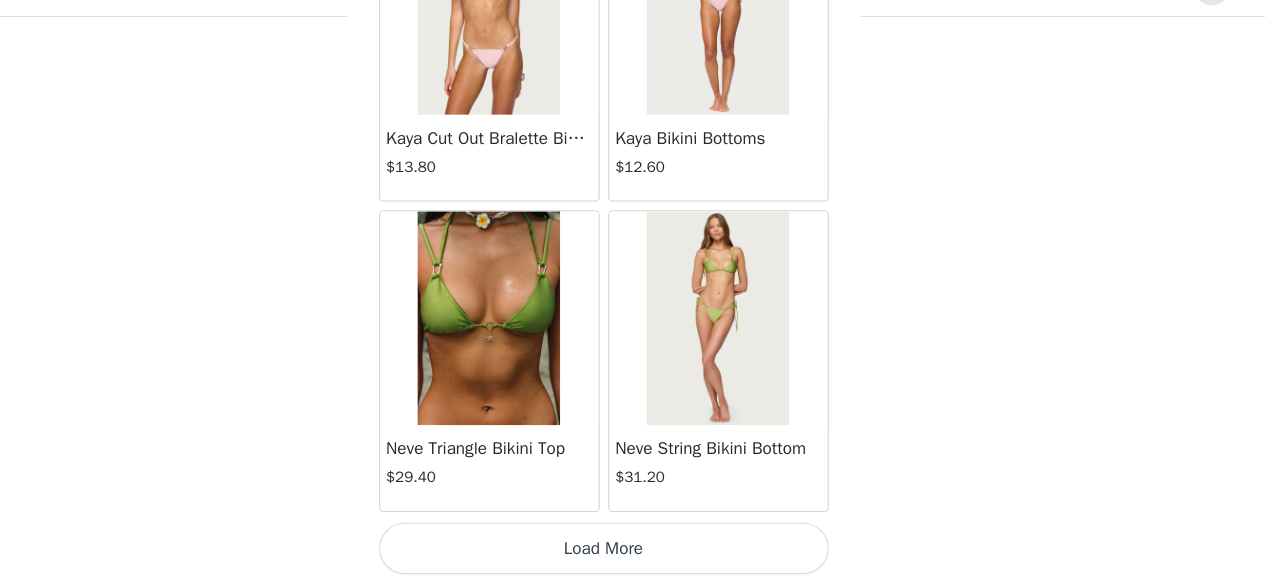 click on "Load More" at bounding box center (633, 551) 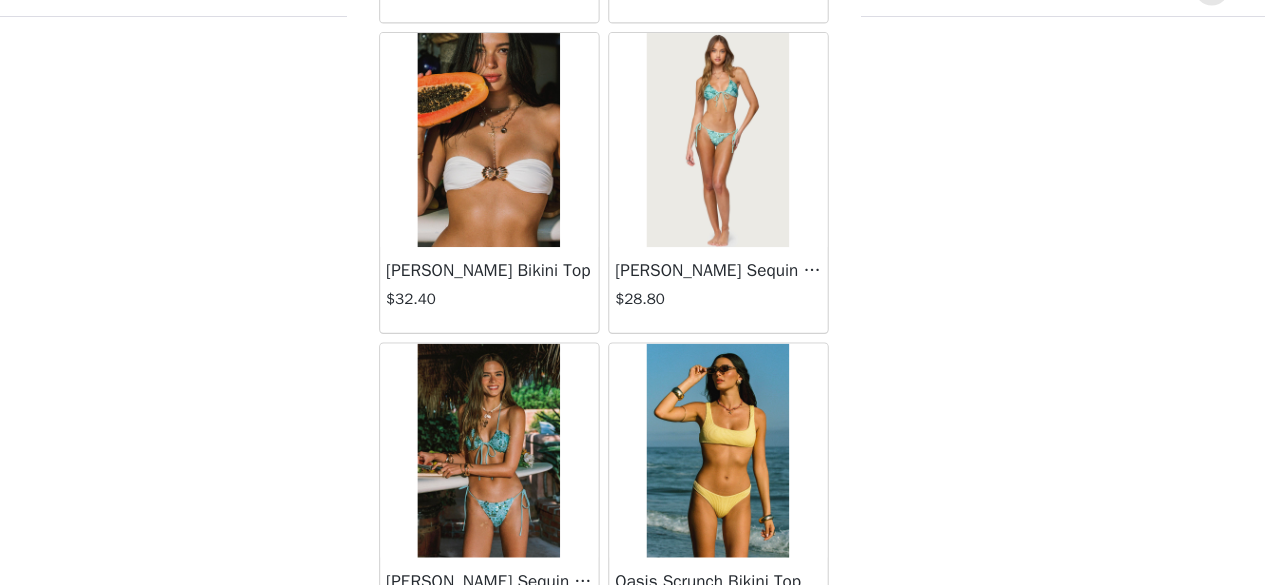 scroll, scrollTop: 30026, scrollLeft: 0, axis: vertical 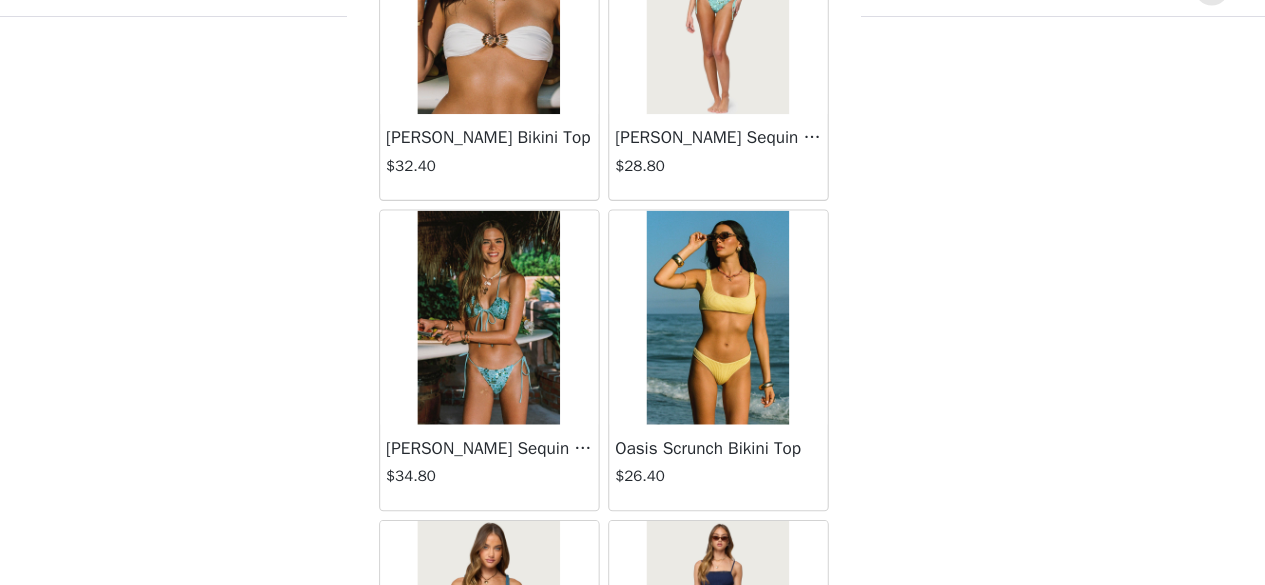 click at bounding box center [739, 45] 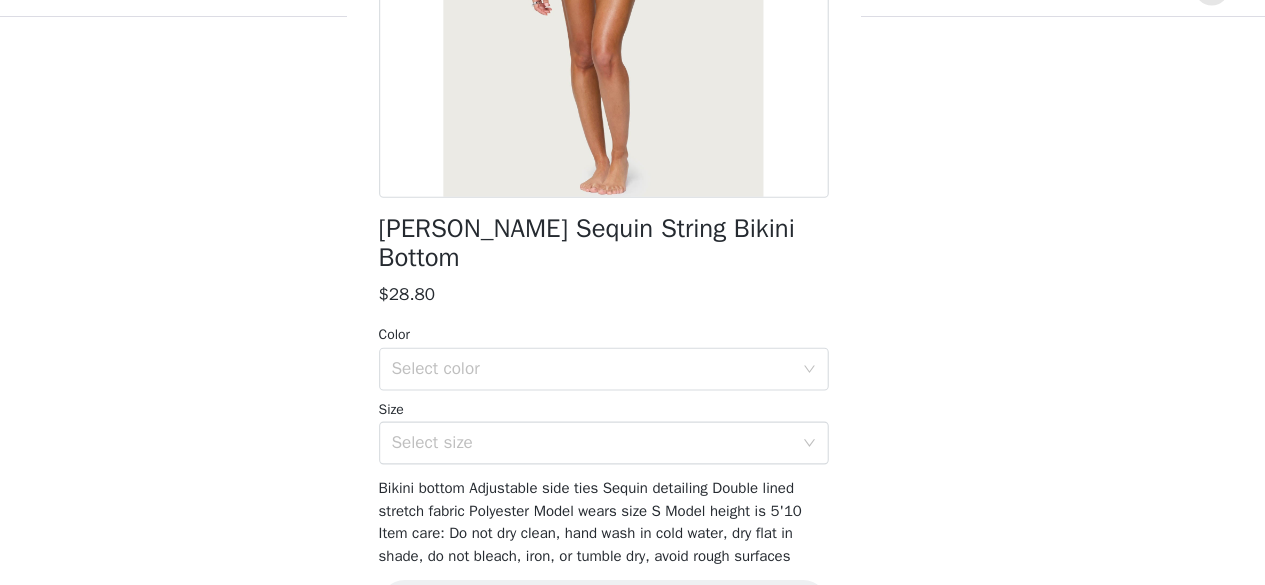 scroll, scrollTop: 332, scrollLeft: 0, axis: vertical 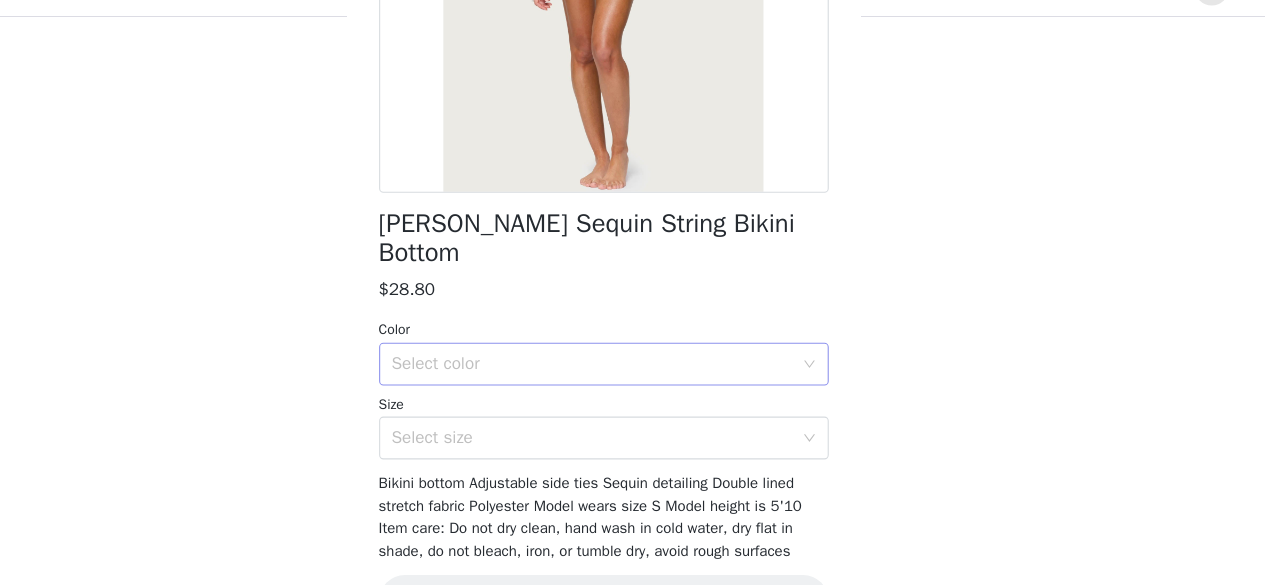 click on "Select color" at bounding box center [622, 378] 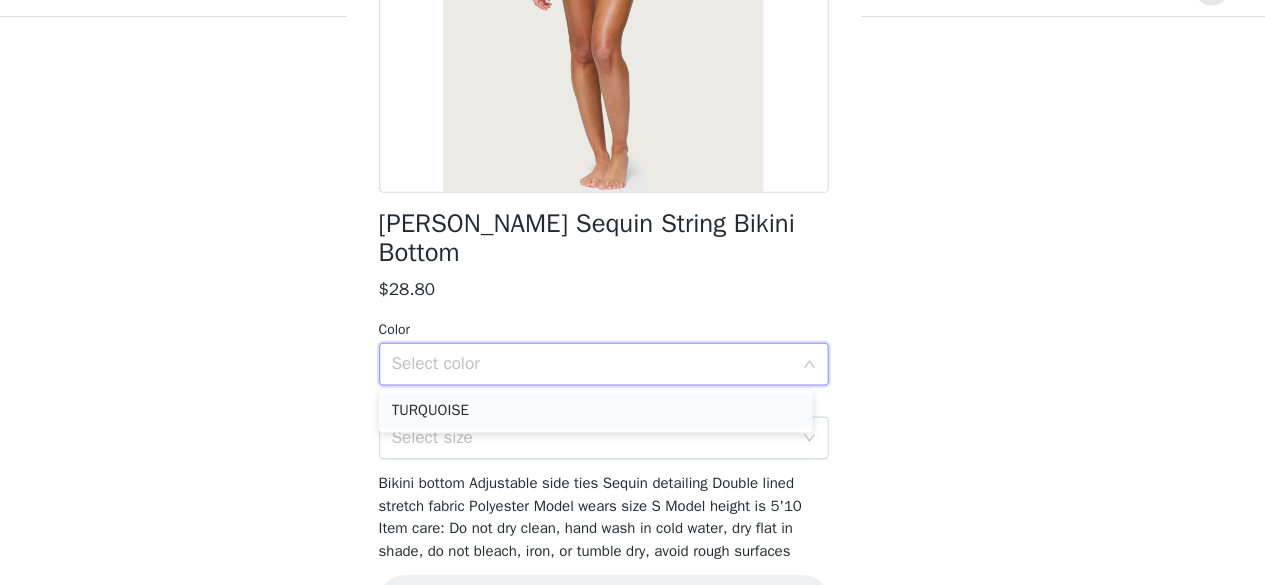 click on "TURQUOISE" at bounding box center [625, 422] 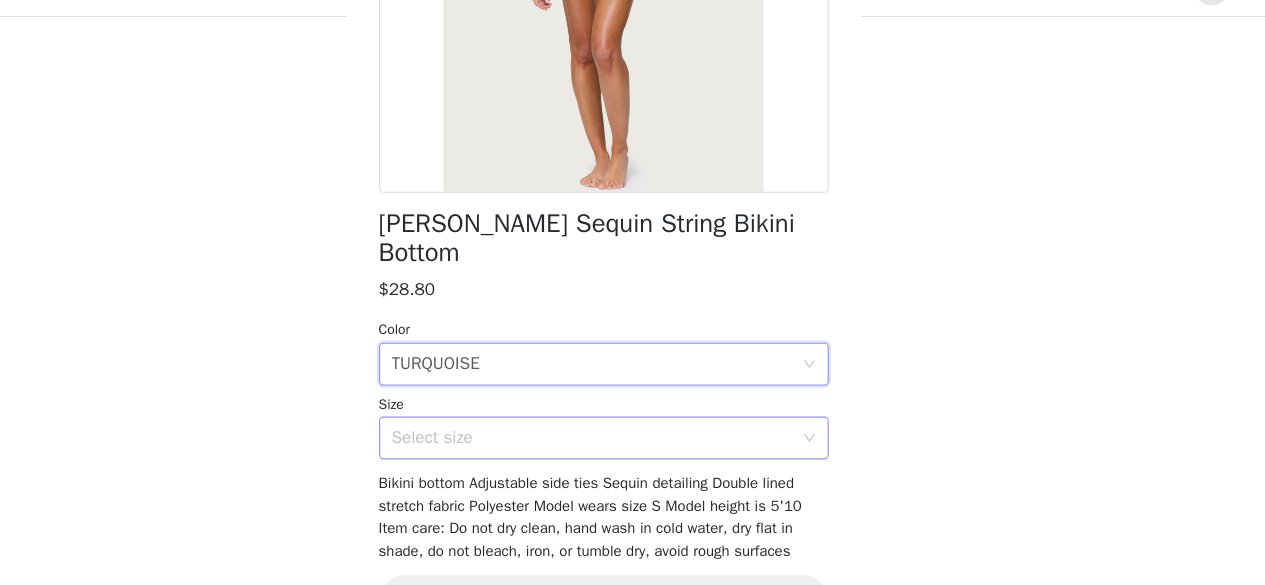 click on "Select size" at bounding box center [622, 447] 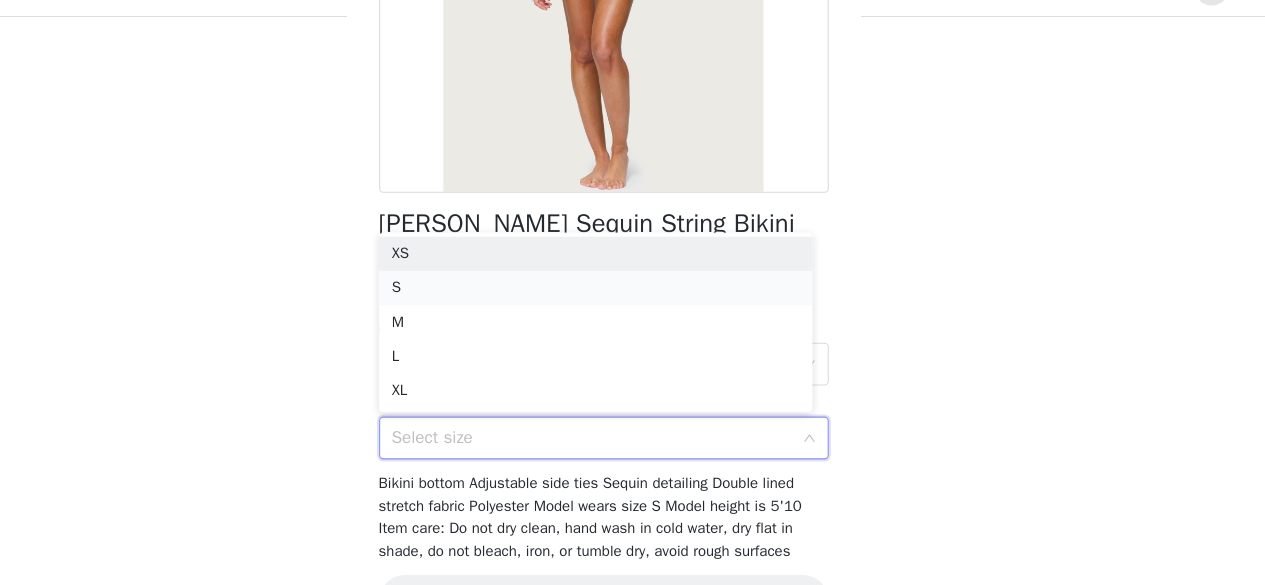 click on "S" at bounding box center (625, 307) 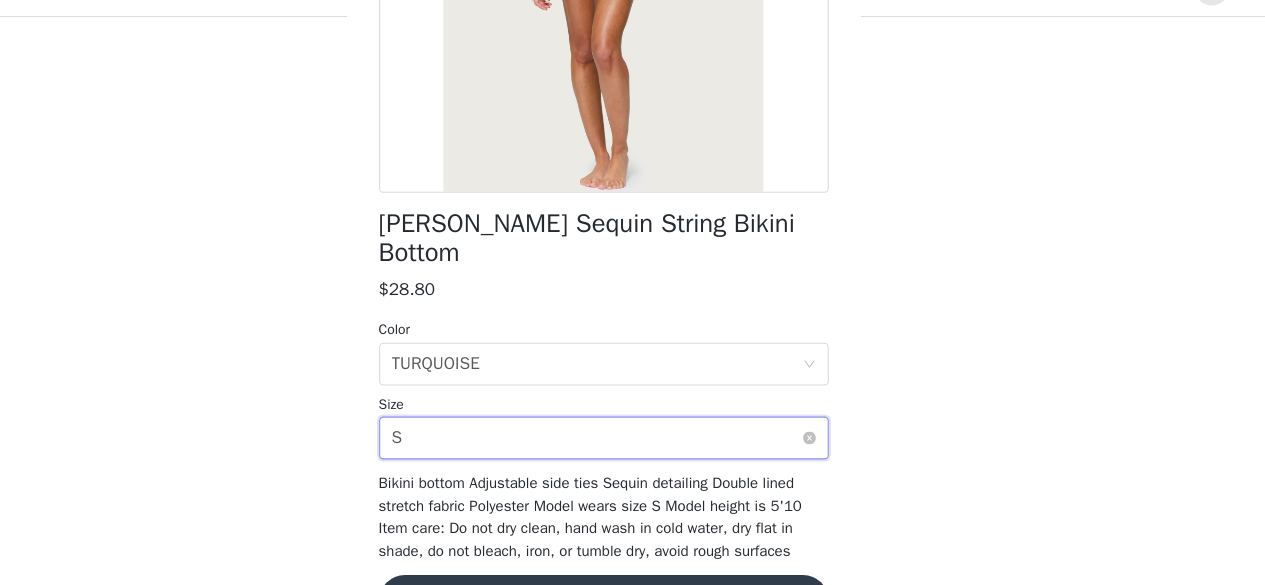 click on "Select size S" at bounding box center (626, 447) 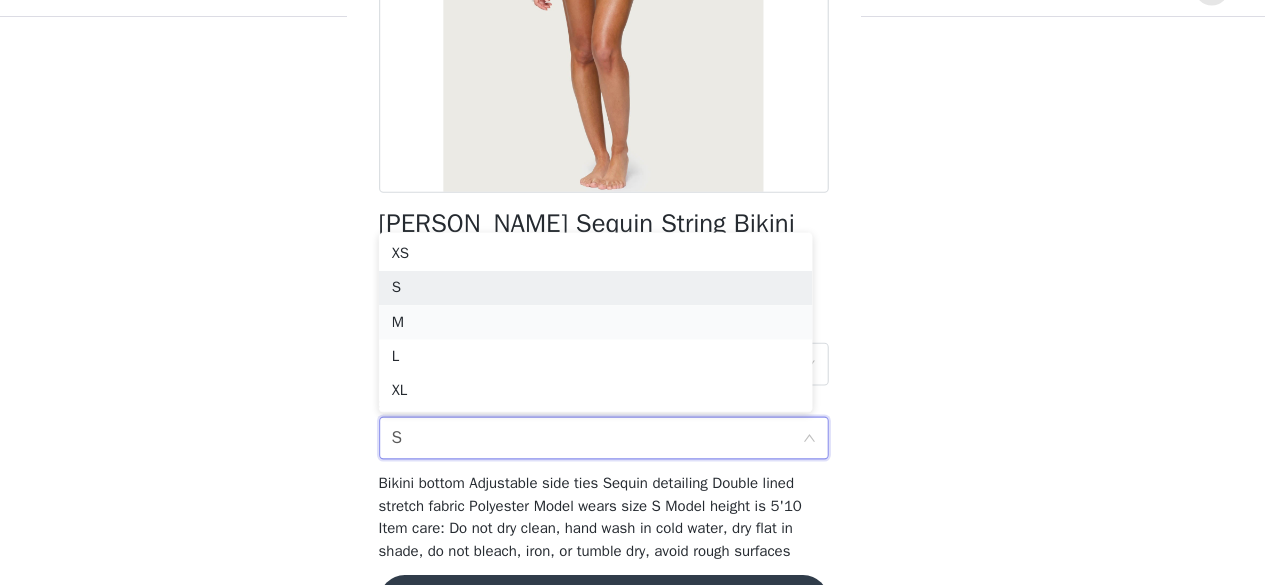 click on "M" at bounding box center (625, 339) 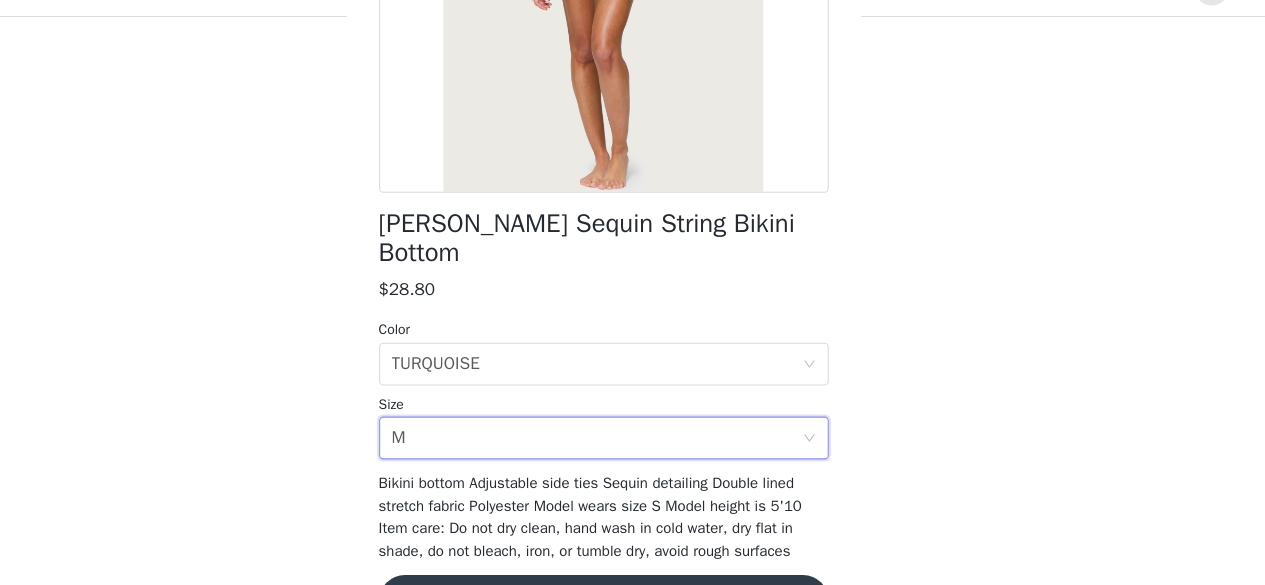scroll, scrollTop: 394, scrollLeft: 0, axis: vertical 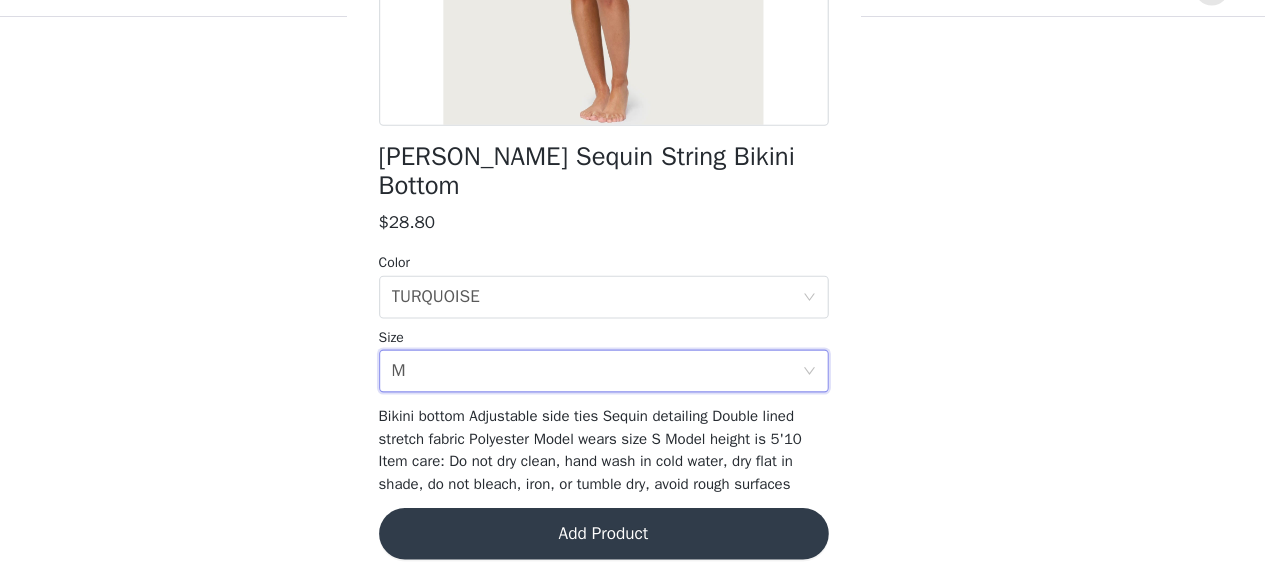 click on "Add Product" at bounding box center (633, 537) 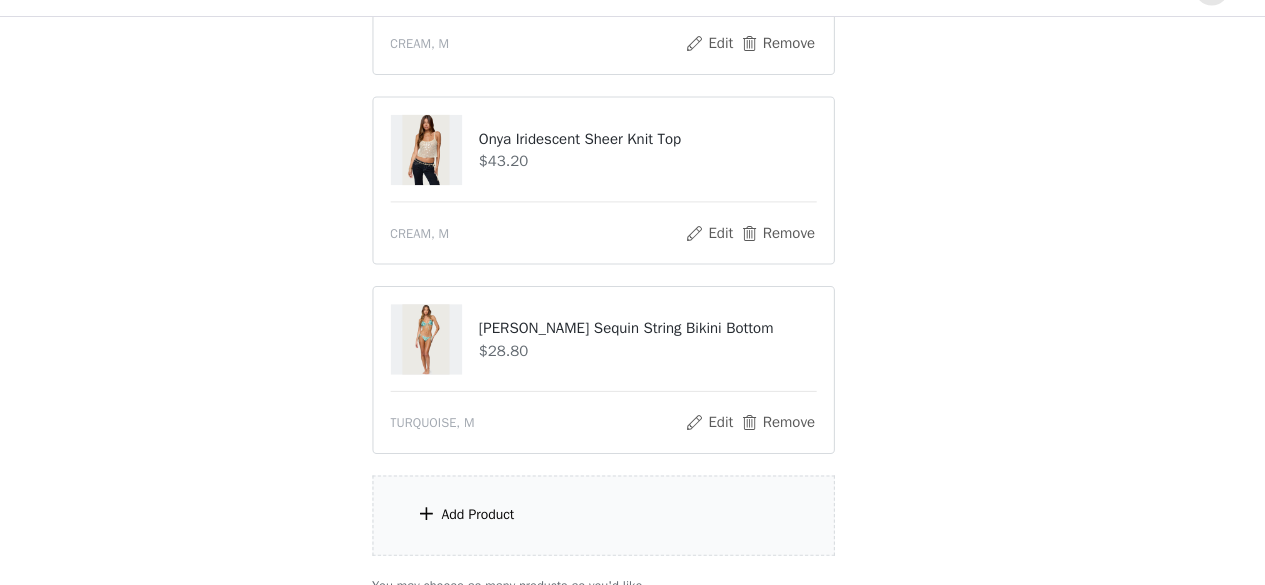 click on "Add Product" at bounding box center [633, 519] 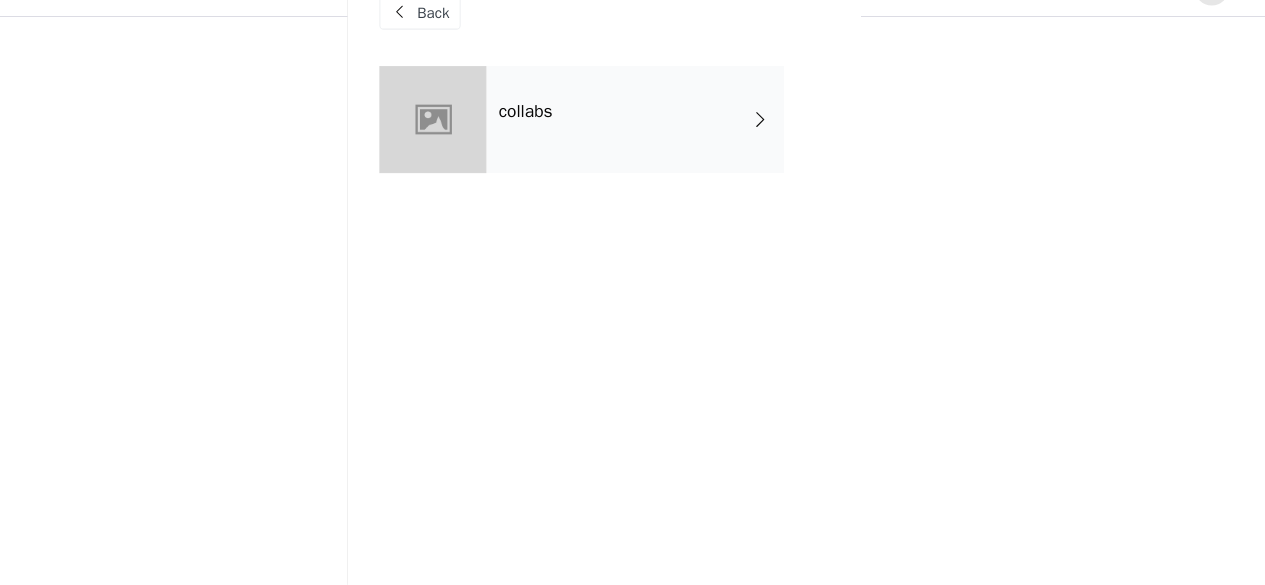 click on "collabs" at bounding box center (662, 150) 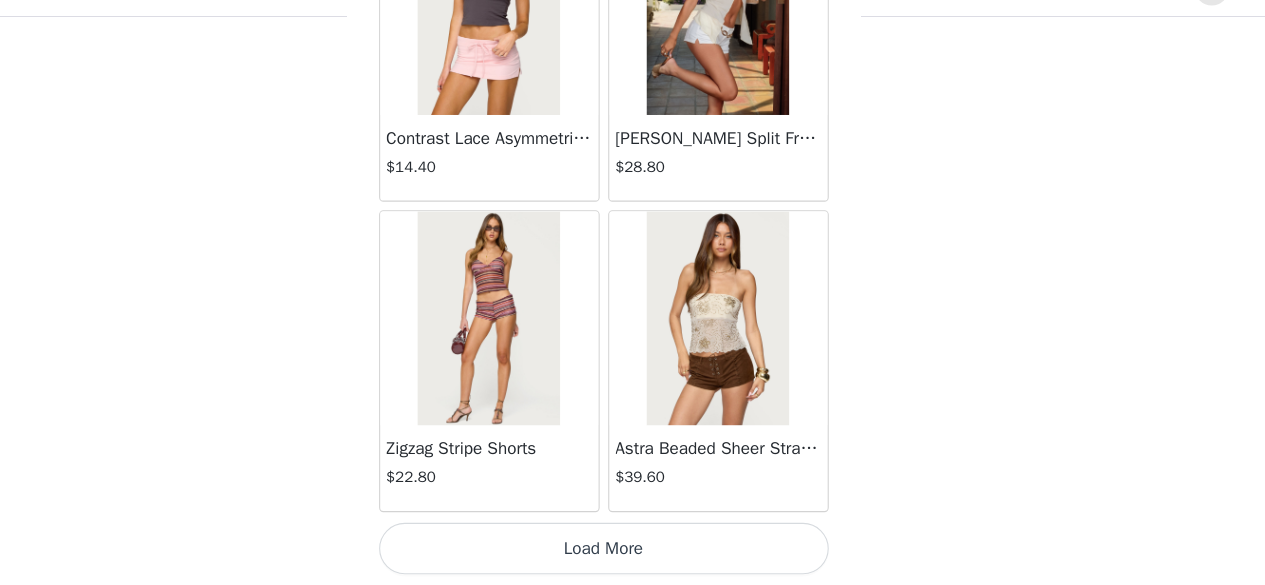 click on "Load More" at bounding box center (633, 551) 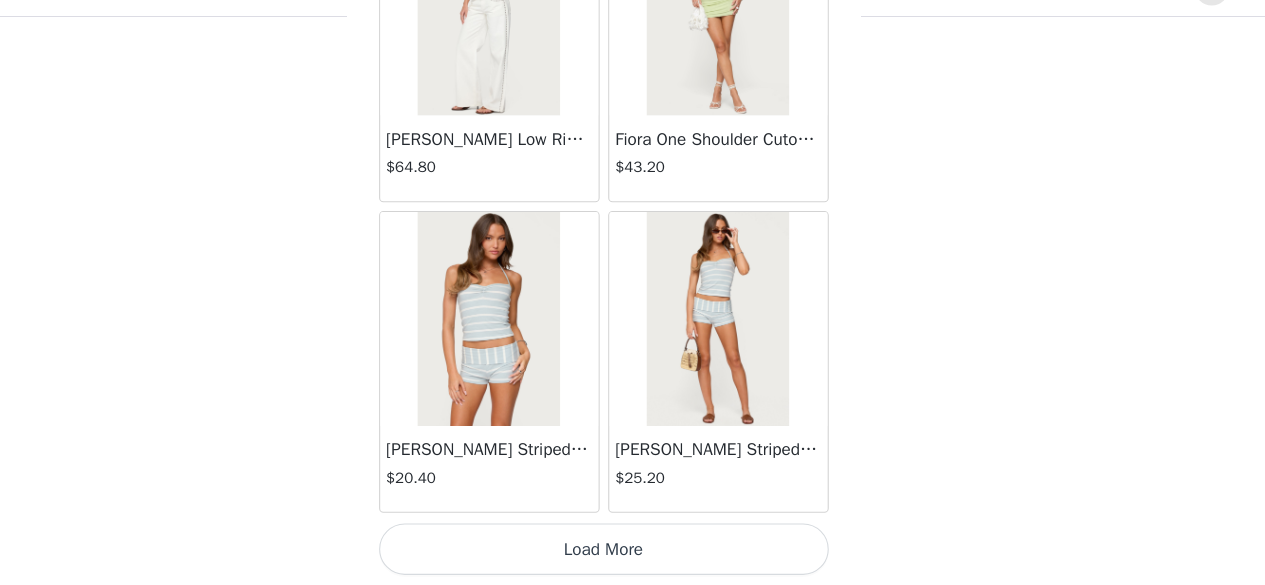 click on "Load More" at bounding box center (633, 551) 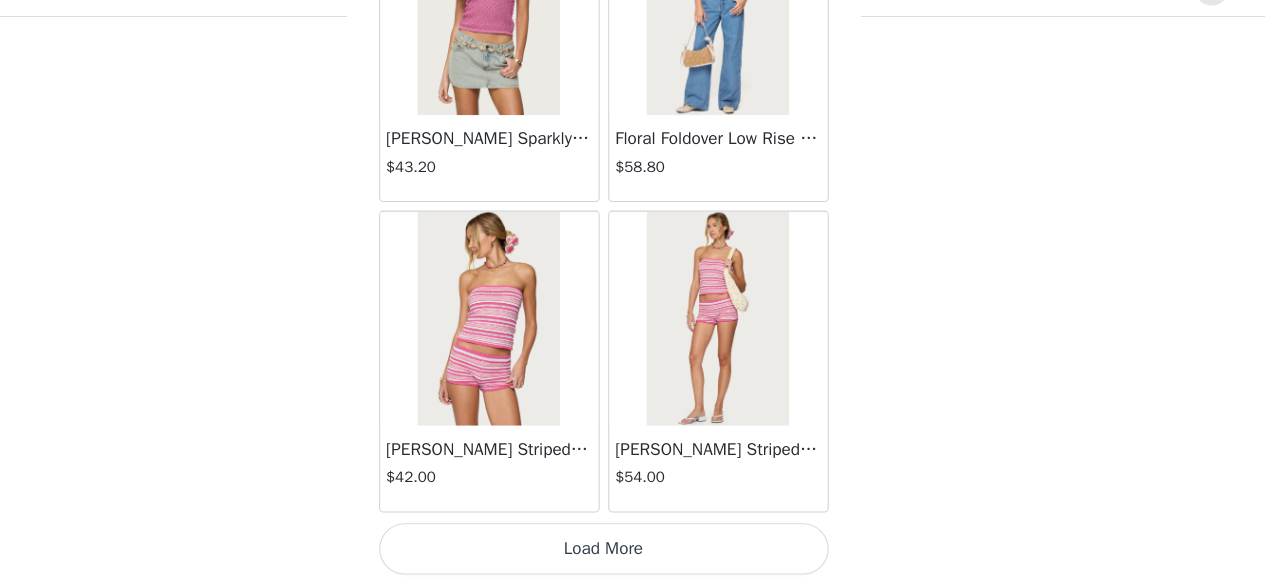 click on "Load More" at bounding box center [633, 551] 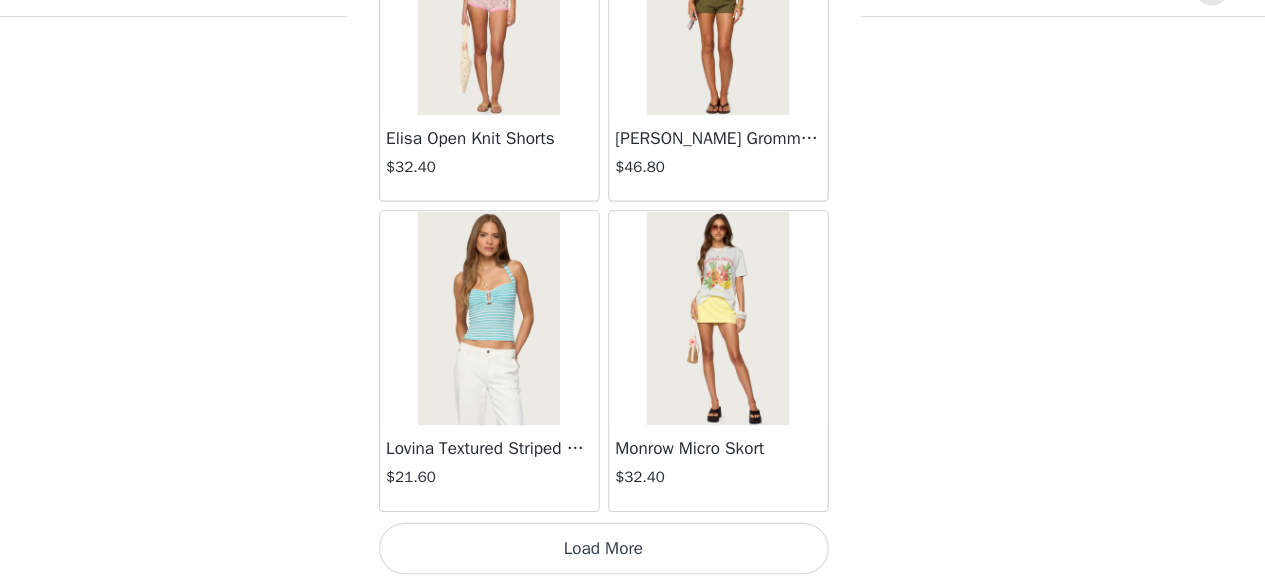 click on "Load More" at bounding box center [633, 551] 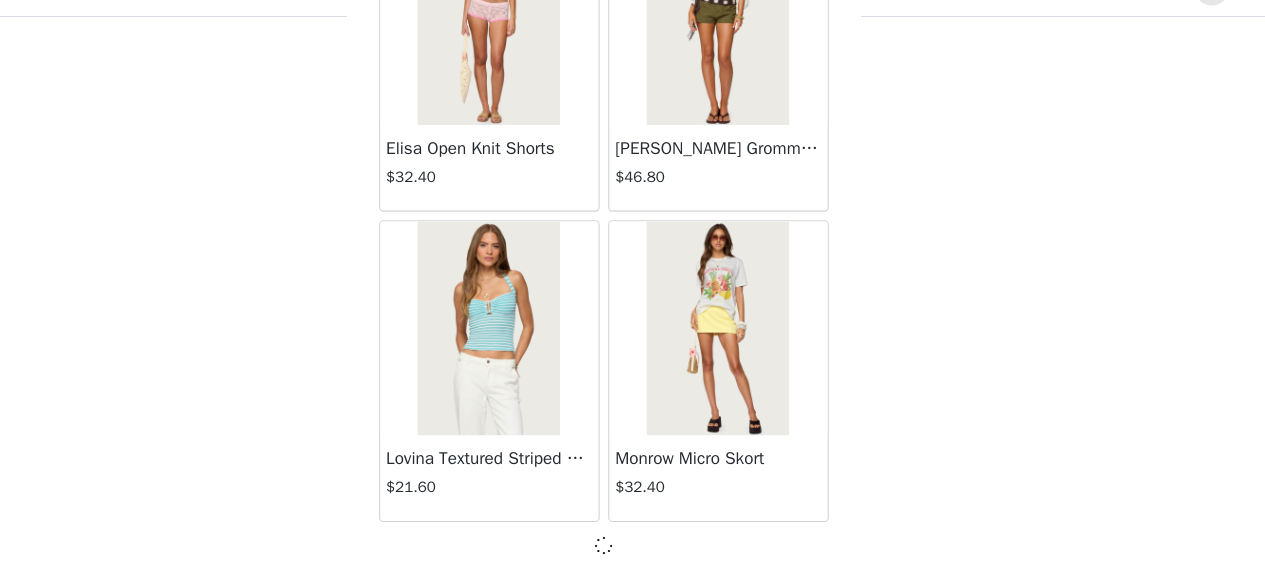 scroll, scrollTop: 11166, scrollLeft: 0, axis: vertical 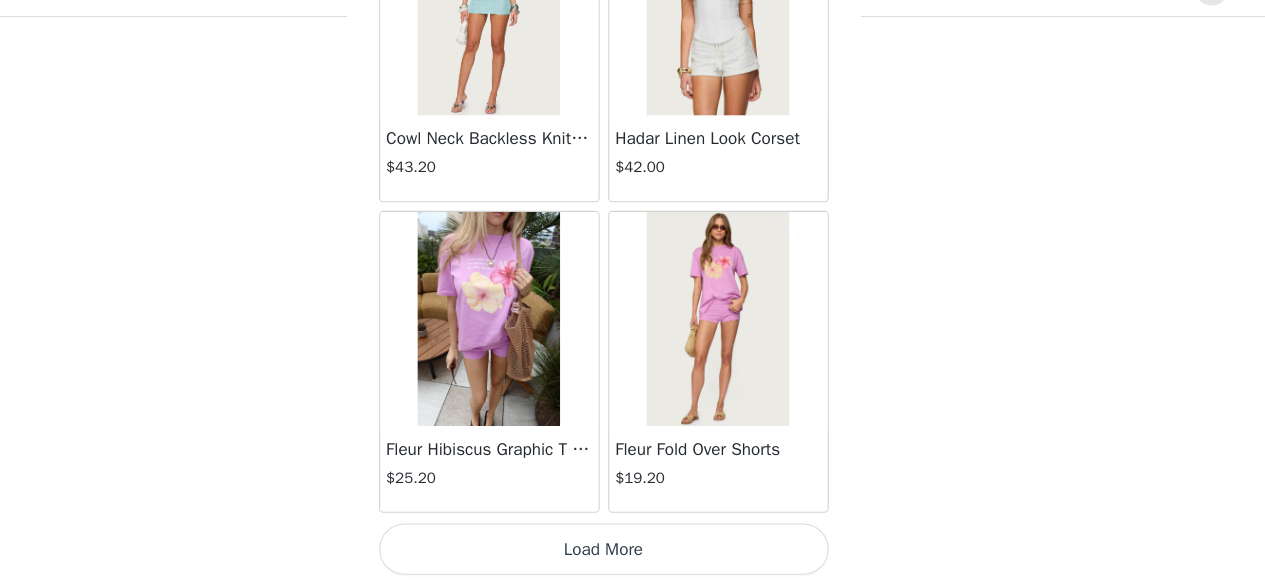 click on "Load More" at bounding box center (633, 551) 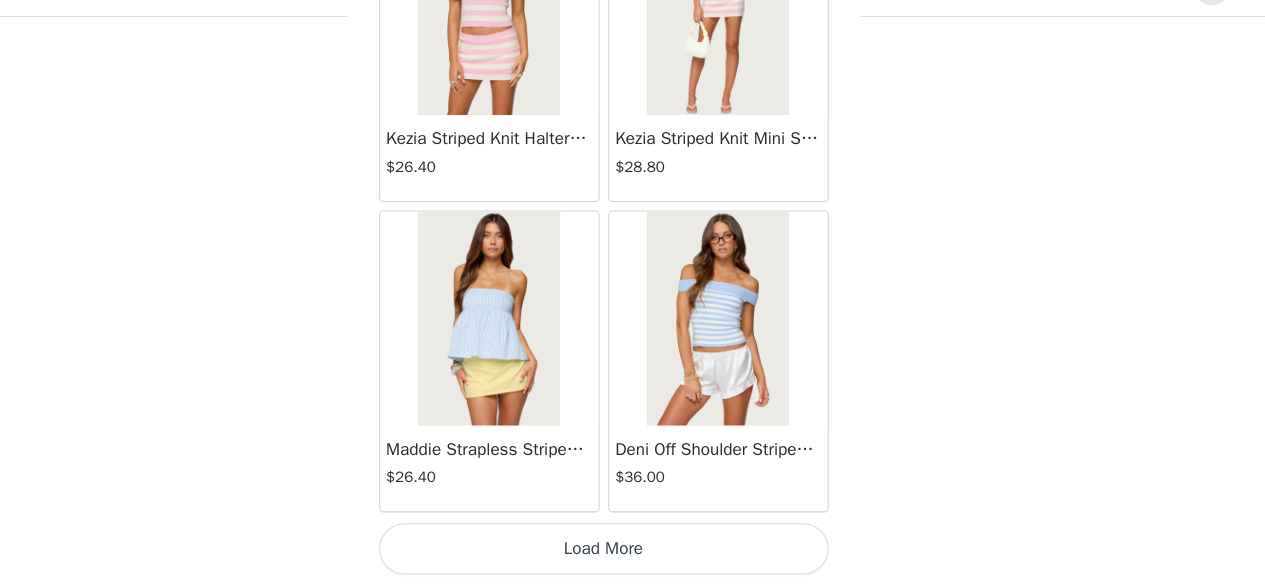 click on "Load More" at bounding box center [633, 551] 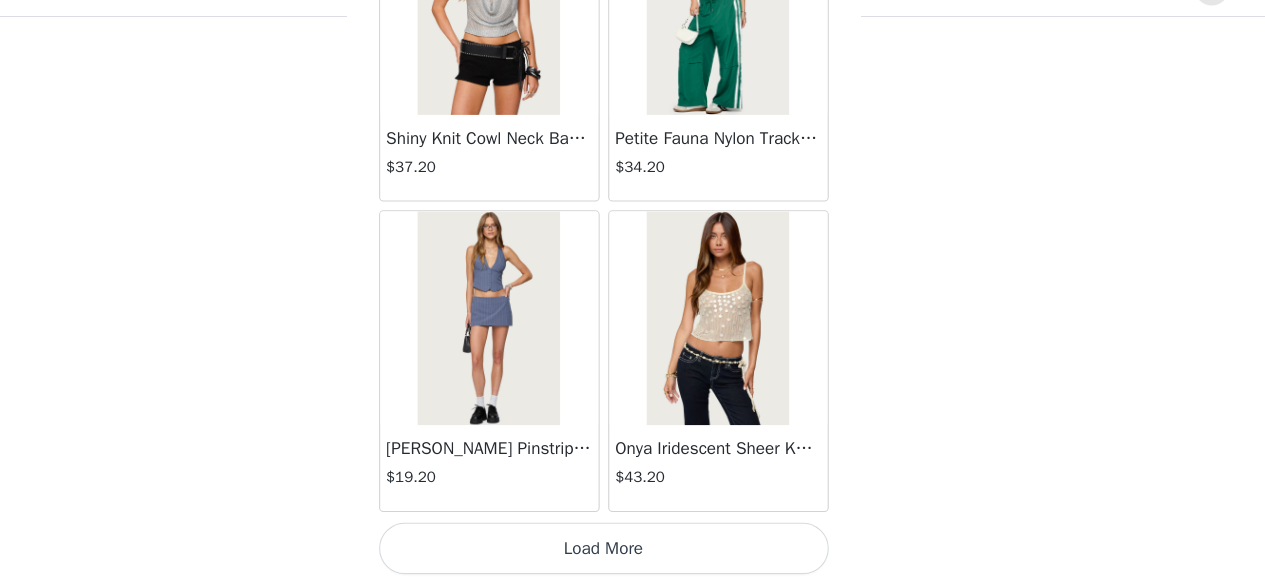 click on "Load More" at bounding box center [633, 551] 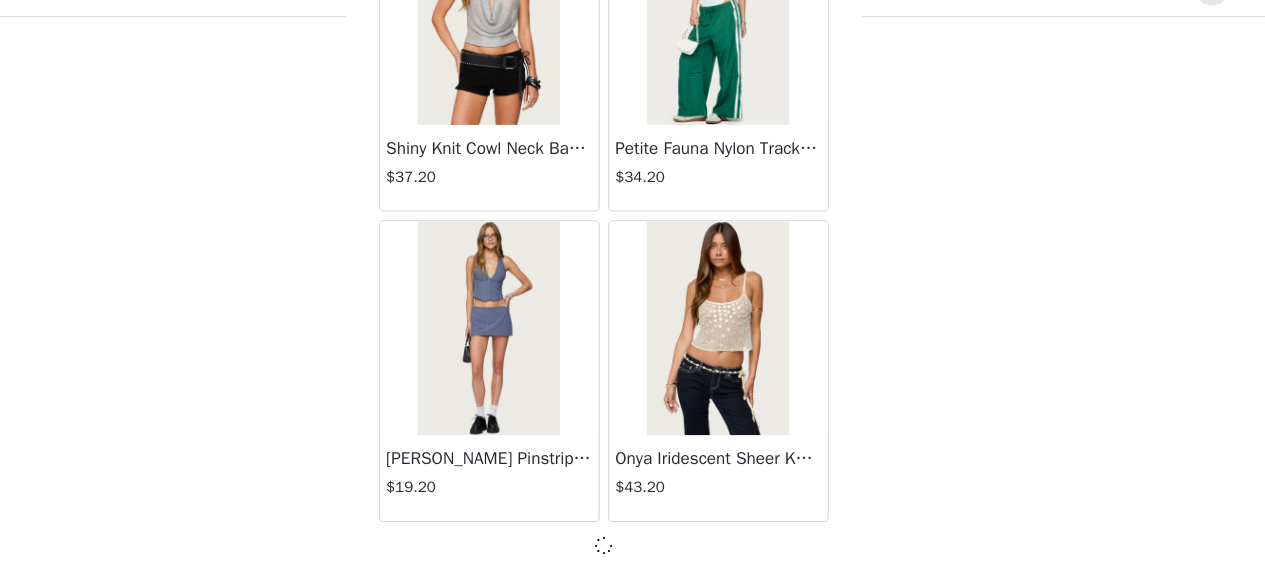 scroll, scrollTop: 19866, scrollLeft: 0, axis: vertical 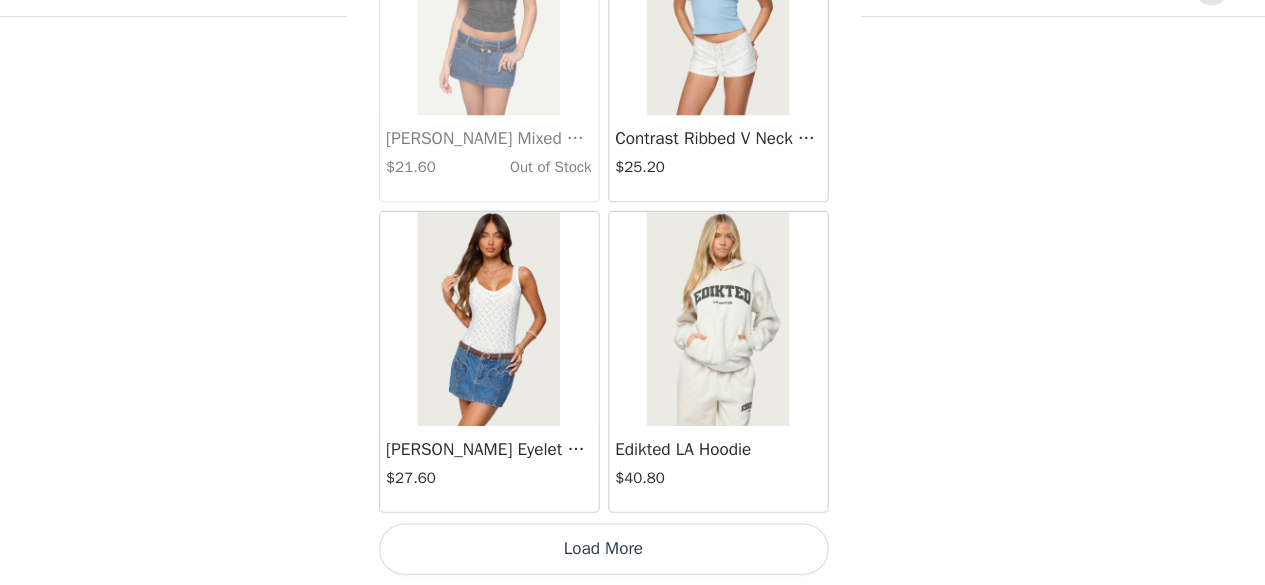 click on "Load More" at bounding box center [633, 551] 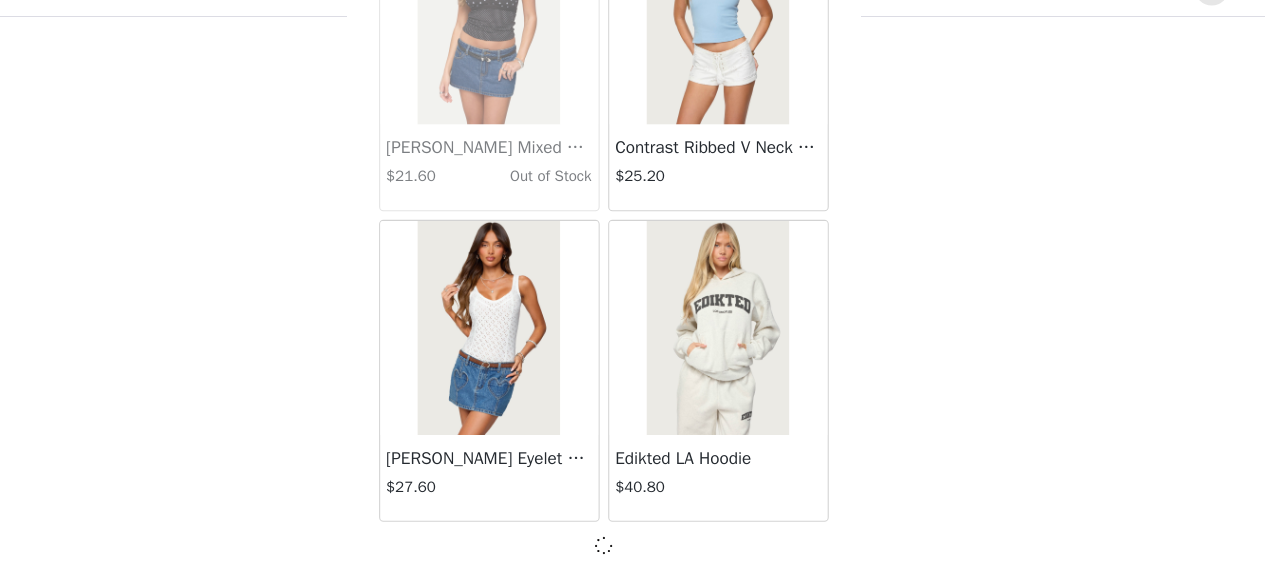 scroll, scrollTop: 22766, scrollLeft: 0, axis: vertical 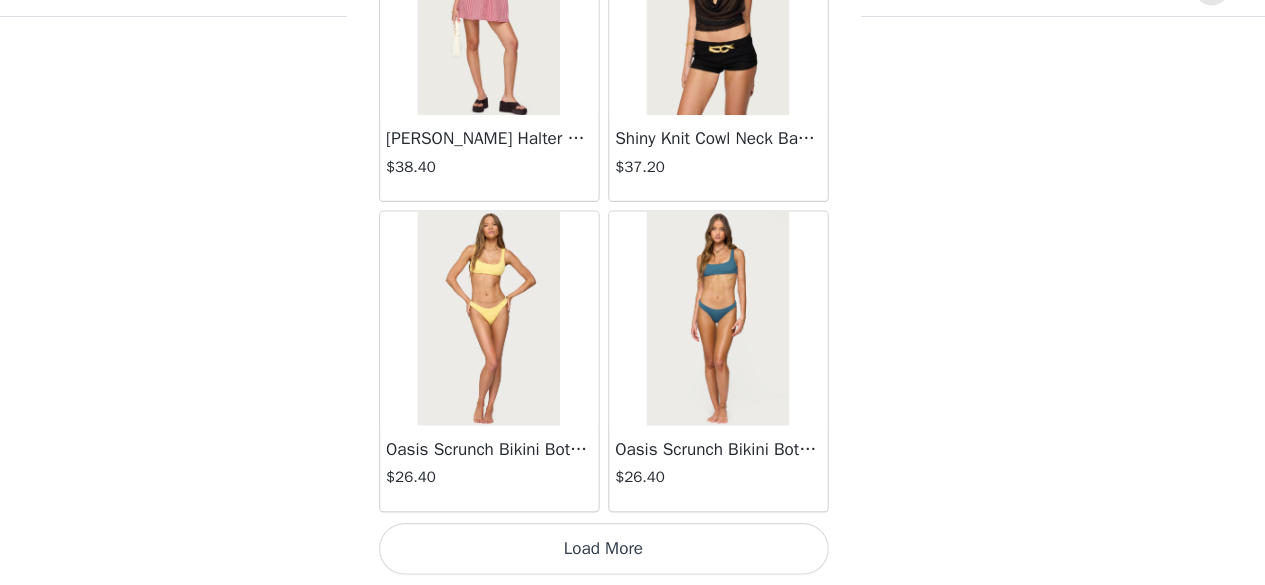 click on "Load More" at bounding box center [633, 551] 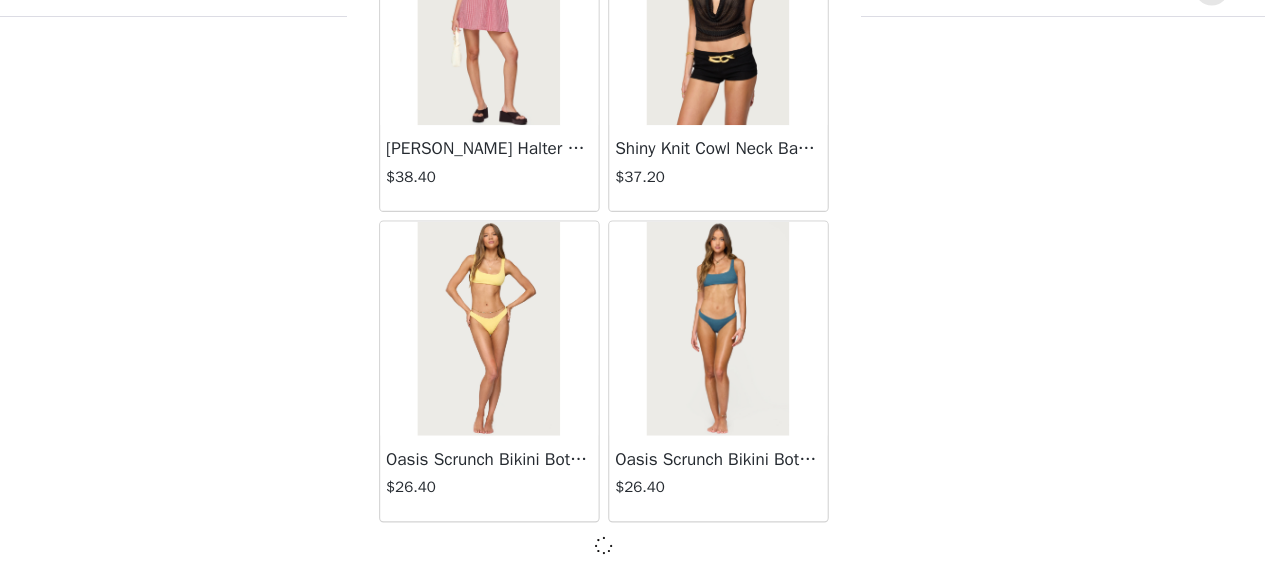 scroll, scrollTop: 25666, scrollLeft: 0, axis: vertical 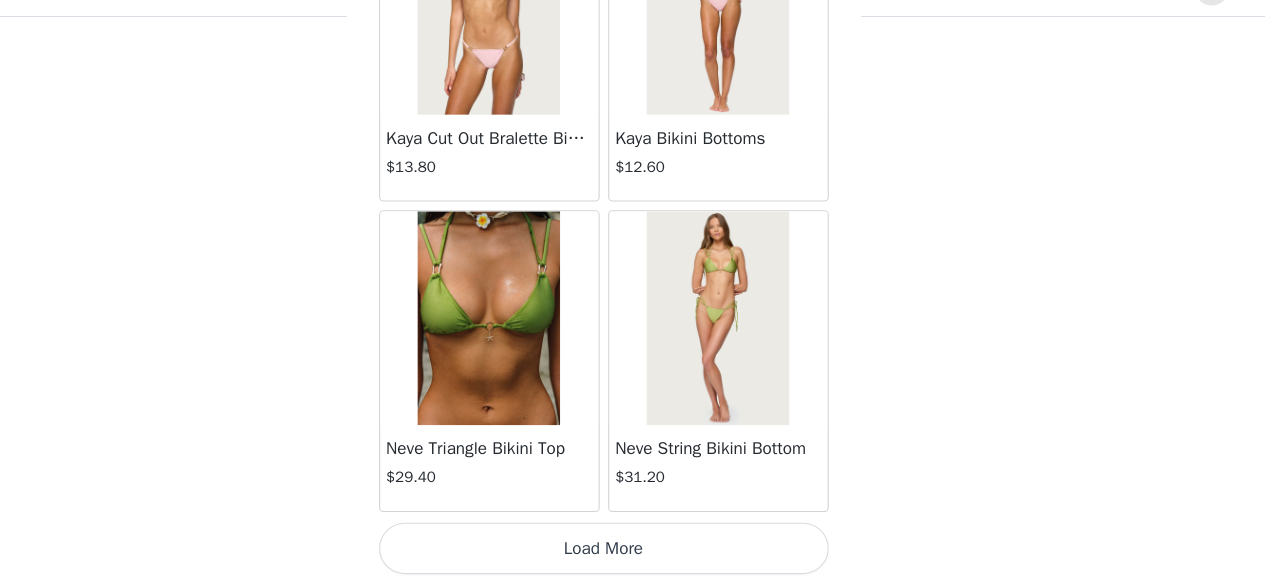 click on "Load More" at bounding box center (633, 551) 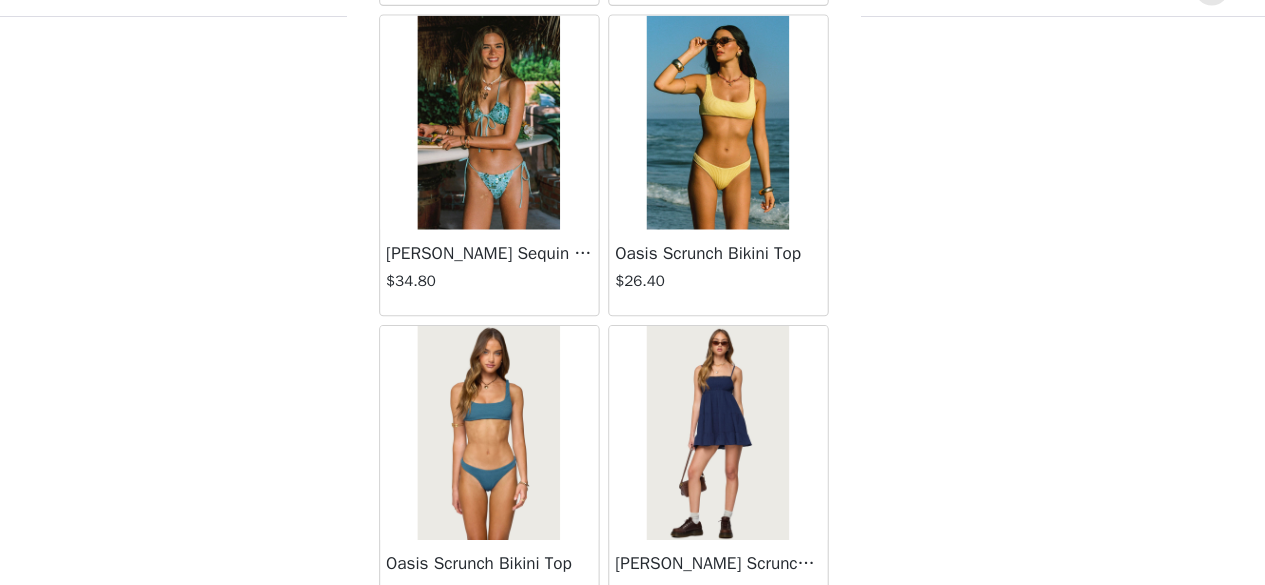 scroll, scrollTop: 30208, scrollLeft: 0, axis: vertical 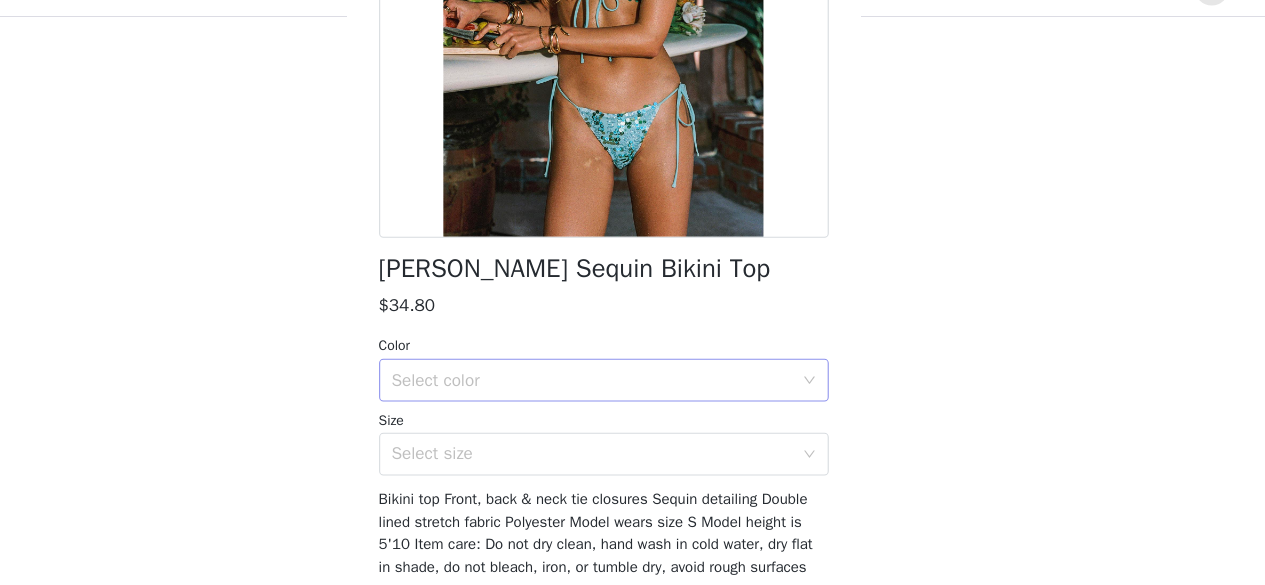 click on "Select color" at bounding box center (622, 393) 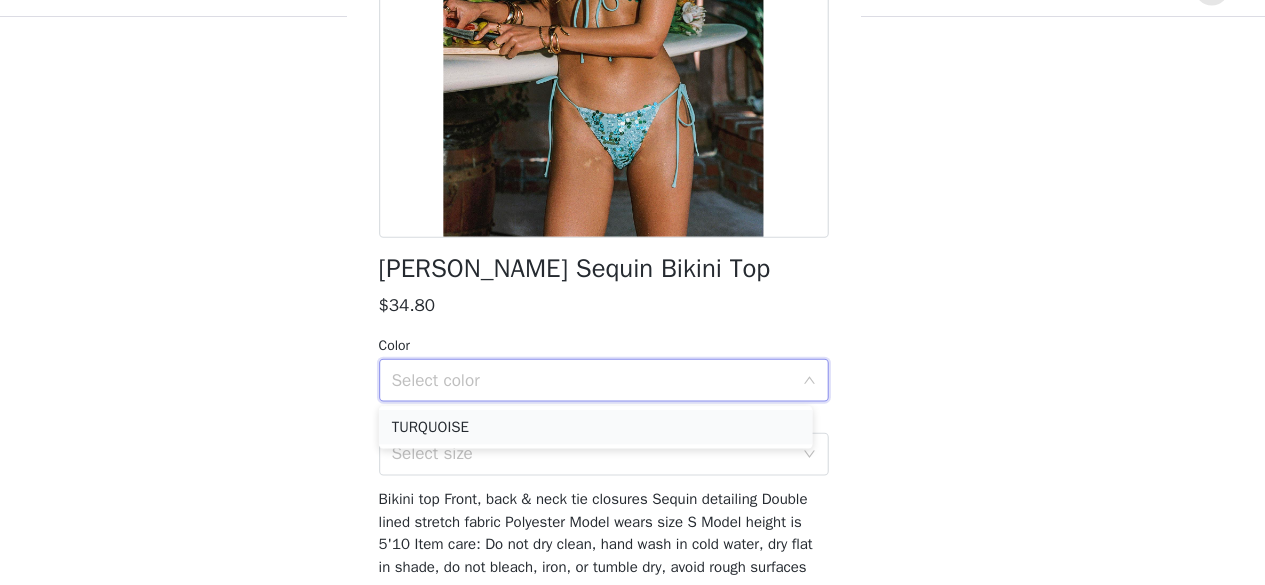 click on "TURQUOISE" at bounding box center [625, 437] 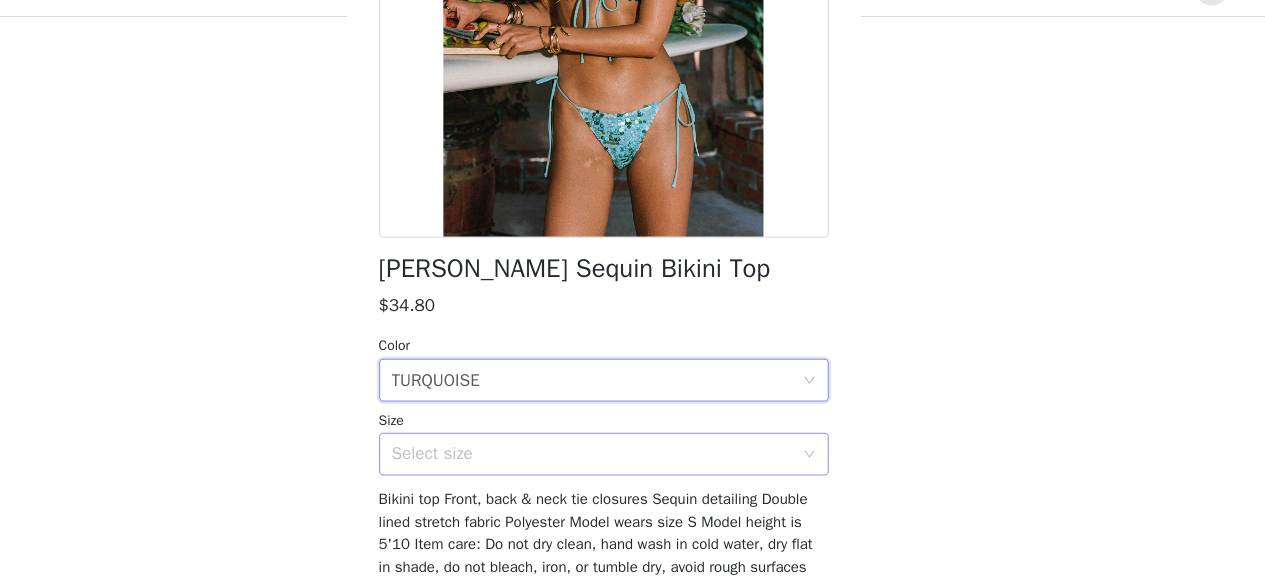 click on "Select size" at bounding box center [622, 462] 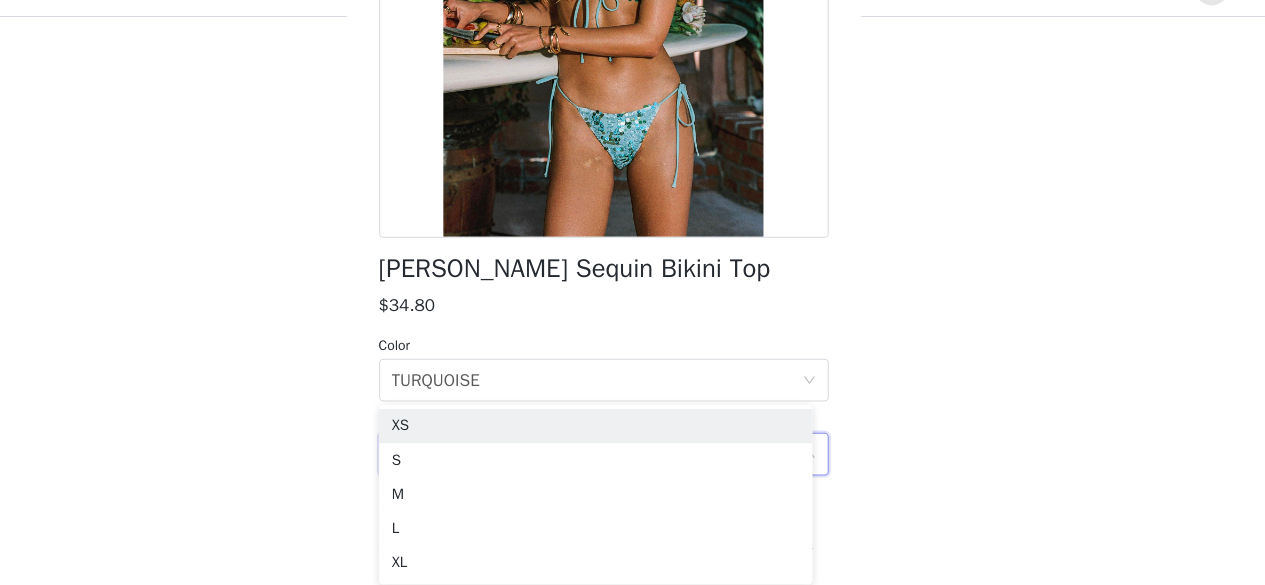 scroll, scrollTop: 945, scrollLeft: 0, axis: vertical 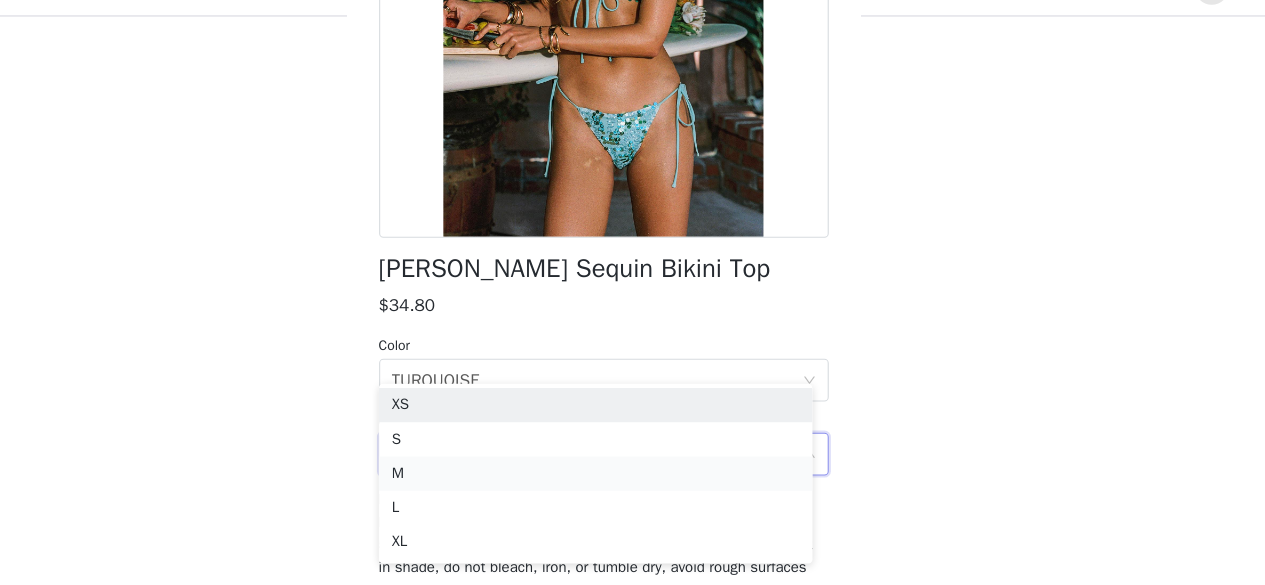 click on "M" at bounding box center [625, 481] 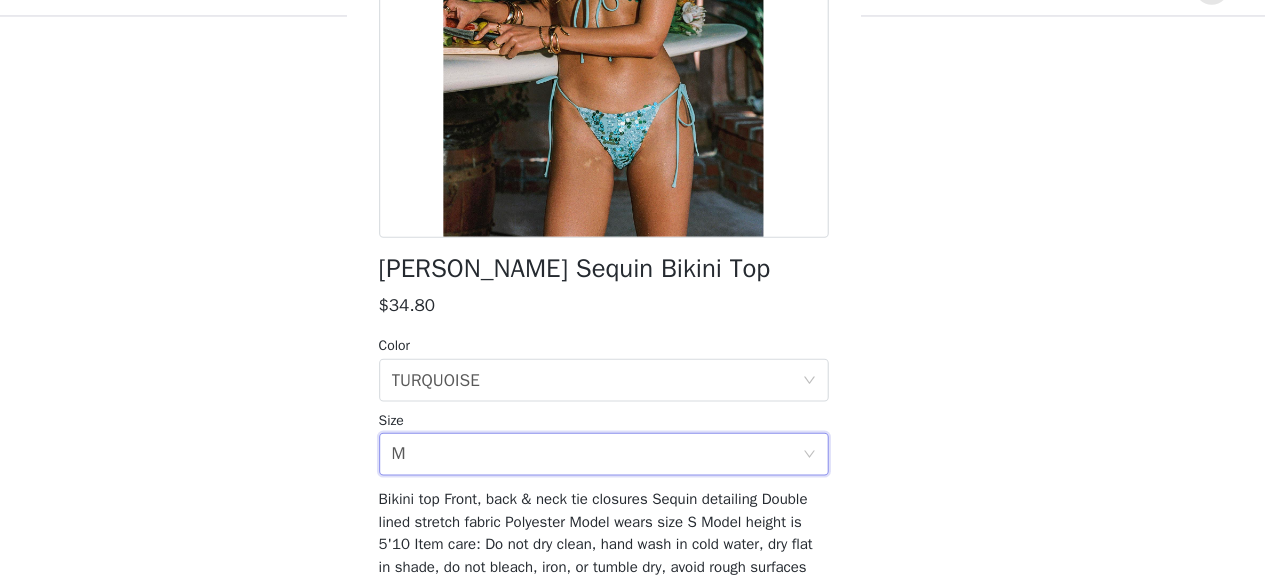 scroll, scrollTop: 367, scrollLeft: 0, axis: vertical 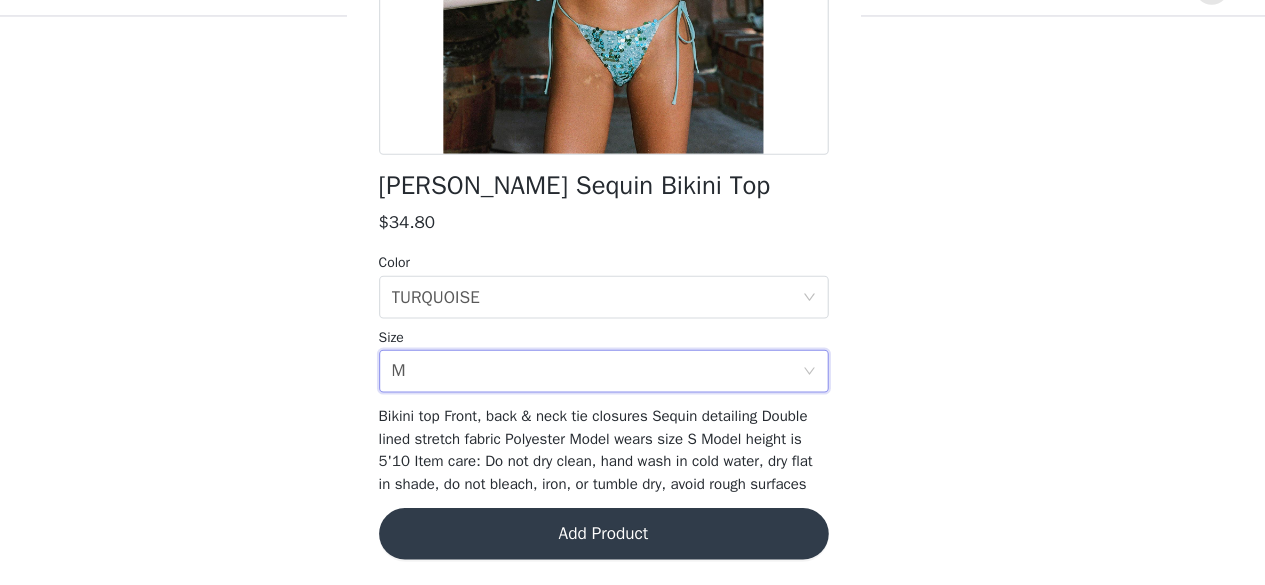 click on "Add Product" at bounding box center [633, 537] 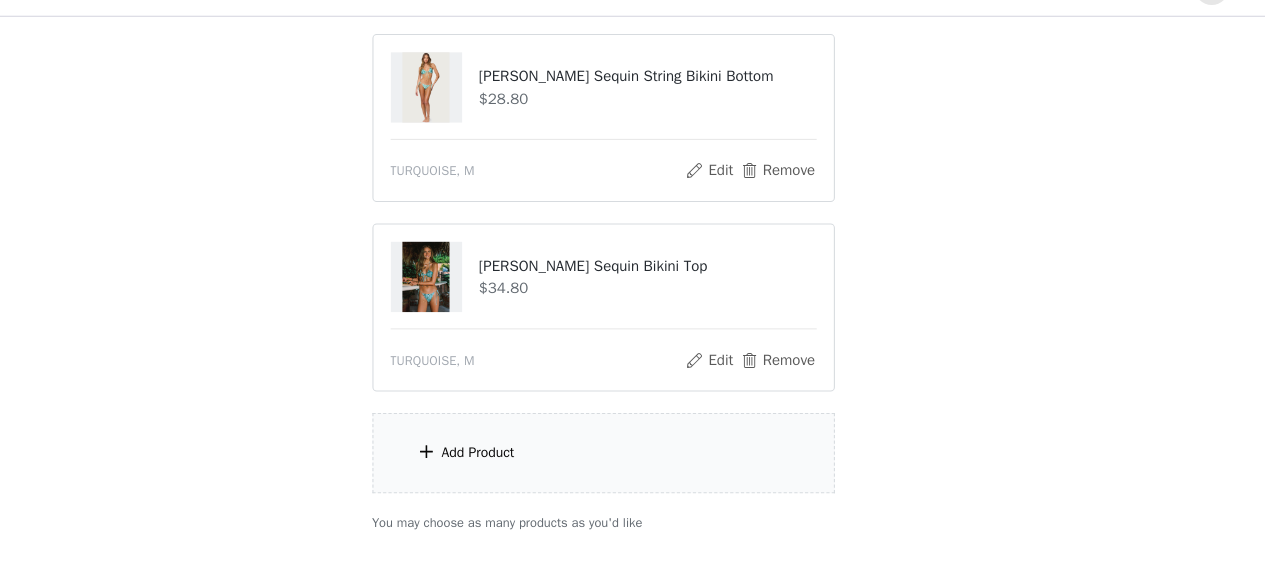 scroll, scrollTop: 1175, scrollLeft: 0, axis: vertical 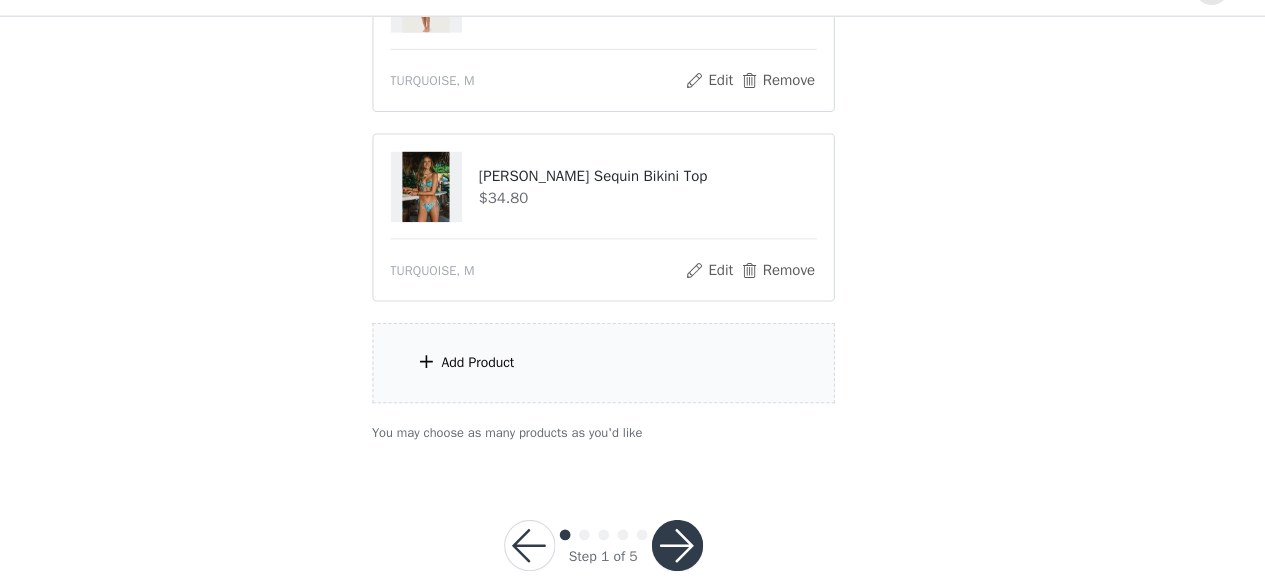 click on "Add Product" at bounding box center [633, 377] 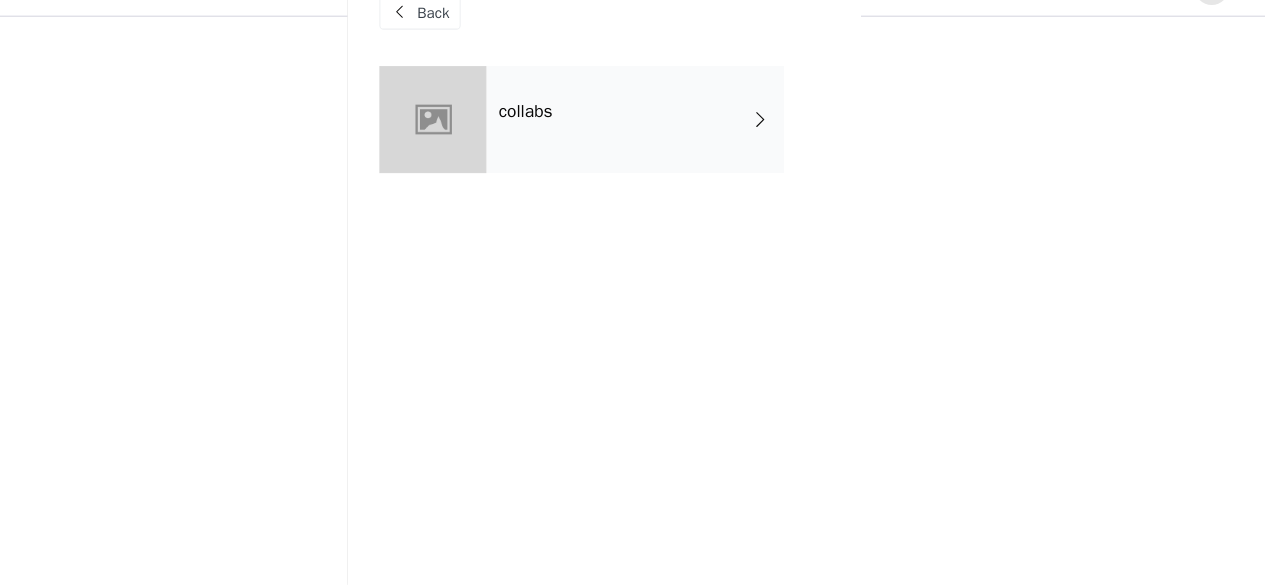click on "collabs" at bounding box center (662, 150) 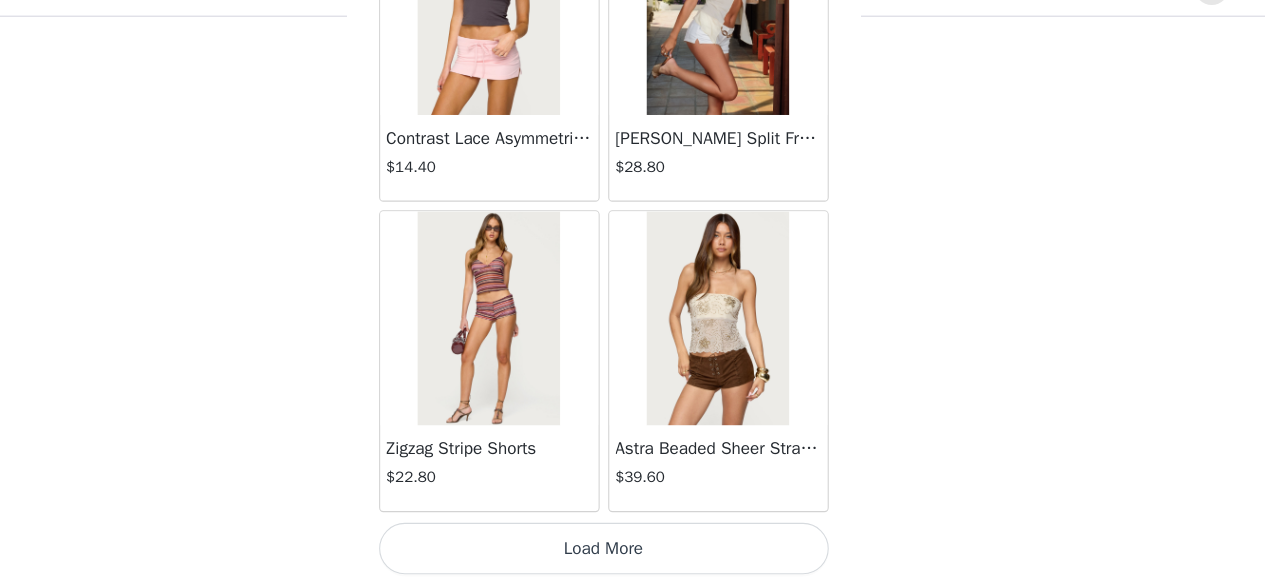 click on "Load More" at bounding box center [633, 551] 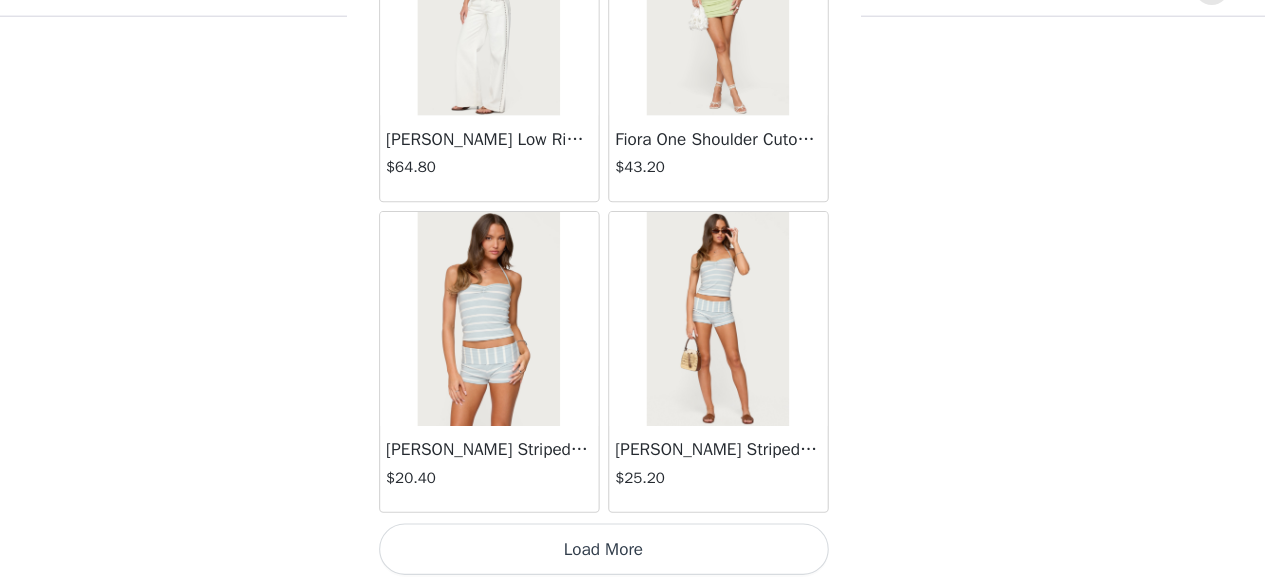 click on "Load More" at bounding box center (633, 551) 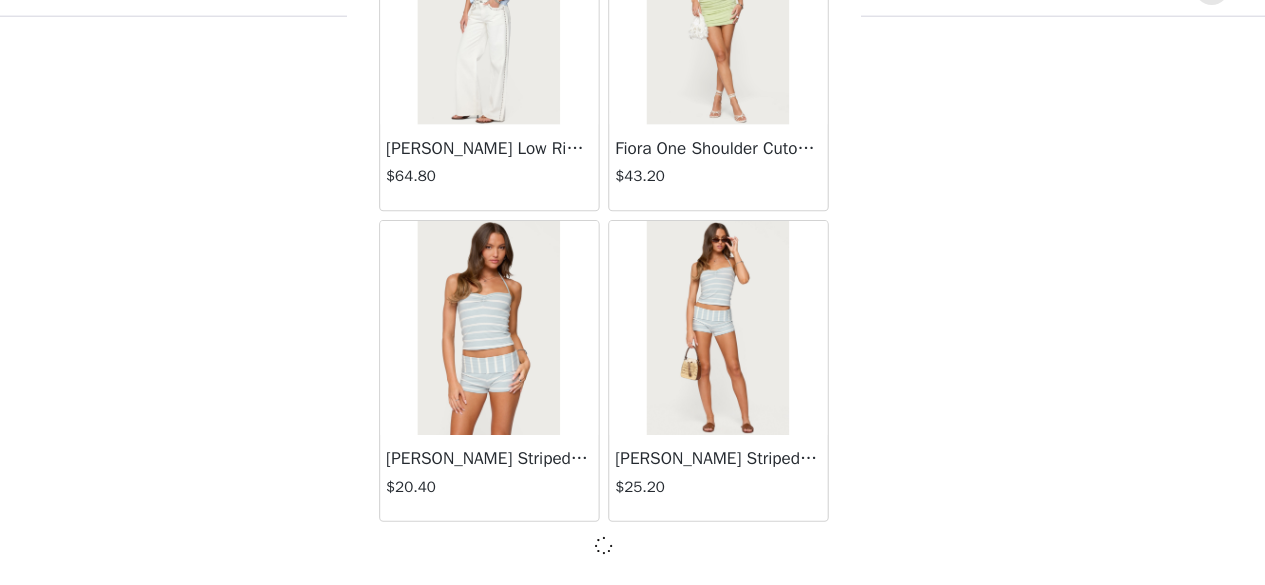 scroll, scrollTop: 5366, scrollLeft: 0, axis: vertical 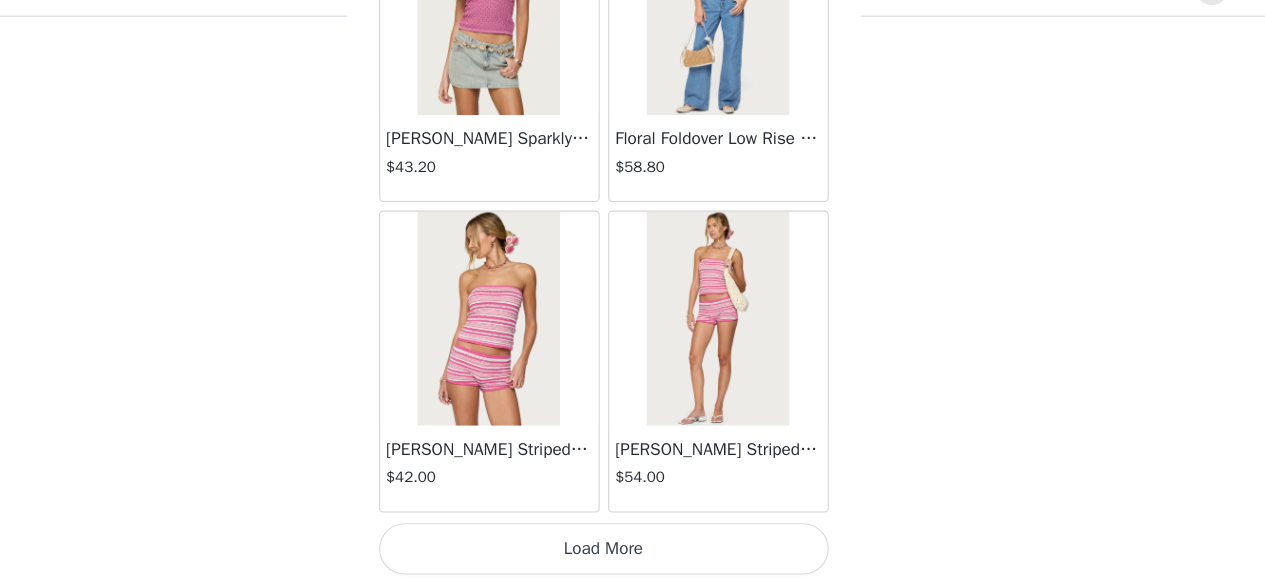 click on "Load More" at bounding box center (633, 551) 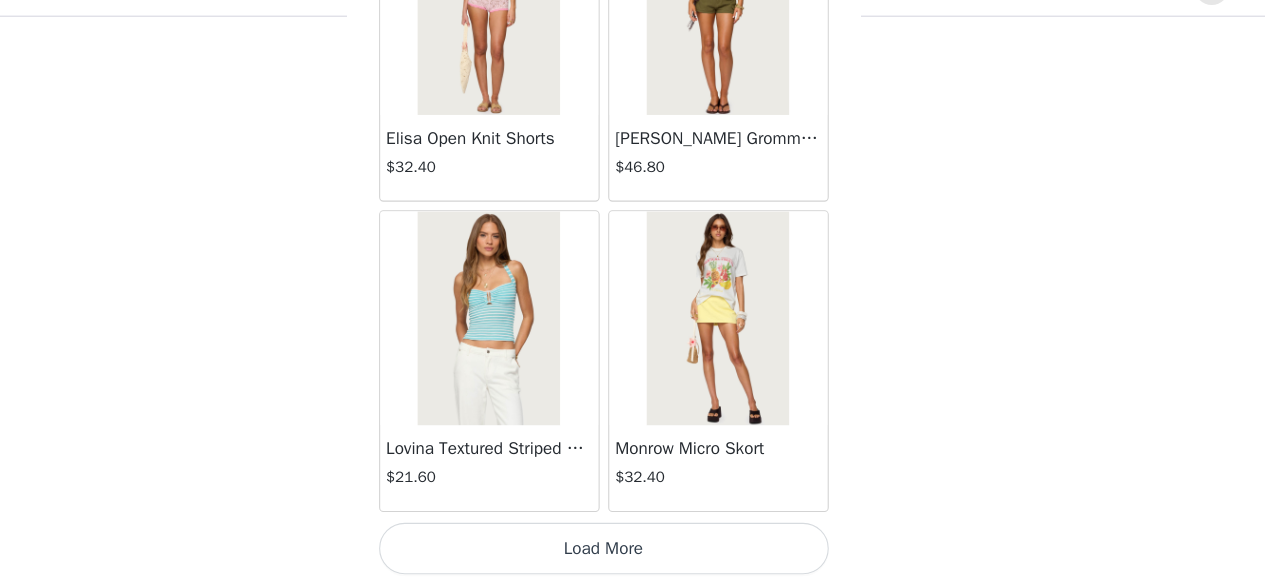 click on "Load More" at bounding box center [633, 551] 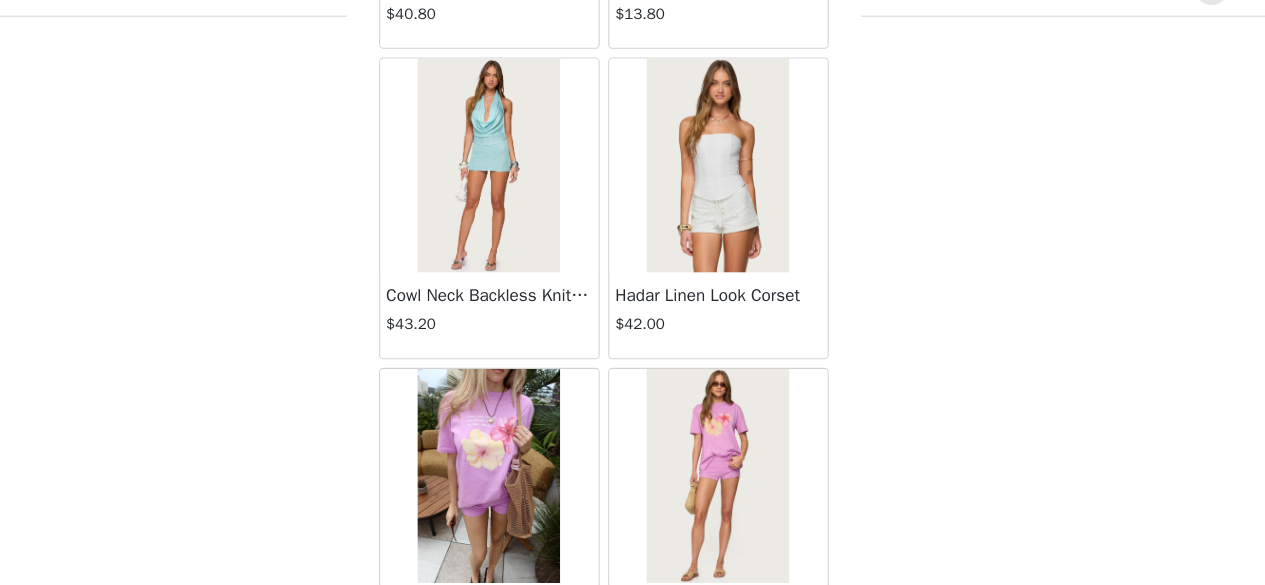 scroll, scrollTop: 13925, scrollLeft: 0, axis: vertical 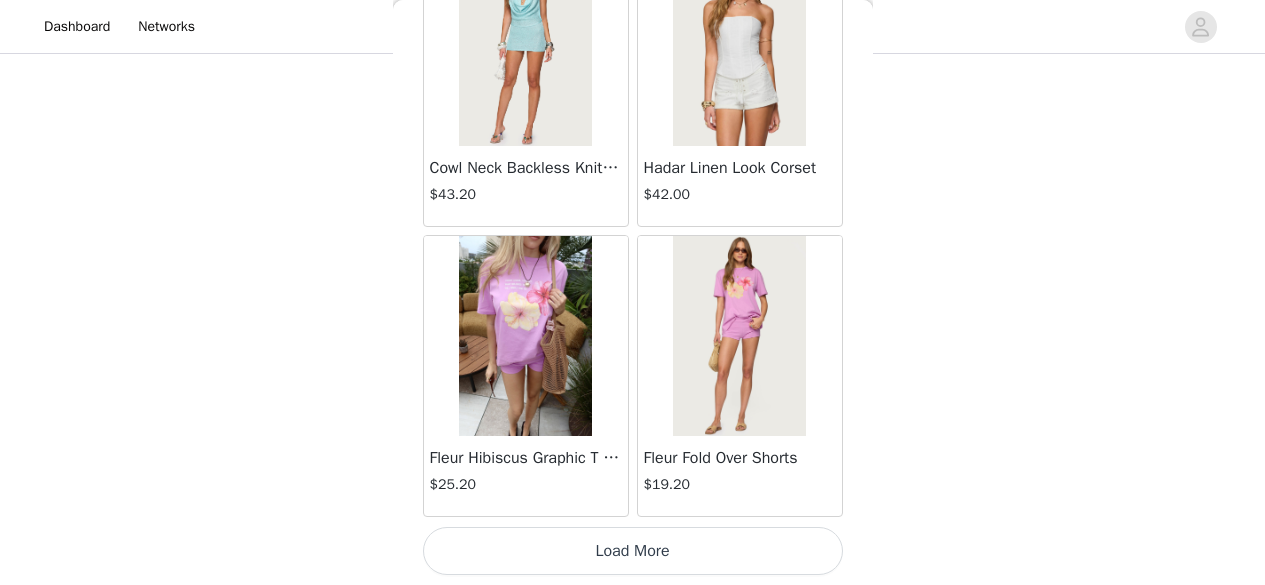 click on "Load More" at bounding box center (633, 551) 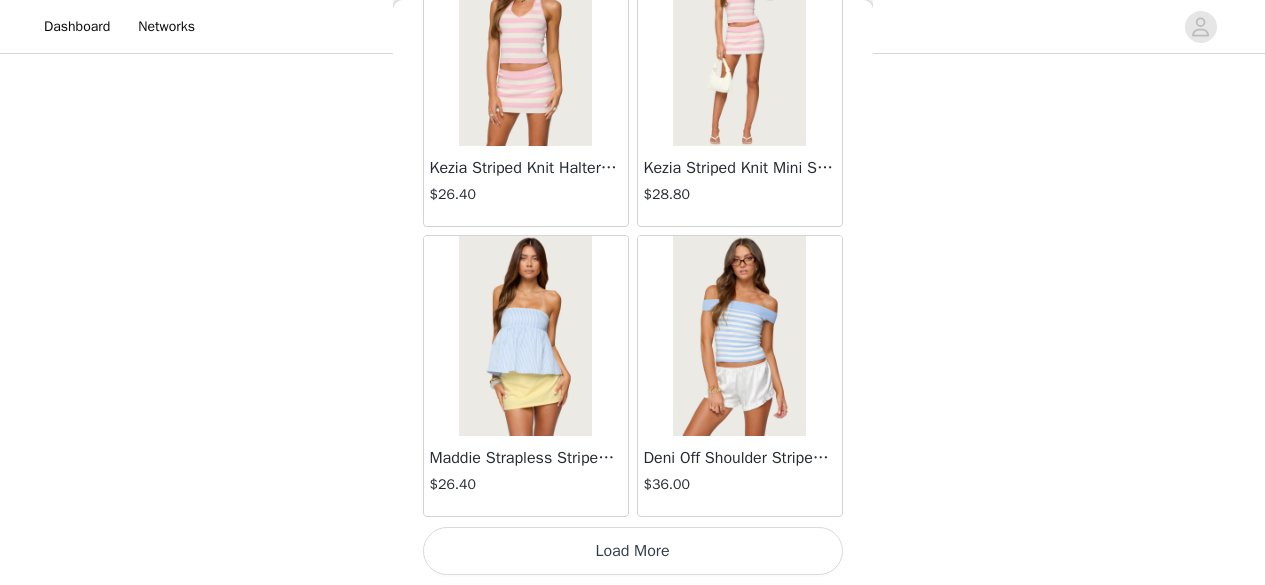 click on "Load More" at bounding box center (633, 551) 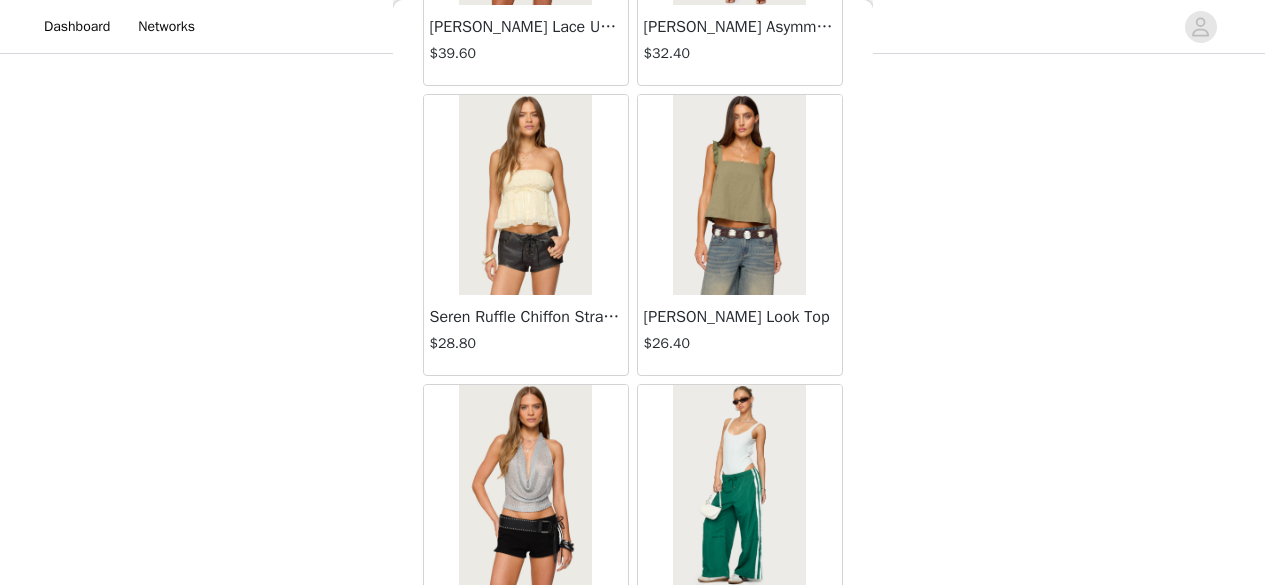 scroll, scrollTop: 19710, scrollLeft: 0, axis: vertical 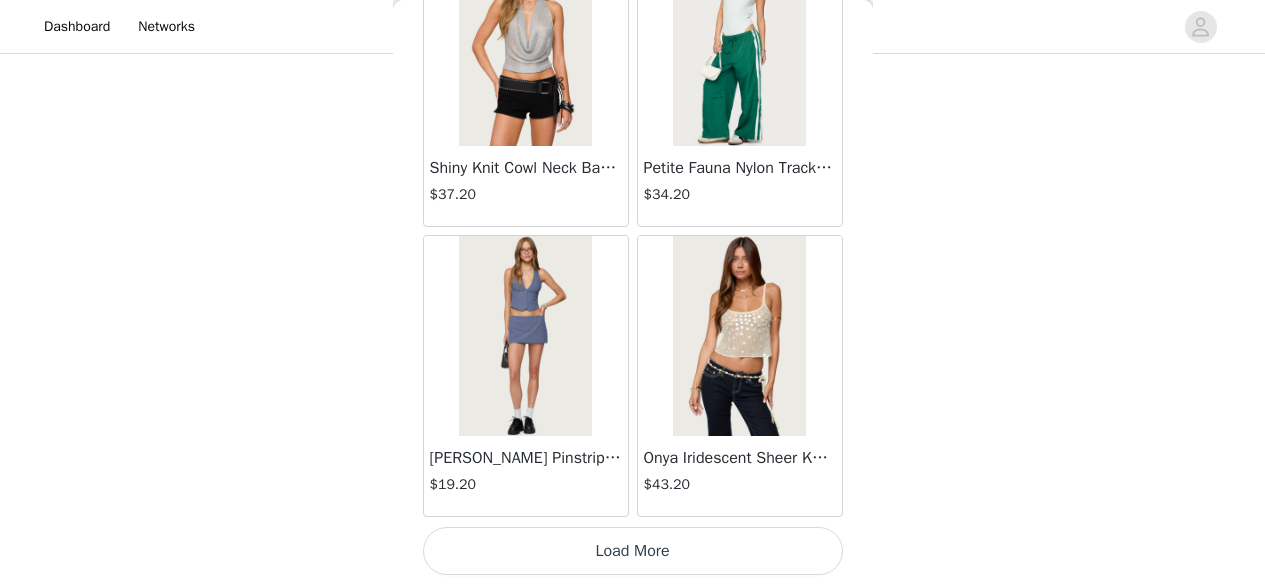 click on "Load More" at bounding box center [633, 551] 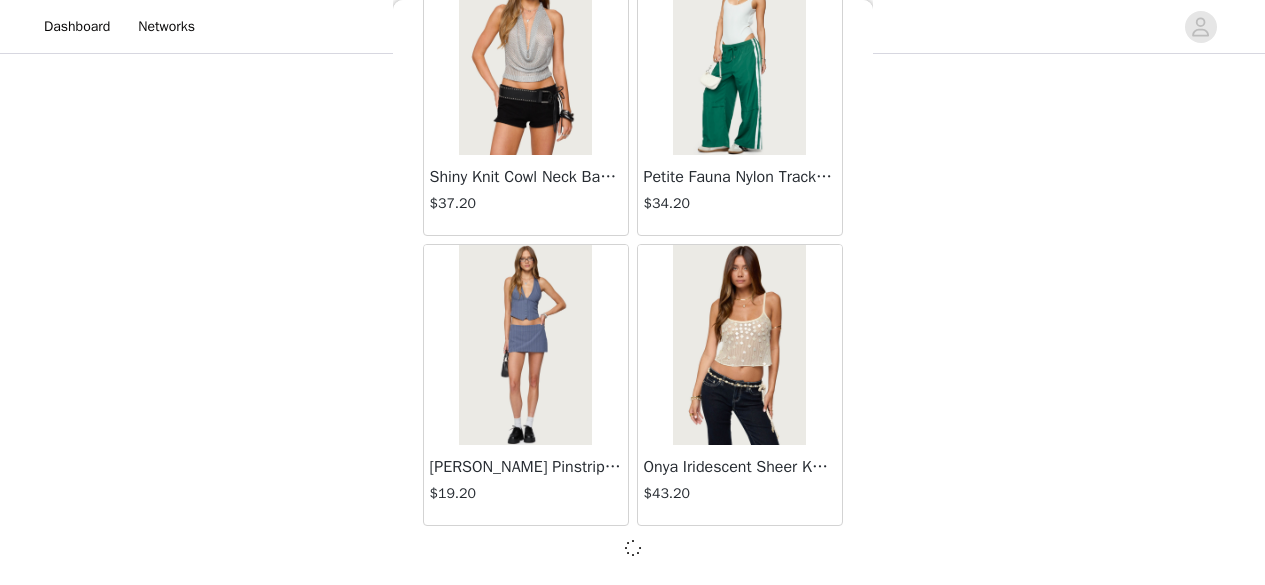 scroll, scrollTop: 19866, scrollLeft: 0, axis: vertical 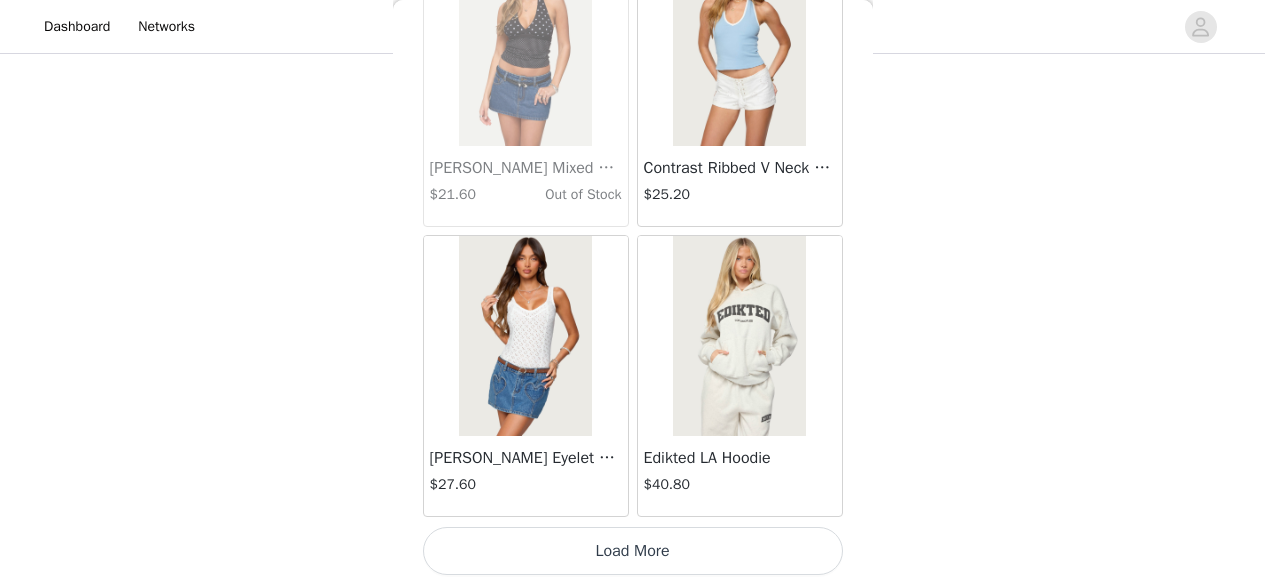 click on "Load More" at bounding box center (633, 551) 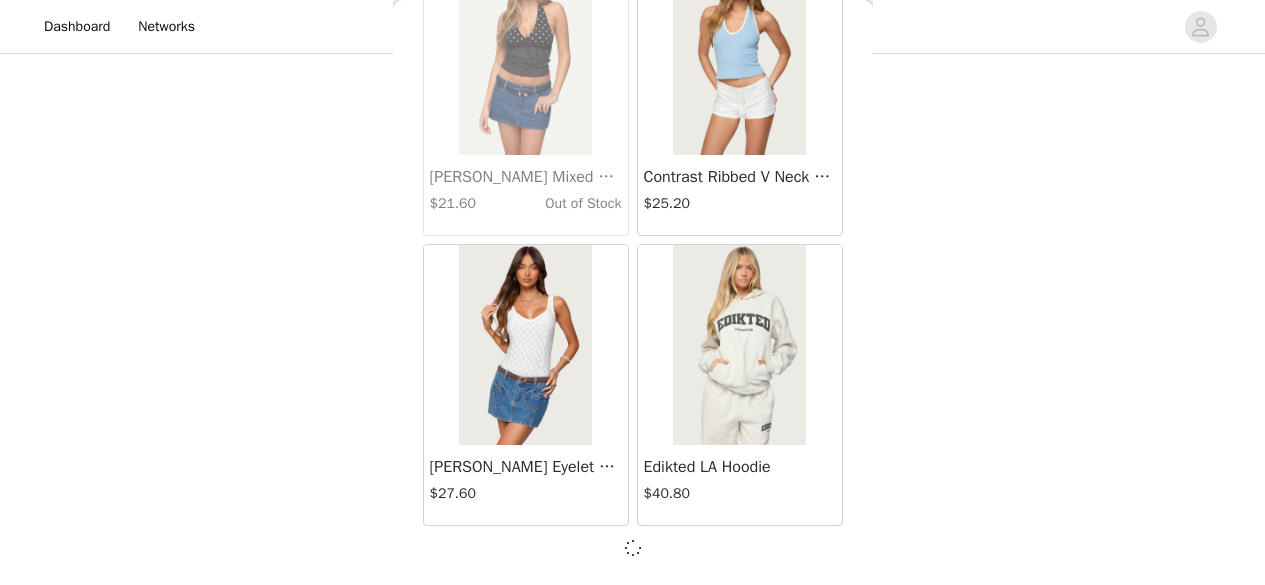 scroll, scrollTop: 22766, scrollLeft: 0, axis: vertical 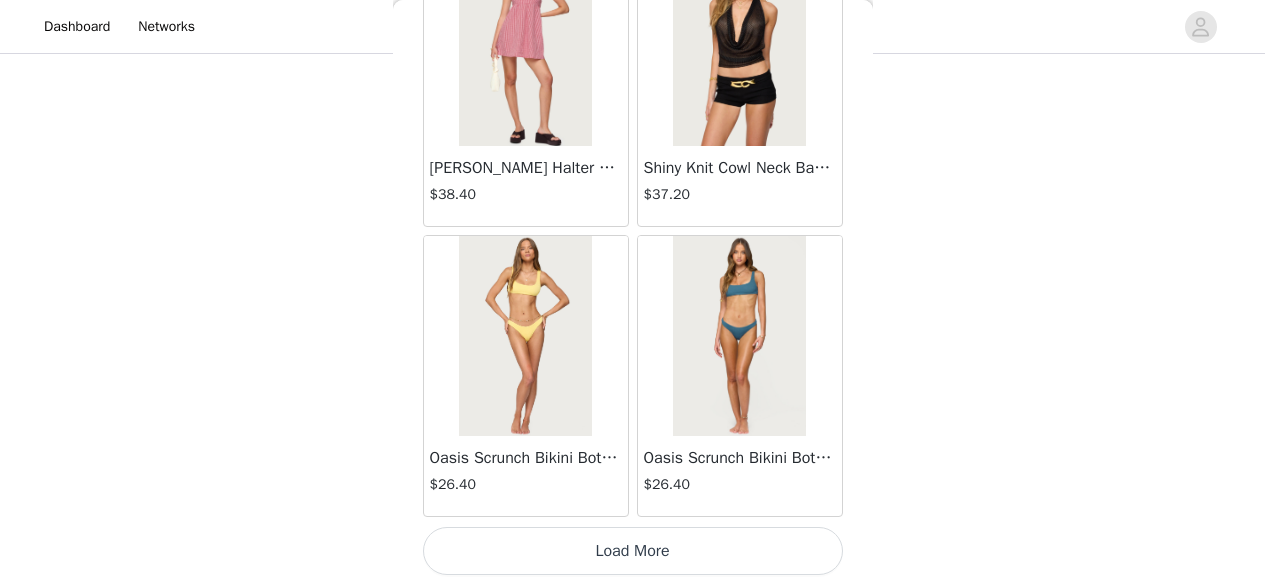click on "Load More" at bounding box center (633, 551) 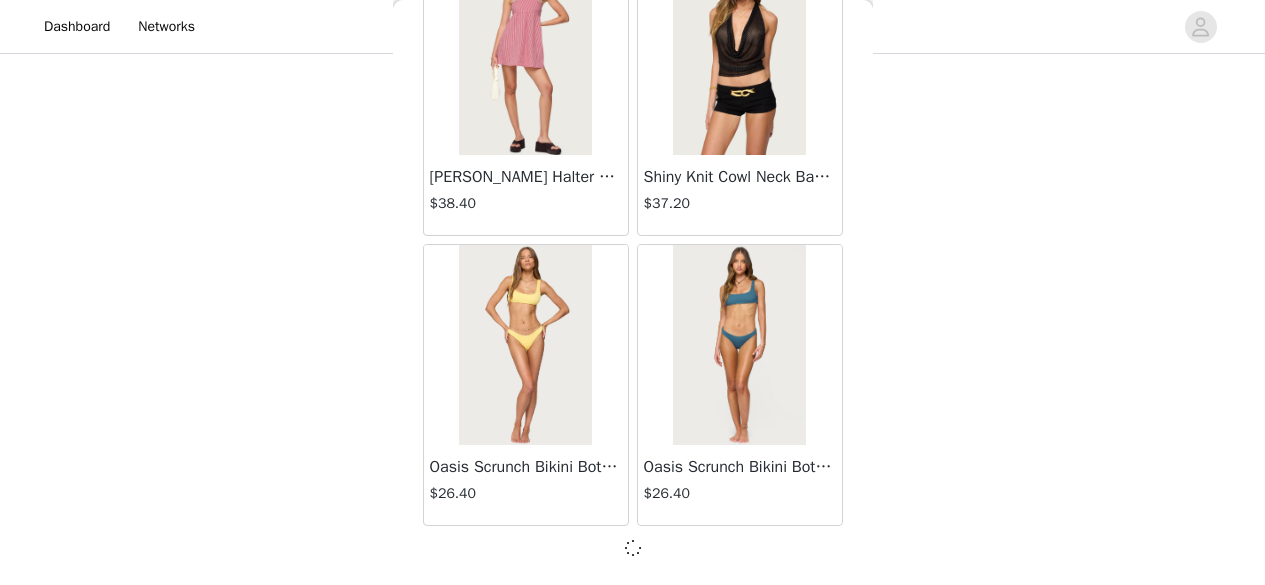 scroll, scrollTop: 25666, scrollLeft: 0, axis: vertical 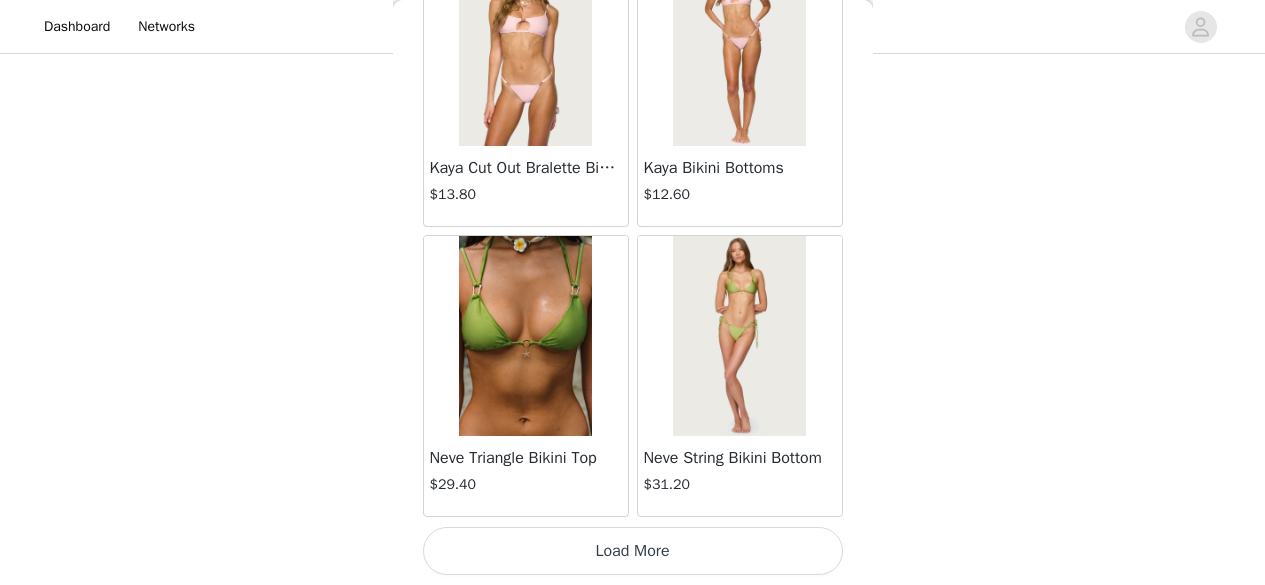 click on "Load More" at bounding box center (633, 551) 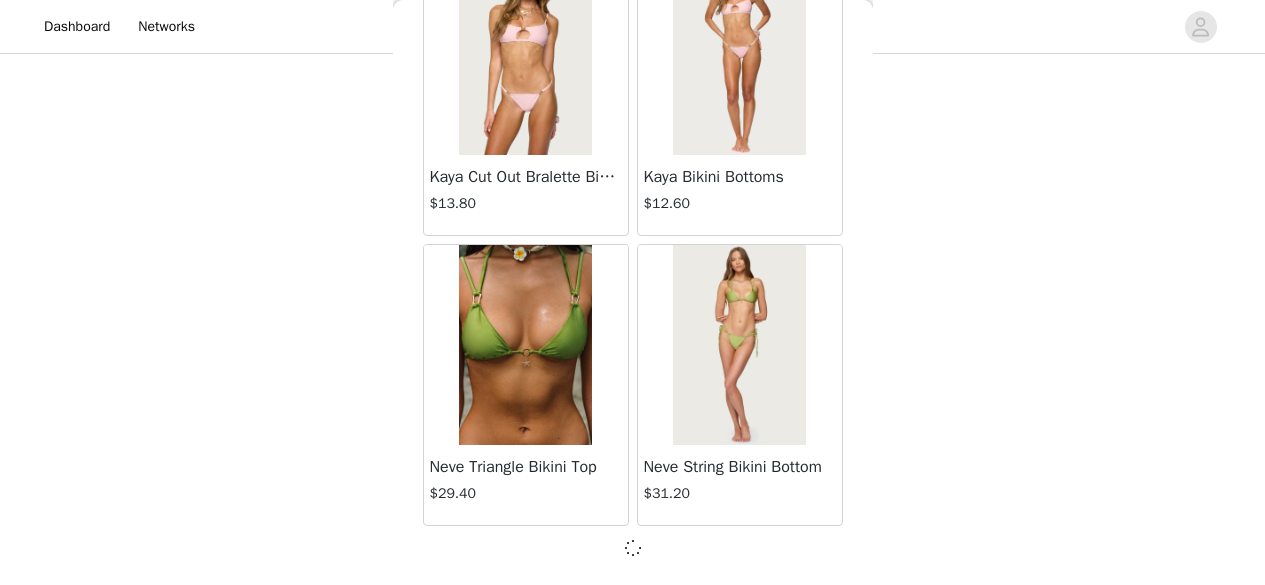 scroll, scrollTop: 28566, scrollLeft: 0, axis: vertical 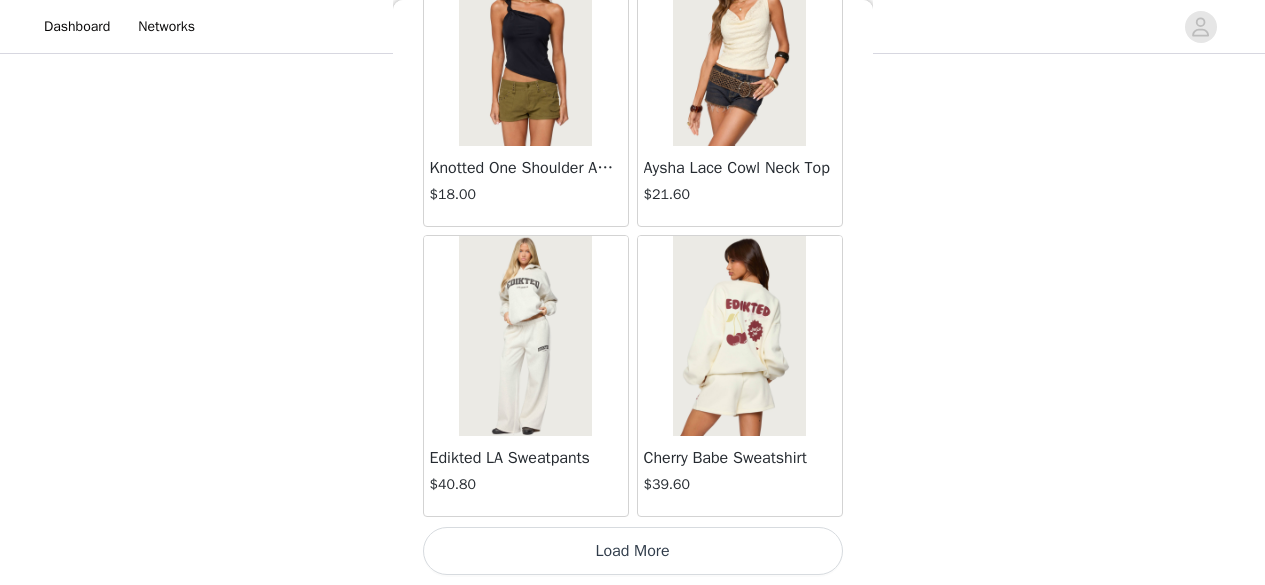 click on "Load More" at bounding box center [633, 551] 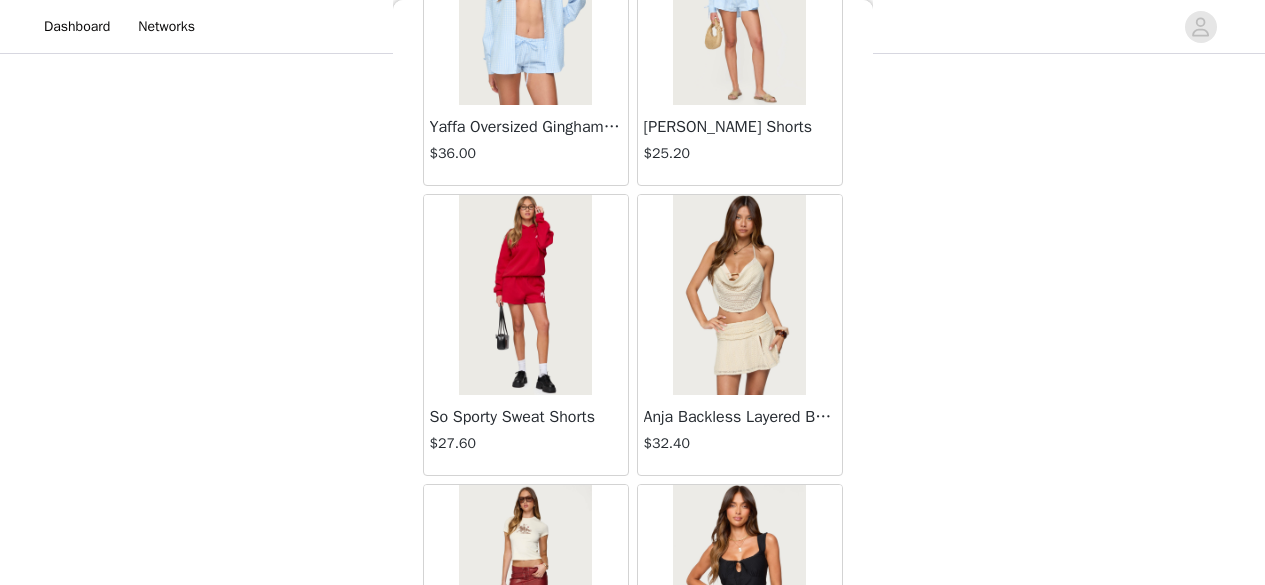 scroll, scrollTop: 34281, scrollLeft: 0, axis: vertical 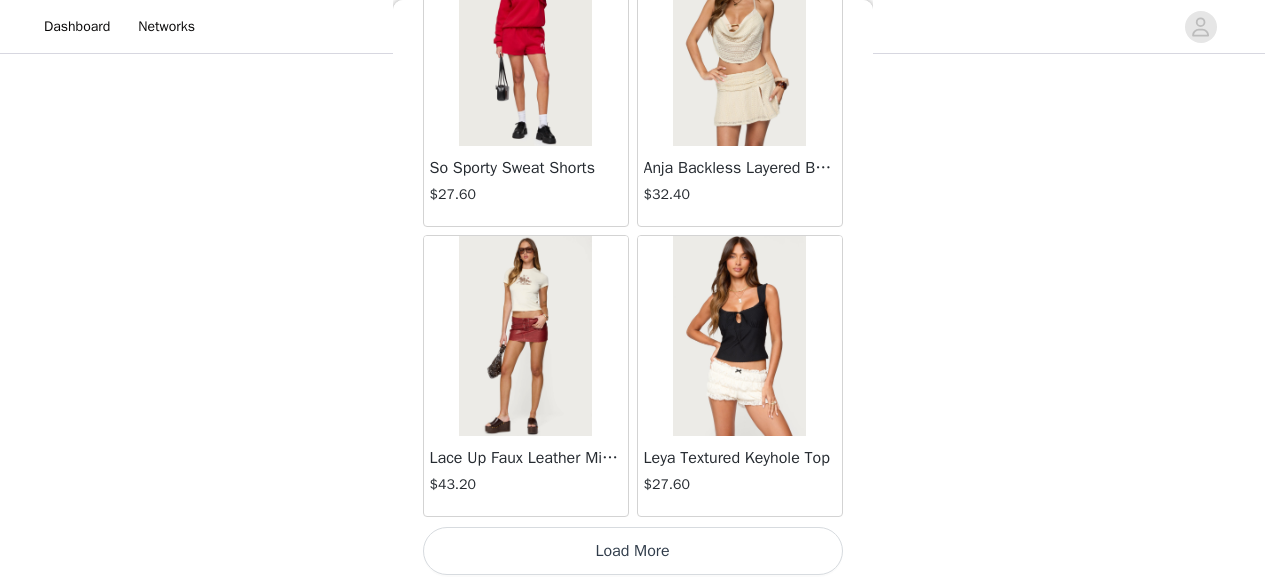 click on "Load More" at bounding box center [633, 551] 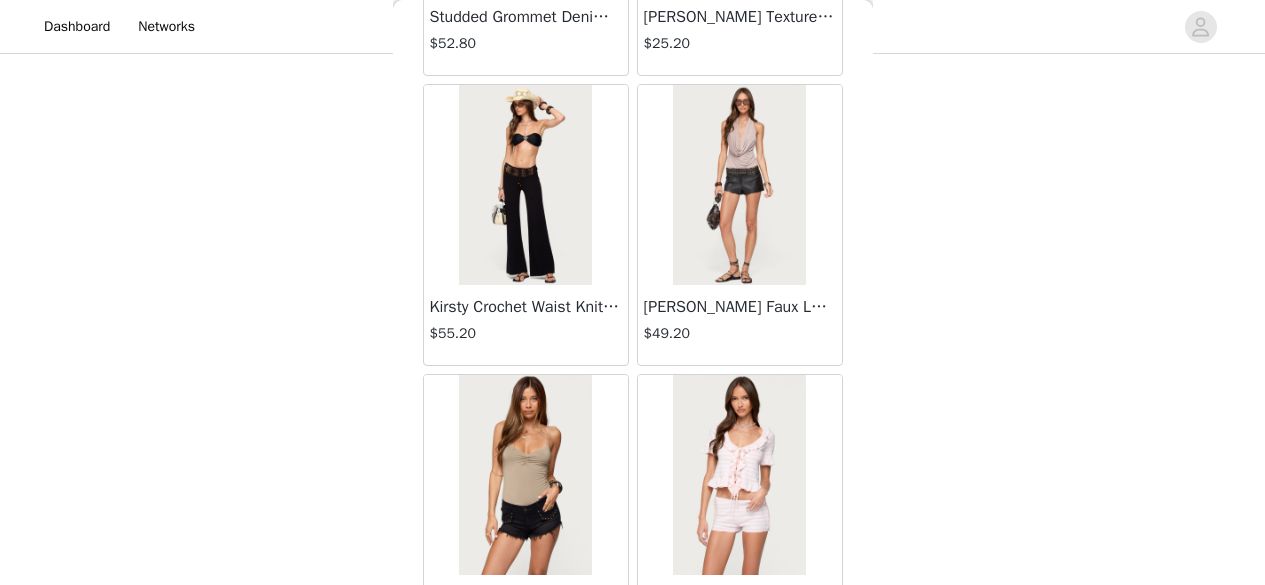 scroll, scrollTop: 37019, scrollLeft: 0, axis: vertical 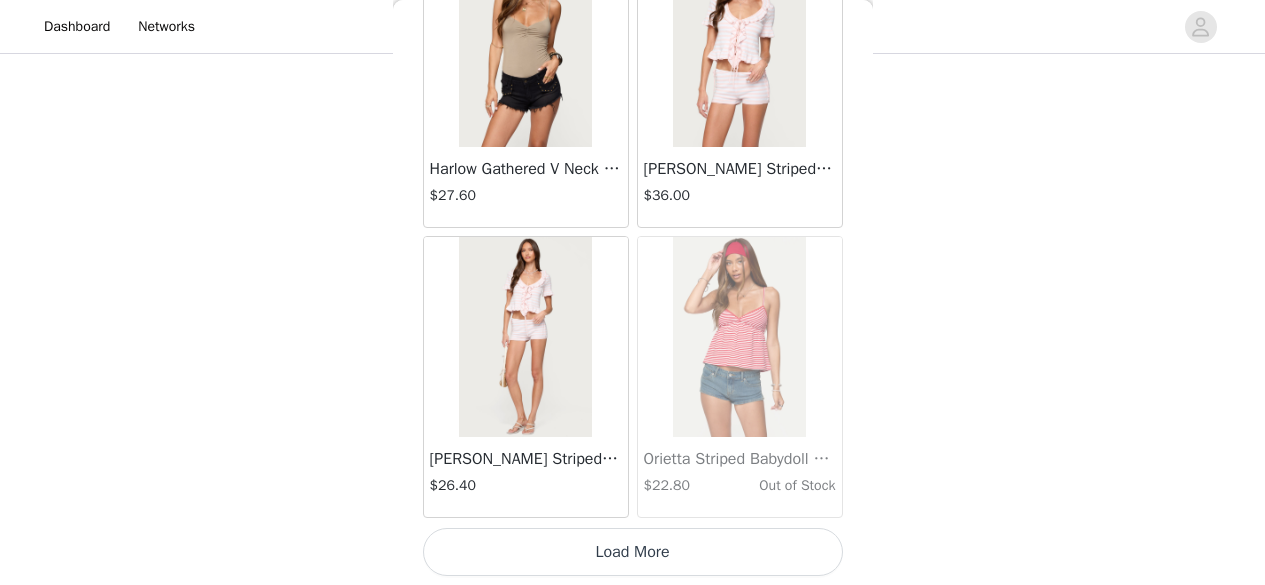 click on "Load More" at bounding box center [633, 552] 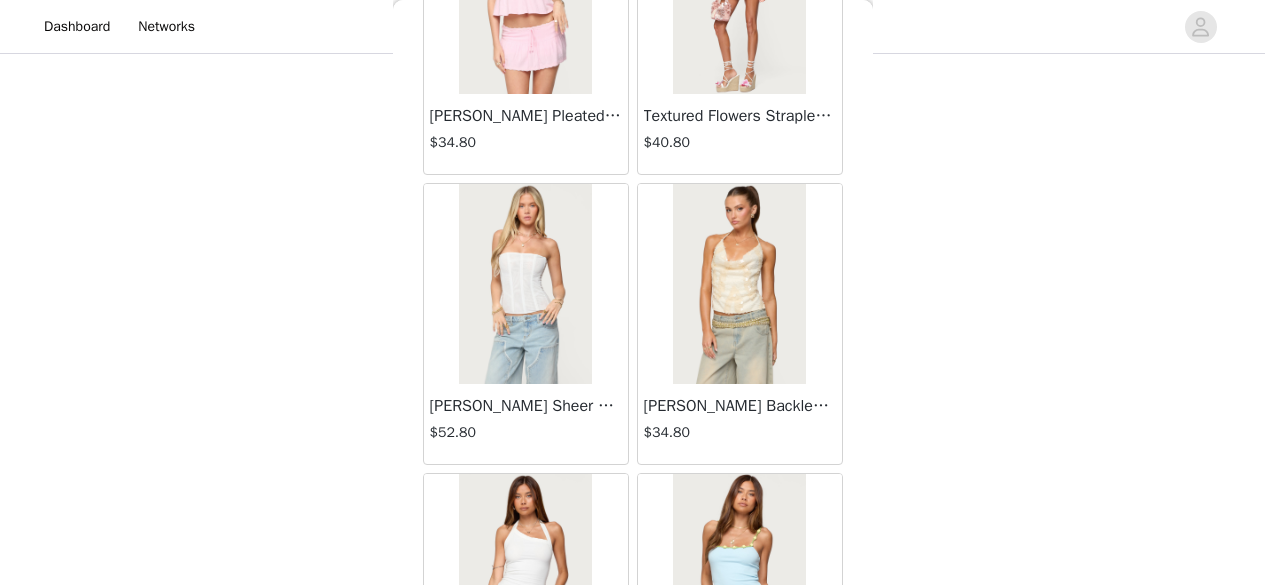 scroll, scrollTop: 38499, scrollLeft: 0, axis: vertical 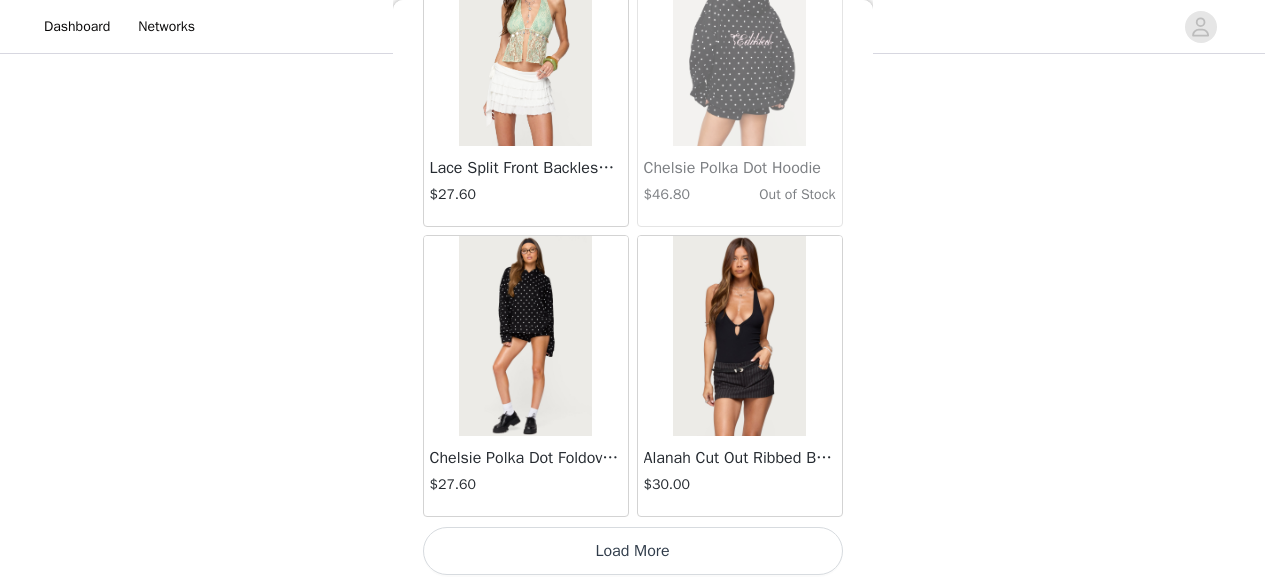 click on "Load More" at bounding box center [633, 551] 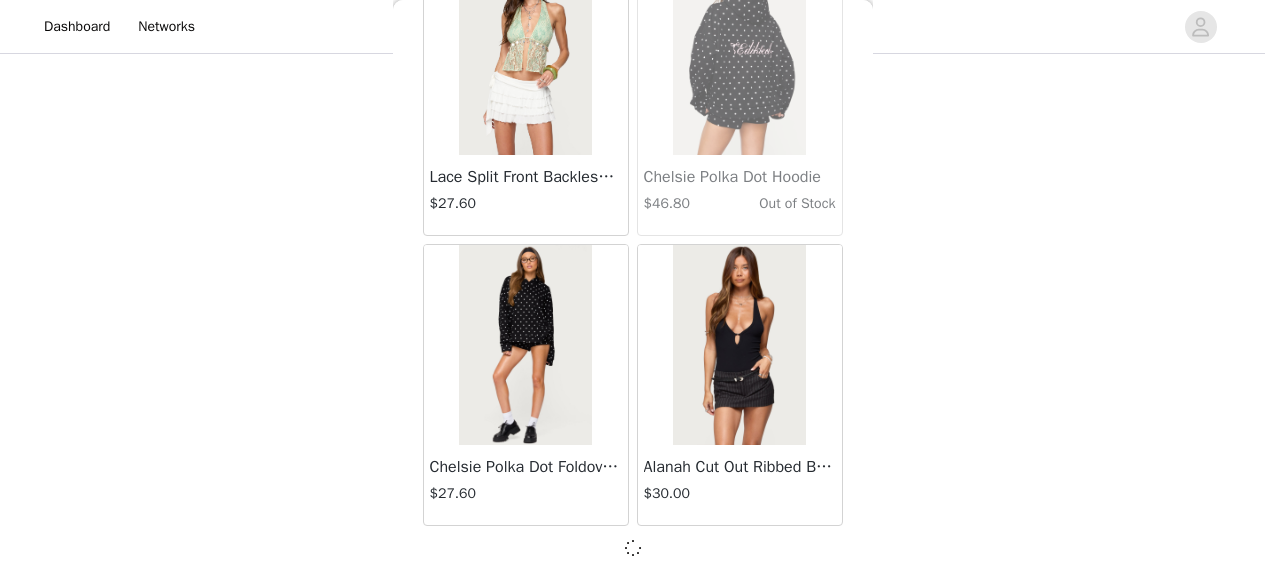 scroll, scrollTop: 40166, scrollLeft: 0, axis: vertical 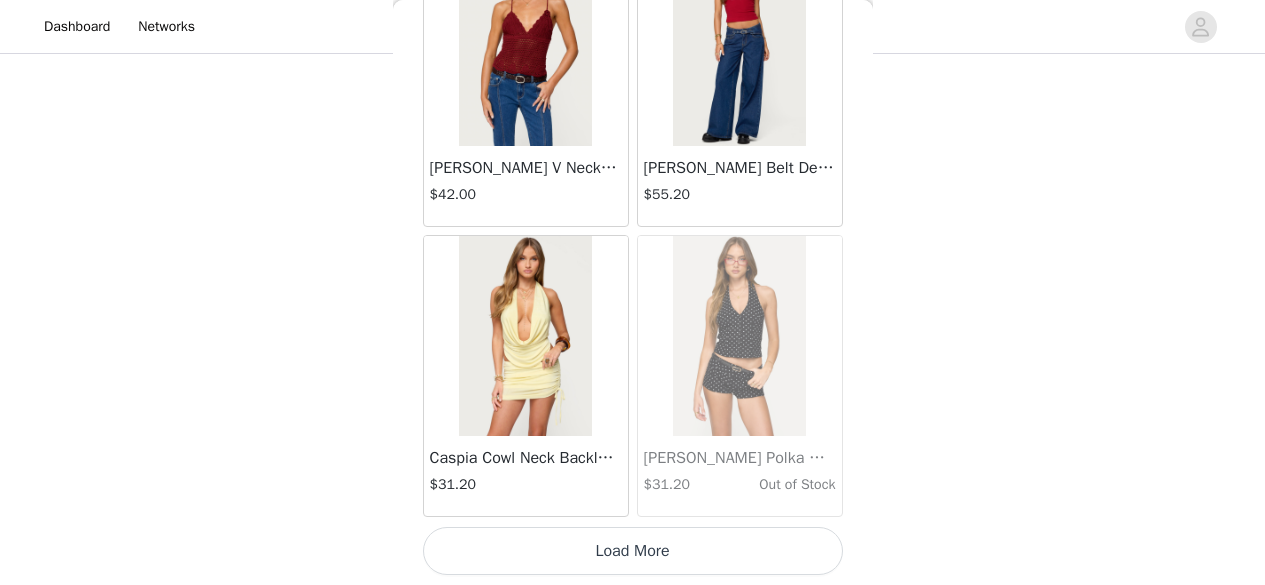 click on "Load More" at bounding box center [633, 551] 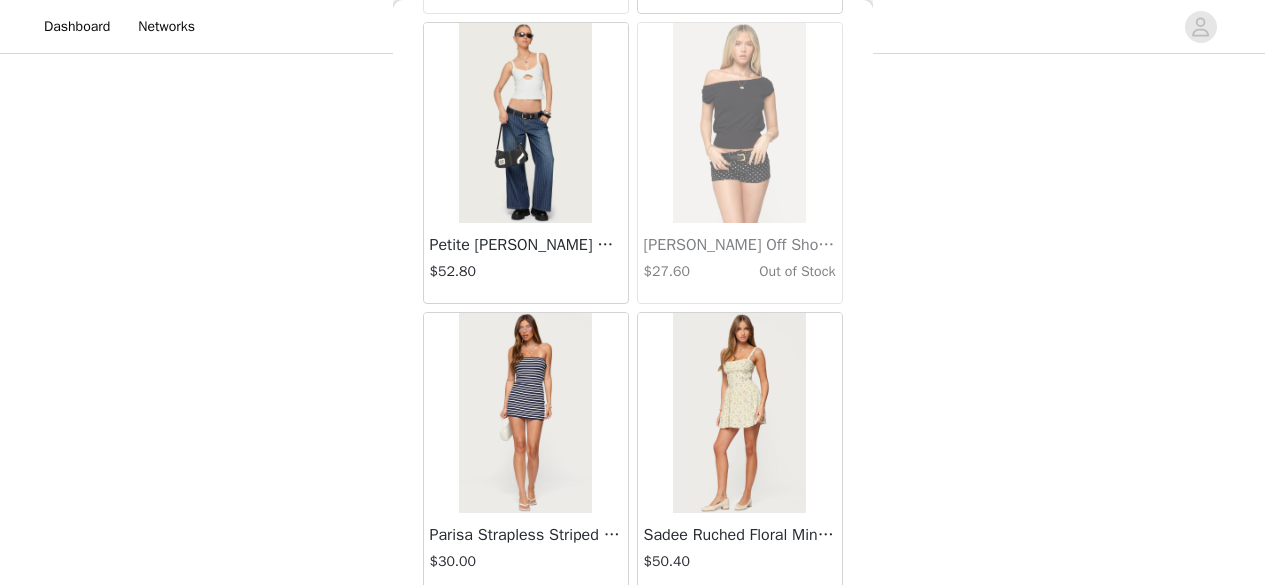 scroll, scrollTop: 44530, scrollLeft: 0, axis: vertical 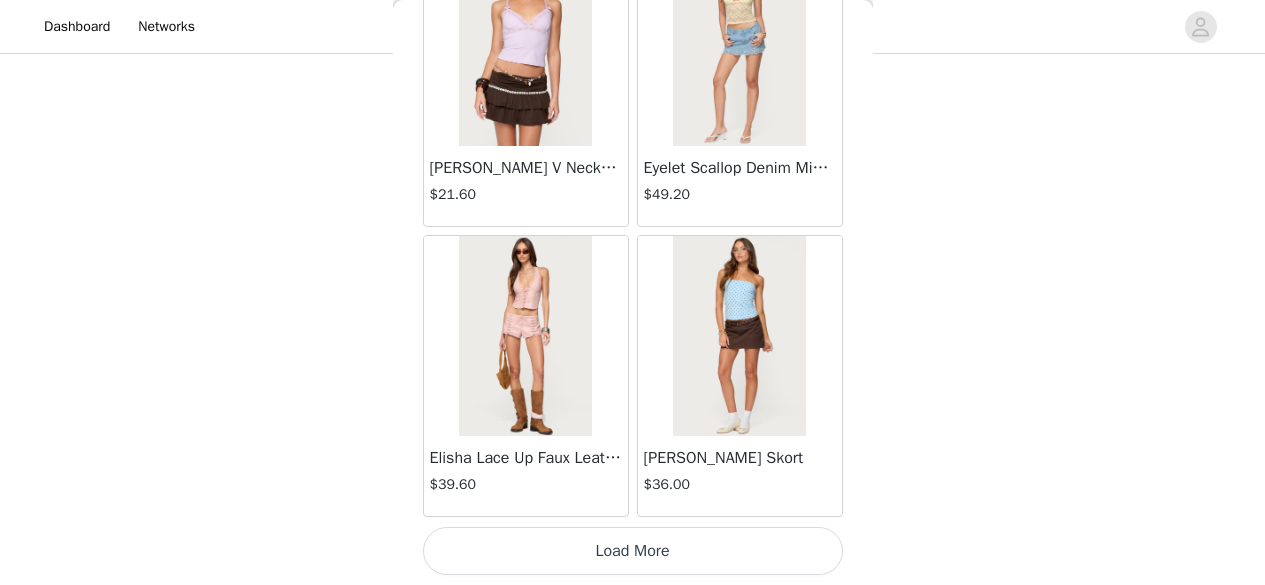 click on "Load More" at bounding box center (633, 551) 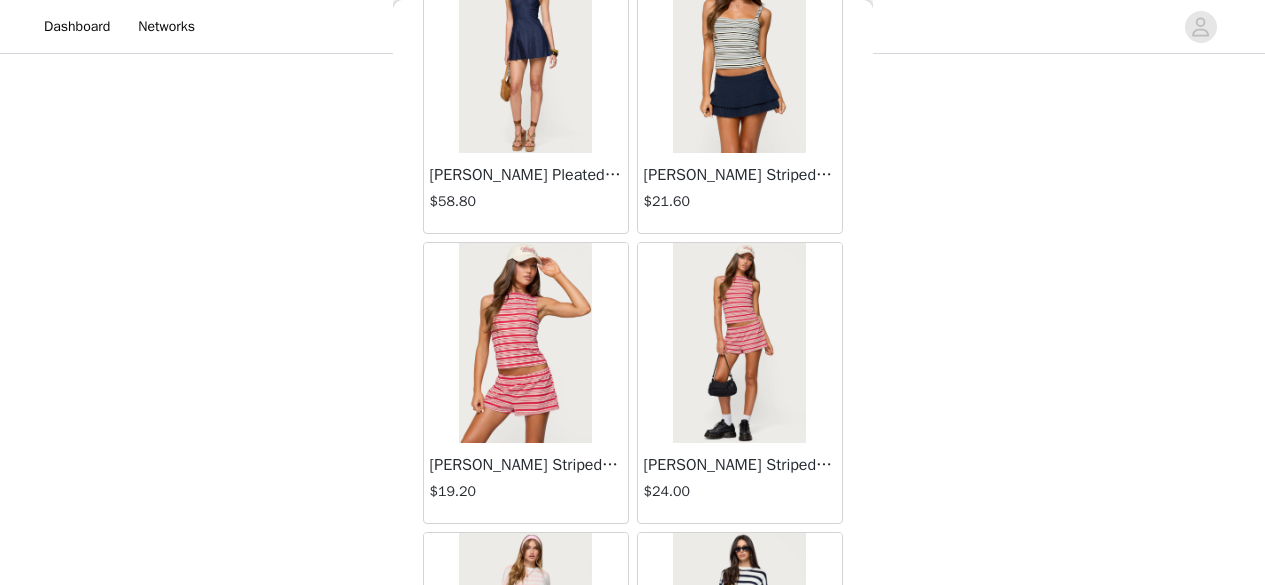 scroll, scrollTop: 47119, scrollLeft: 0, axis: vertical 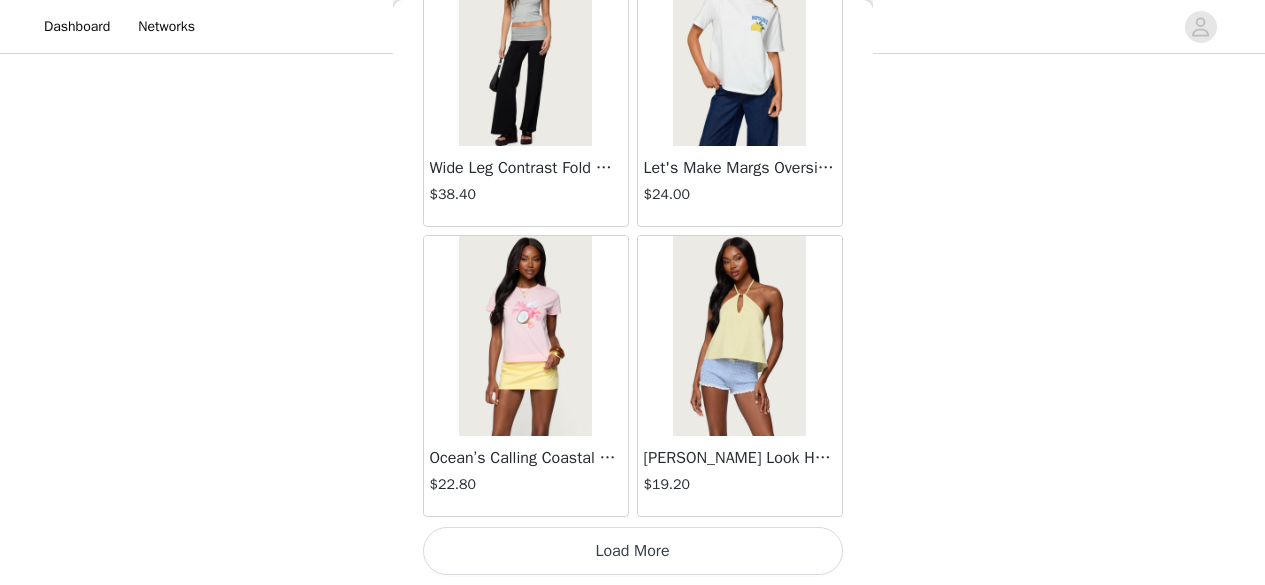 click on "Load More" at bounding box center [633, 551] 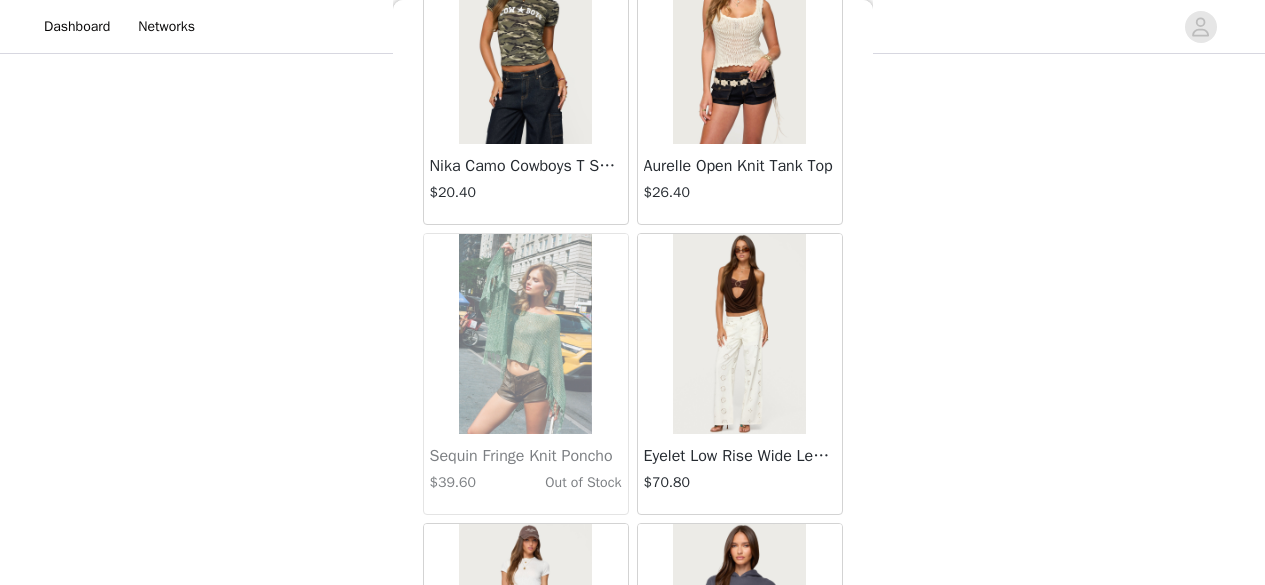 scroll, scrollTop: 50677, scrollLeft: 0, axis: vertical 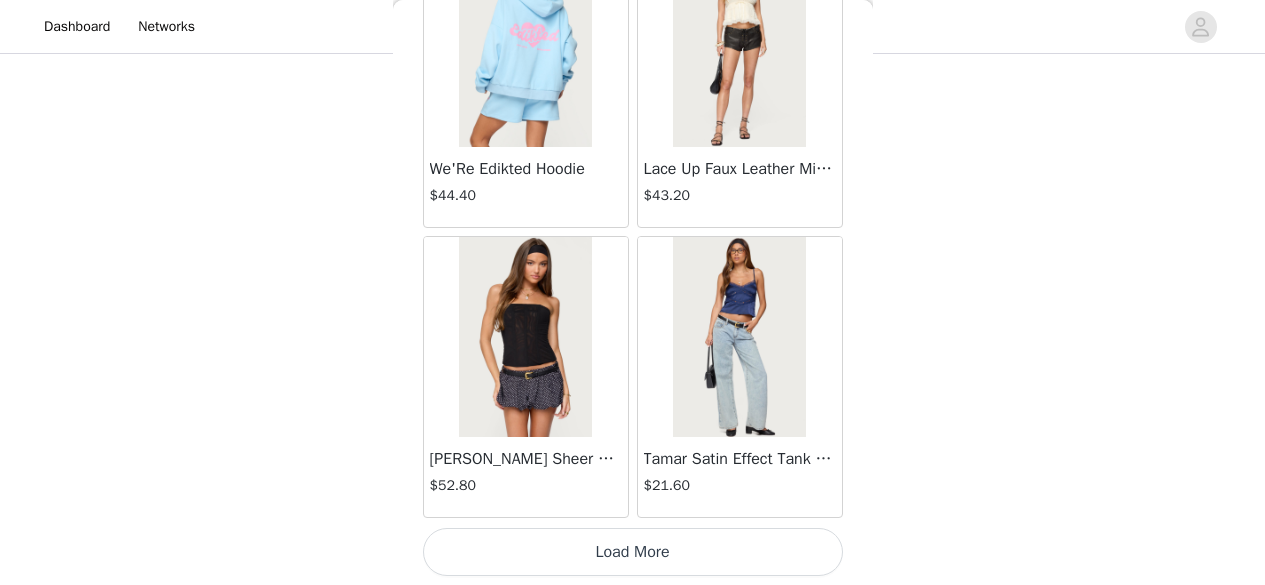 click on "Load More" at bounding box center [633, 552] 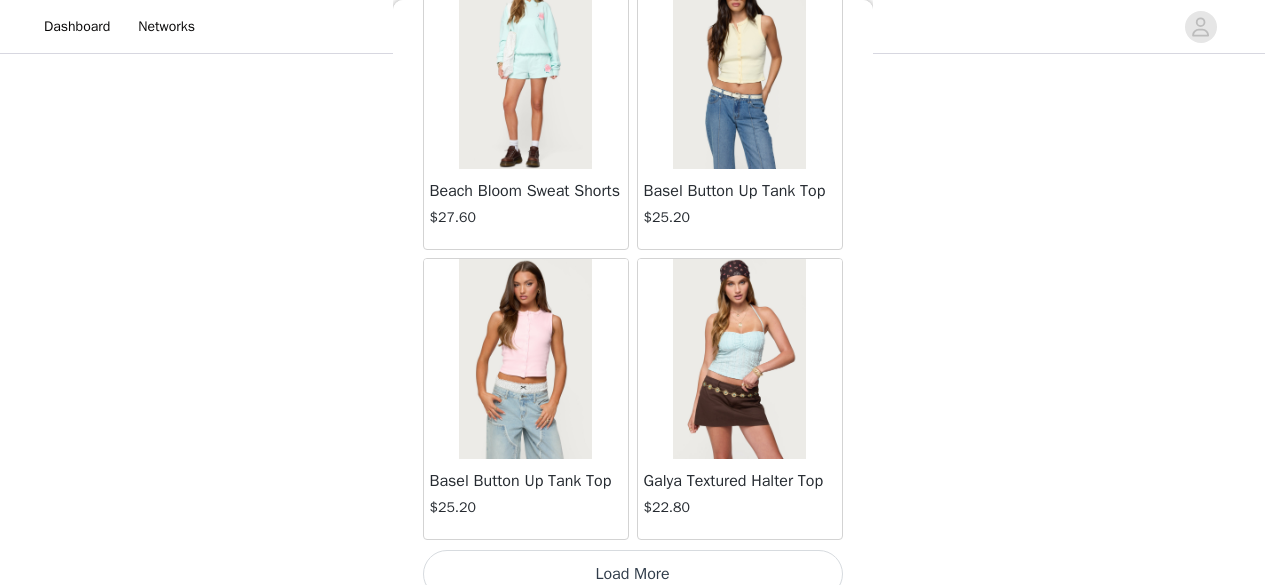 scroll, scrollTop: 54675, scrollLeft: 0, axis: vertical 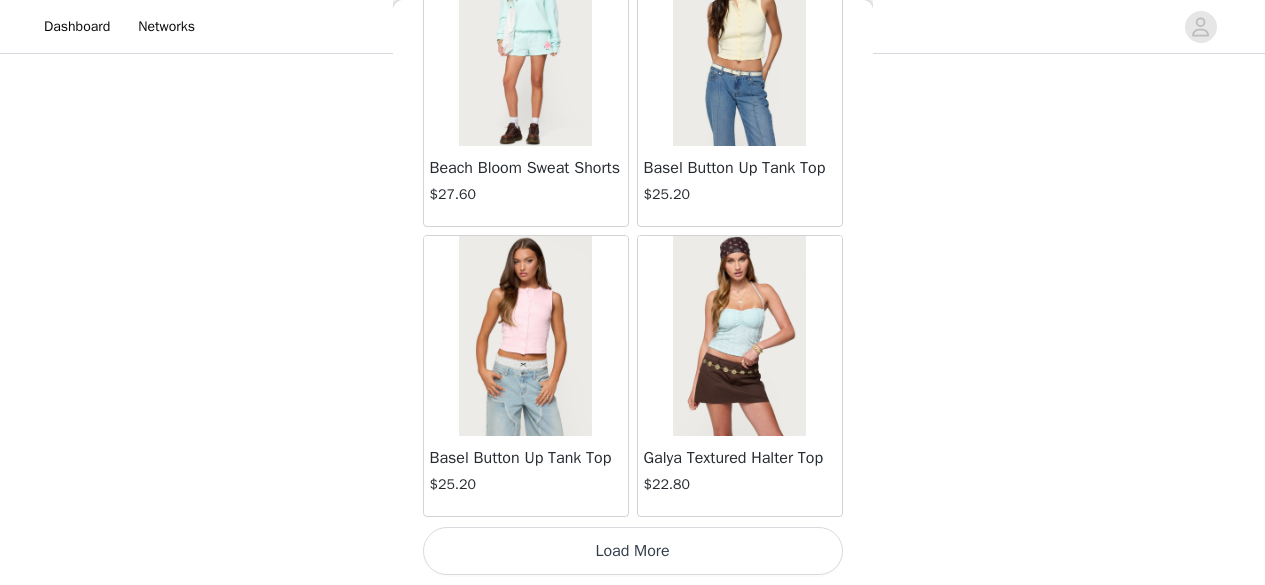 click on "Load More" at bounding box center (633, 551) 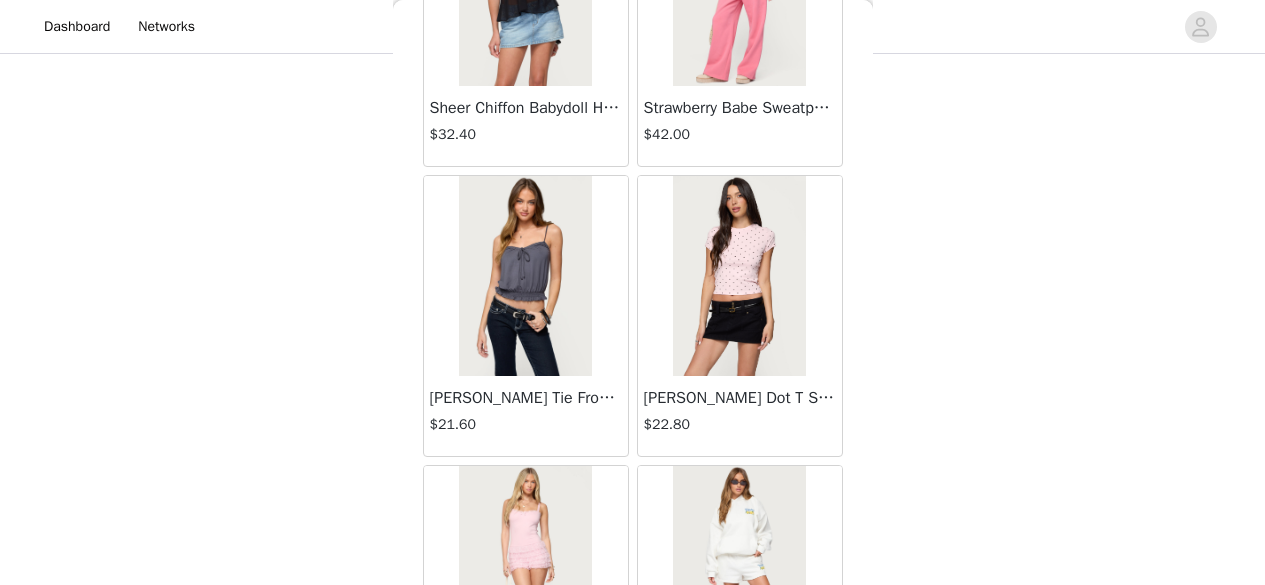 scroll, scrollTop: 56533, scrollLeft: 0, axis: vertical 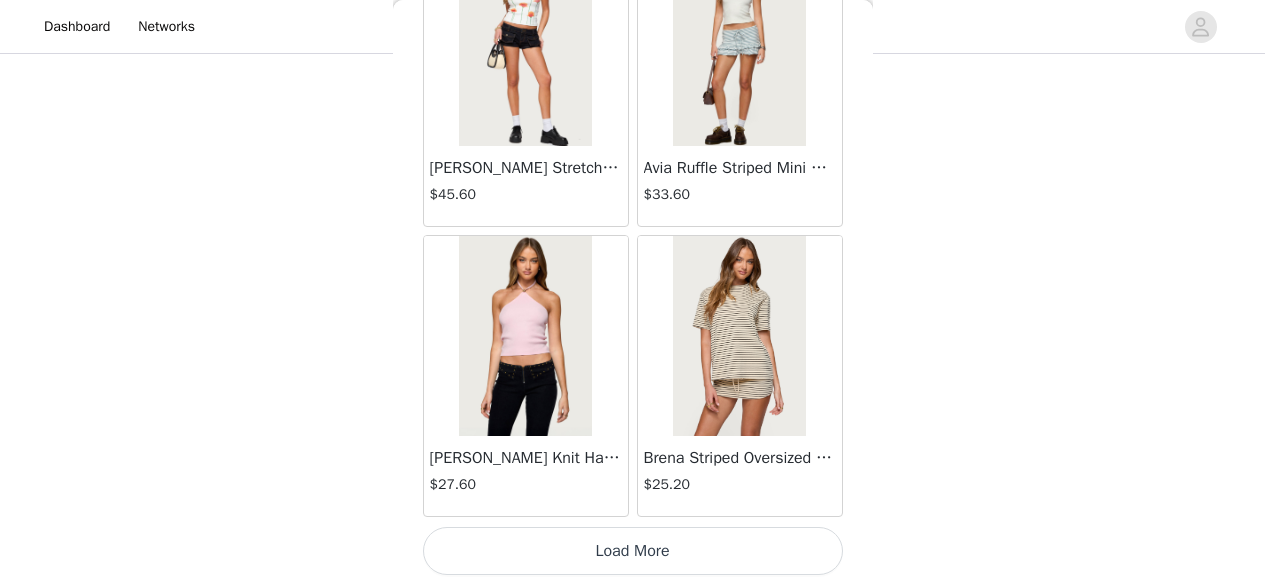 click on "Load More" at bounding box center (633, 551) 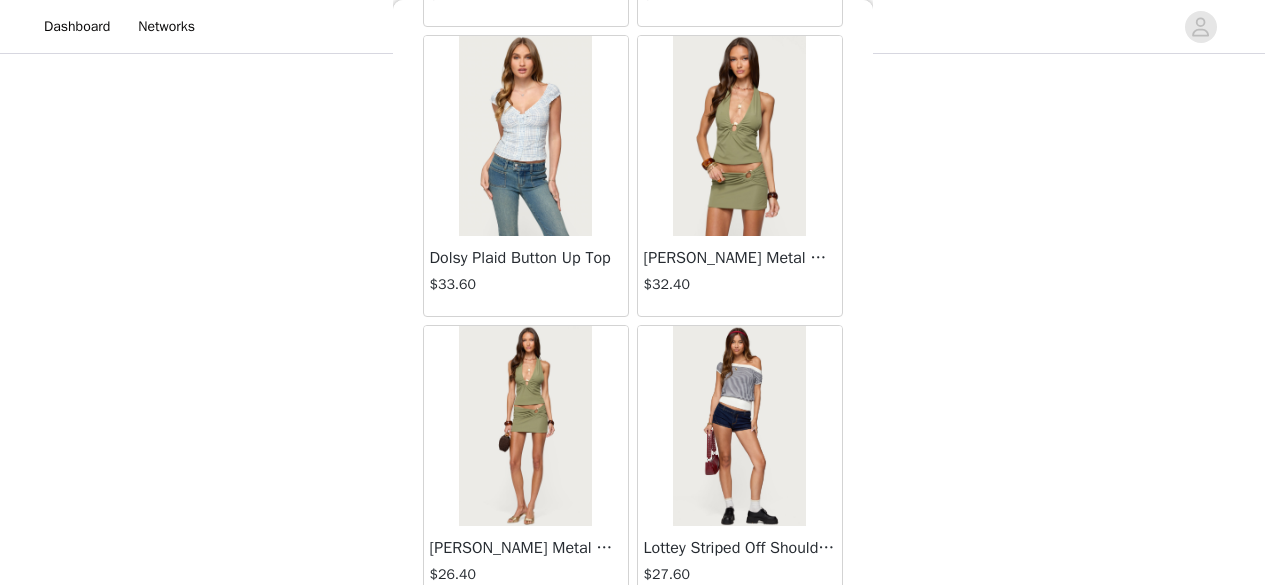 scroll, scrollTop: 60475, scrollLeft: 0, axis: vertical 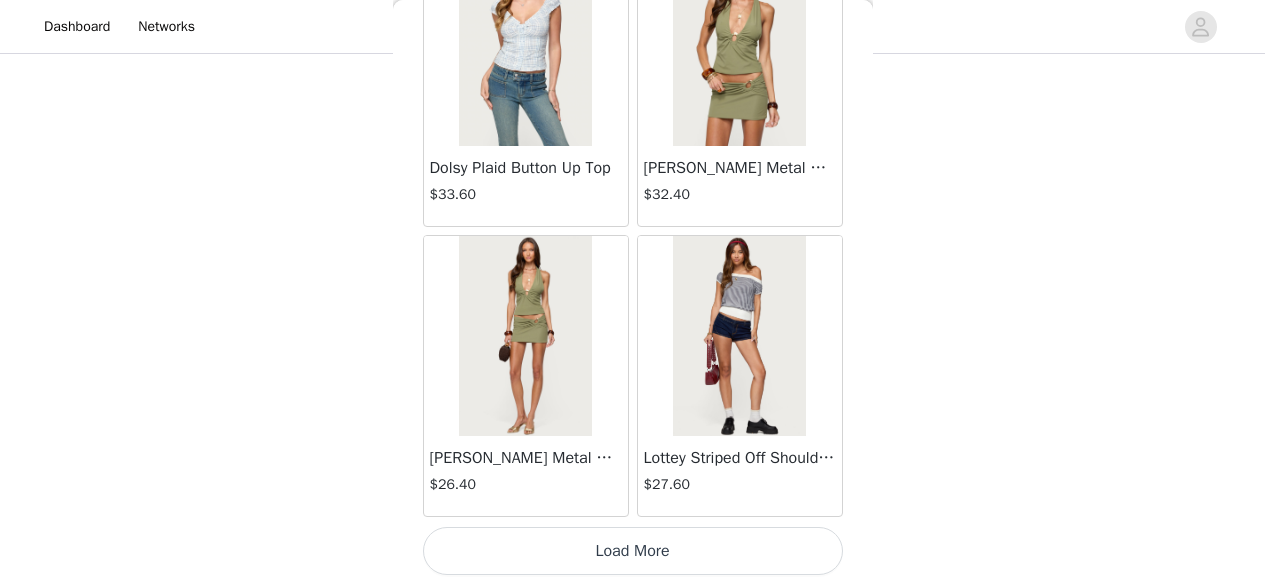 click on "Load More" at bounding box center [633, 551] 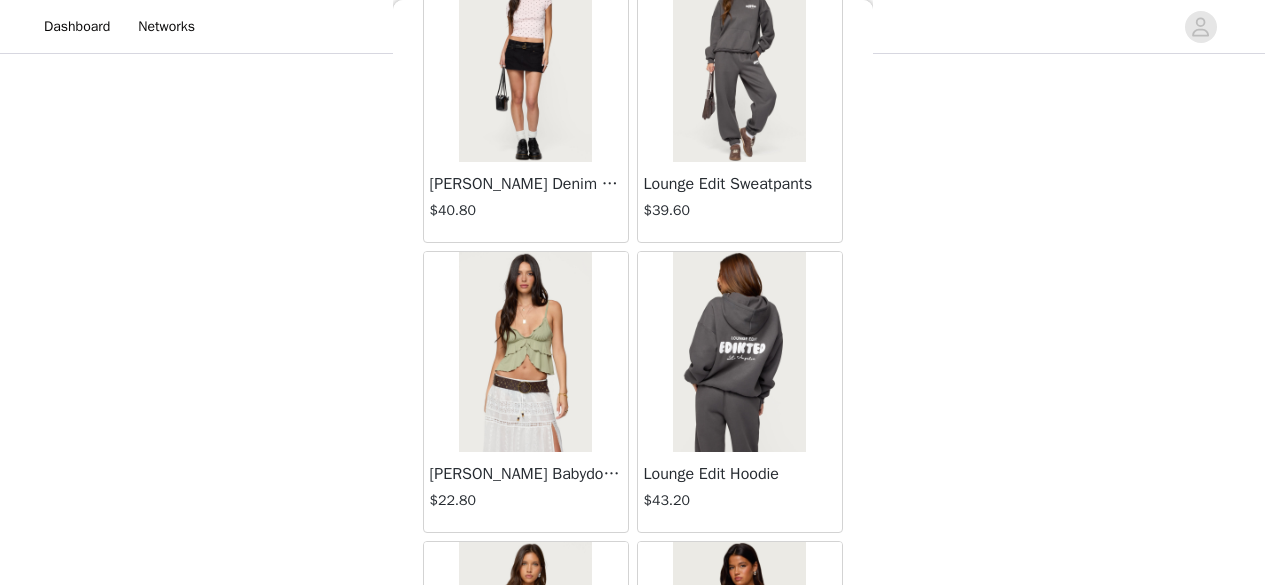 scroll, scrollTop: 61326, scrollLeft: 0, axis: vertical 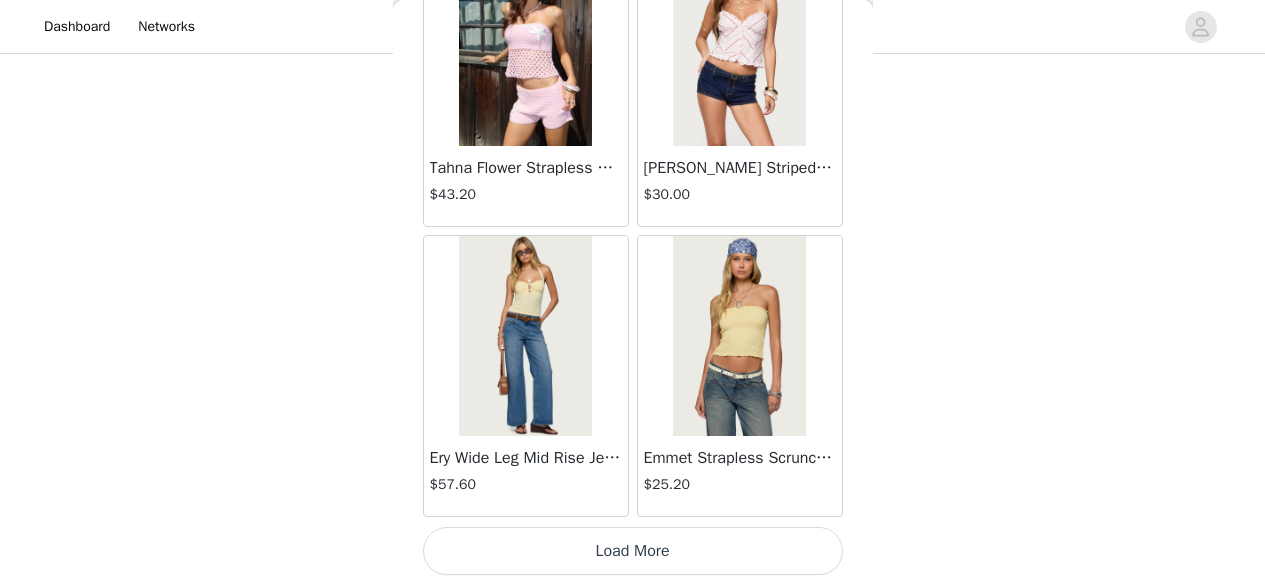 click on "Load More" at bounding box center (633, 551) 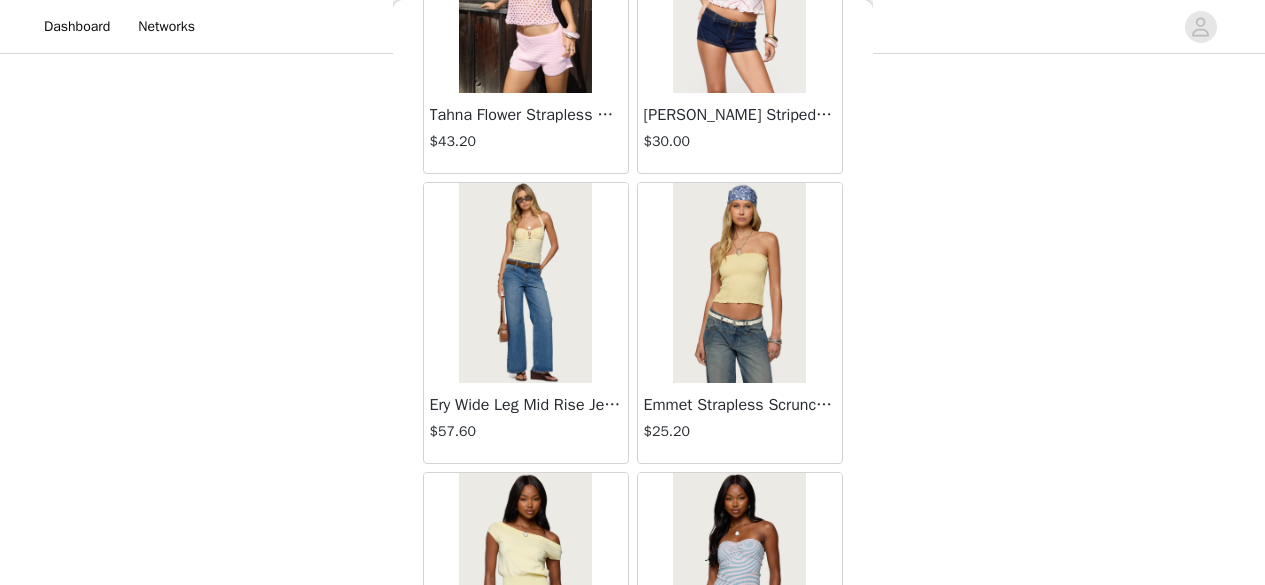 scroll, scrollTop: 63446, scrollLeft: 0, axis: vertical 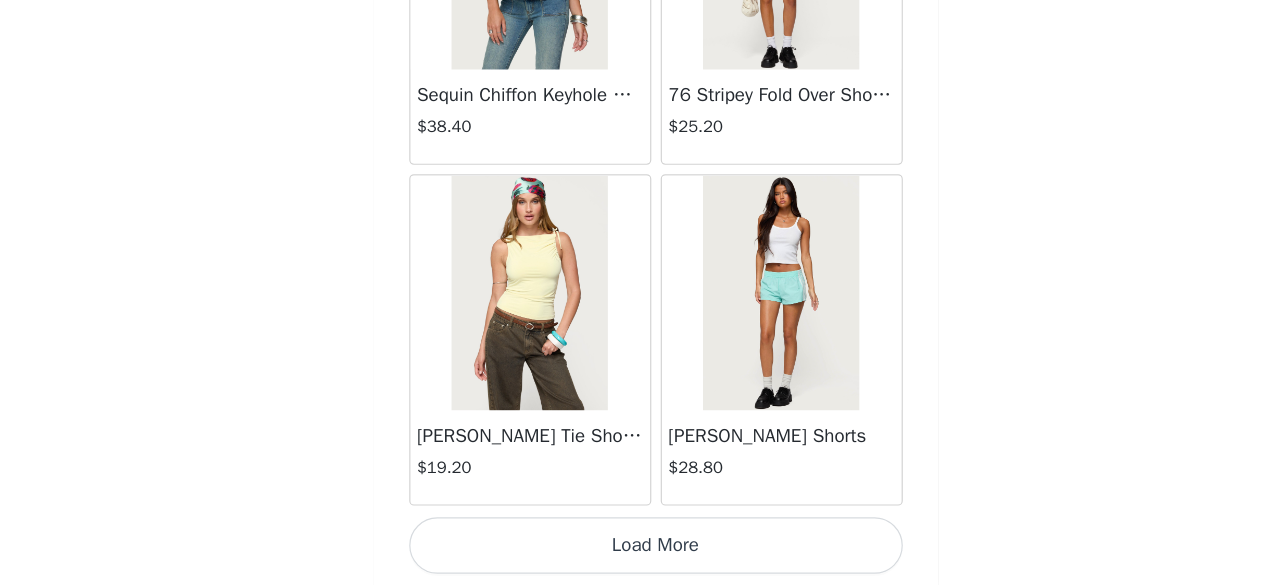click on "Load More" at bounding box center (633, 551) 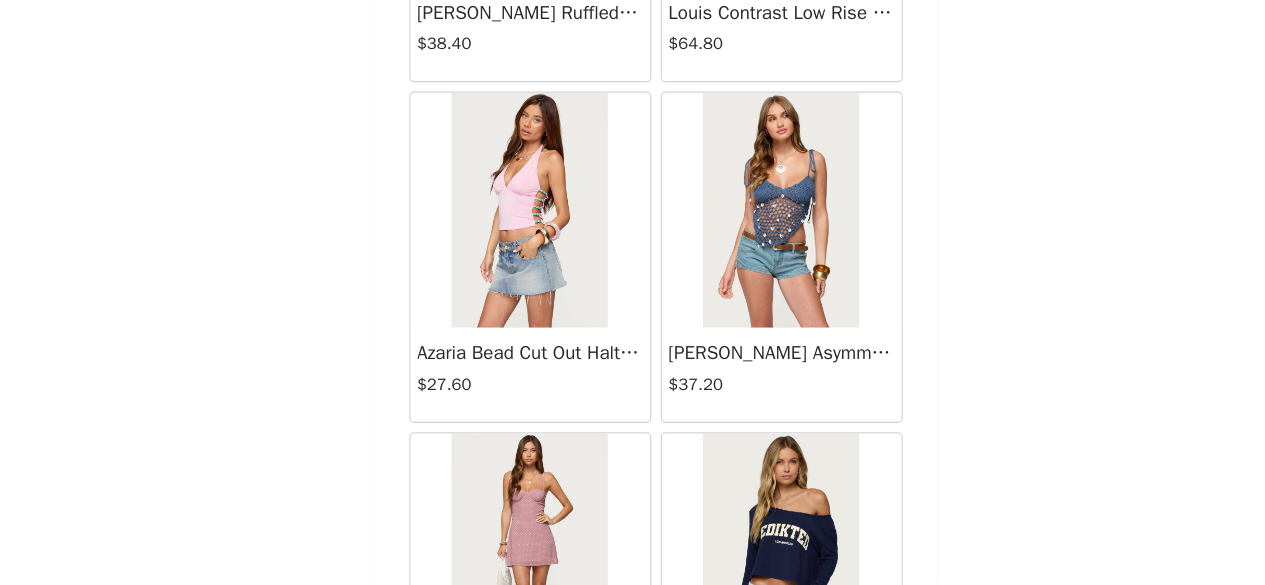 click at bounding box center [739, 556] 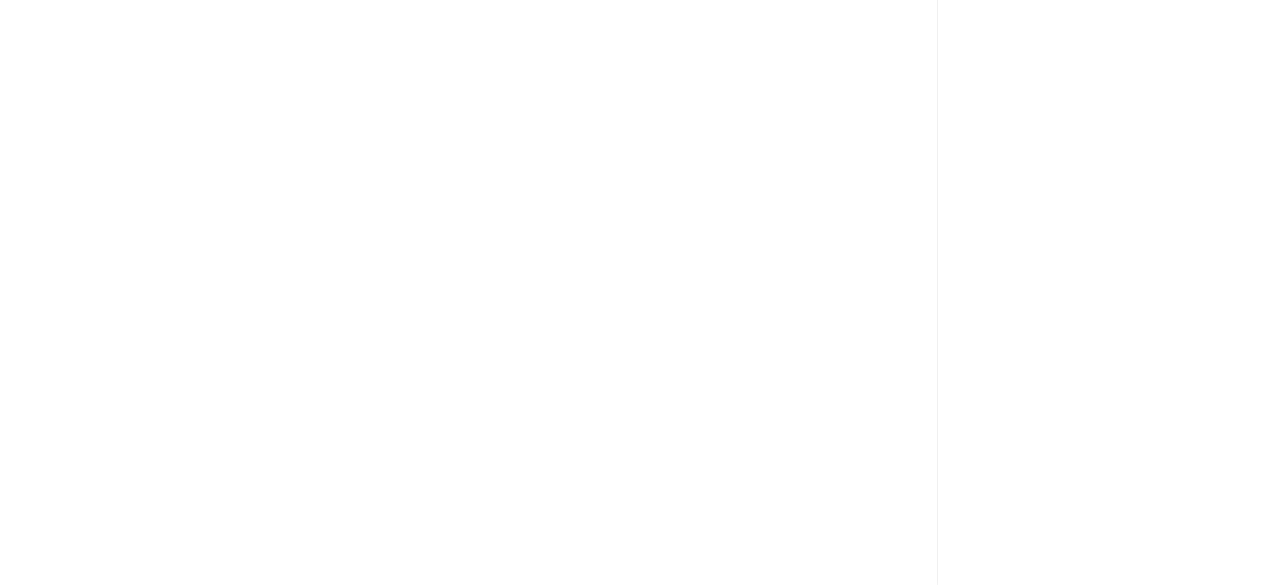 scroll, scrollTop: 0, scrollLeft: 0, axis: both 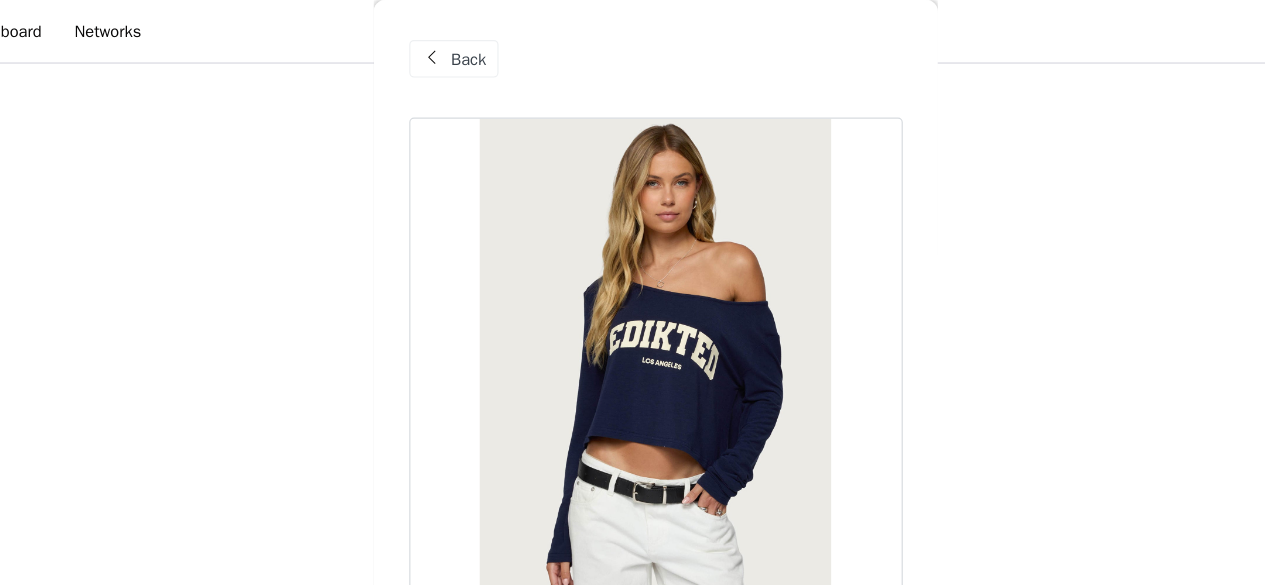 click on "Back" at bounding box center (474, 50) 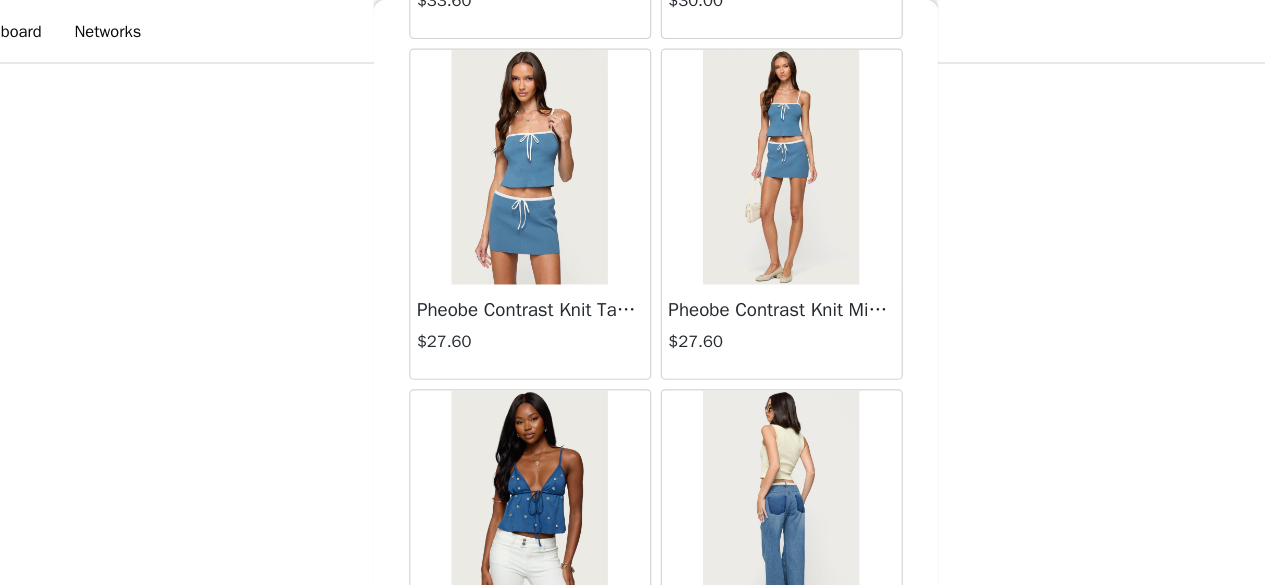 scroll, scrollTop: 69175, scrollLeft: 0, axis: vertical 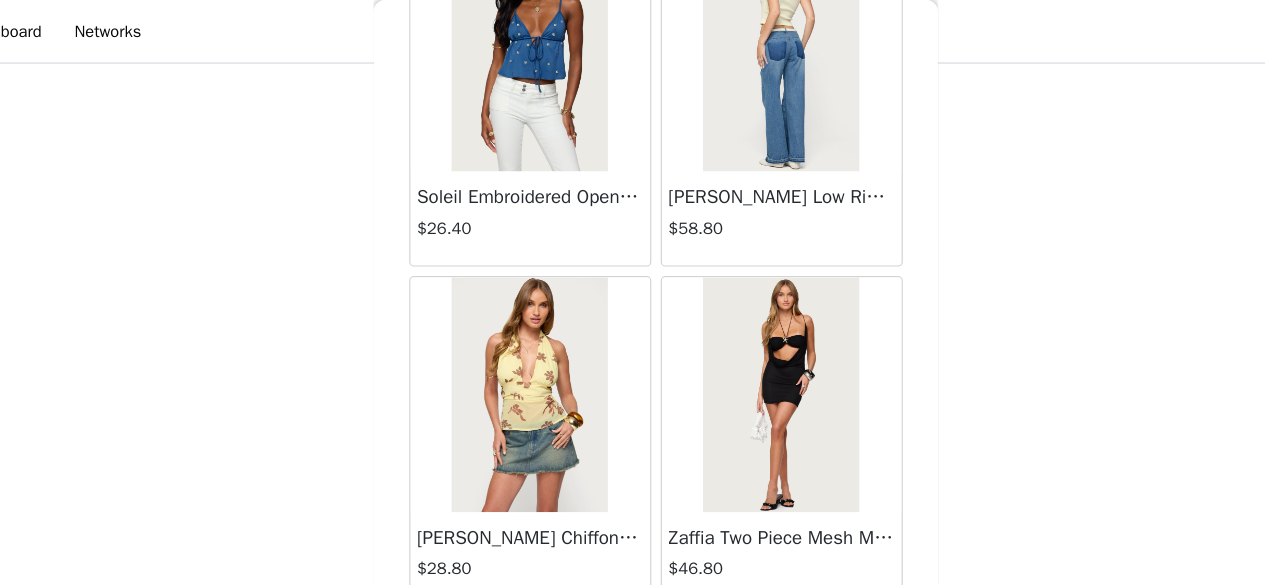 click at bounding box center (739, 336) 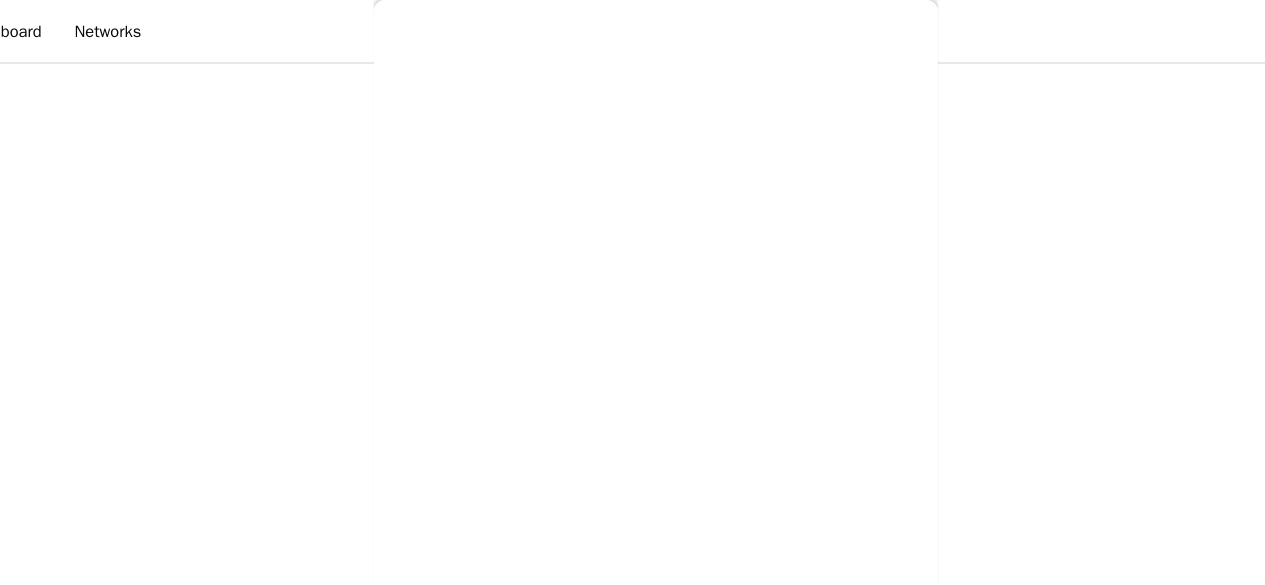 scroll, scrollTop: 0, scrollLeft: 0, axis: both 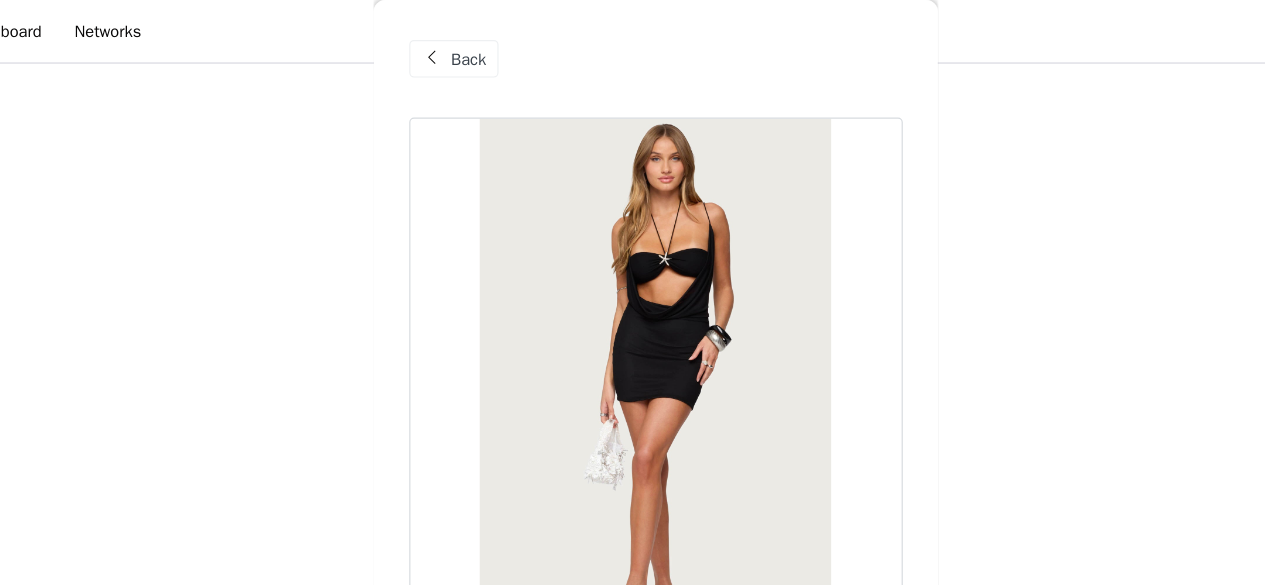 click on "Back" at bounding box center [474, 50] 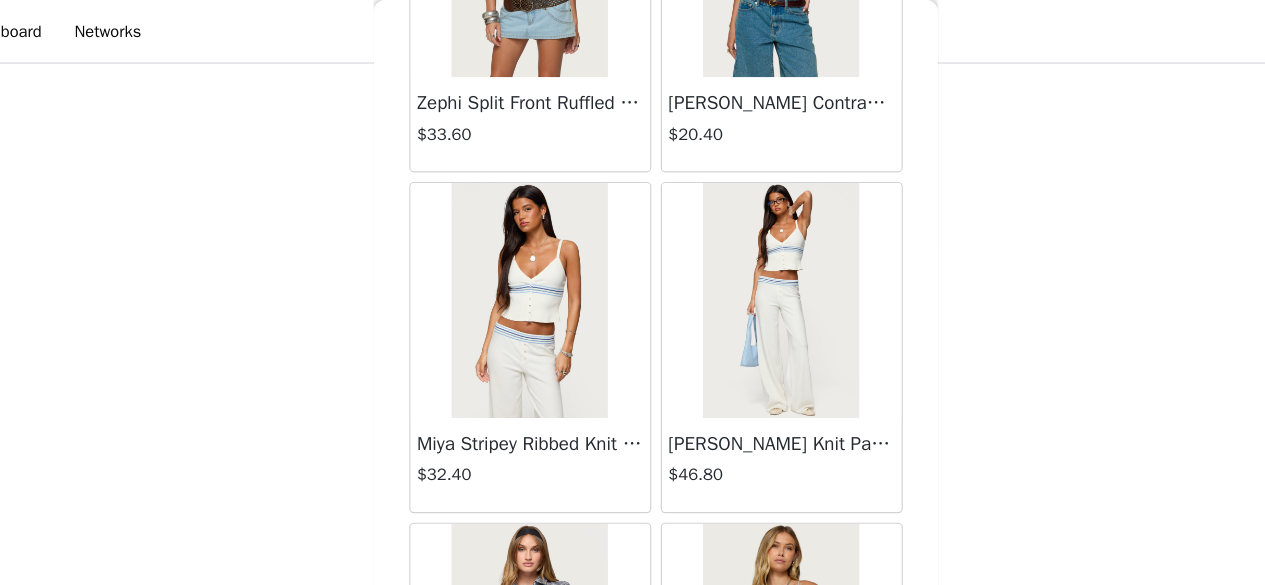 scroll, scrollTop: 69175, scrollLeft: 0, axis: vertical 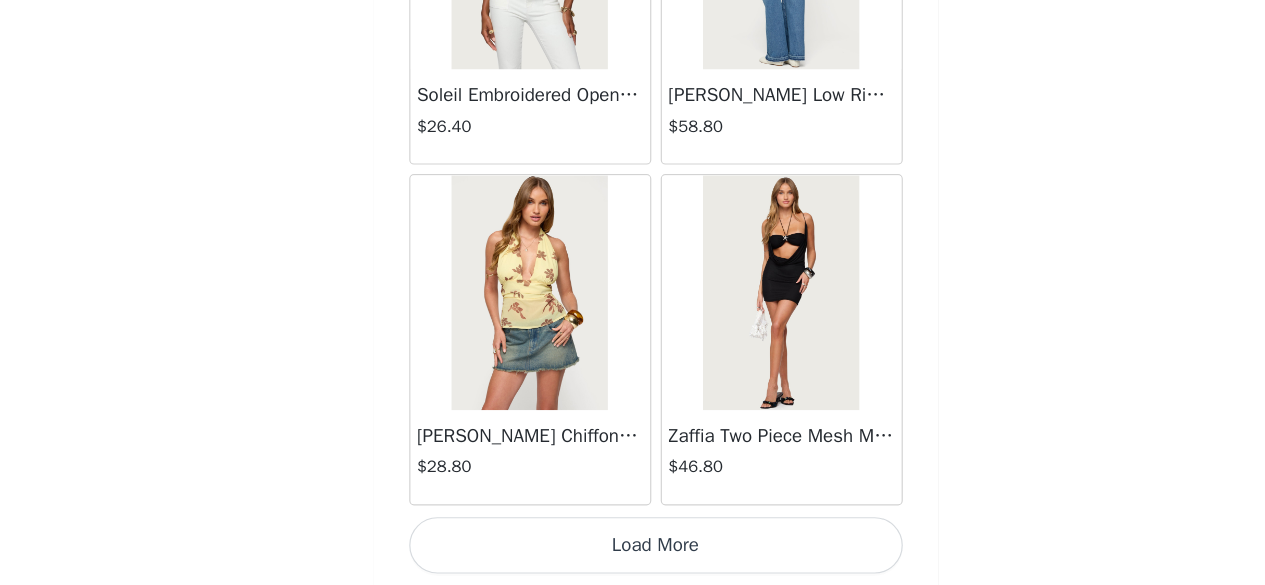 click on "Load More" at bounding box center (633, 551) 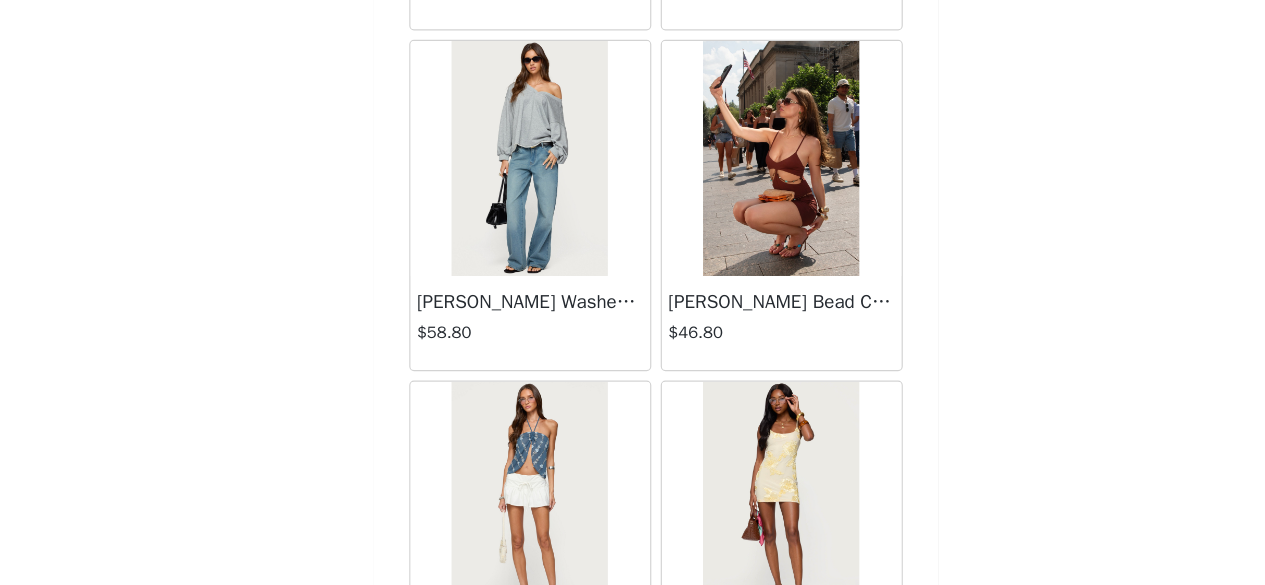 scroll, scrollTop: 69625, scrollLeft: 0, axis: vertical 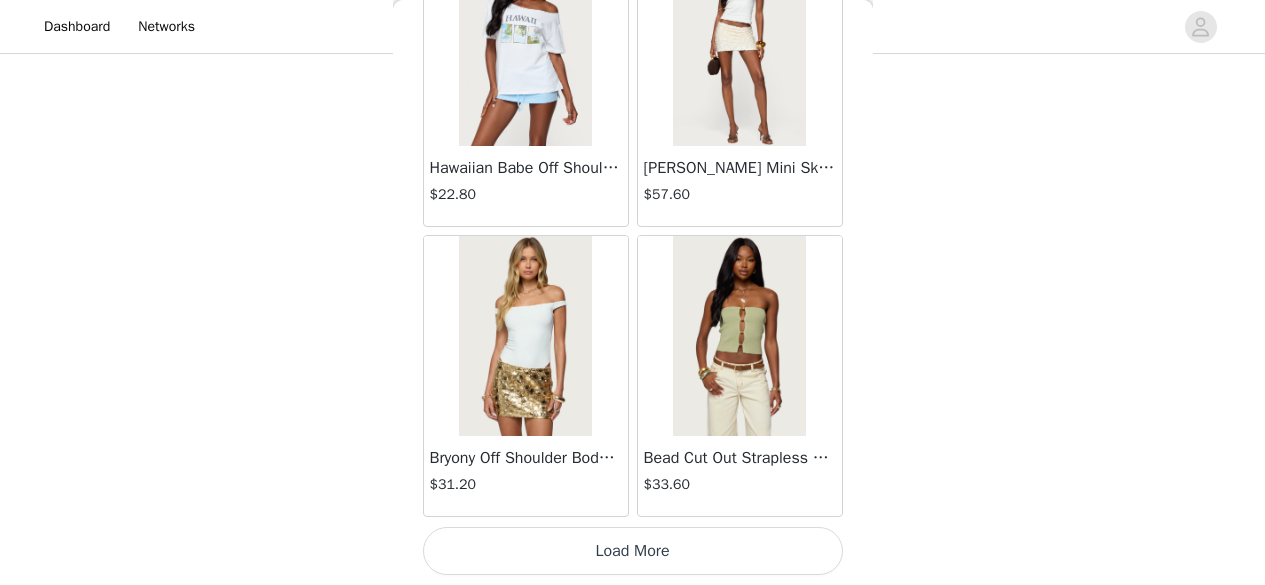 click on "Load More" at bounding box center (633, 551) 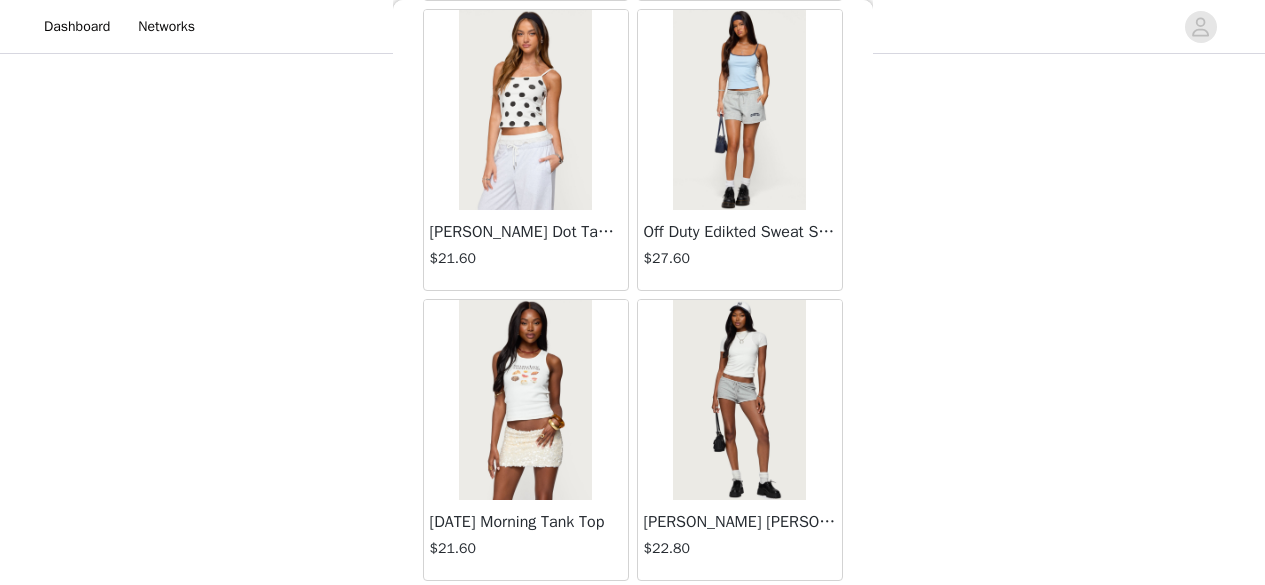 click at bounding box center [739, 110] 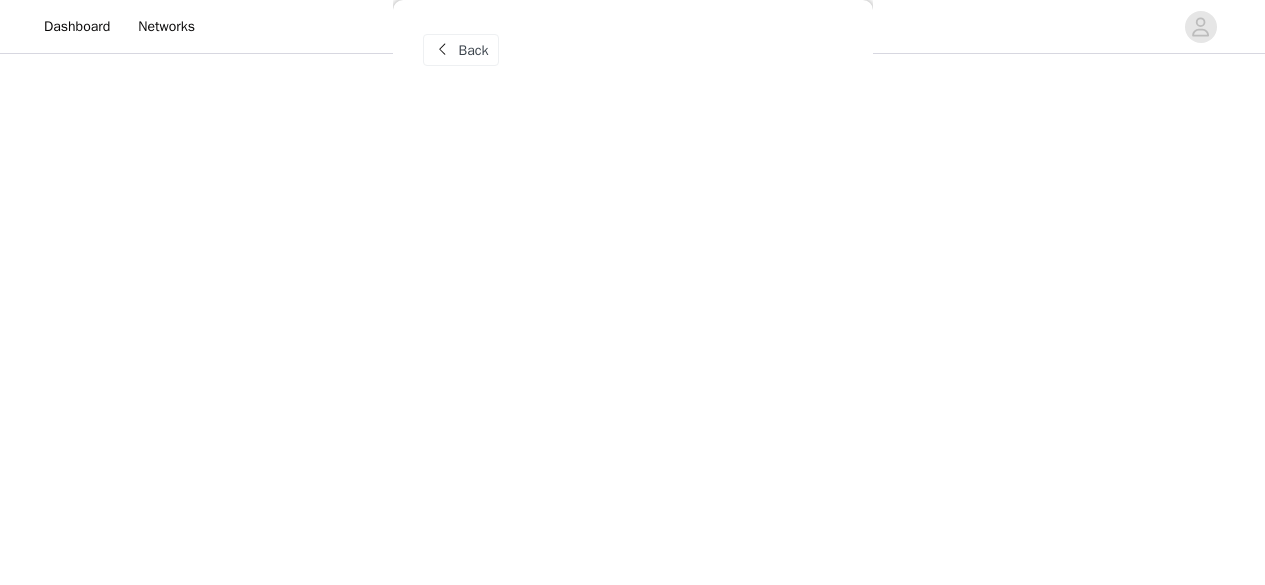 scroll, scrollTop: 0, scrollLeft: 0, axis: both 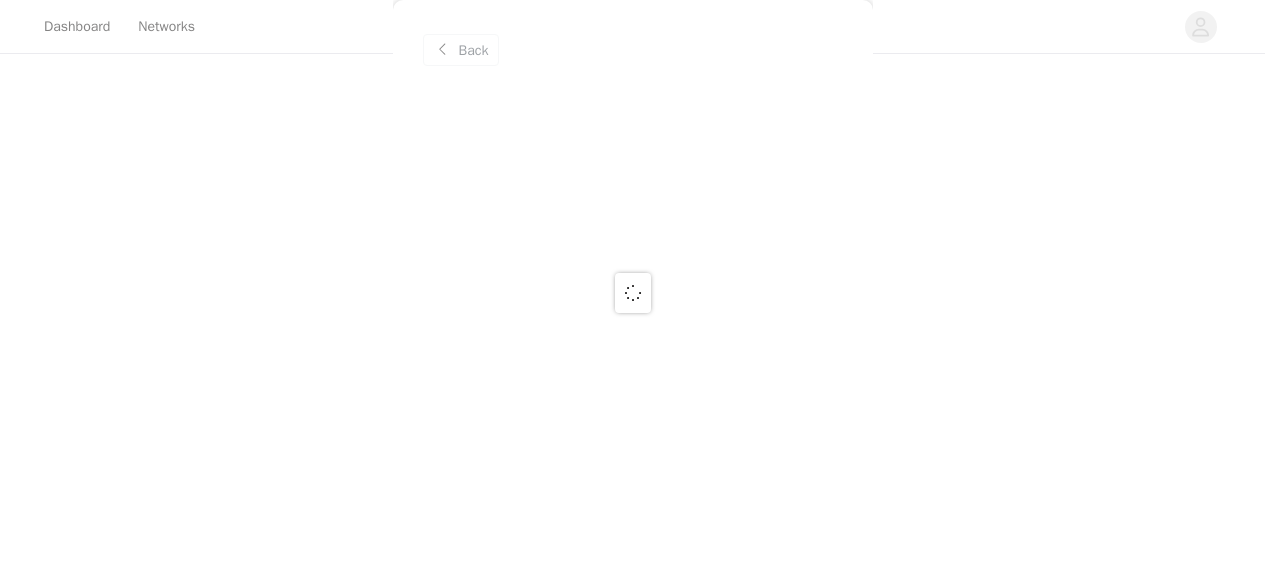 click at bounding box center [632, 292] 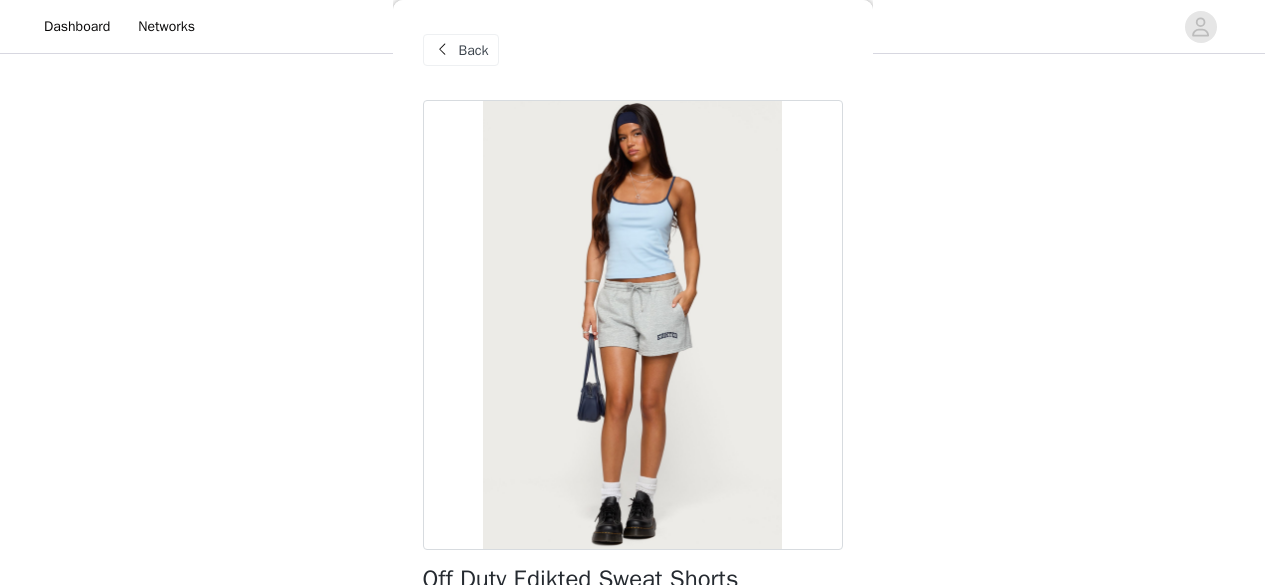 click on "Back" at bounding box center [474, 50] 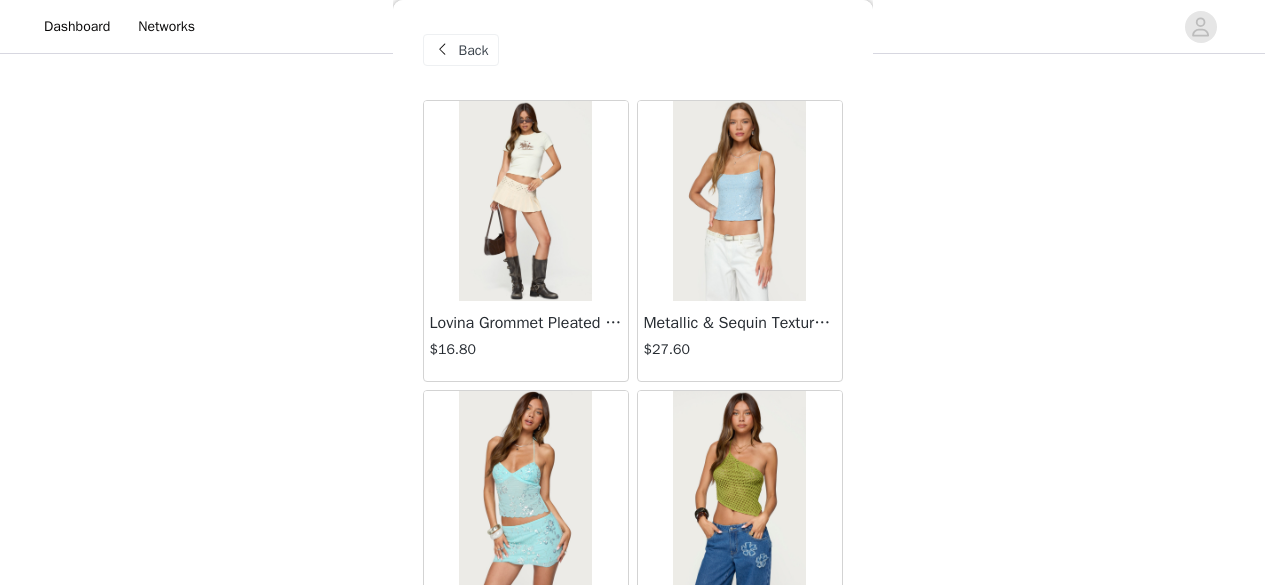 click on "Back" at bounding box center [474, 50] 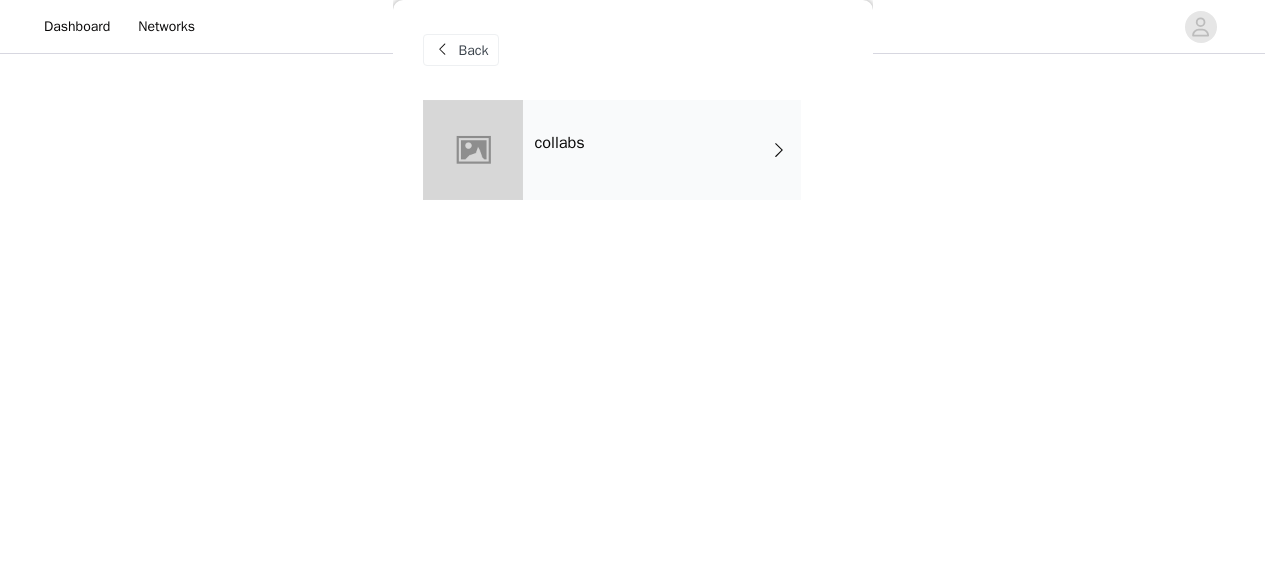 click on "Back" at bounding box center [461, 50] 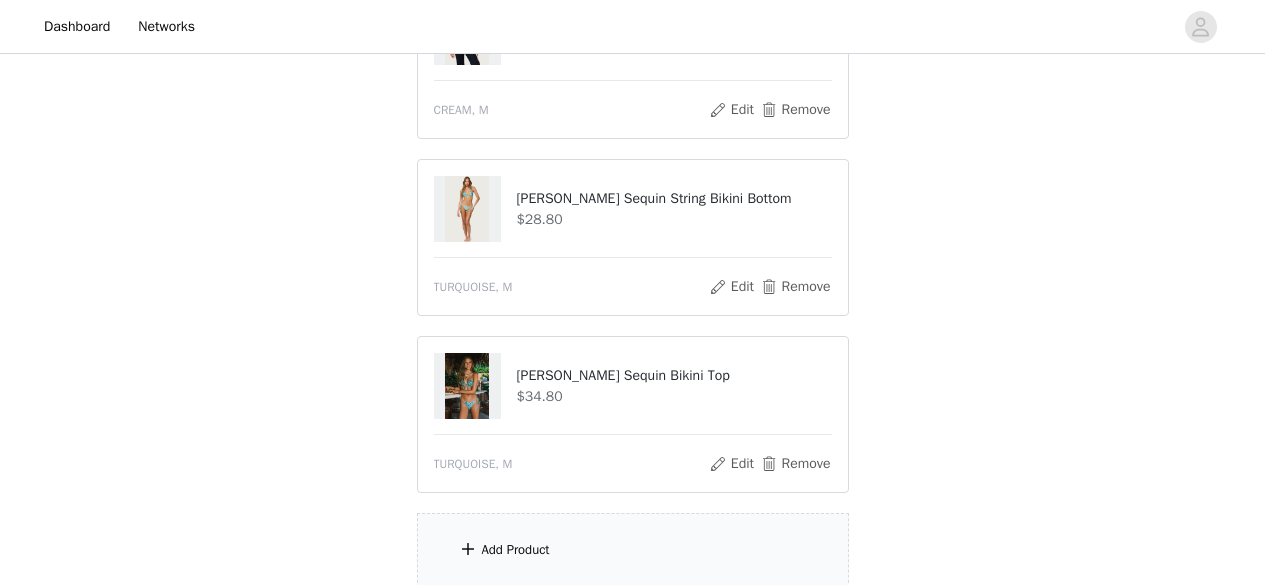 scroll, scrollTop: 1210, scrollLeft: 0, axis: vertical 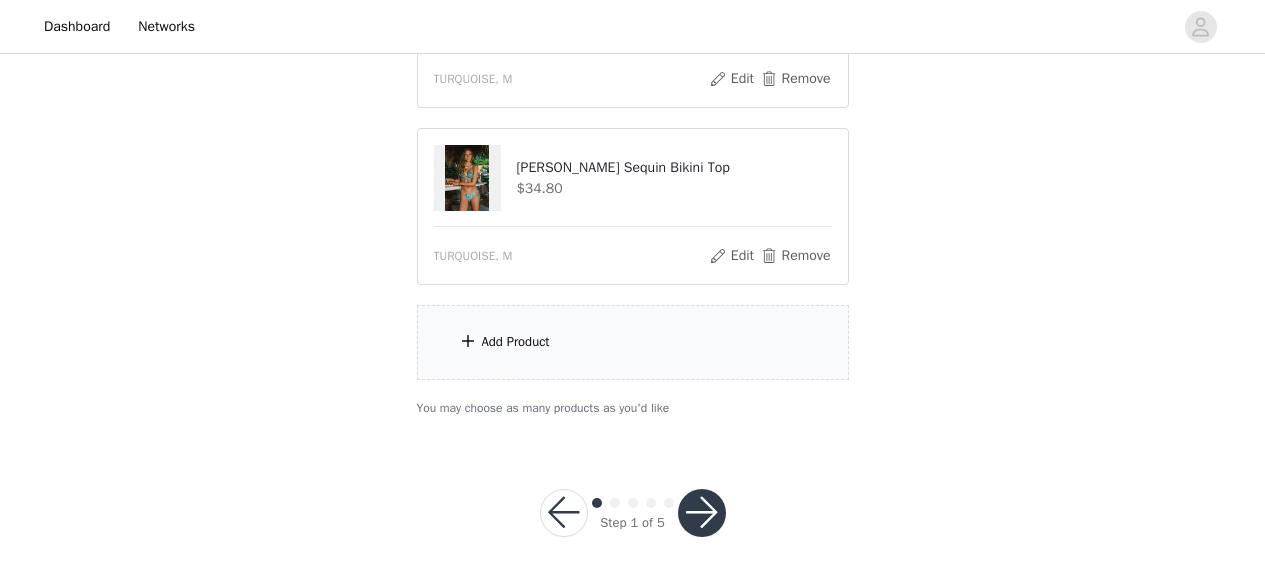 click on "[PERSON_NAME] Sequin Bikini Top     $34.80       TURQUOISE, M       Edit   Remove" at bounding box center [633, 206] 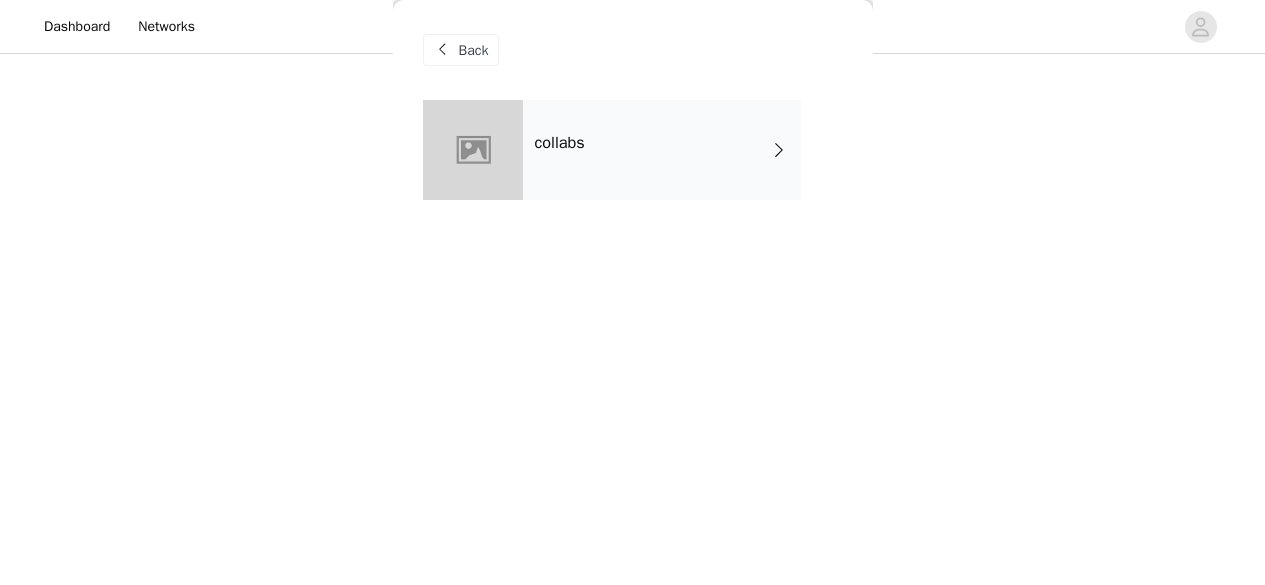 click on "collabs" at bounding box center (662, 150) 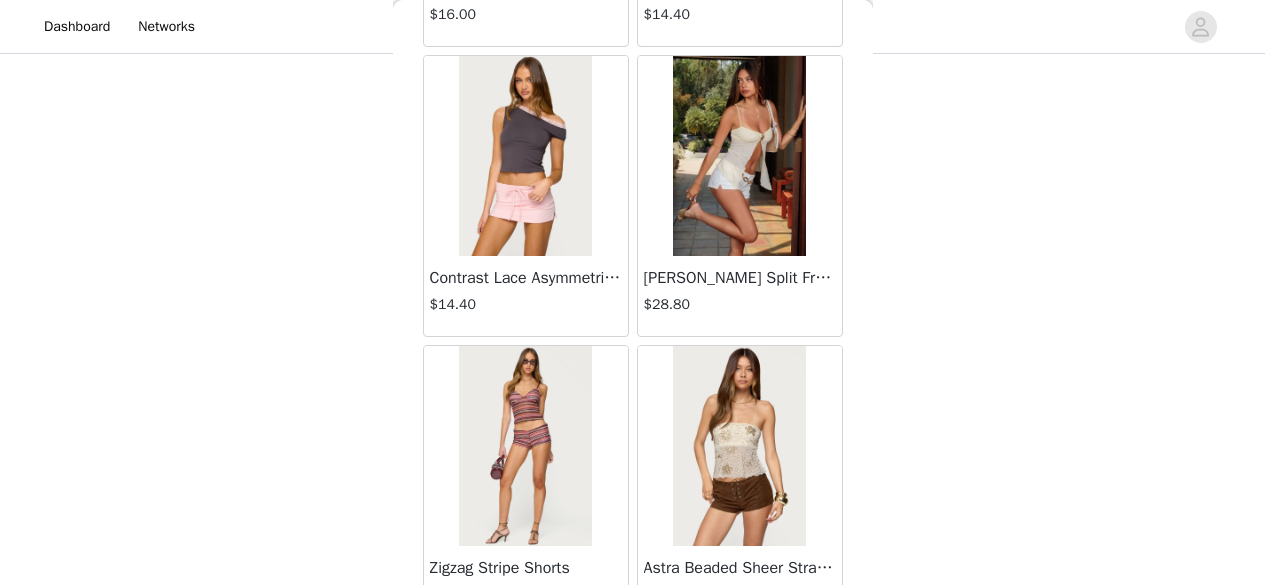 scroll, scrollTop: 2475, scrollLeft: 0, axis: vertical 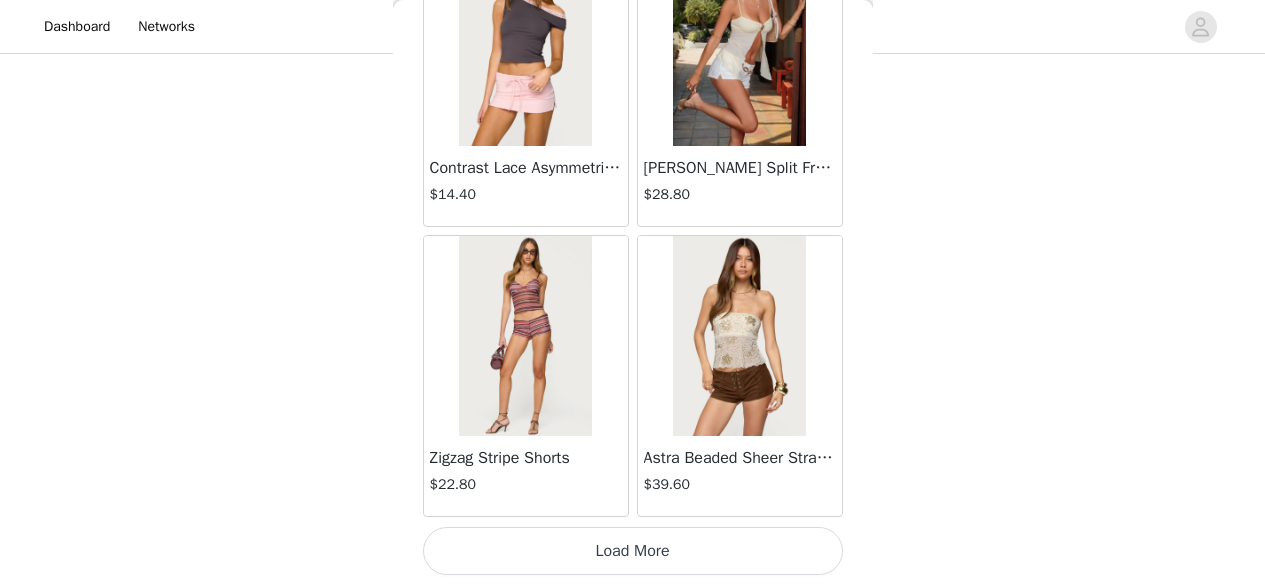 click on "Load More" at bounding box center (633, 551) 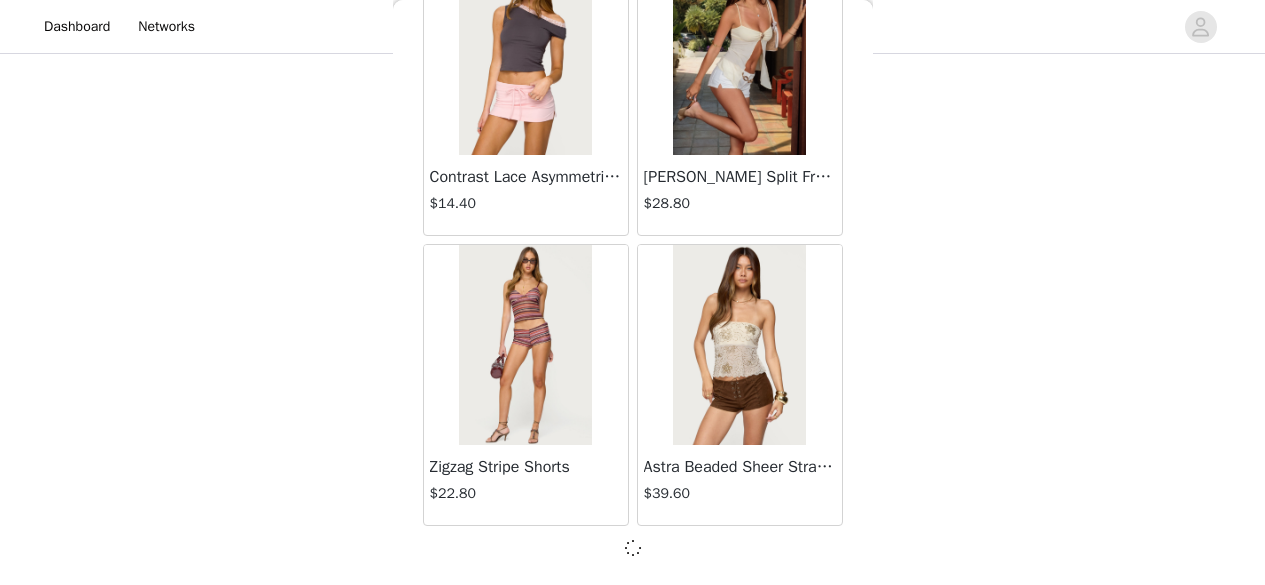 scroll, scrollTop: 2466, scrollLeft: 0, axis: vertical 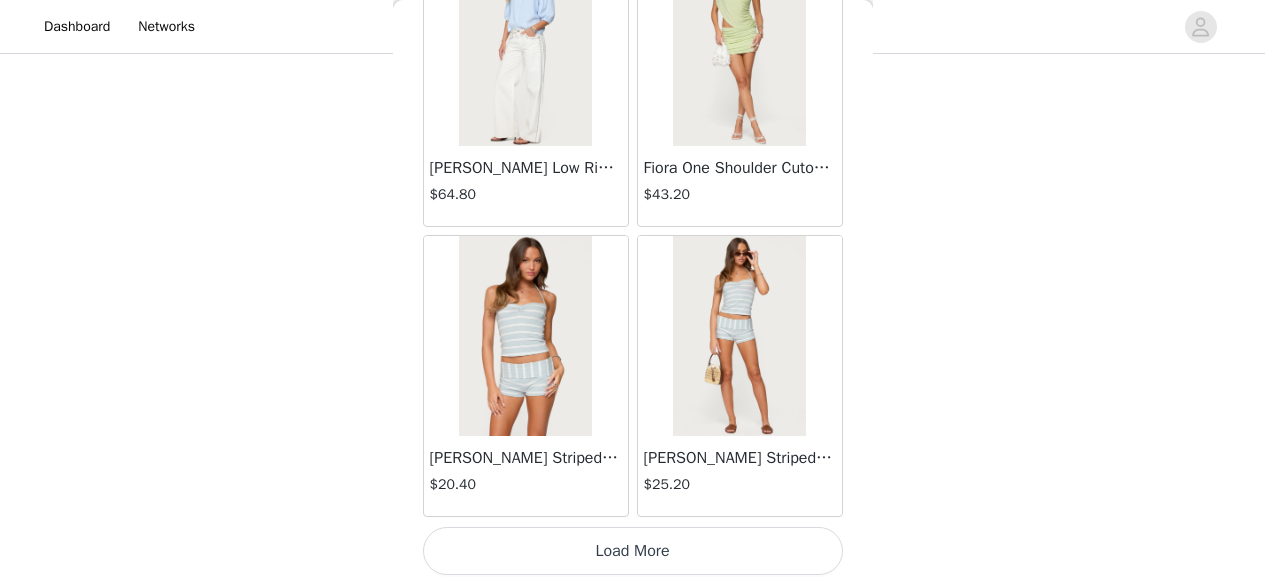 click on "Load More" at bounding box center [633, 551] 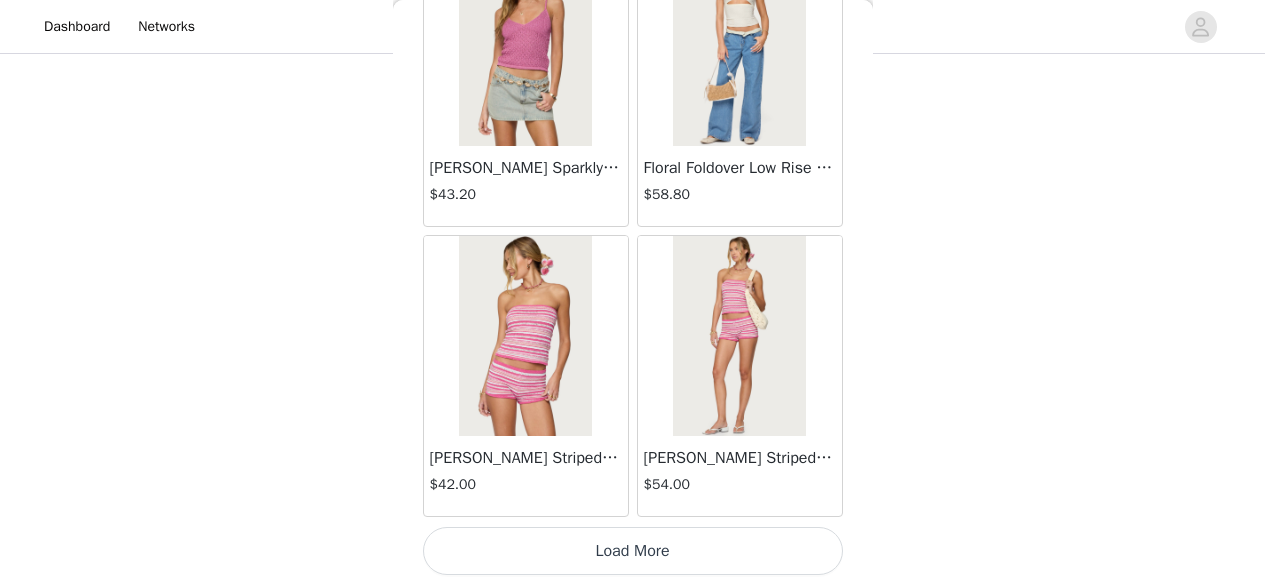 click on "Load More" at bounding box center (633, 551) 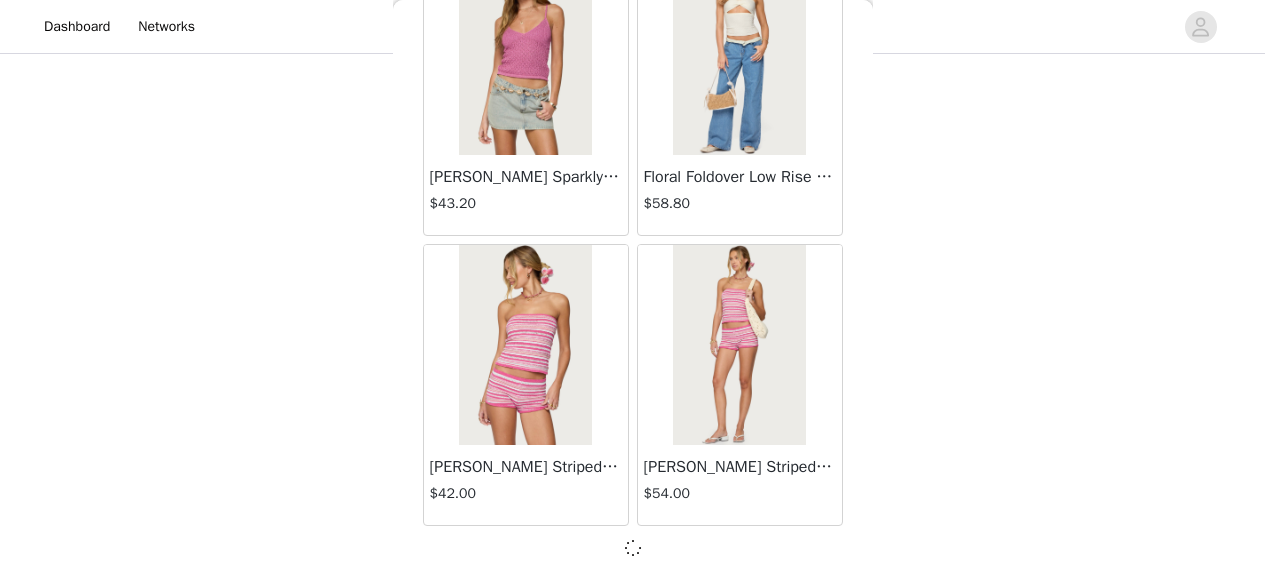 scroll, scrollTop: 8266, scrollLeft: 0, axis: vertical 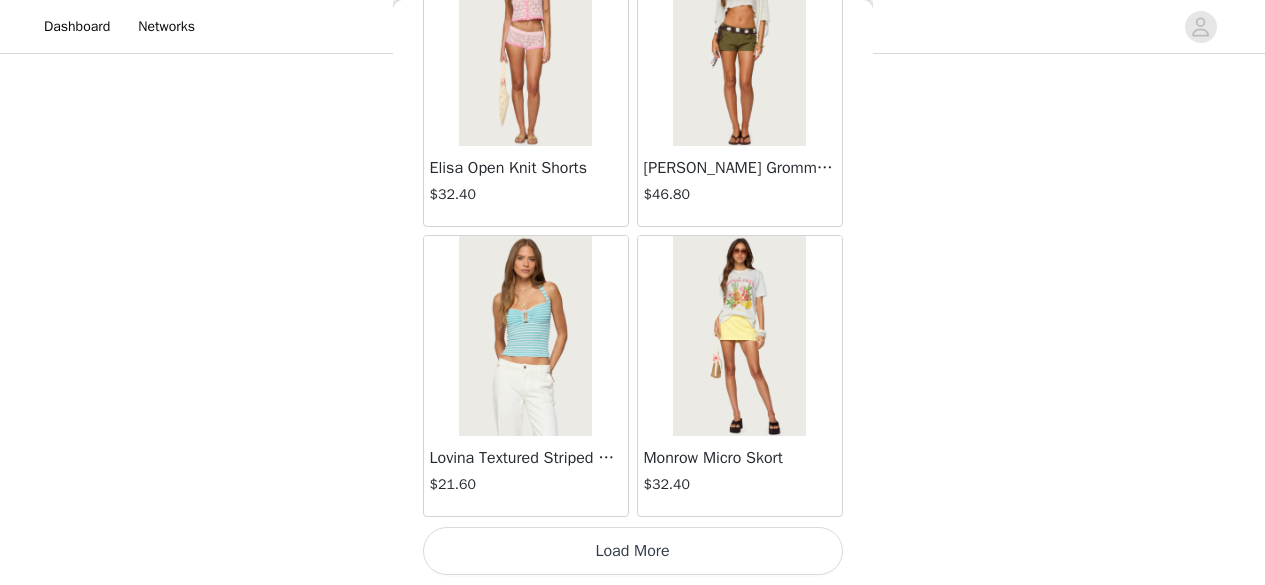 click on "Load More" at bounding box center [633, 551] 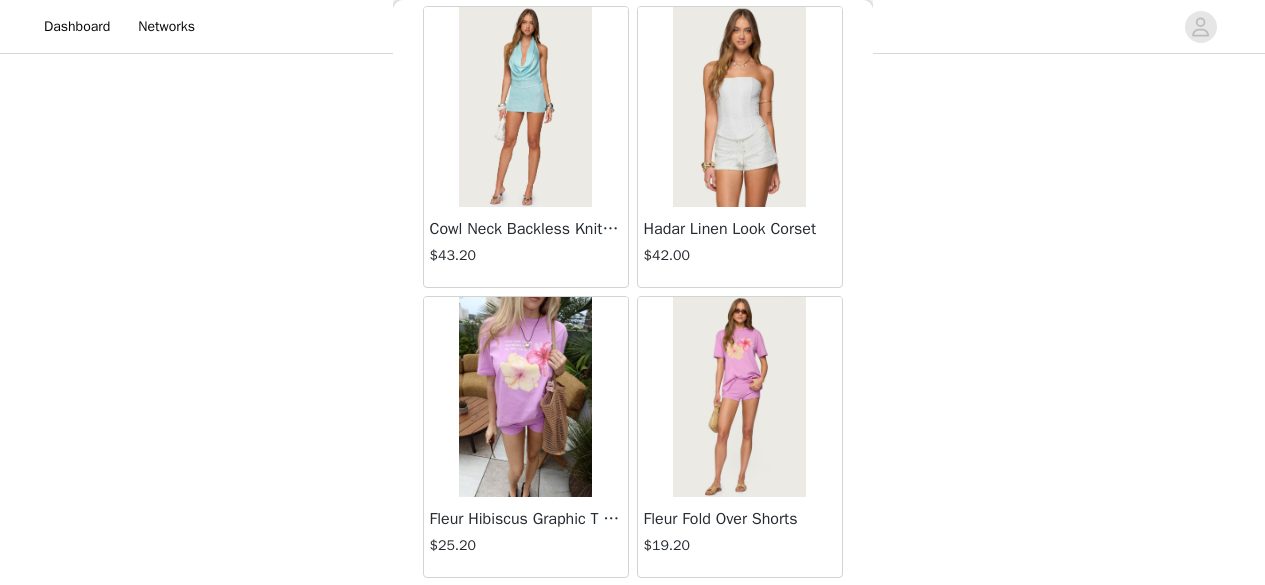 scroll, scrollTop: 14017, scrollLeft: 0, axis: vertical 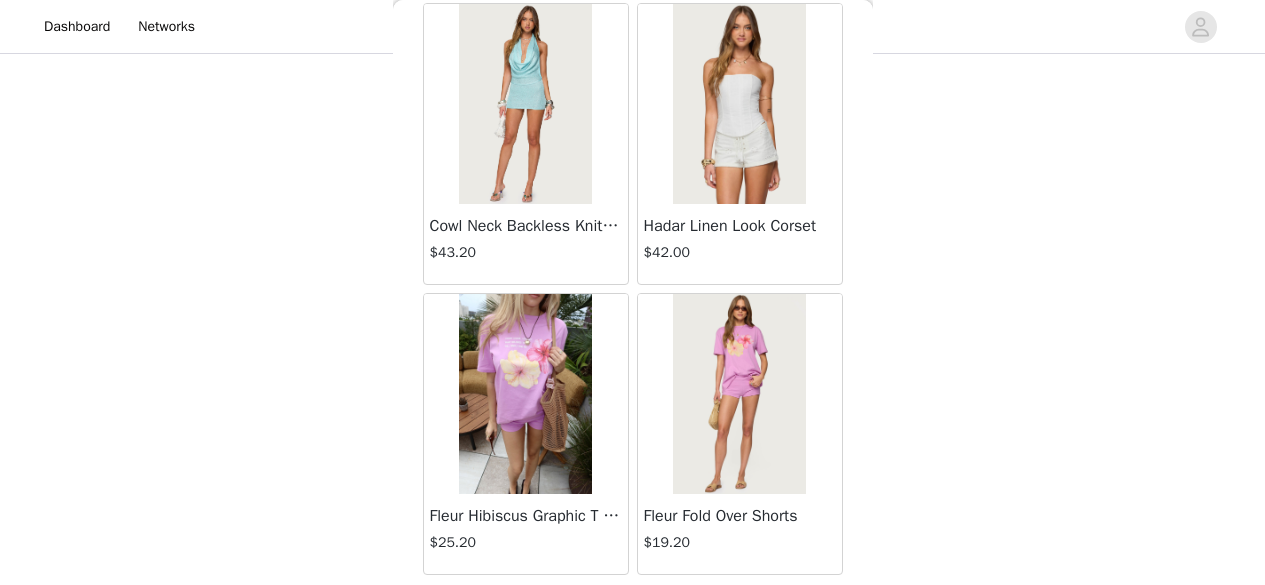 click on "Hadar Linen Look Corset" at bounding box center [740, 226] 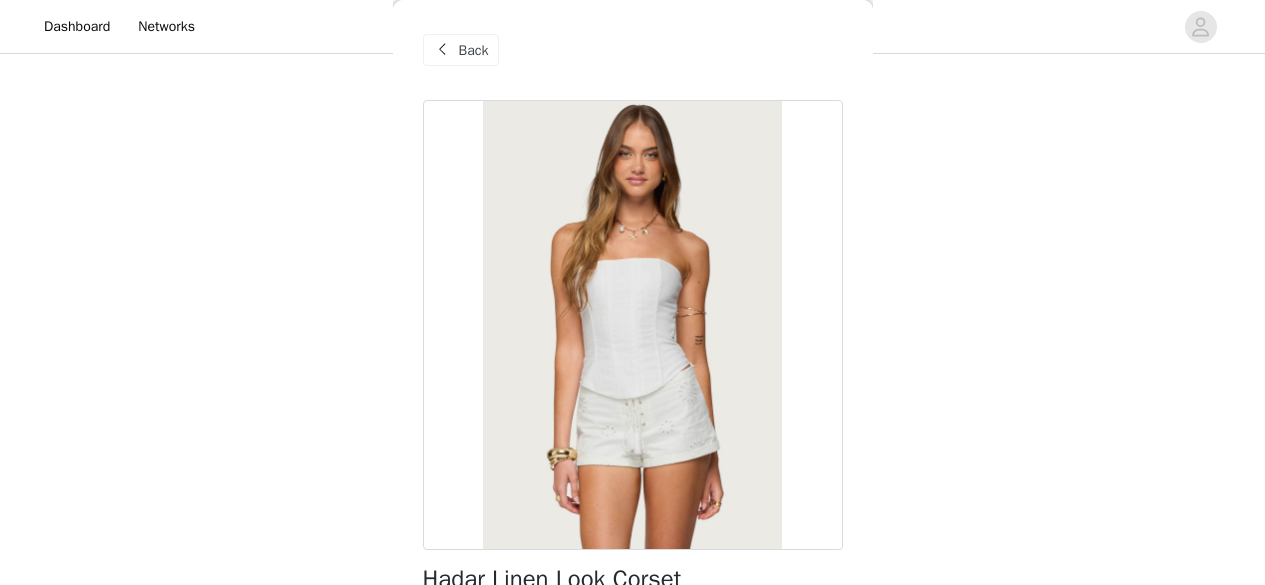 scroll, scrollTop: 12, scrollLeft: 0, axis: vertical 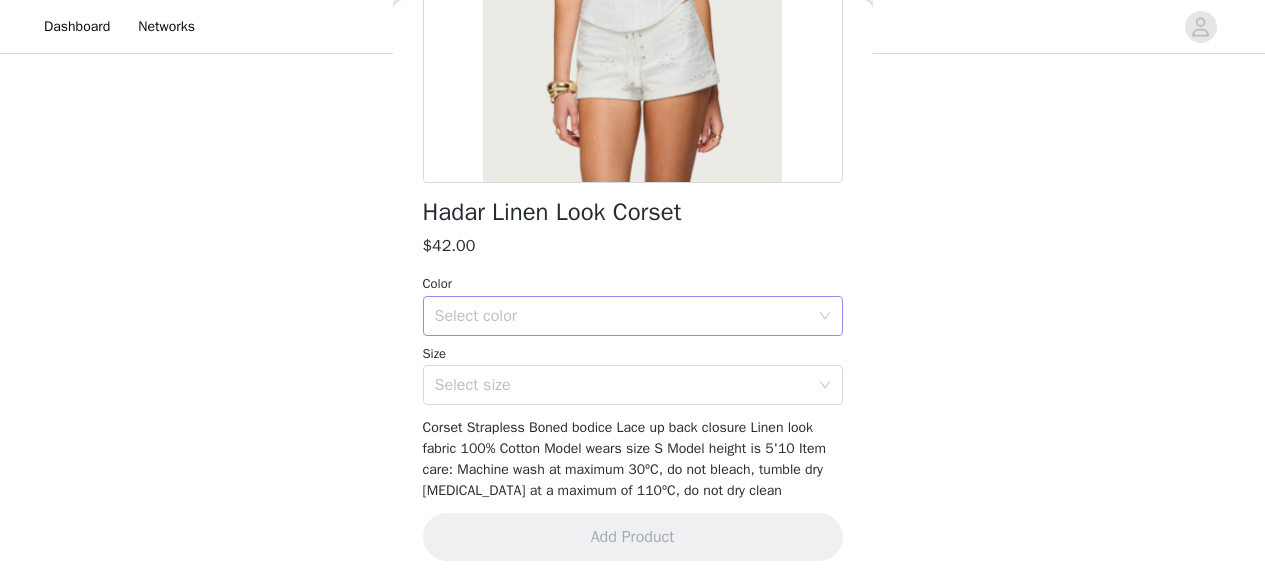 click on "Select color" at bounding box center (622, 316) 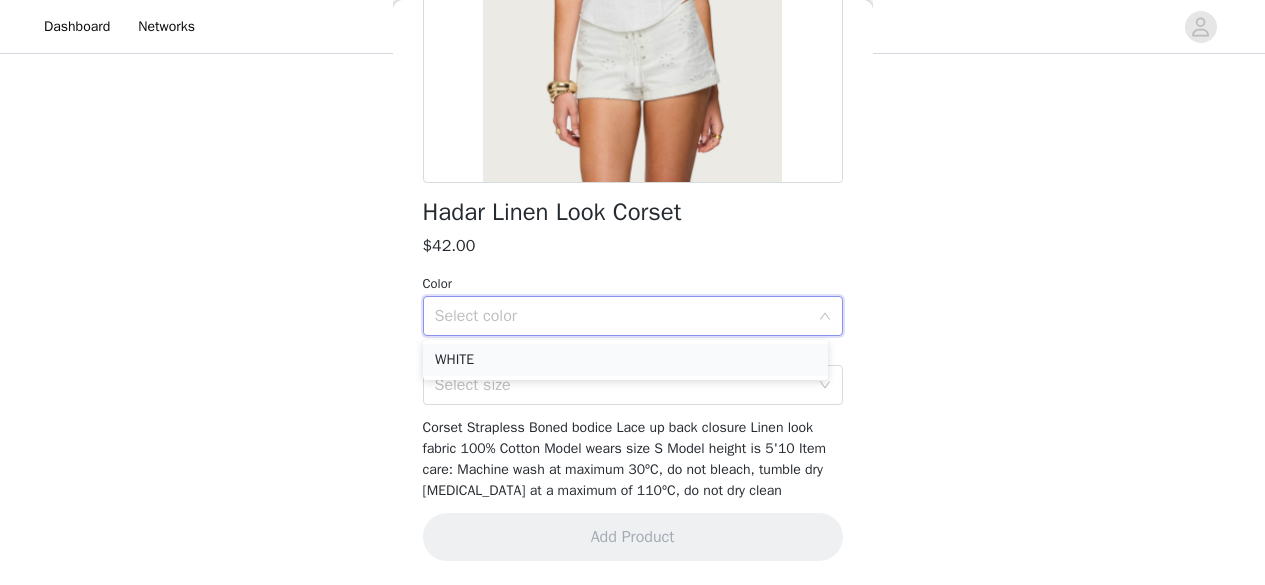 click on "WHITE" at bounding box center [625, 360] 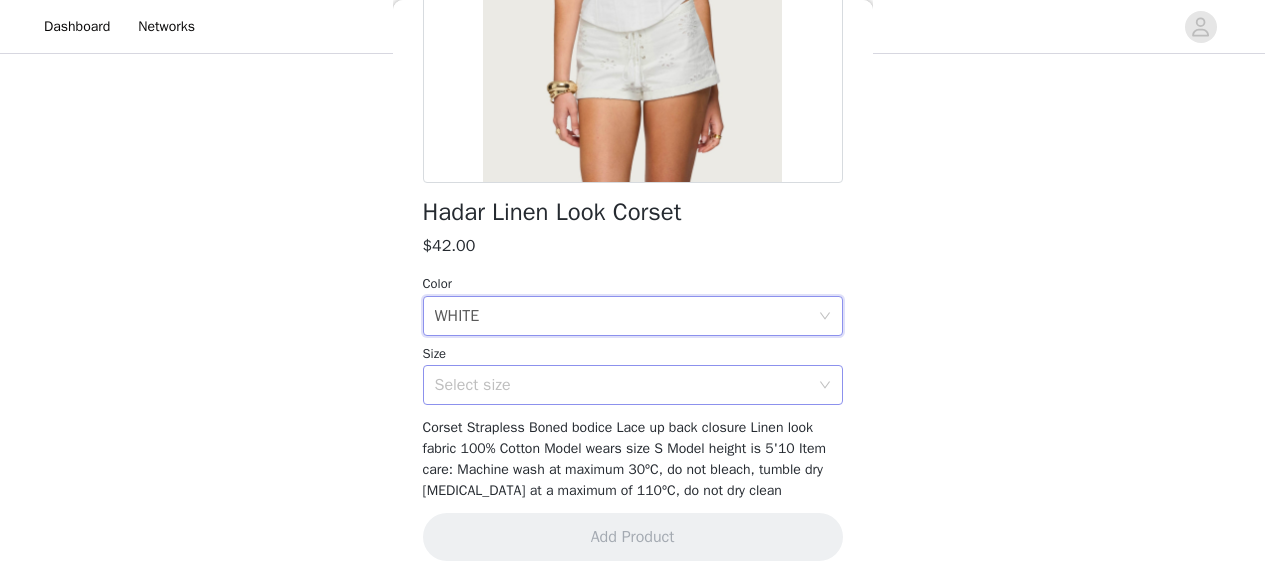 click on "Select size" at bounding box center [622, 385] 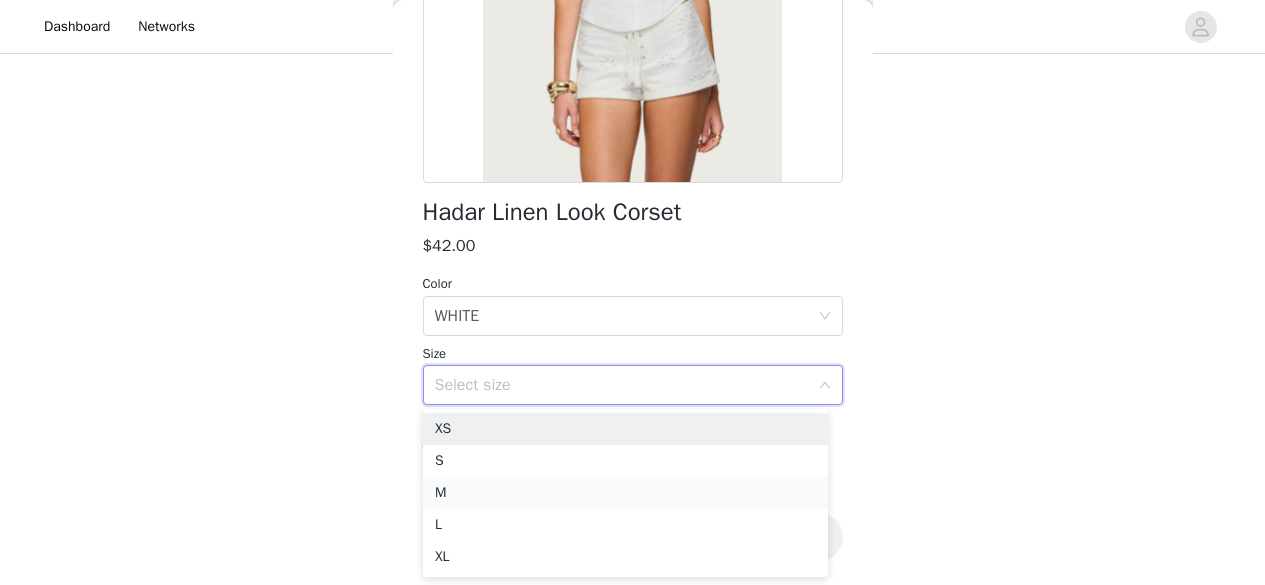 click on "M" at bounding box center [625, 493] 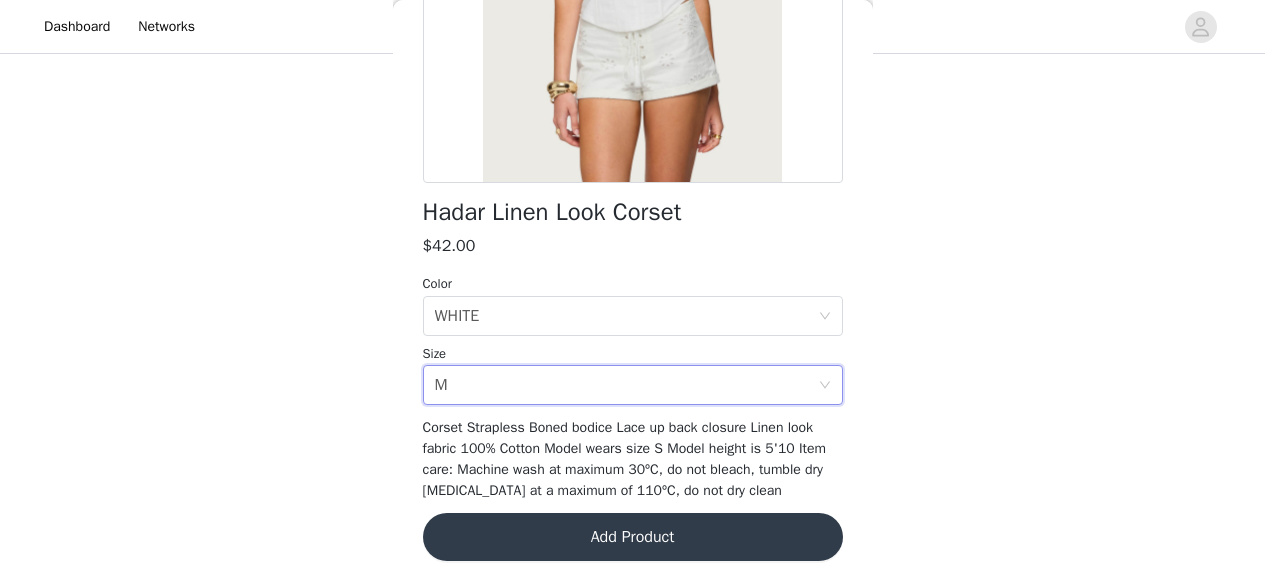 click on "Add Product" at bounding box center [633, 537] 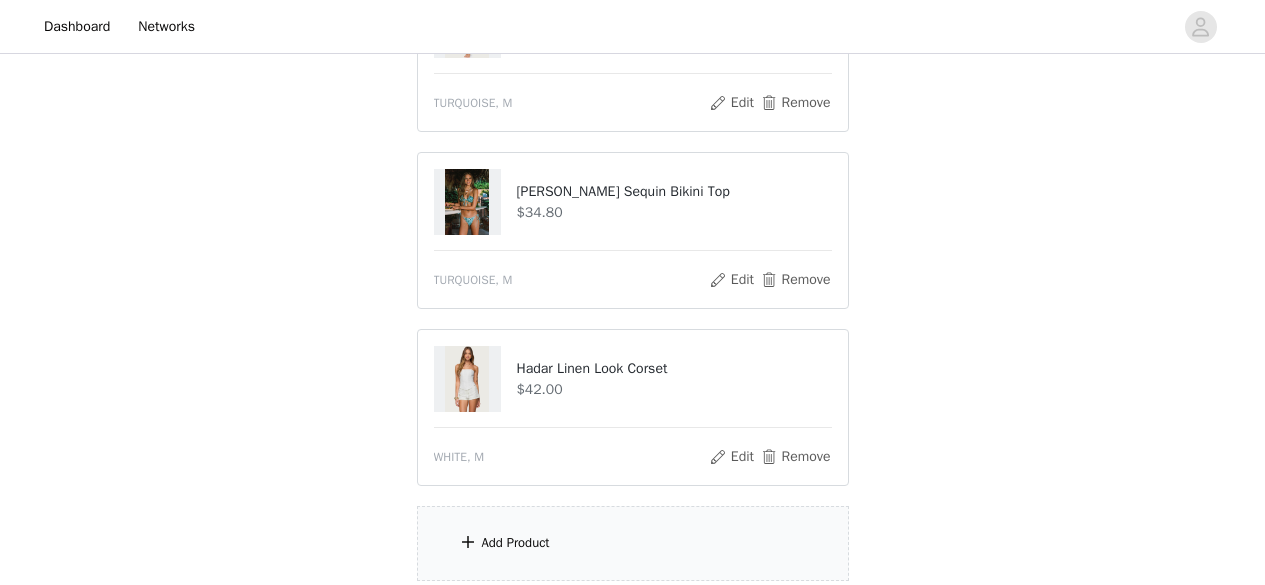 click at bounding box center (633, 250) 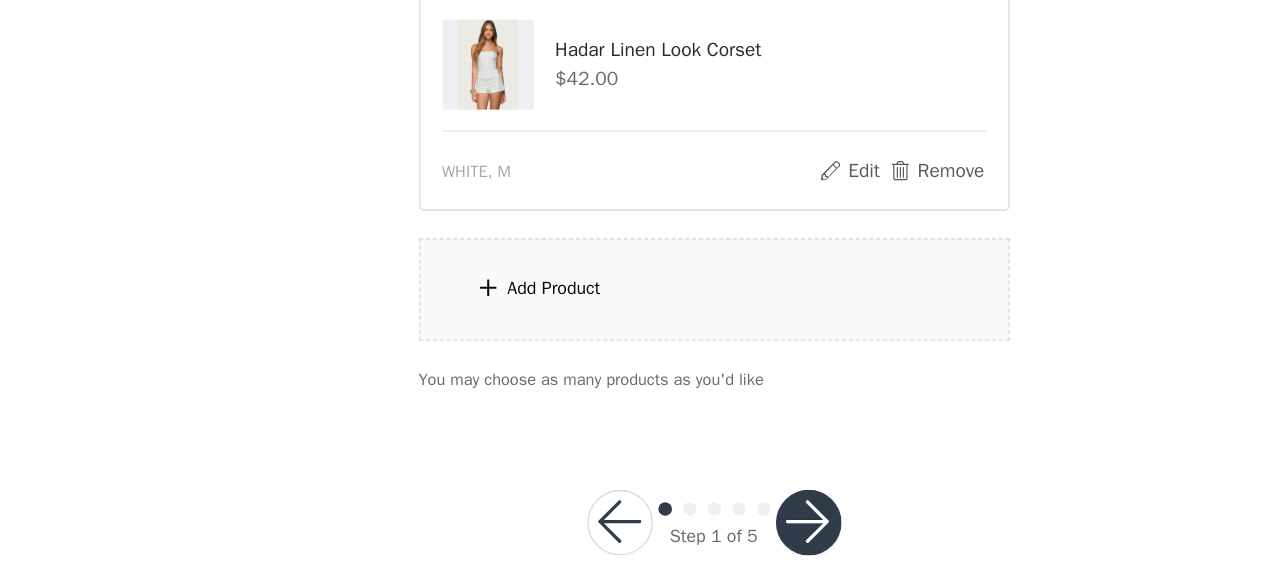 scroll, scrollTop: 1387, scrollLeft: 0, axis: vertical 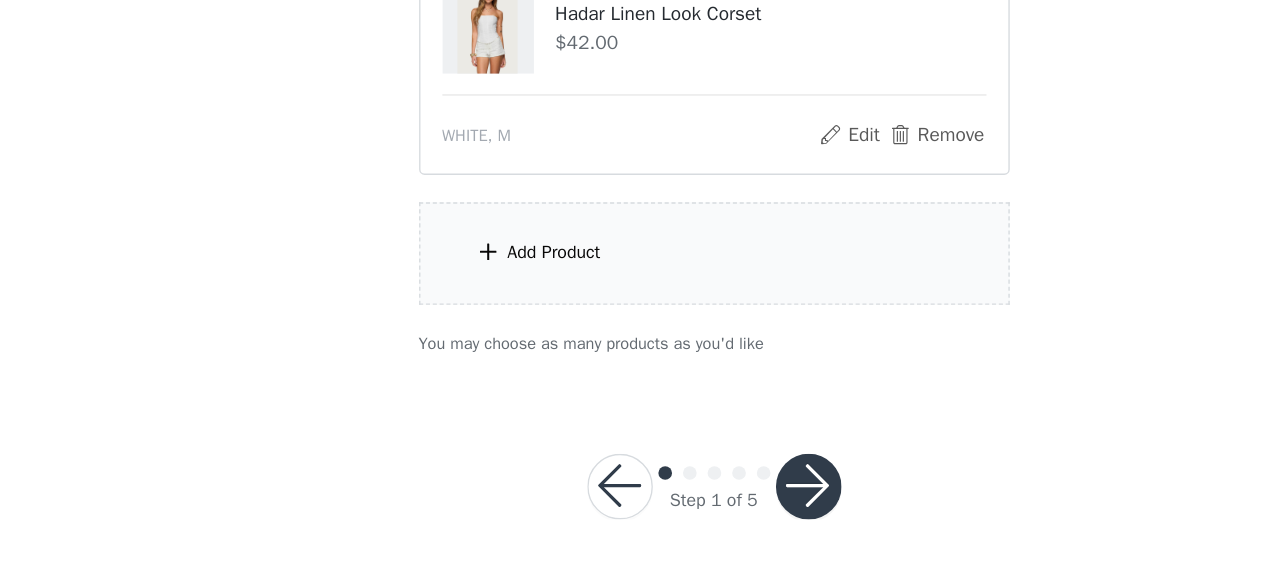 click on "Add Product" at bounding box center [633, 342] 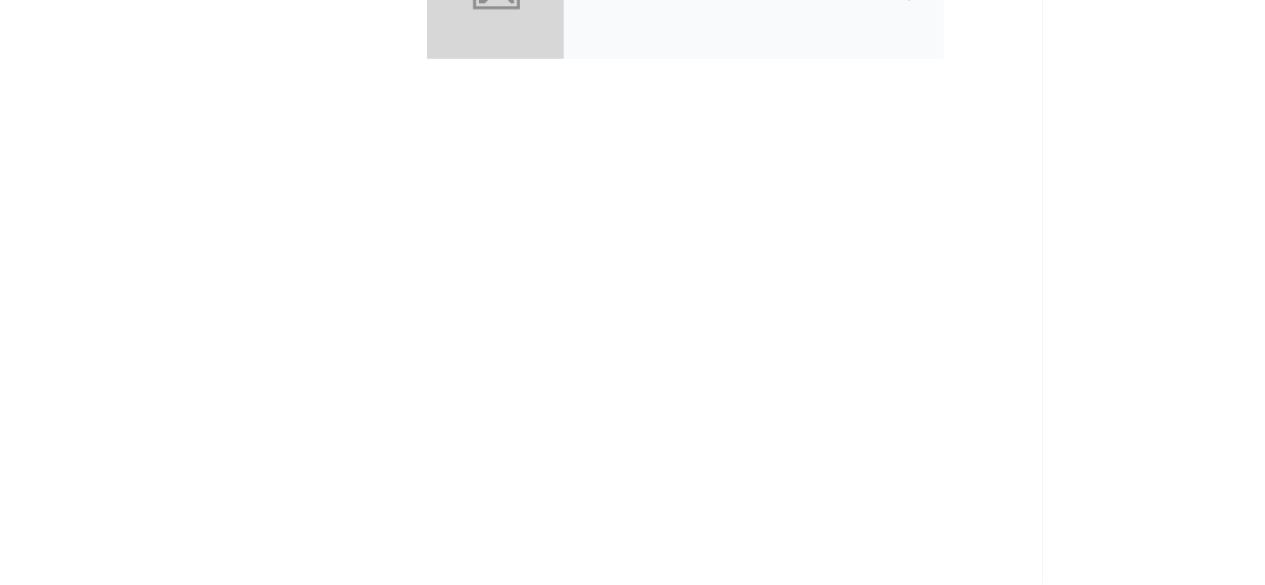 click on "collabs" at bounding box center (662, 150) 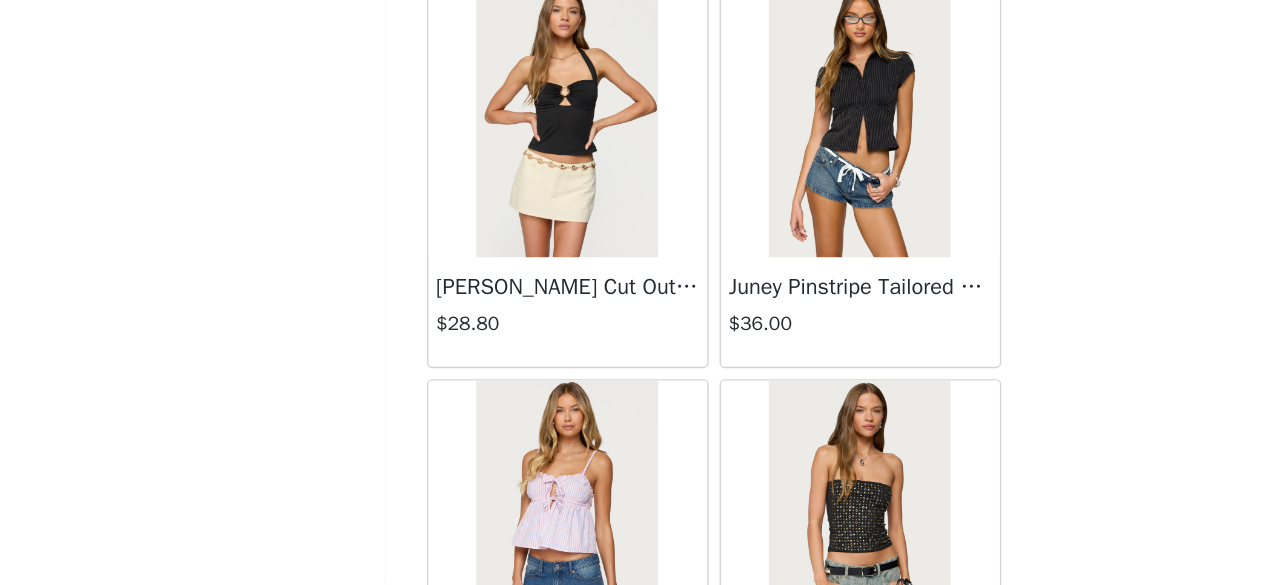 scroll, scrollTop: 1118, scrollLeft: 0, axis: vertical 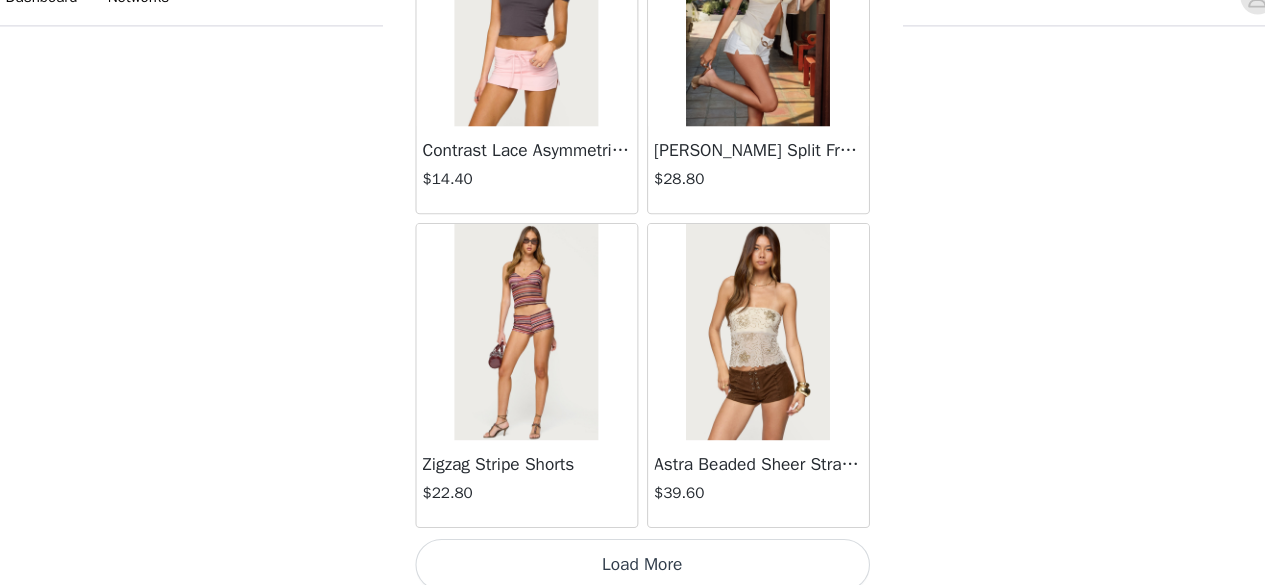 click on "Load More" at bounding box center (633, 551) 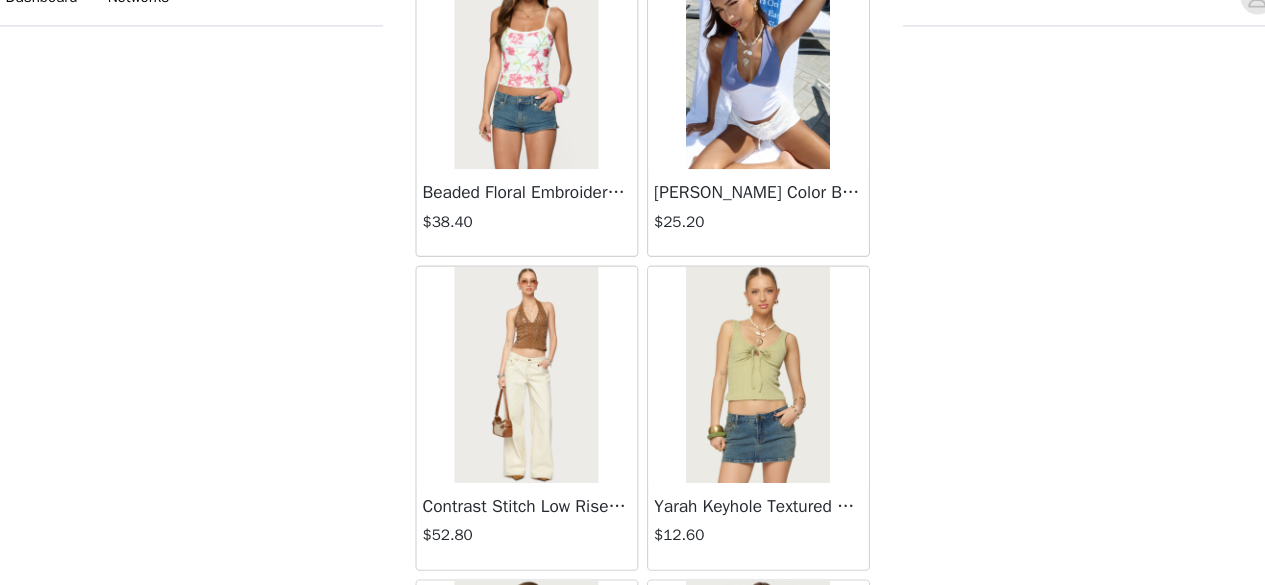 scroll, scrollTop: 3083, scrollLeft: 0, axis: vertical 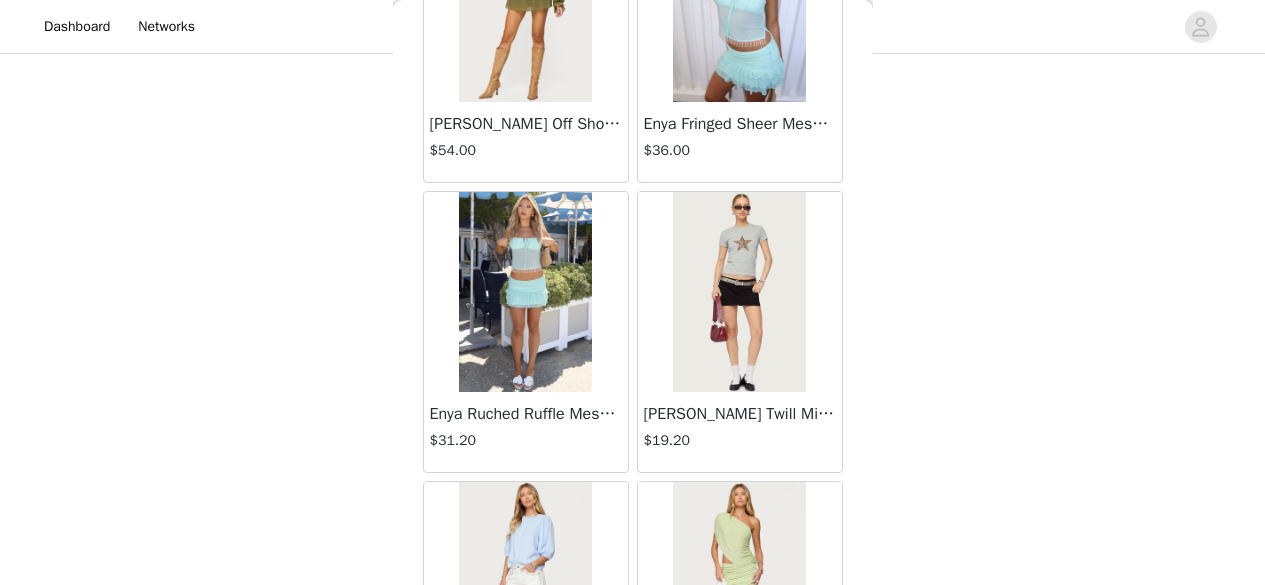 click on "[PERSON_NAME] Twill Mini Skort" at bounding box center (740, 414) 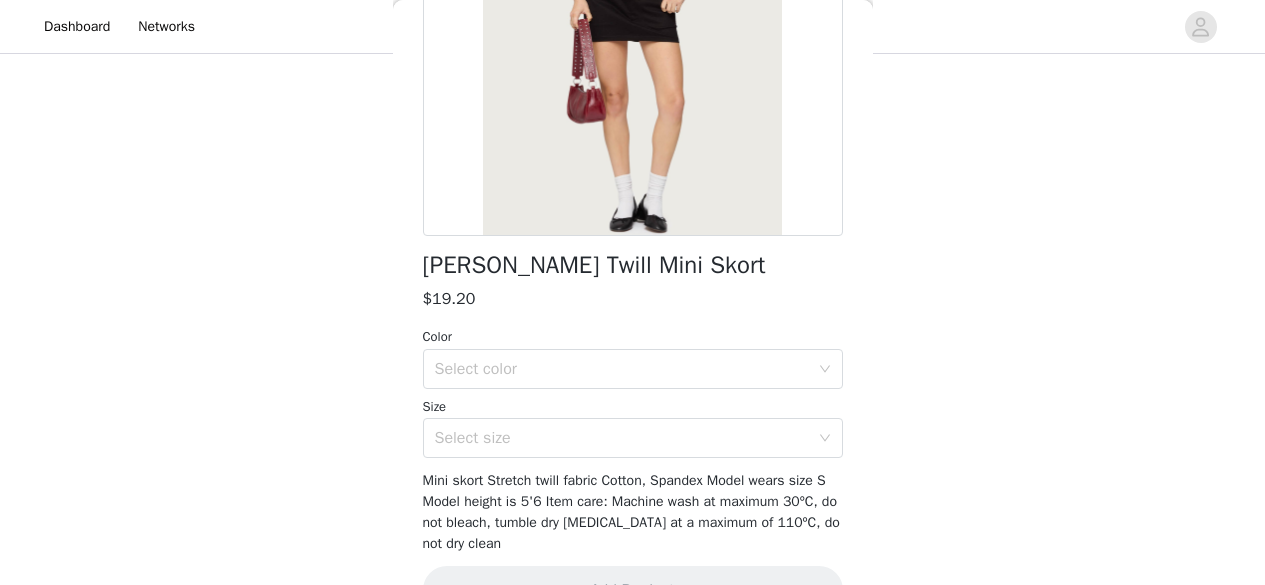 scroll, scrollTop: 0, scrollLeft: 0, axis: both 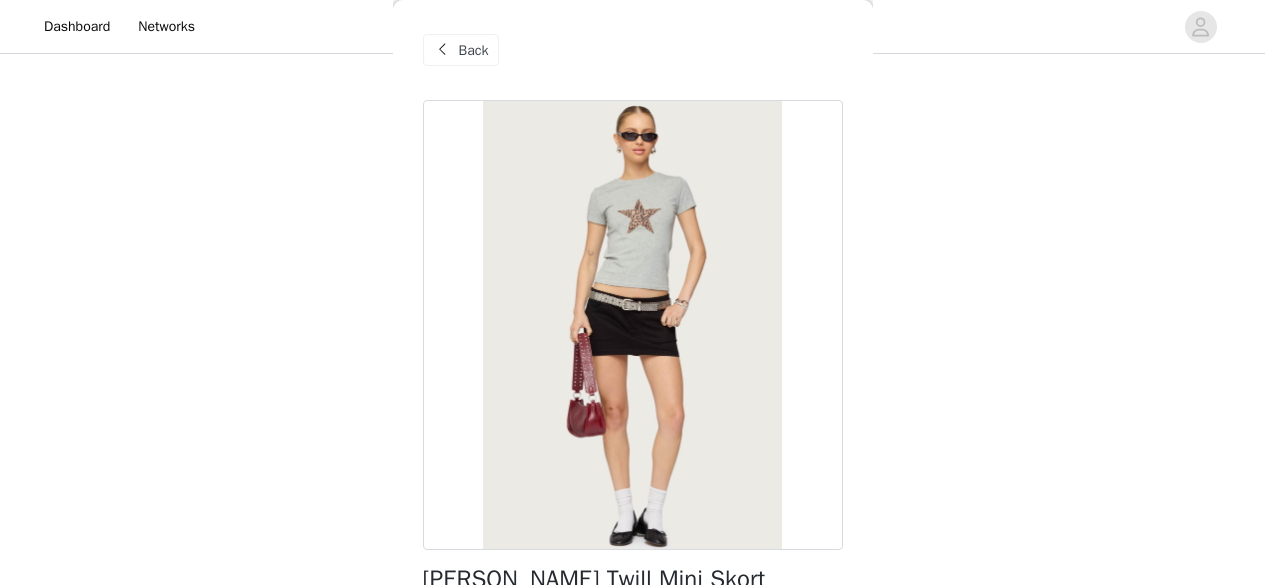 click on "Back" at bounding box center (461, 50) 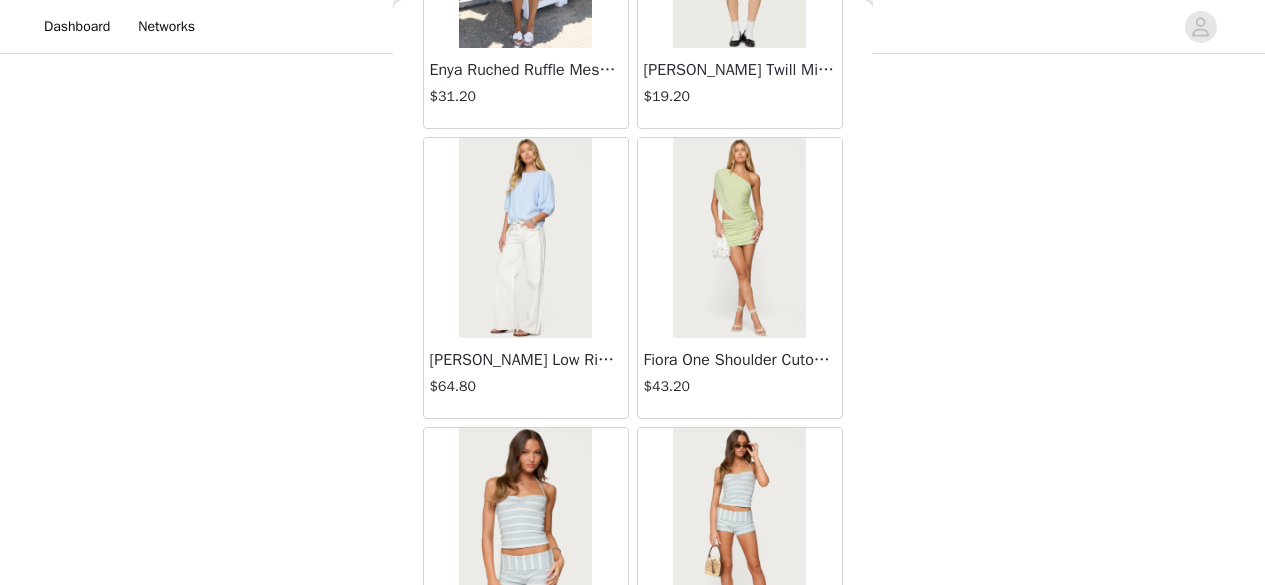 scroll, scrollTop: 5375, scrollLeft: 0, axis: vertical 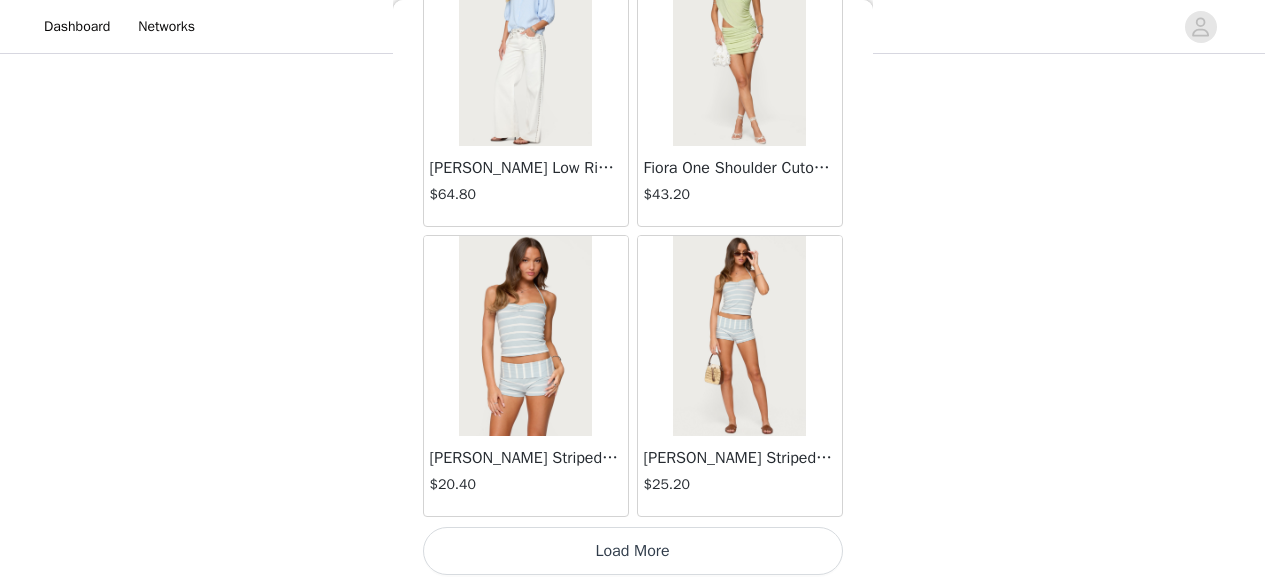 click on "Load More" at bounding box center [633, 551] 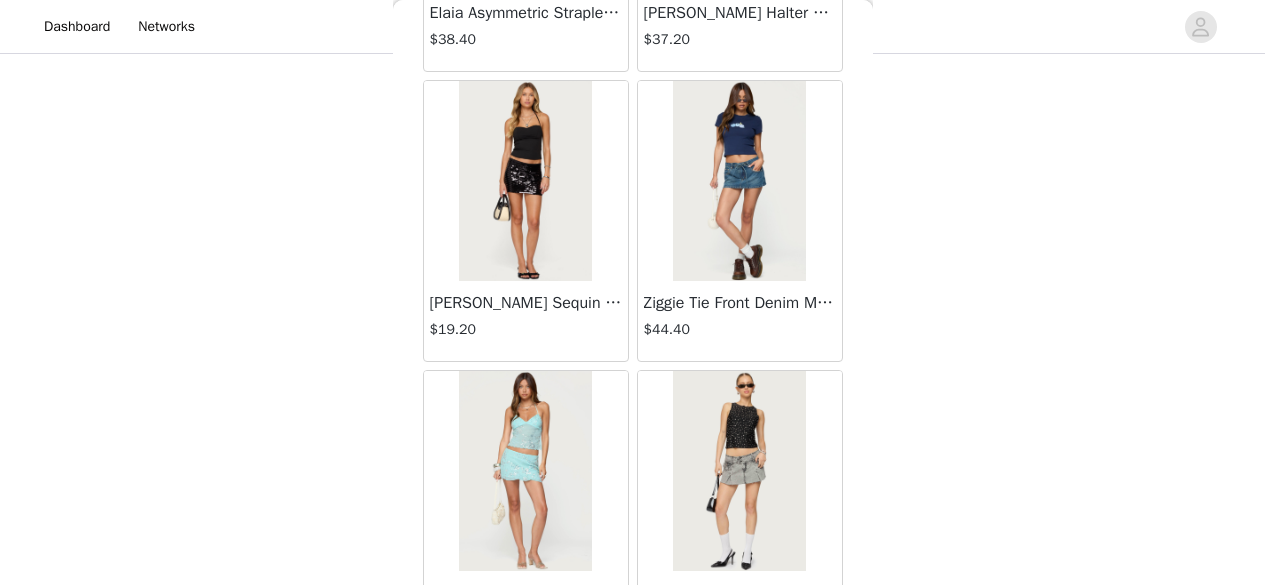 scroll, scrollTop: 6755, scrollLeft: 0, axis: vertical 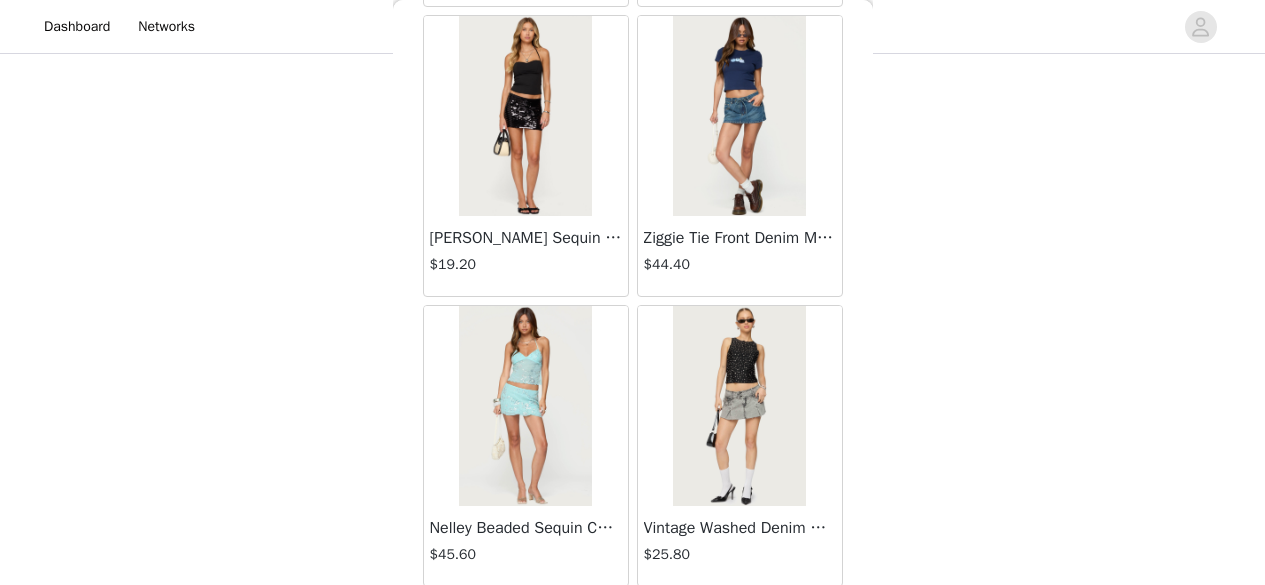 click at bounding box center [739, 406] 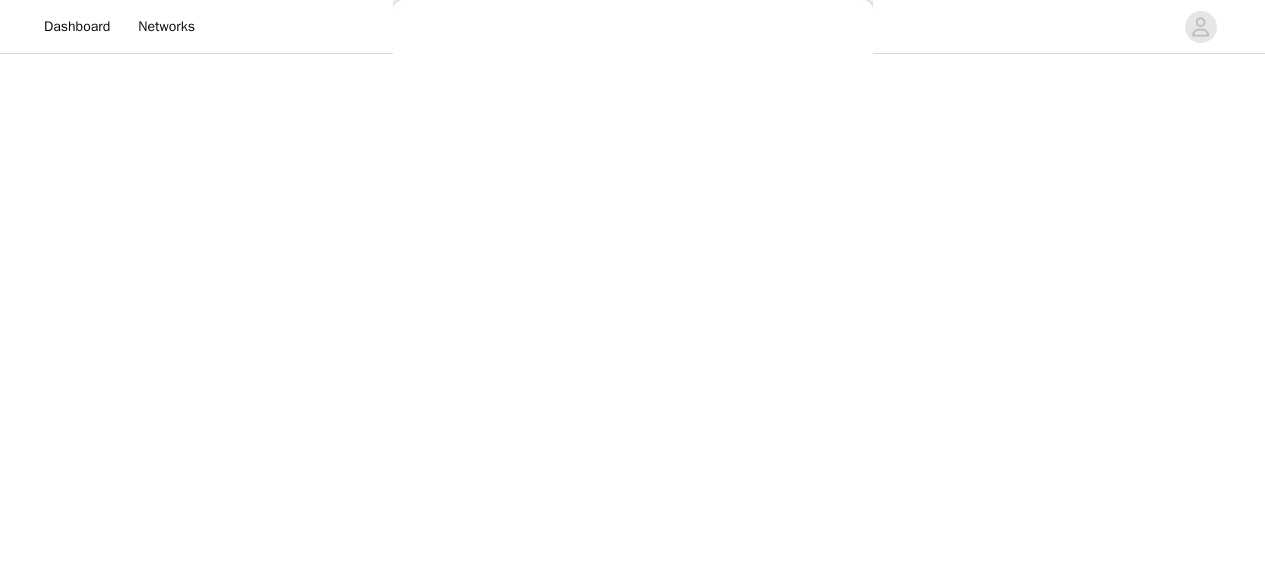 scroll, scrollTop: 0, scrollLeft: 0, axis: both 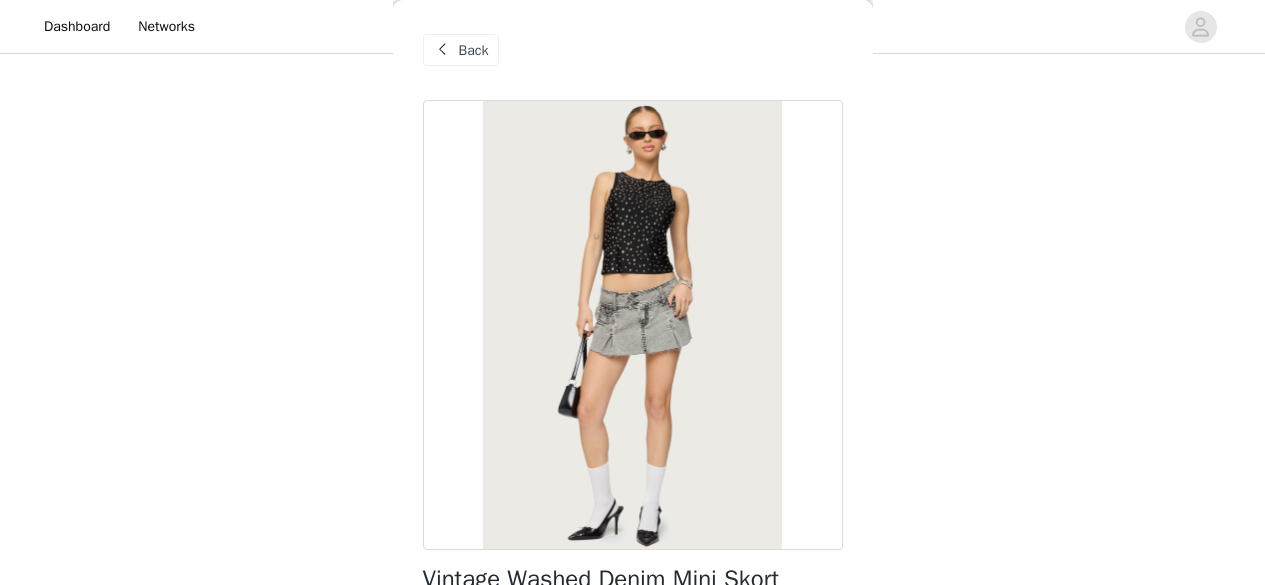 click on "Back" at bounding box center (474, 50) 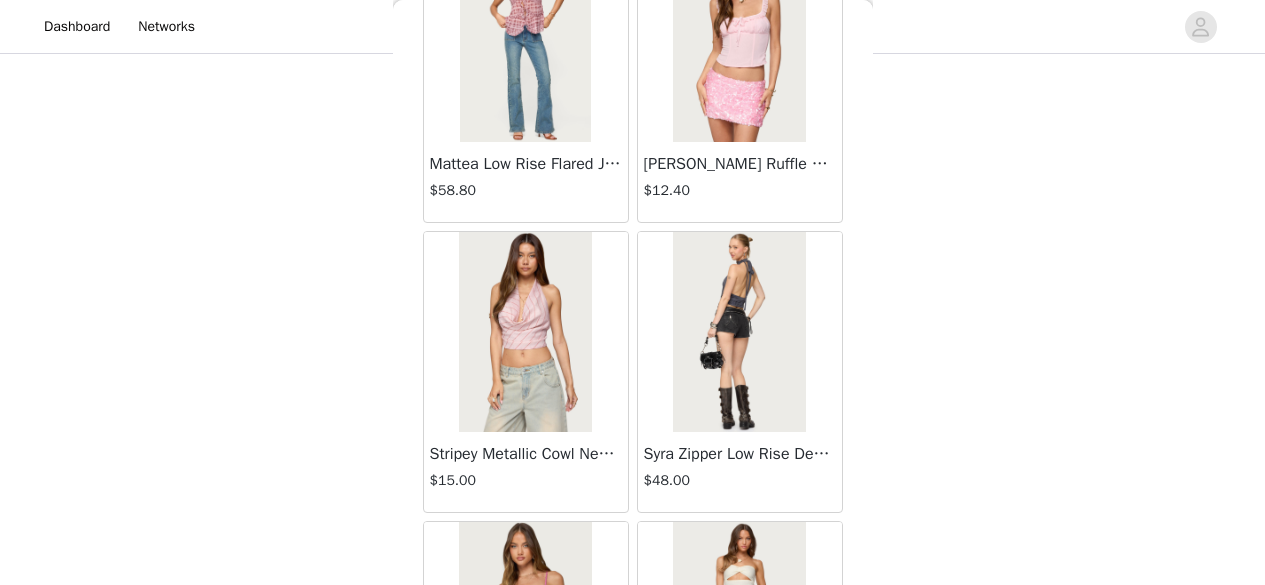 scroll, scrollTop: 8275, scrollLeft: 0, axis: vertical 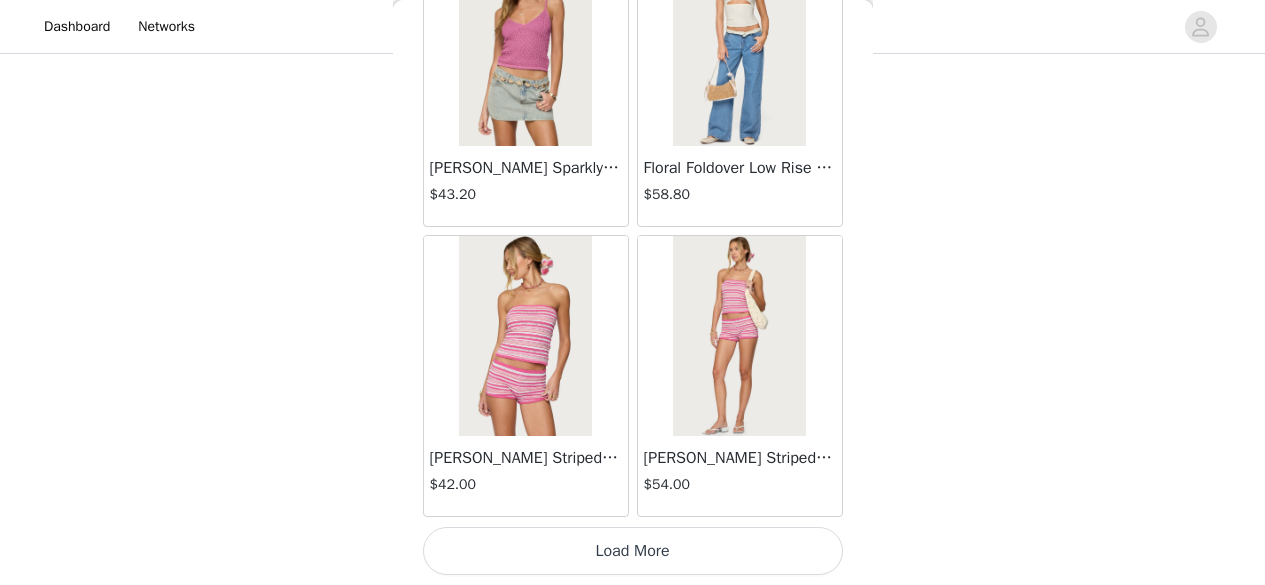 click on "Load More" at bounding box center (633, 551) 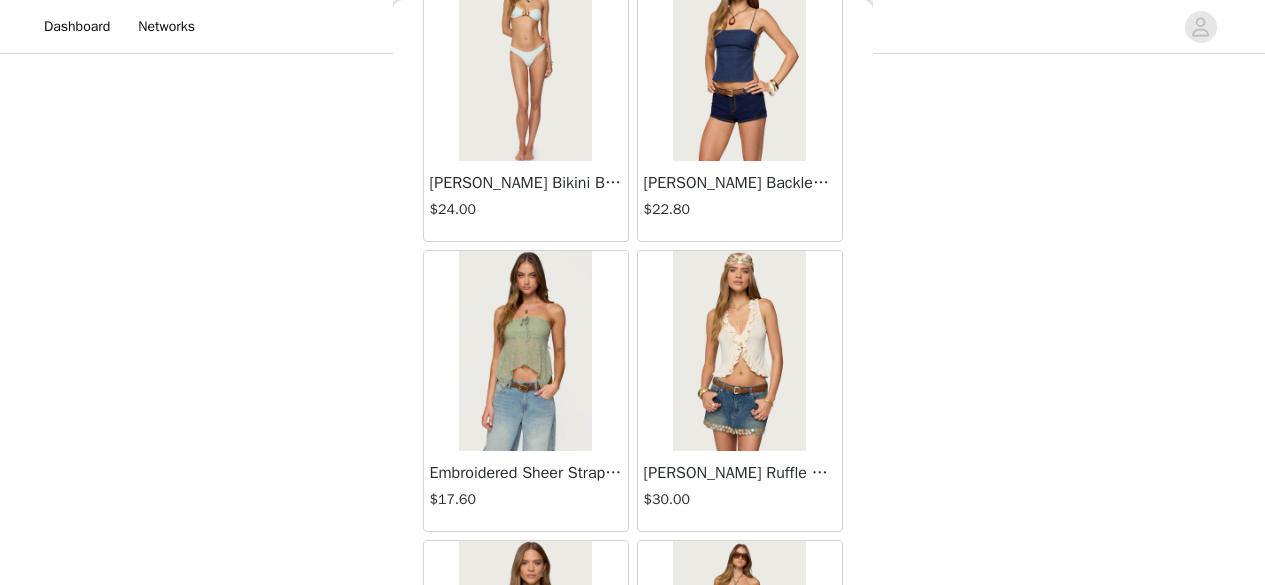scroll, scrollTop: 9425, scrollLeft: 0, axis: vertical 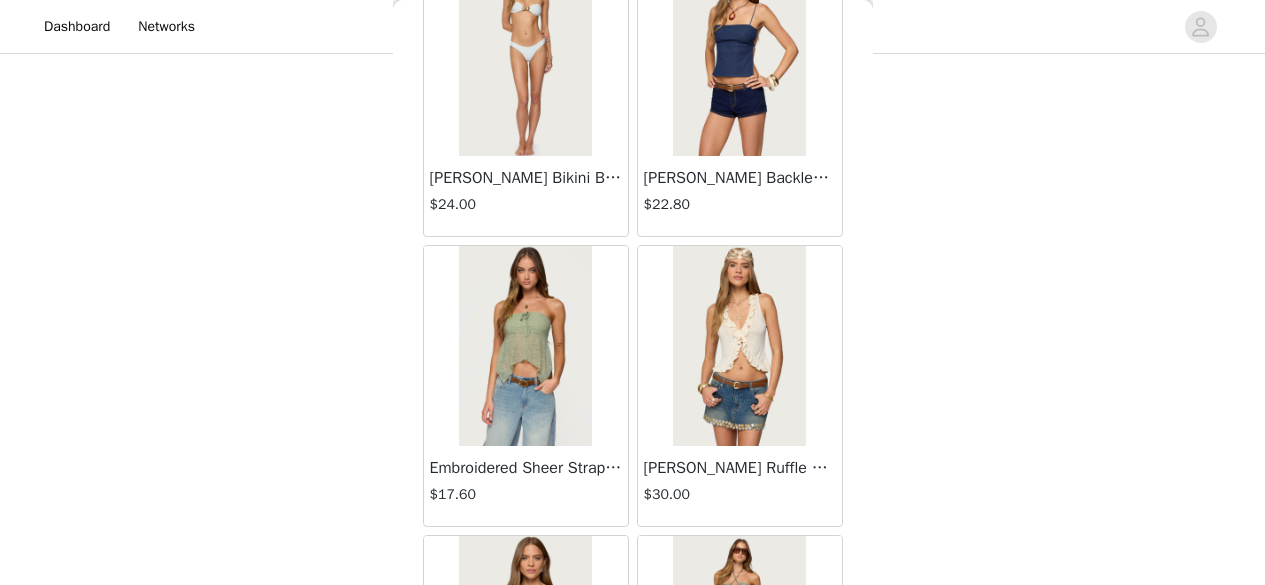 click on "$30.00" at bounding box center [740, 494] 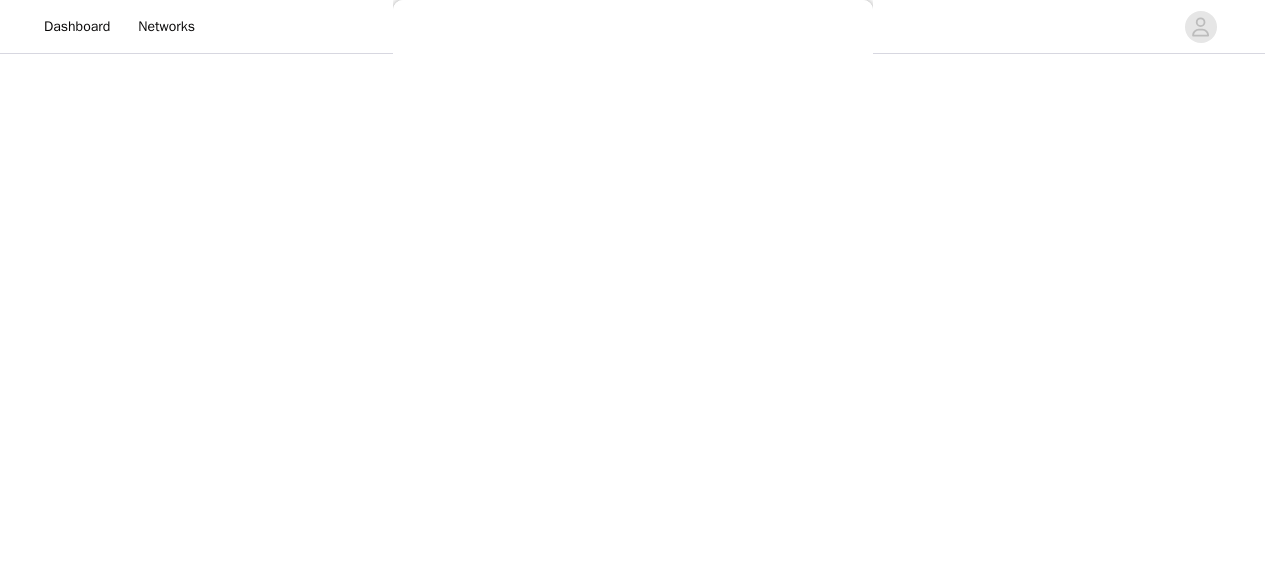 scroll, scrollTop: 0, scrollLeft: 0, axis: both 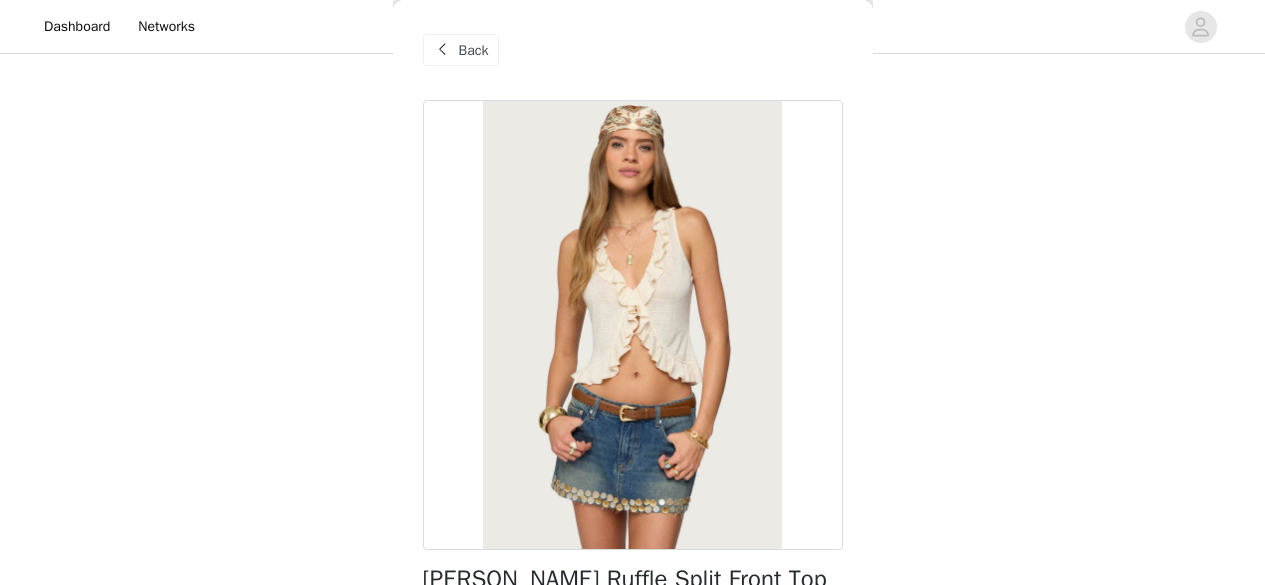 click on "Back" at bounding box center (474, 50) 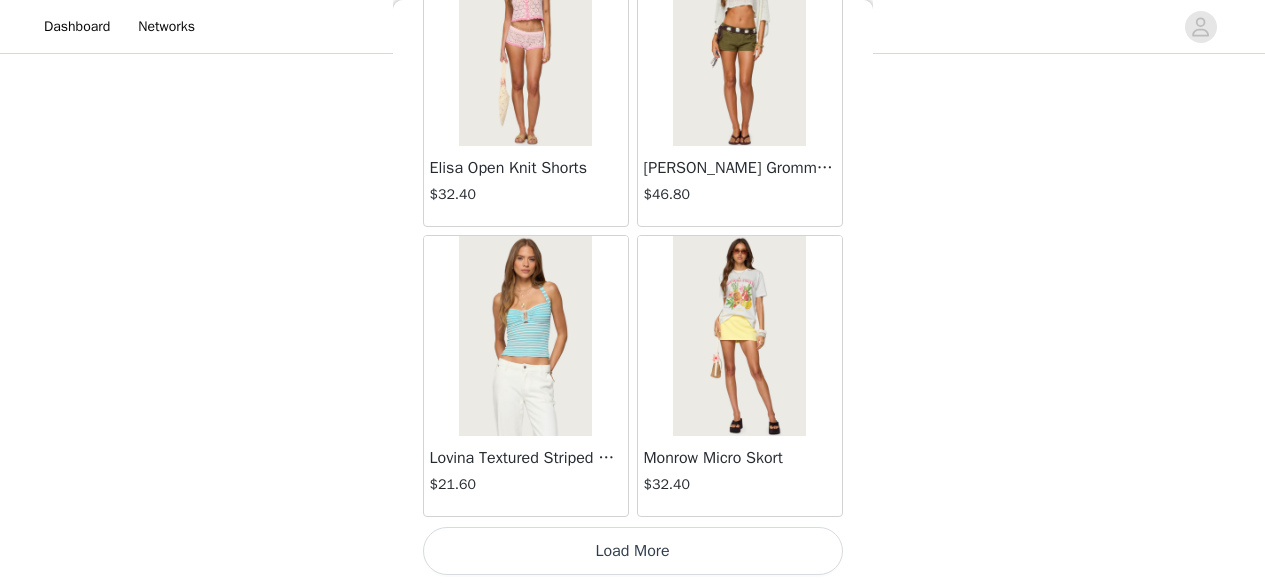 click on "Load More" at bounding box center [633, 551] 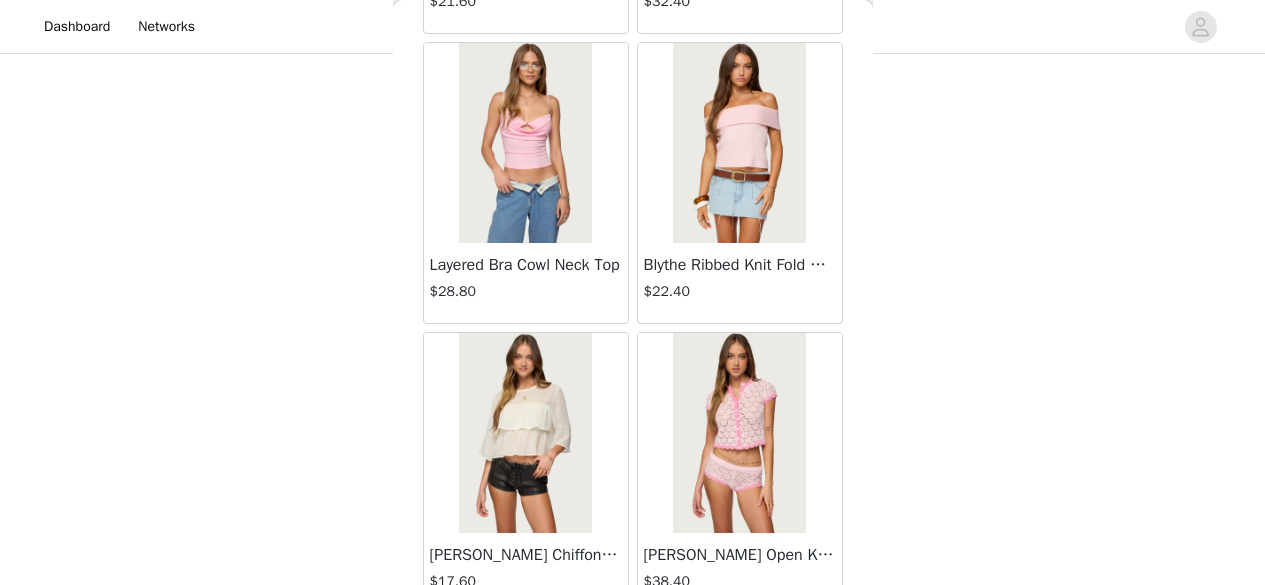 scroll, scrollTop: 11657, scrollLeft: 0, axis: vertical 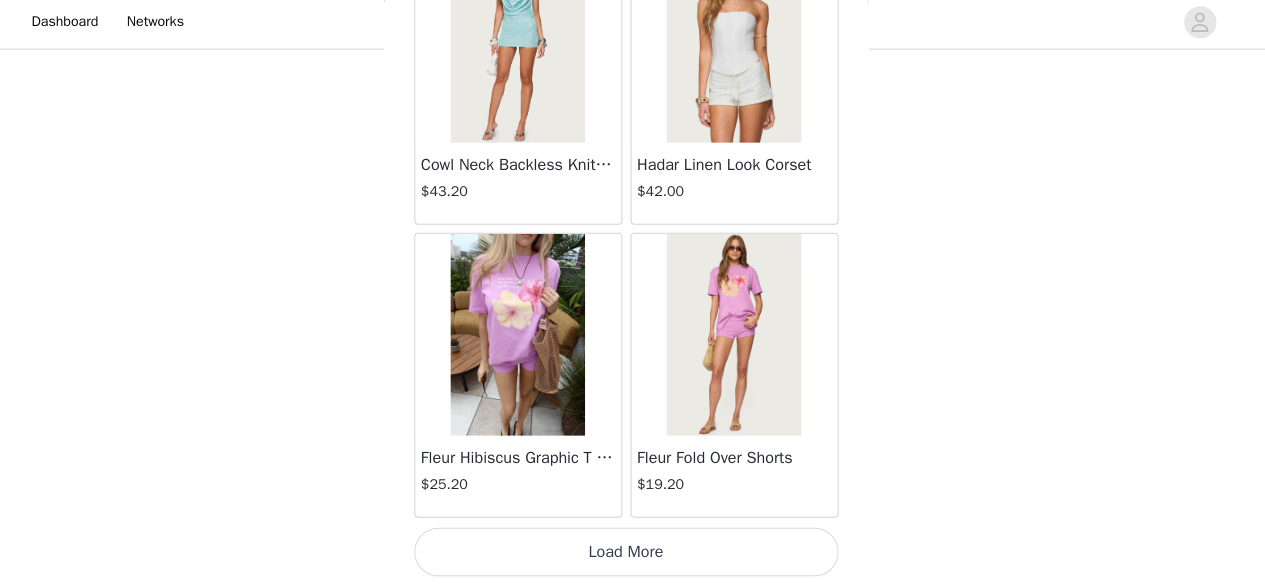 click on "Load More" at bounding box center [633, 551] 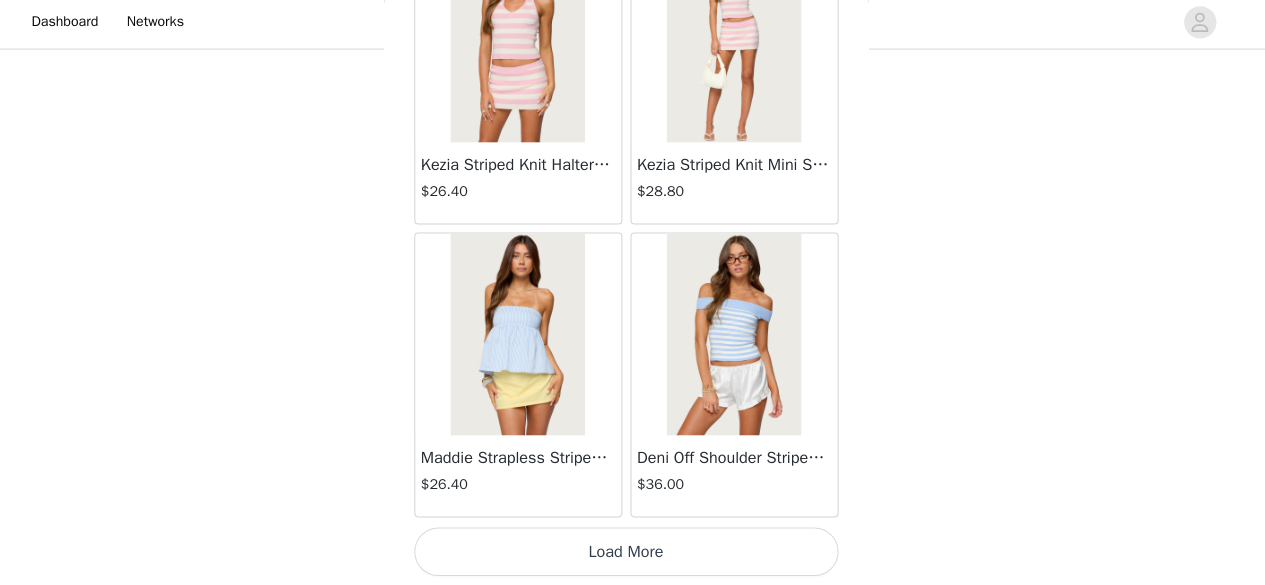 click on "Load More" at bounding box center [633, 551] 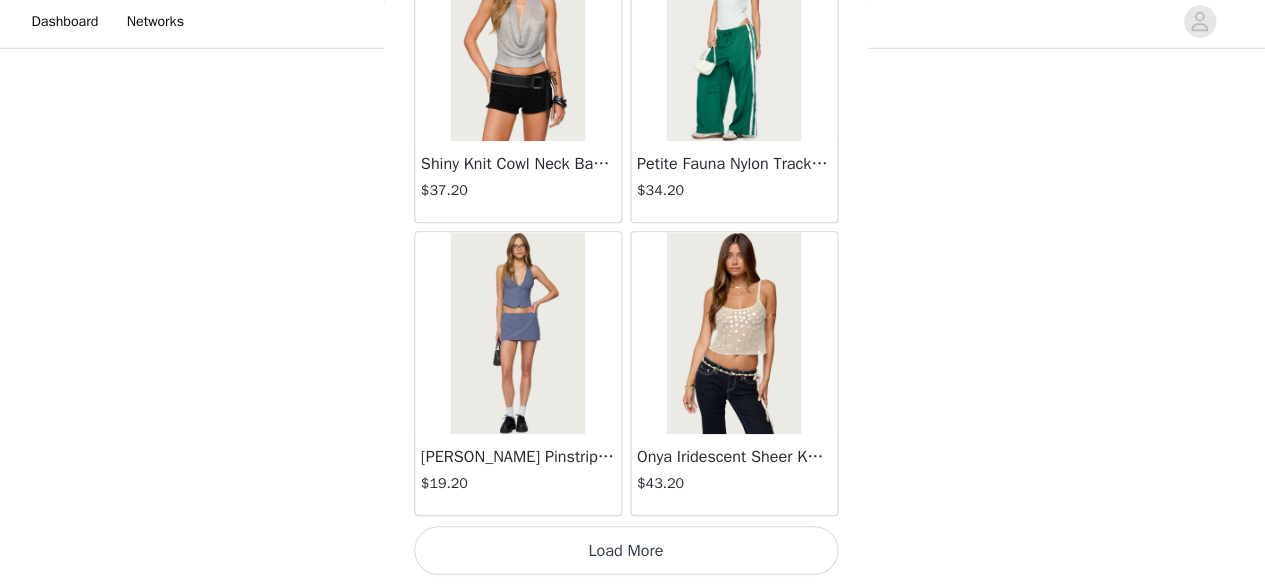 click on "Load More" at bounding box center [633, 551] 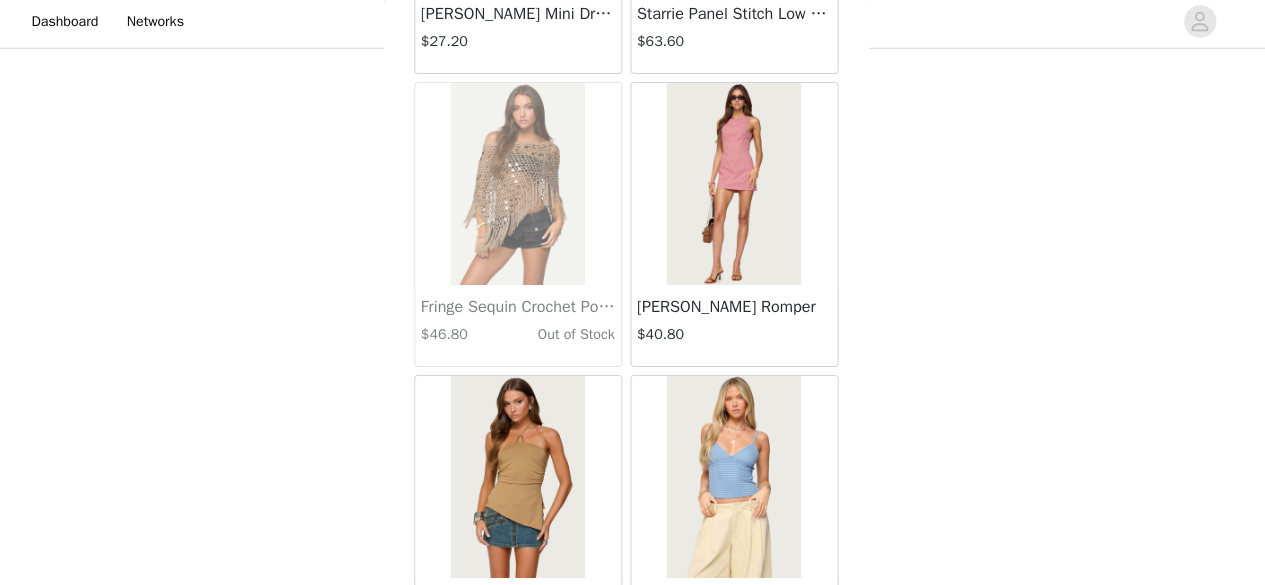 click on "STEP 1 OF 5
Products
Choose as many products as you'd like, up to $300.00.       8 Selected   Remaining Funds: $-34.80         [PERSON_NAME] Low Rise Jeans     $64.80       WHITE, L       Edit   Remove     [PERSON_NAME] Cowl Neck Halter Top     $27.60       BLACK, S       Edit   Remove     [PERSON_NAME] Tiered Maxi Skirt     $40.80       LIGHT BLUE, M       Edit   Remove     Kalley Off Shoulder Crochet Top     $52.80       CREAM, M       Edit   Remove     Onya Iridescent Sheer Knit Top     $43.20       CREAM, M       Edit   Remove     [PERSON_NAME] Sequin String Bikini Bottom     $28.80       TURQUOISE, M       Edit   Remove     [PERSON_NAME] Sequin Bikini Top     $34.80       TURQUOISE, M       Edit   Remove     Hadar Linen Look Corset     $42.00       WHITE, M       Edit   Remove     Add Product     You may choose as many products as you'd like     Back       Lovina Grommet Pleated Mini Skort   $16.80         $27.60" at bounding box center [632, -444] 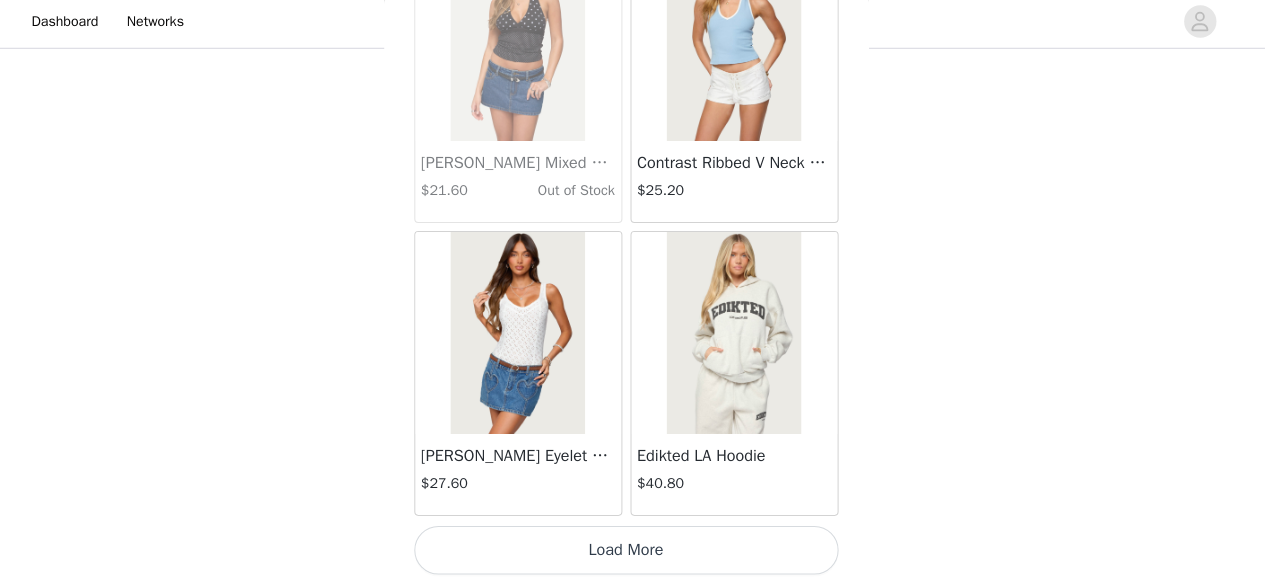 click on "Load More" at bounding box center [633, 551] 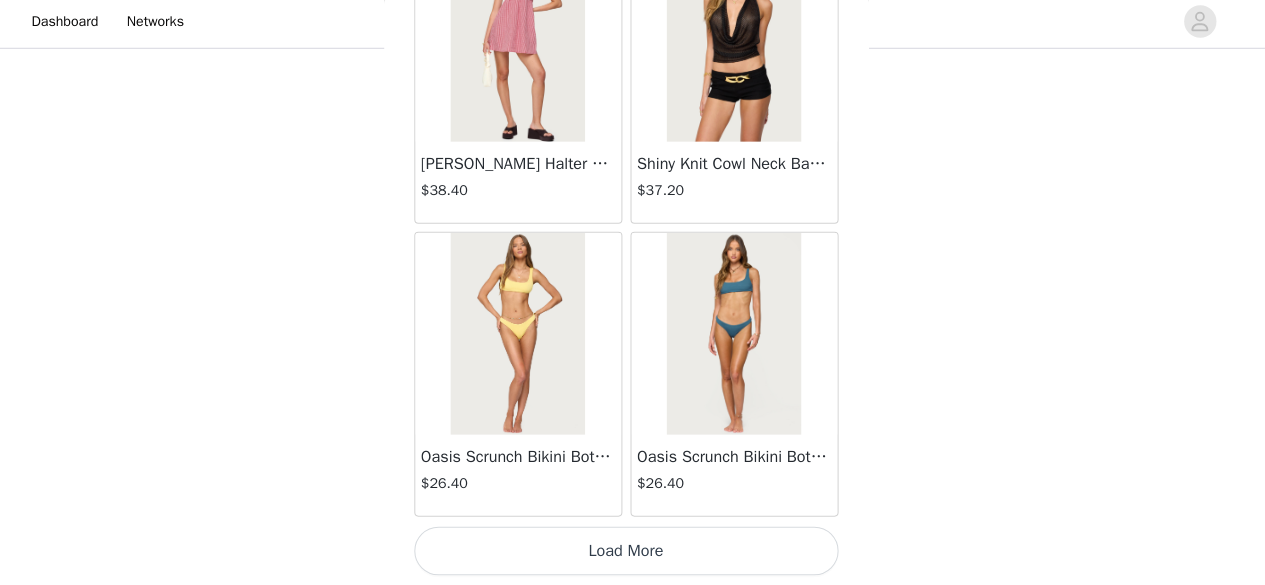 click on "Load More" at bounding box center (633, 551) 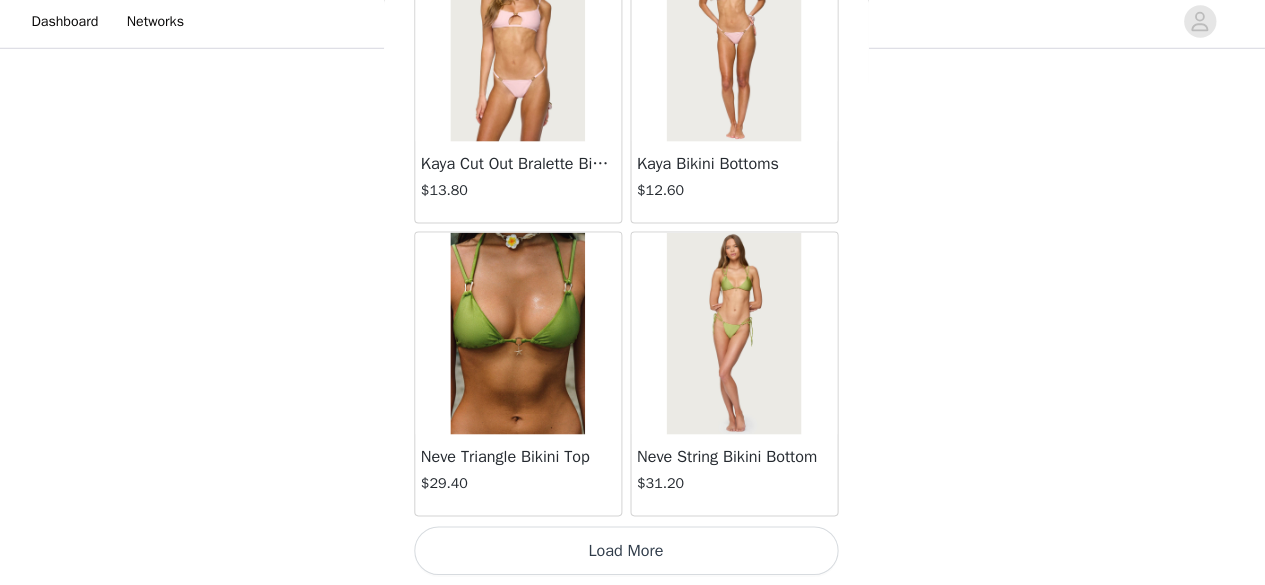 click on "Load More" at bounding box center [633, 551] 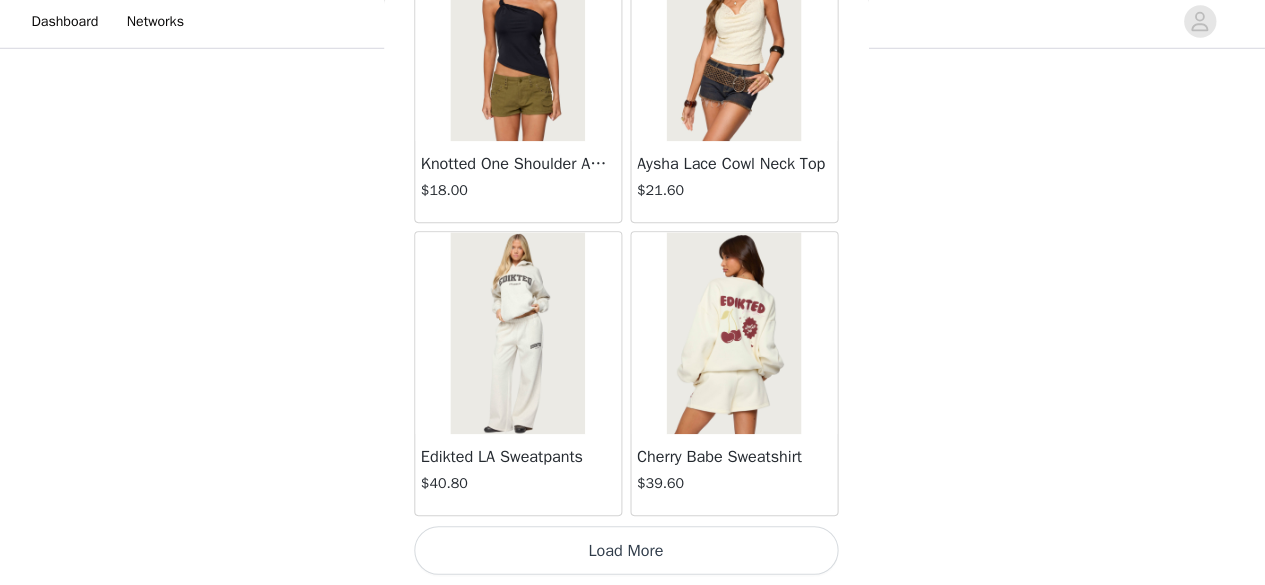 click on "Load More" at bounding box center (633, 551) 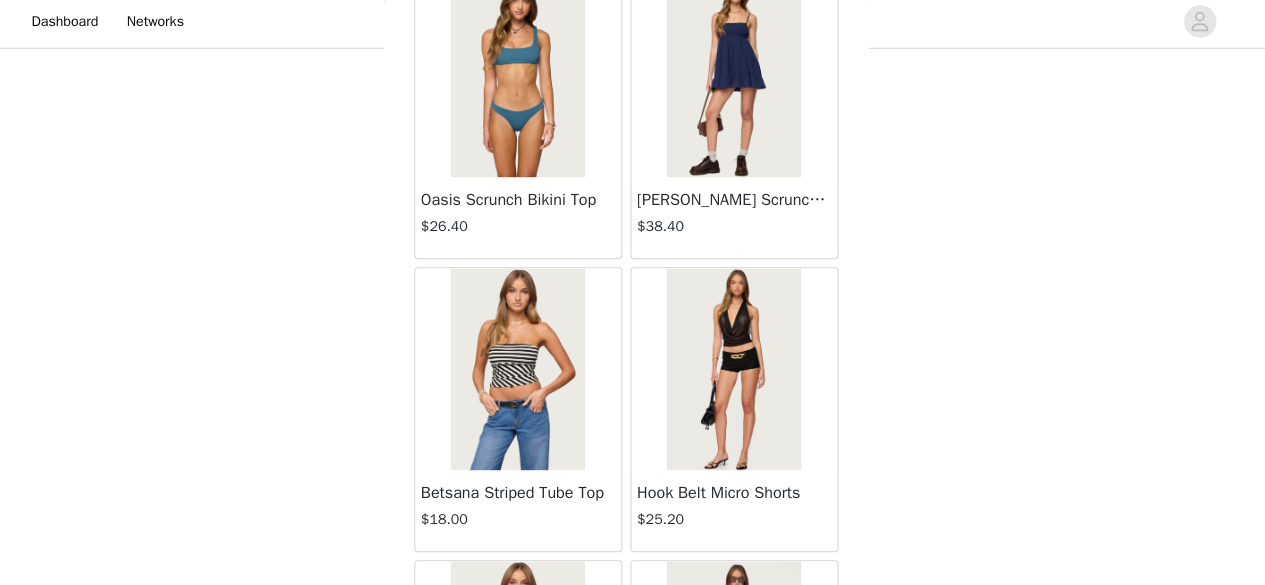 click at bounding box center (525, 372) 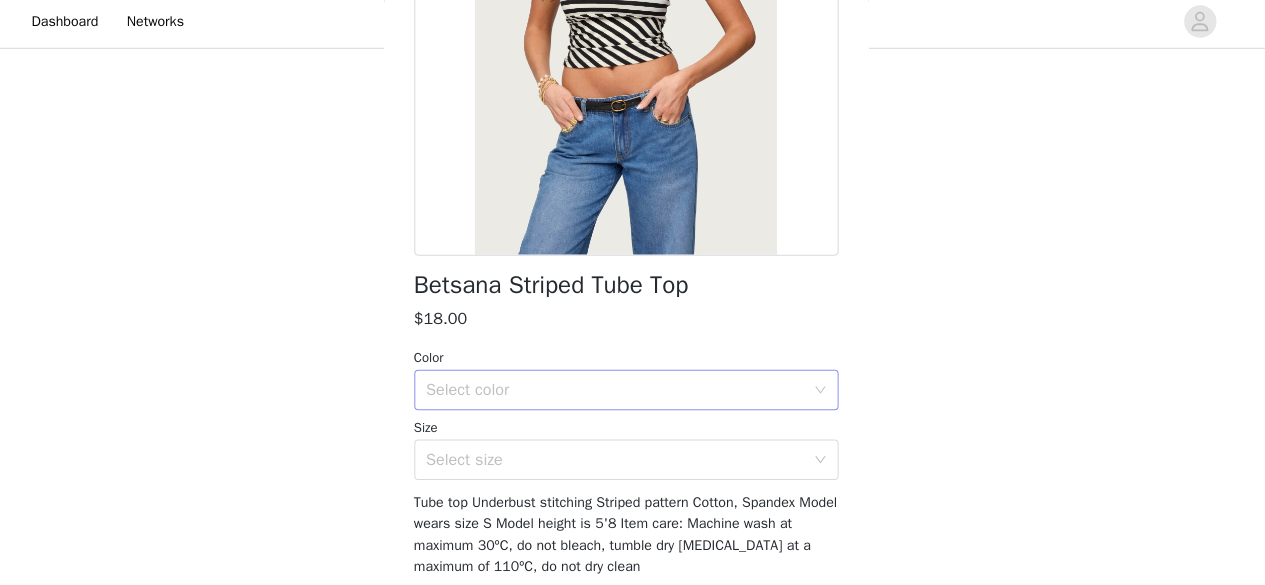 click on "Select color" at bounding box center [622, 392] 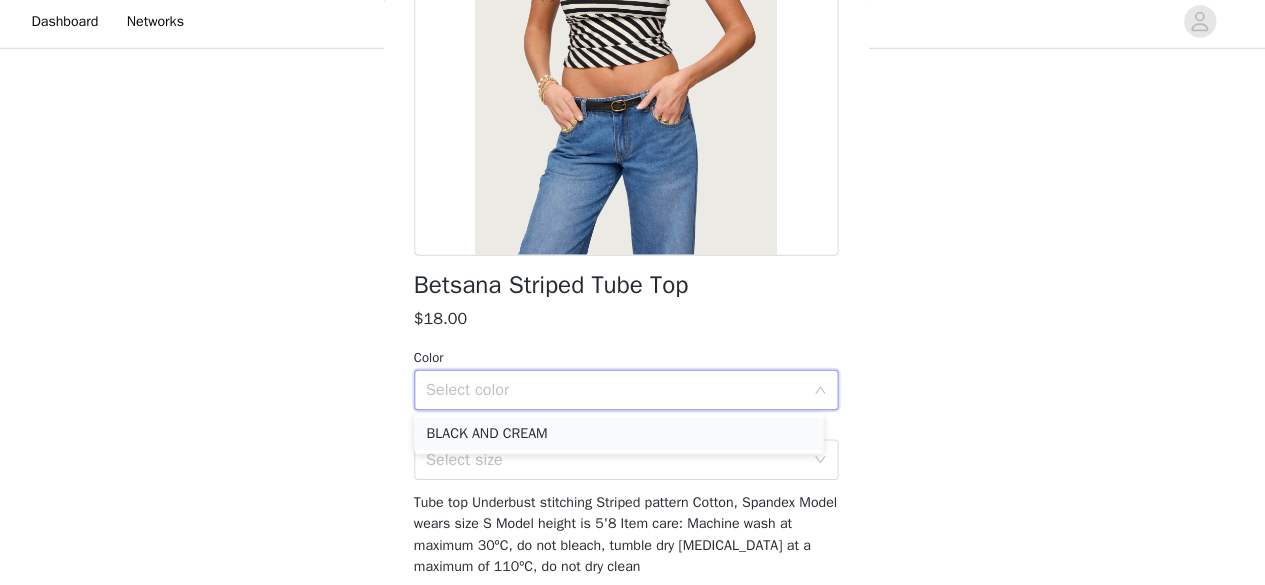click on "BLACK AND CREAM" at bounding box center (625, 435) 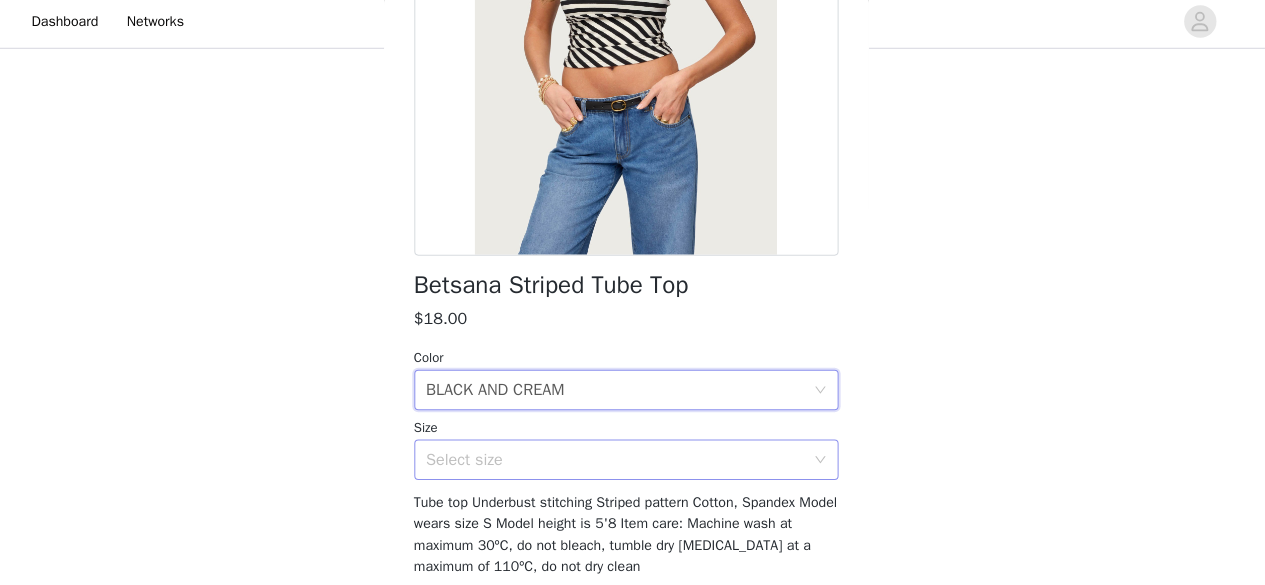 click on "Select size" at bounding box center (622, 461) 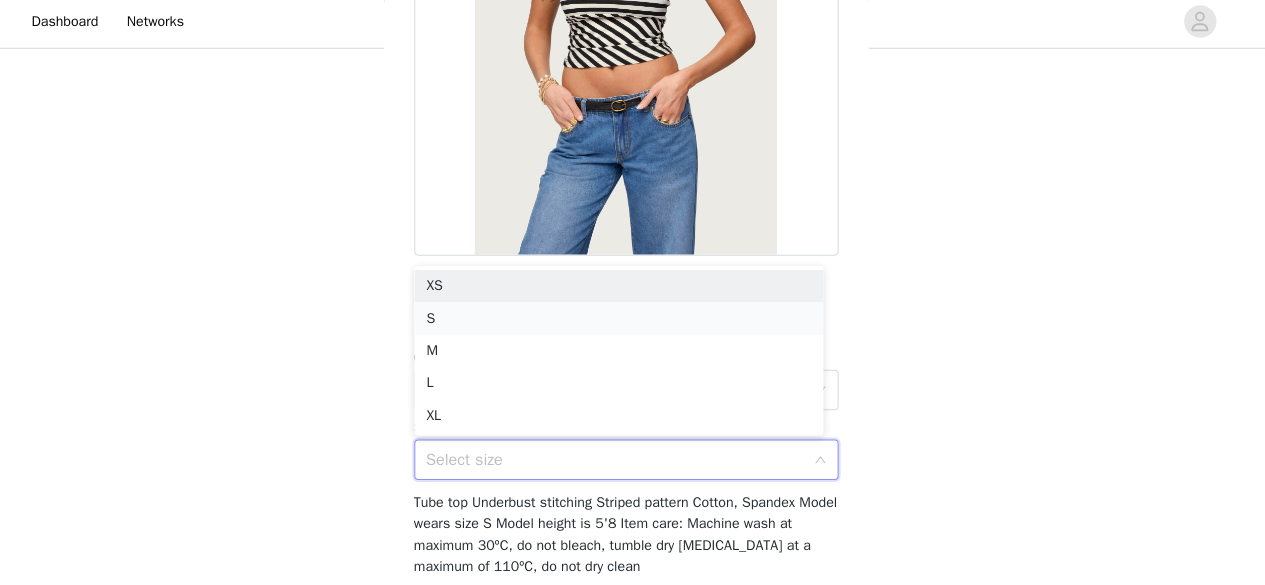 click on "S" at bounding box center [625, 321] 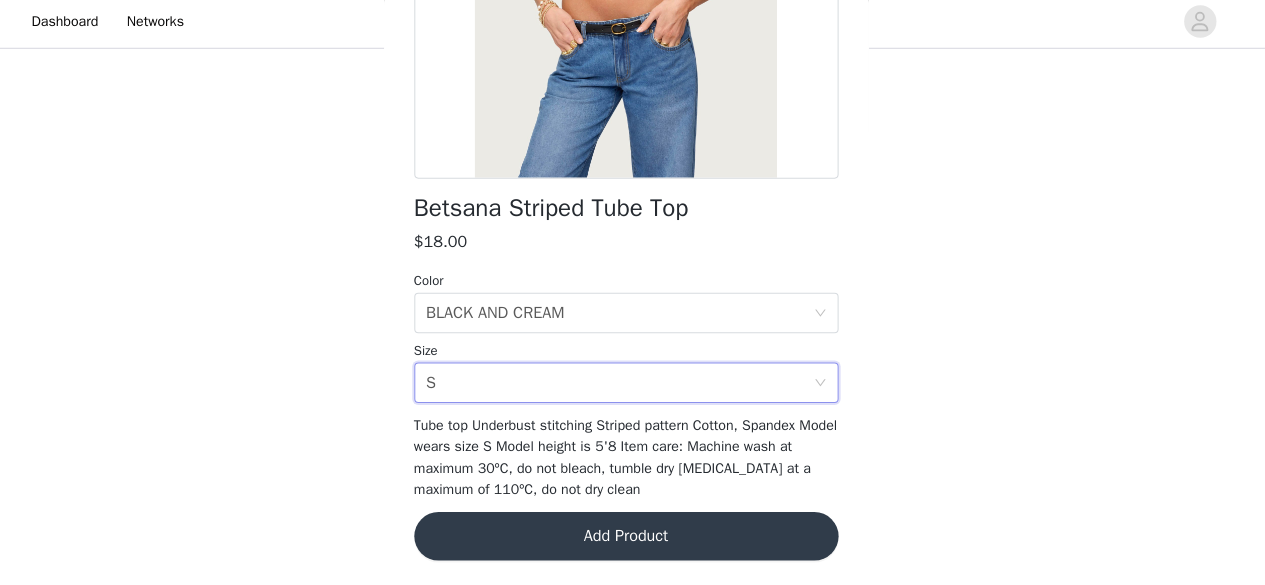 click on "Add Product" at bounding box center [633, 537] 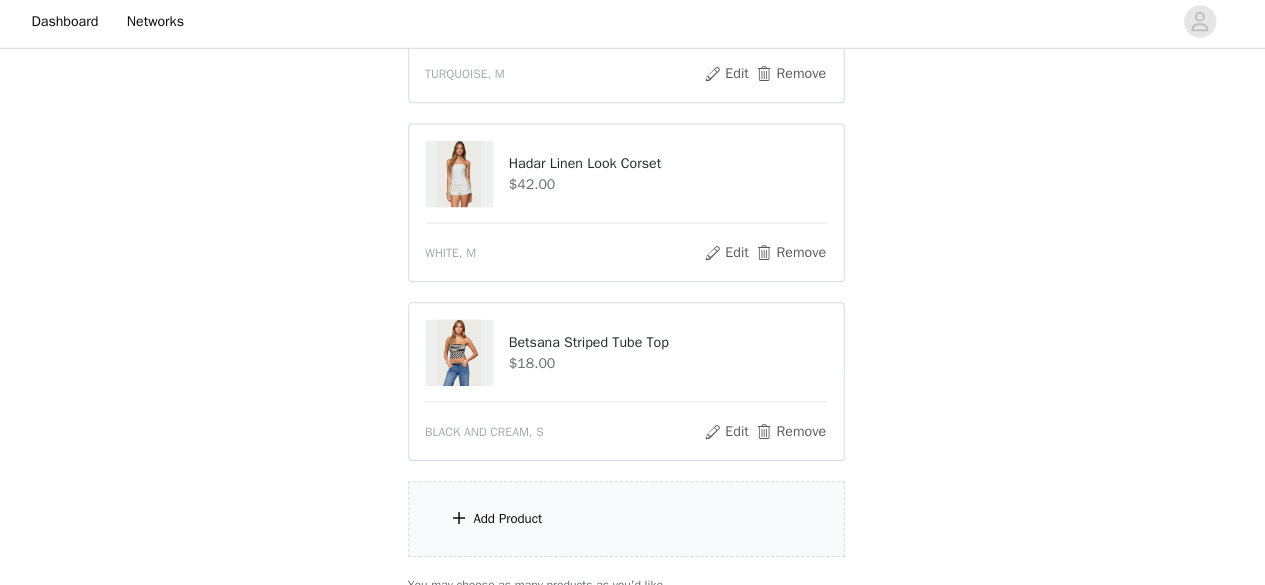 click on "Add Product" at bounding box center (633, 519) 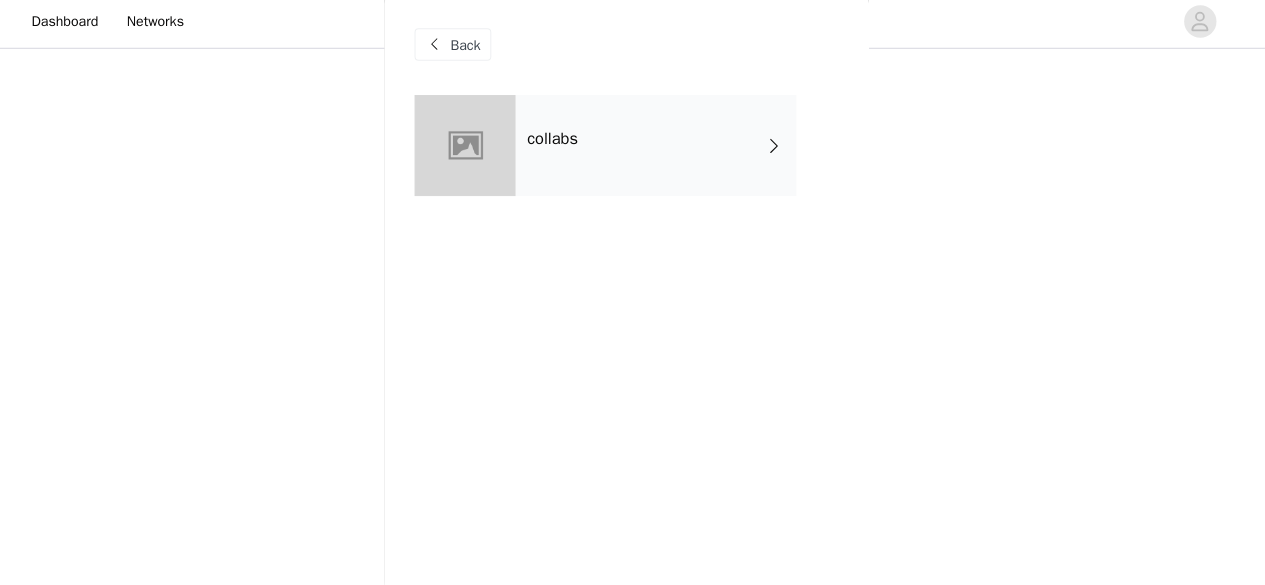 click on "collabs" at bounding box center (662, 150) 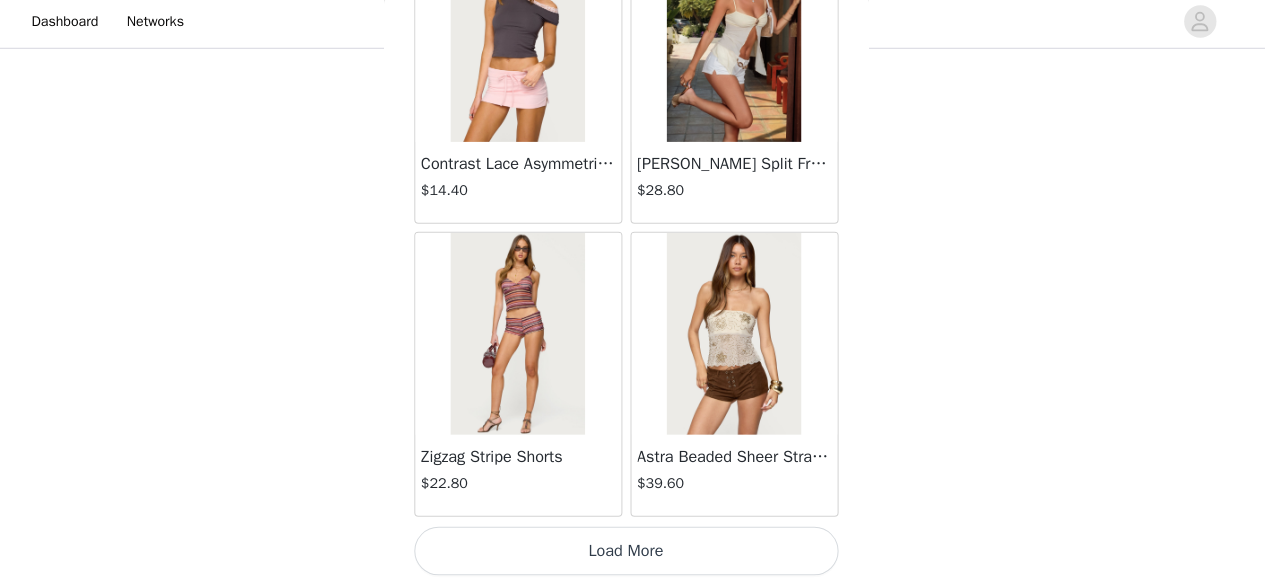 click on "Load More" at bounding box center [633, 551] 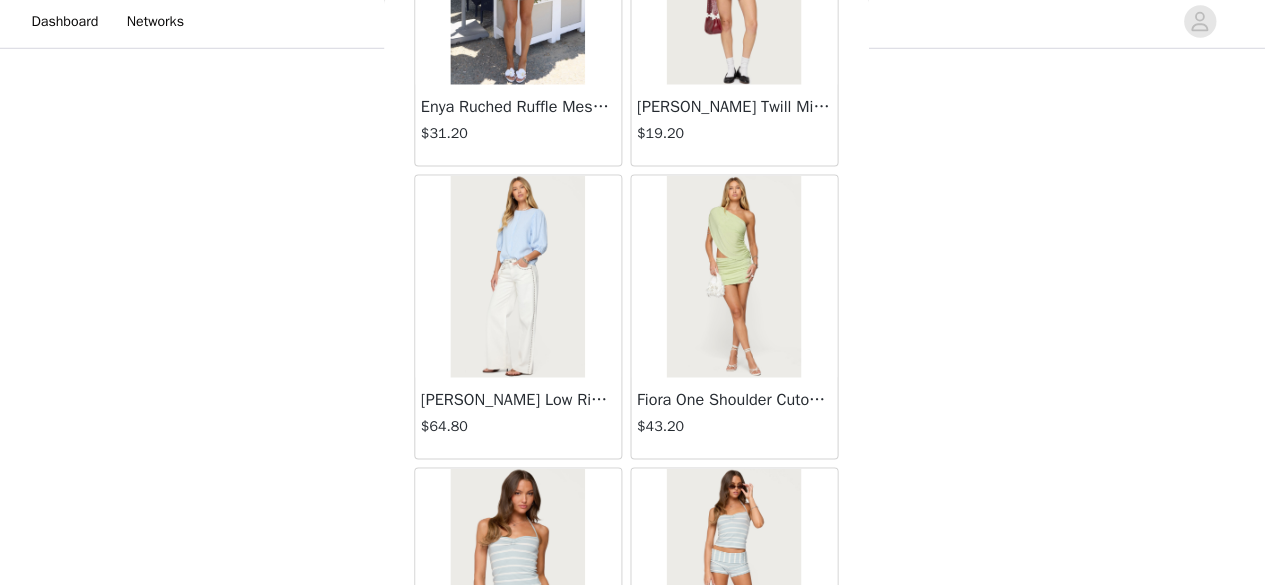 click on "$19.20" at bounding box center [740, 138] 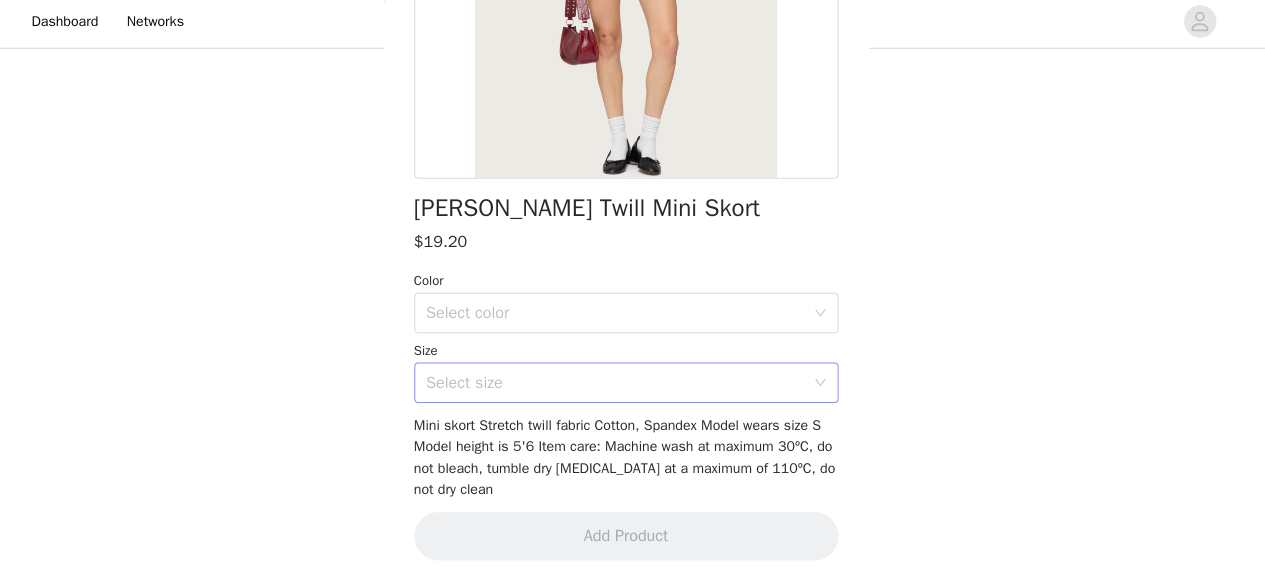 click on "Select size" at bounding box center (622, 385) 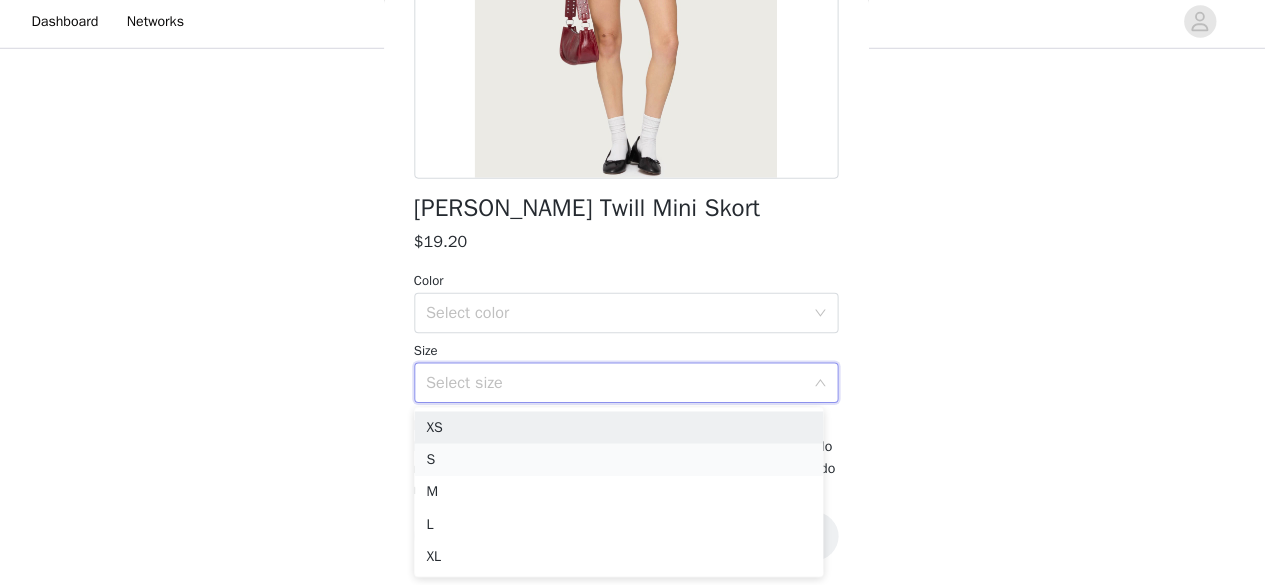 click on "S" at bounding box center [625, 461] 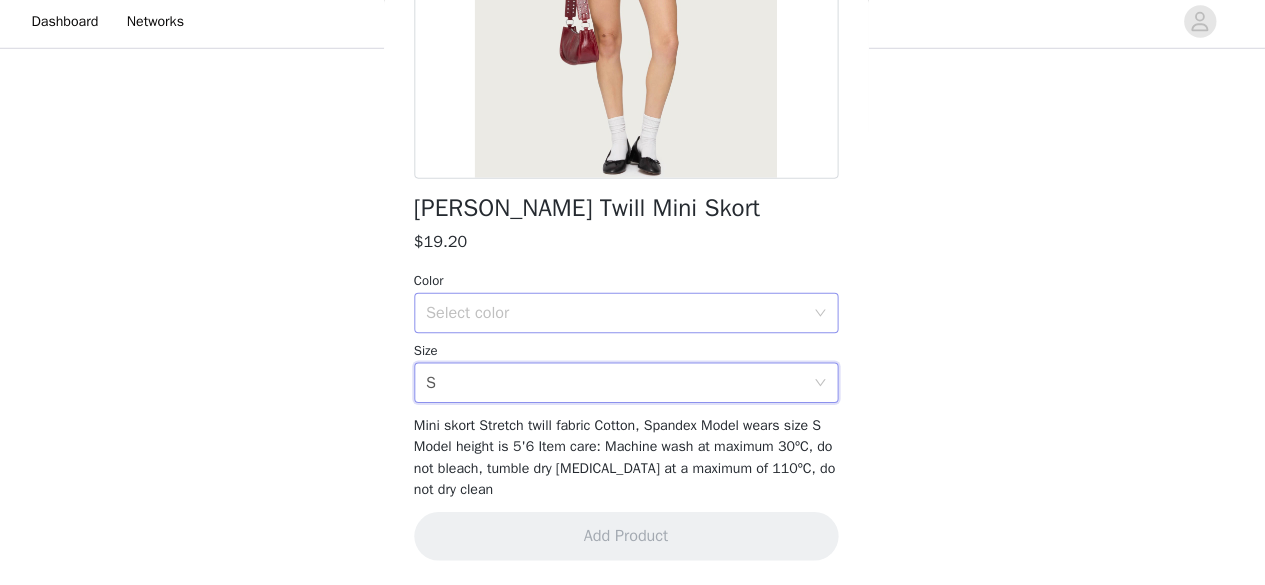 click on "Select color" at bounding box center [622, 316] 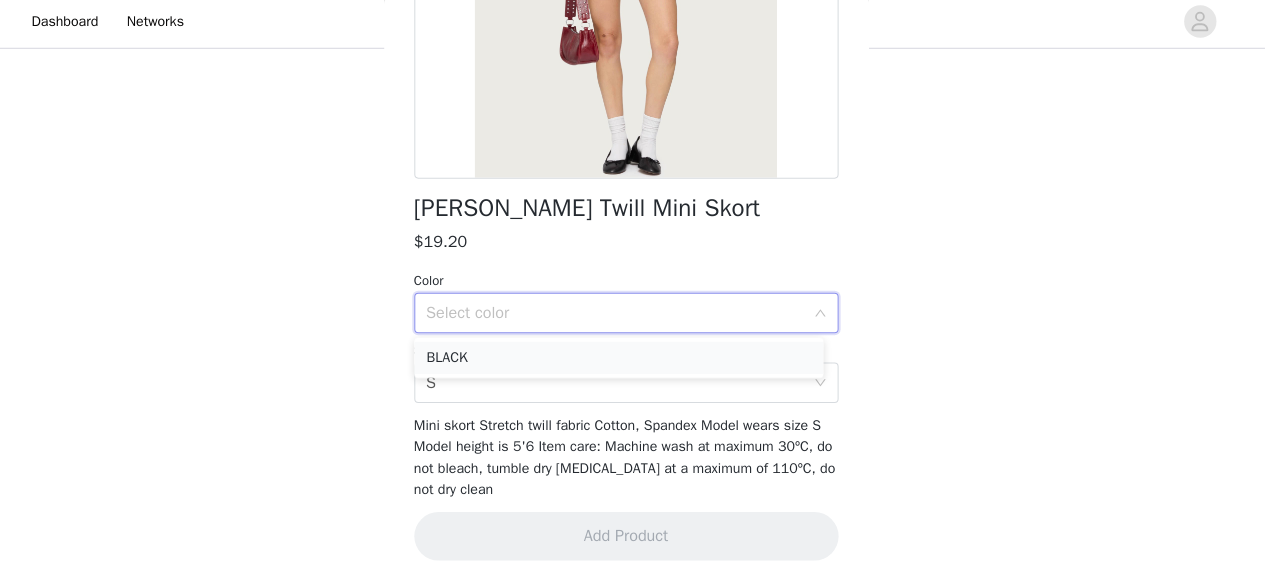 click on "BLACK" at bounding box center [625, 360] 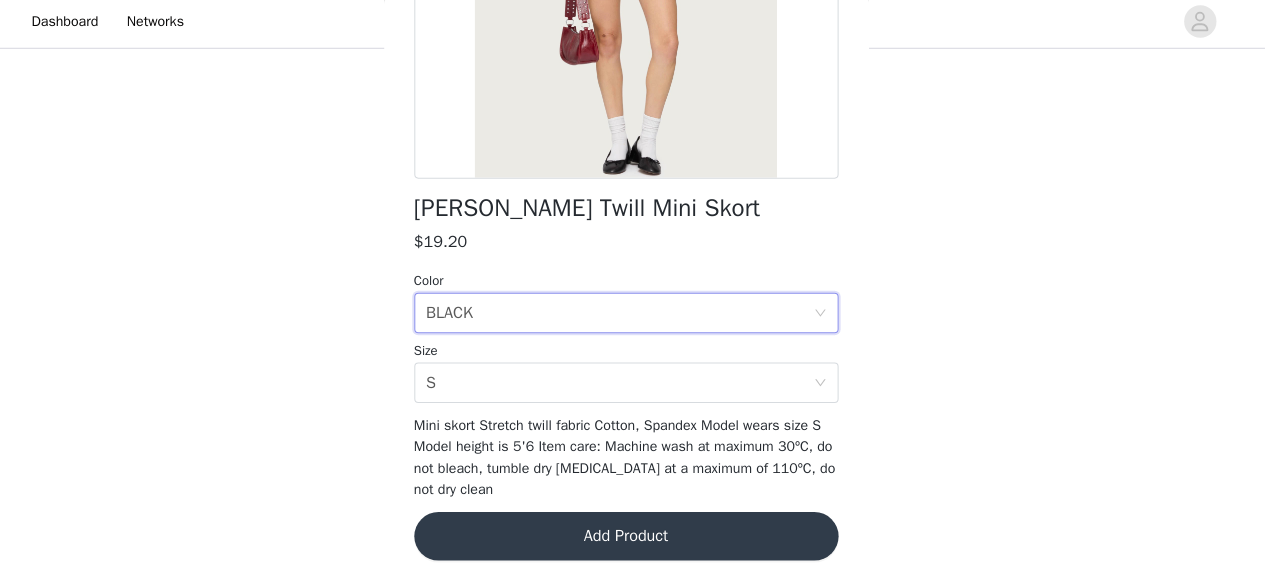 click on "Add Product" at bounding box center [633, 537] 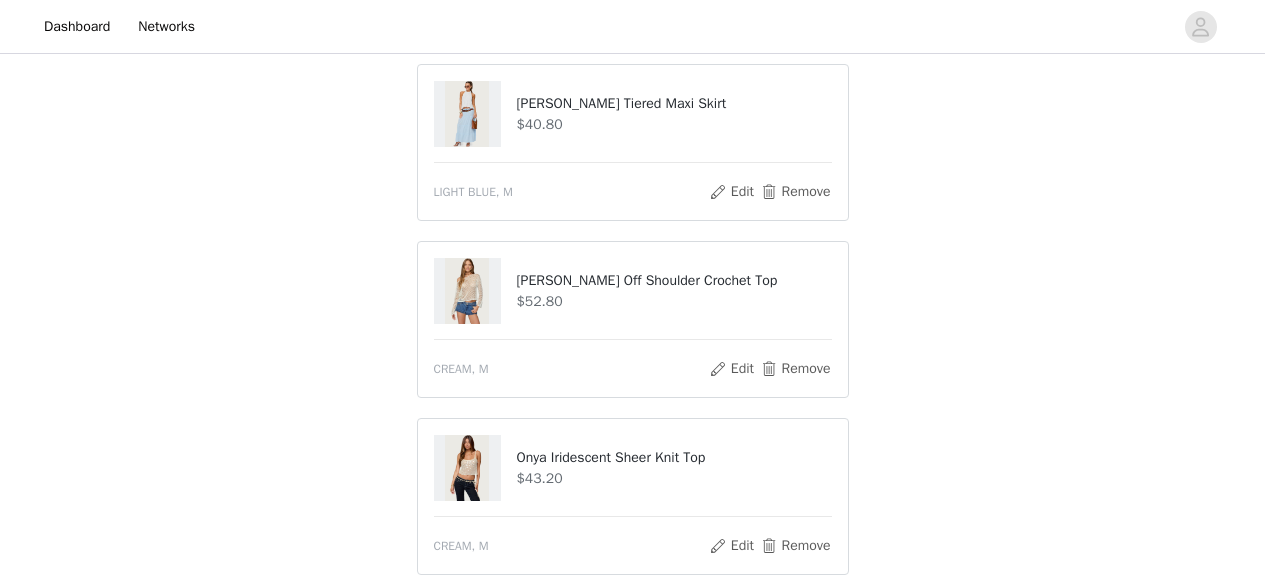 scroll, scrollTop: 560, scrollLeft: 0, axis: vertical 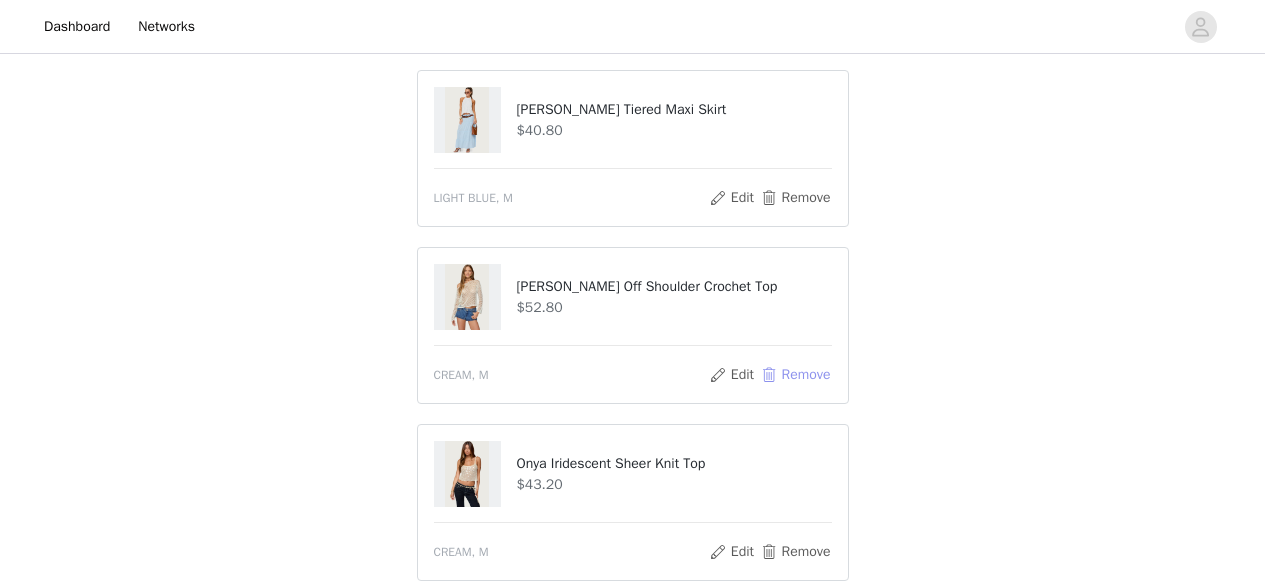 click on "Remove" at bounding box center (795, 375) 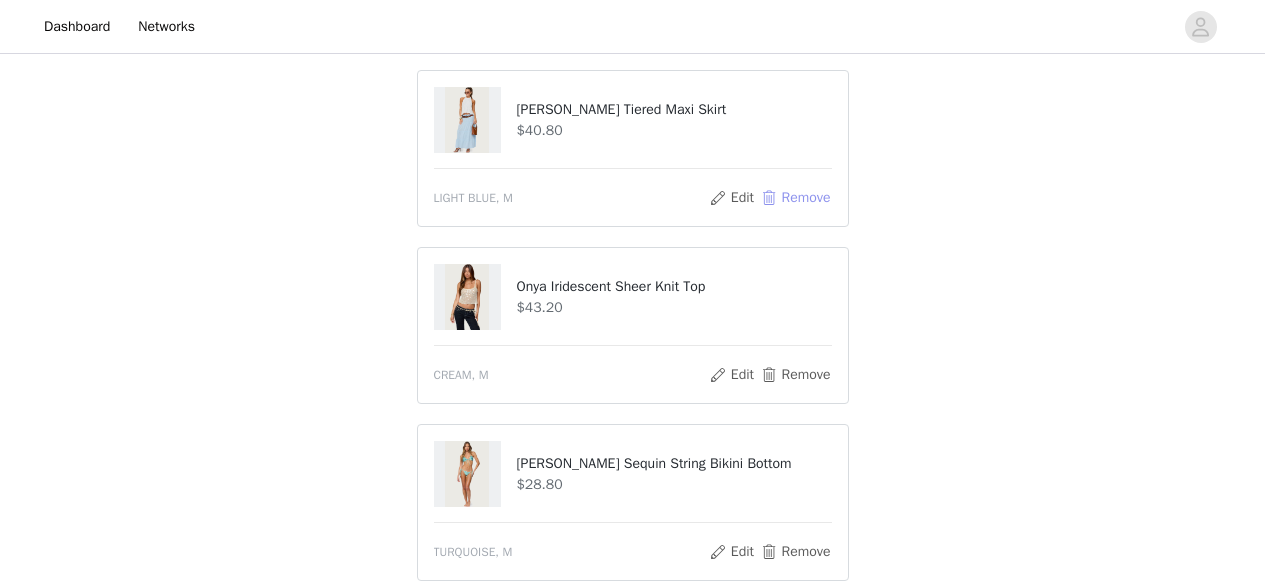 click on "Remove" at bounding box center (795, 198) 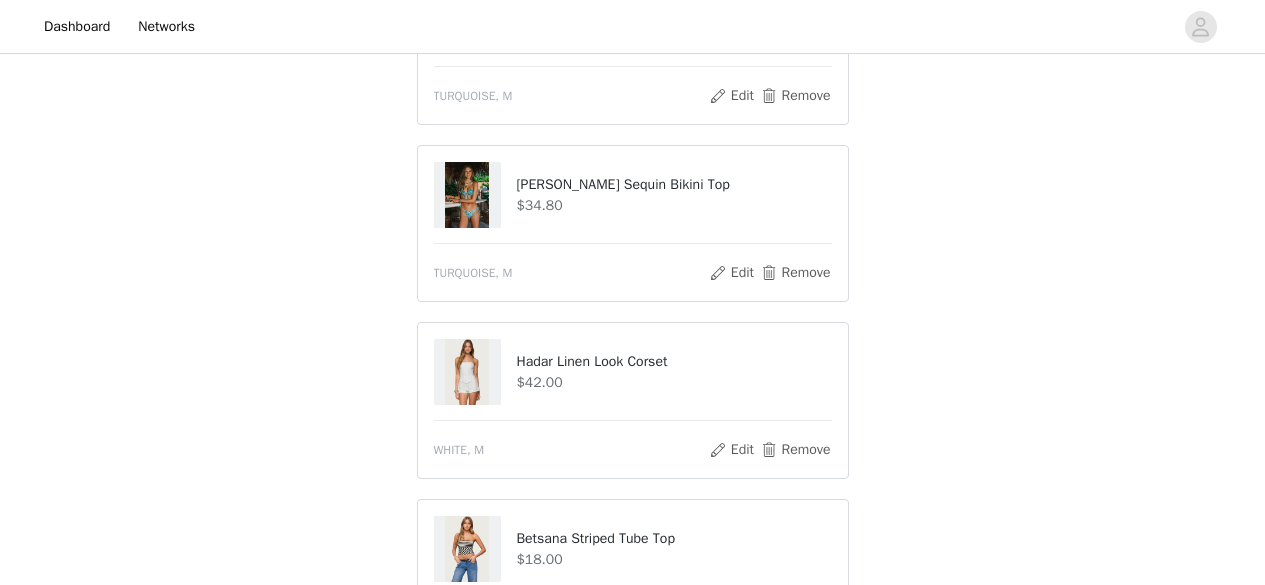 scroll, scrollTop: 1387, scrollLeft: 0, axis: vertical 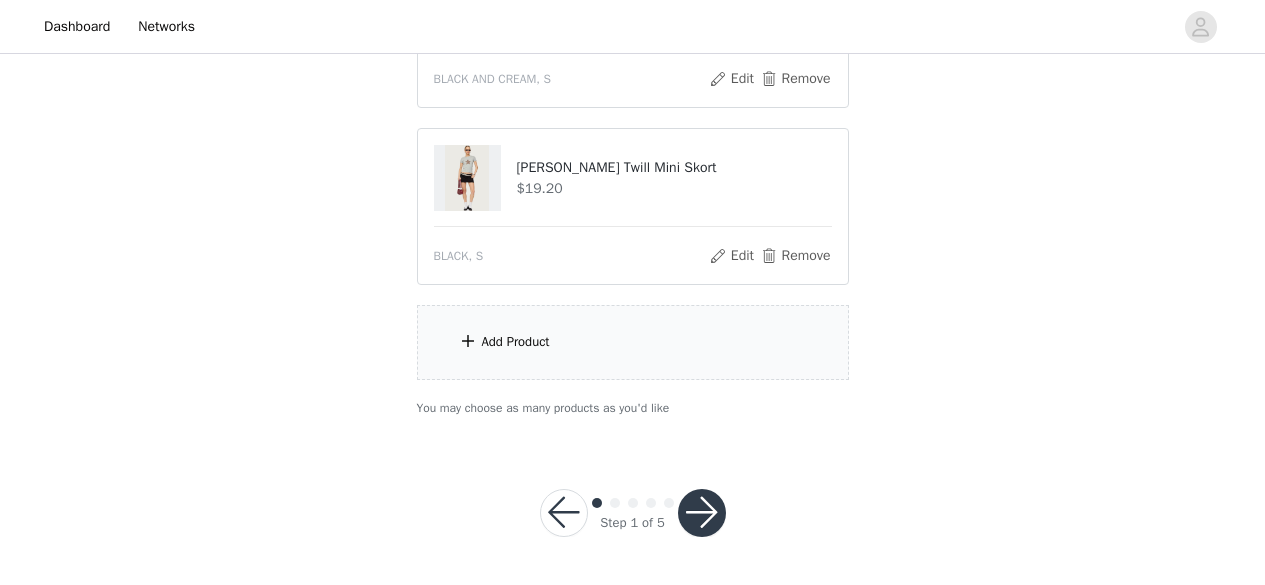 click on "Add Product" at bounding box center (633, 342) 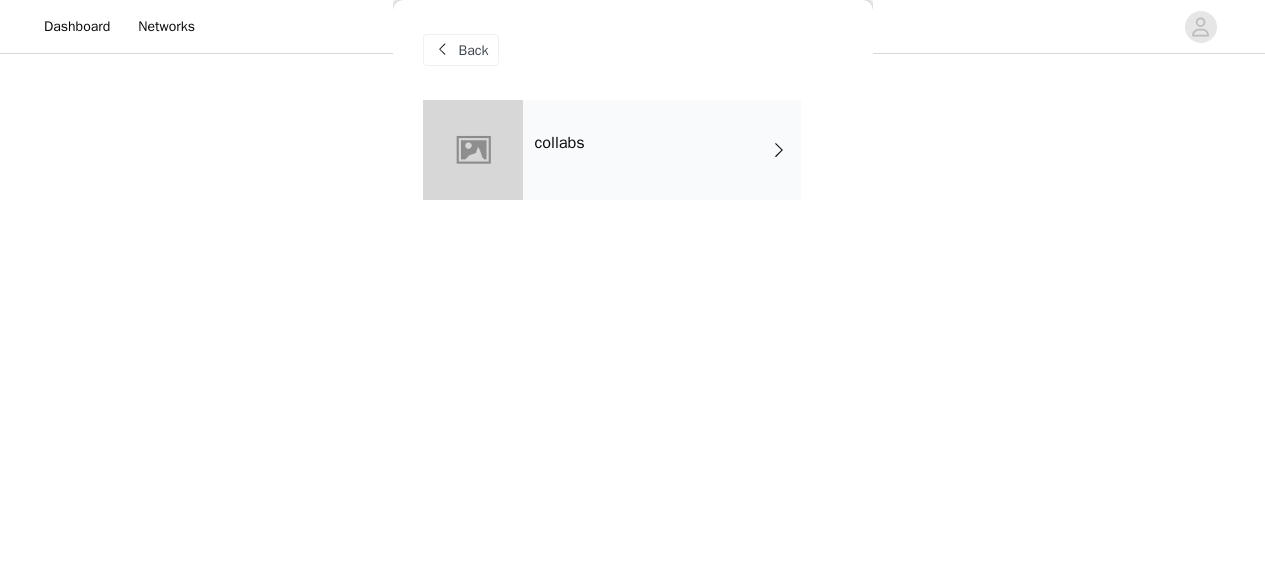 click on "collabs" at bounding box center (662, 150) 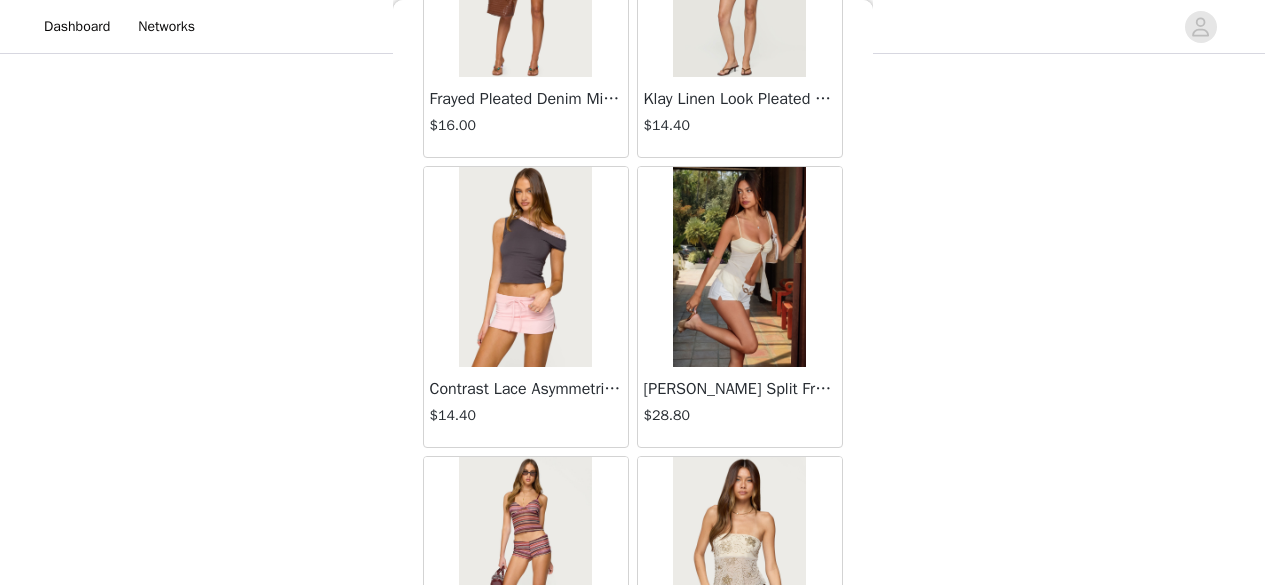 scroll, scrollTop: 2475, scrollLeft: 0, axis: vertical 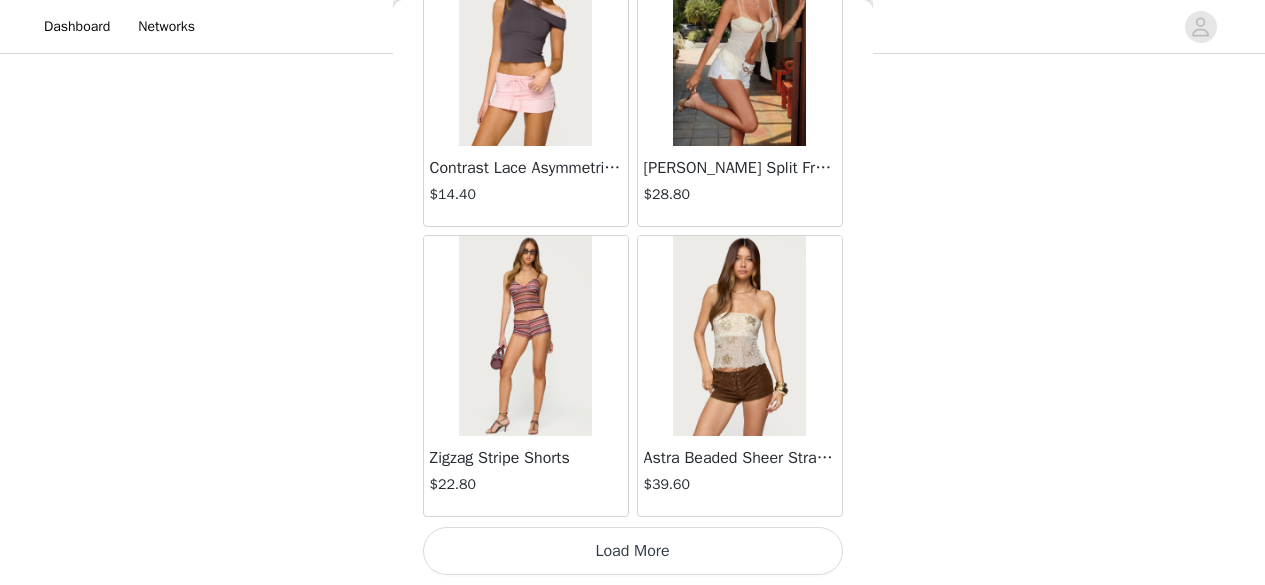 click on "Load More" at bounding box center (633, 551) 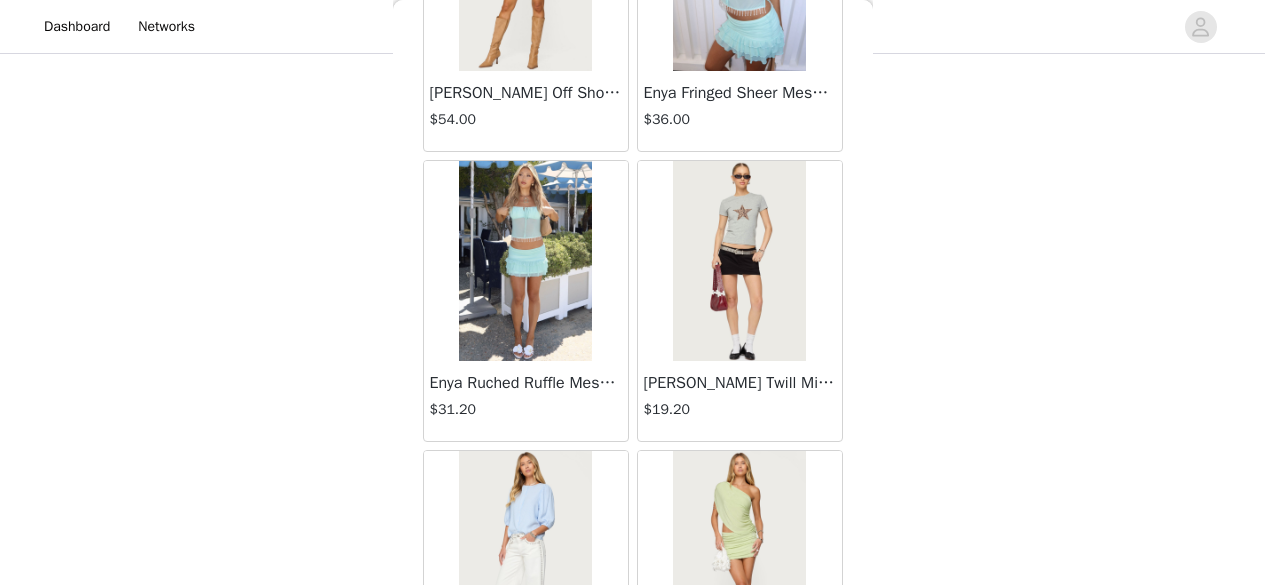 click on "[PERSON_NAME] Twill Mini Skort   $19.20" at bounding box center [740, 401] 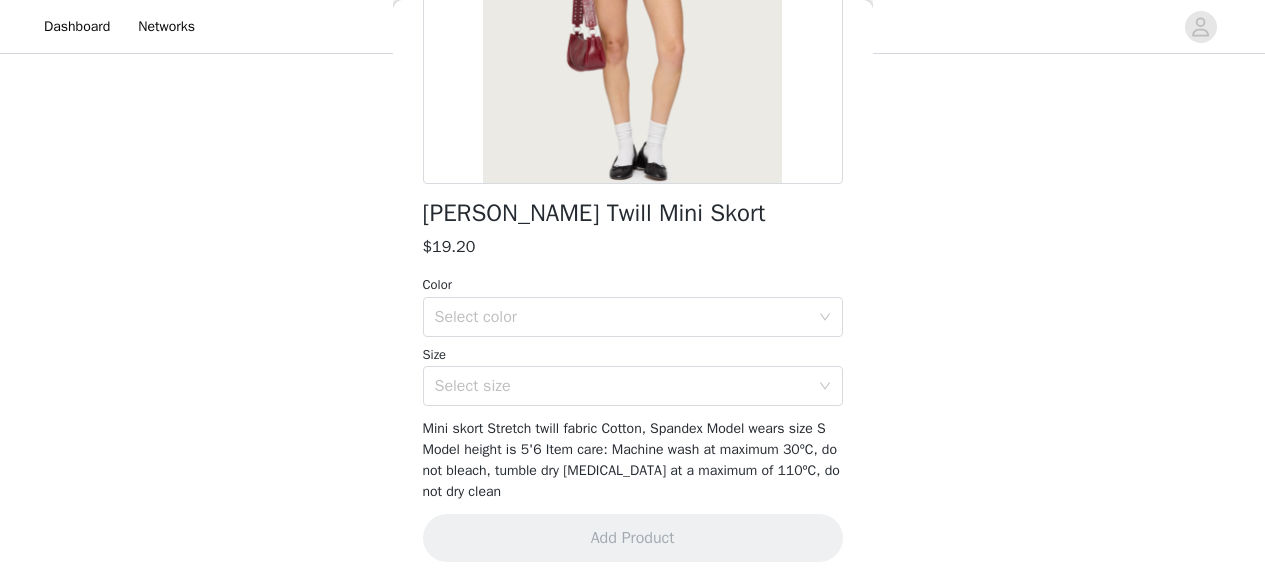 scroll, scrollTop: 0, scrollLeft: 0, axis: both 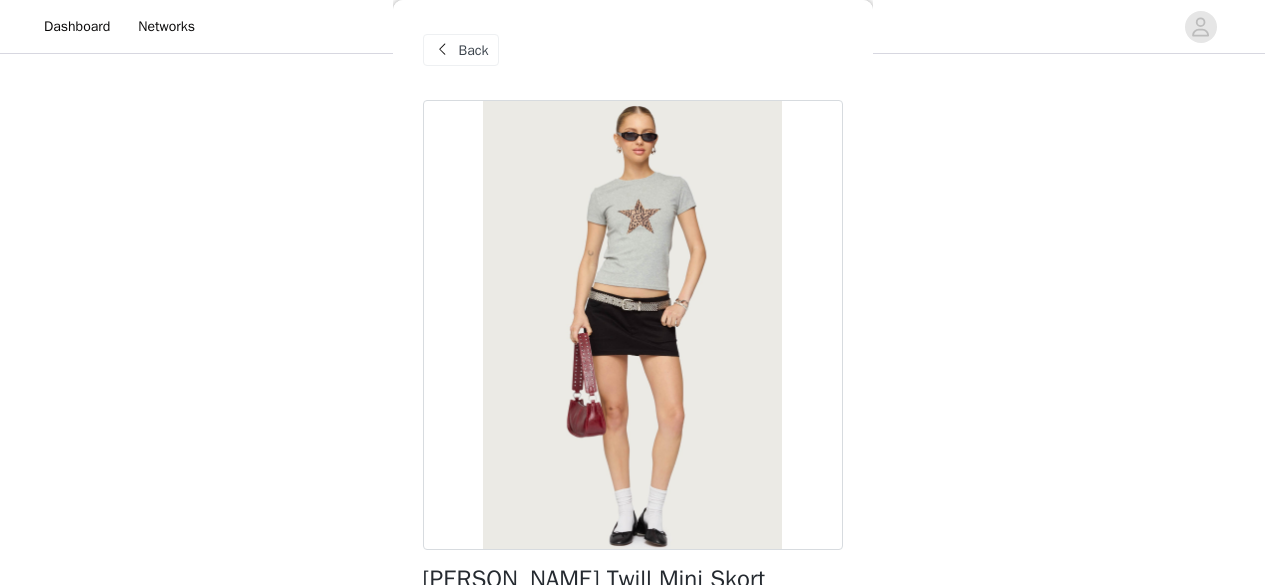 click on "Back" at bounding box center [461, 50] 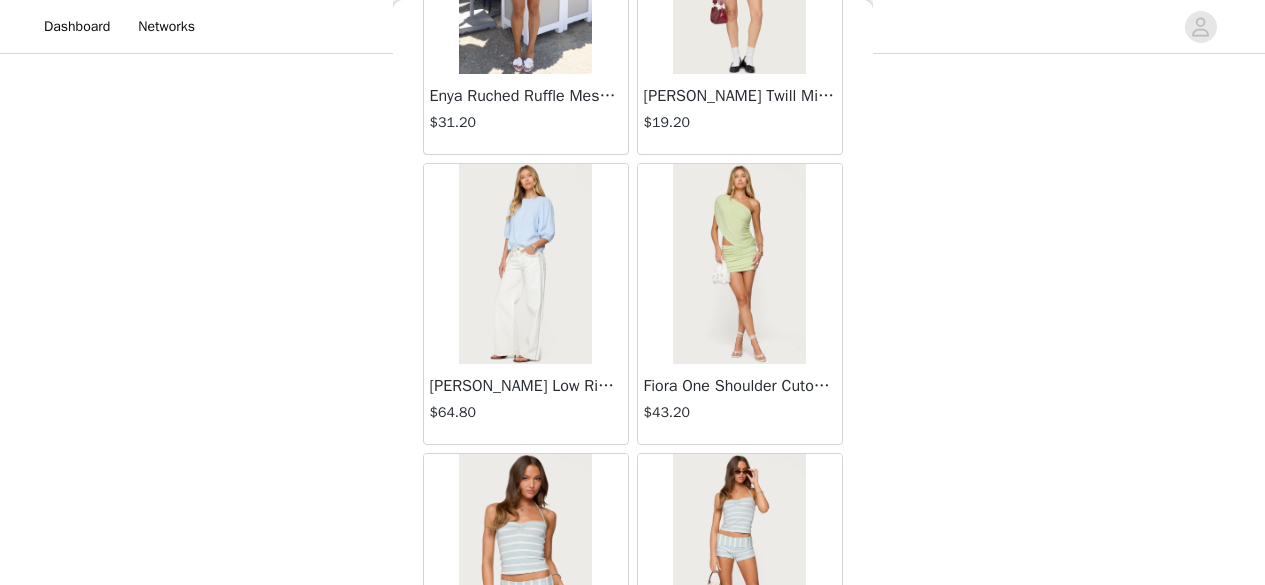 scroll, scrollTop: 5375, scrollLeft: 0, axis: vertical 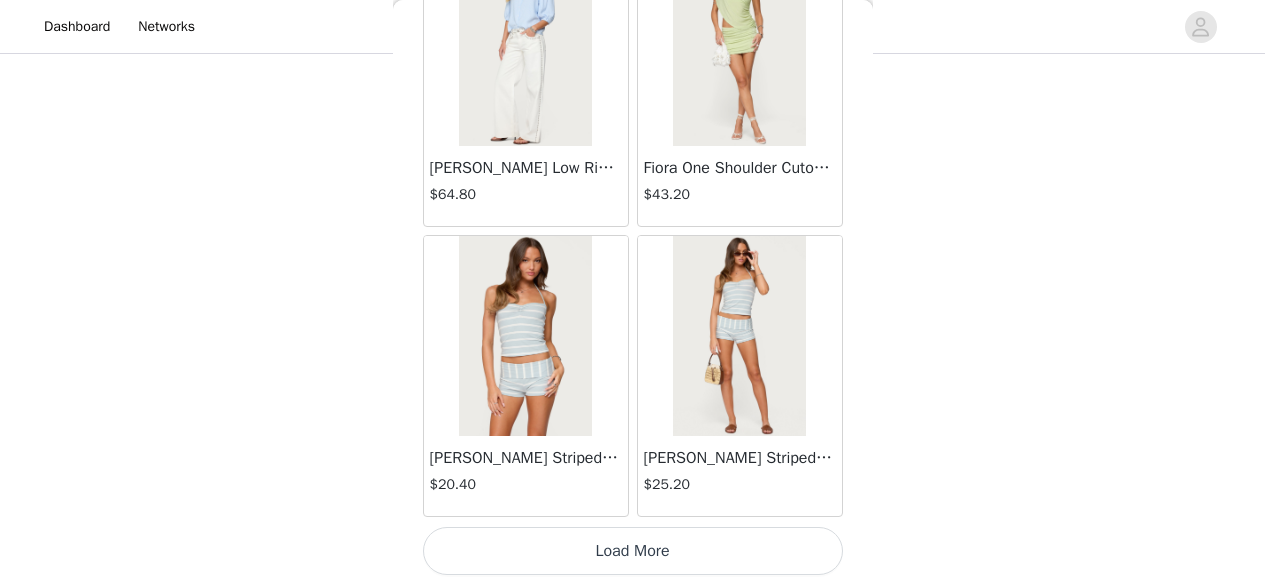 click on "Load More" at bounding box center [633, 551] 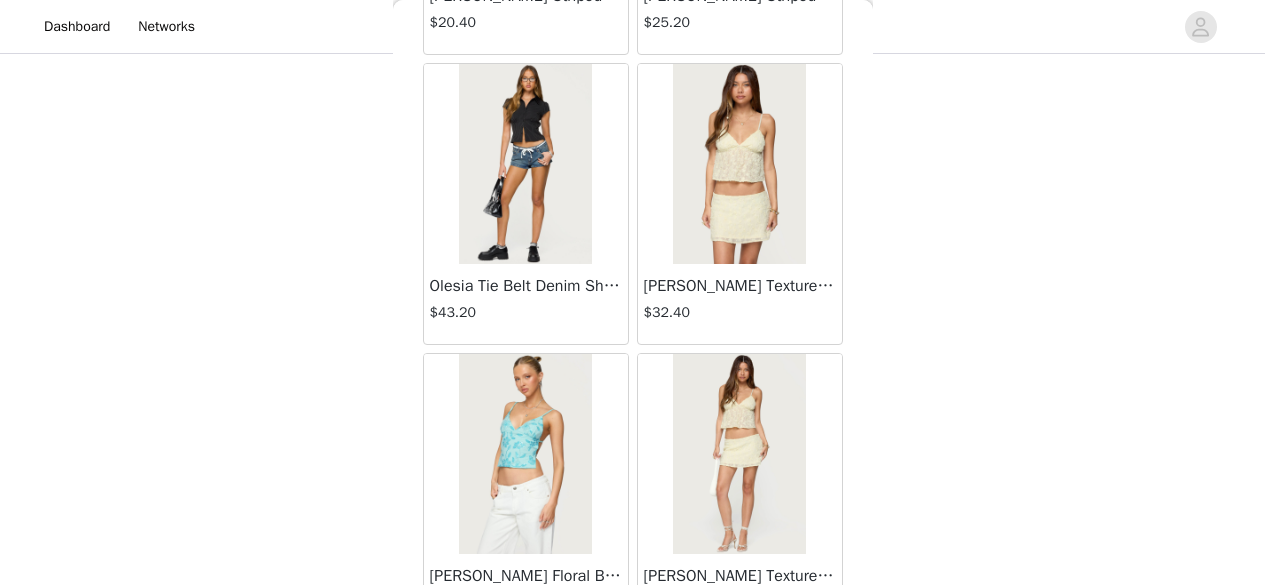 scroll, scrollTop: 5838, scrollLeft: 0, axis: vertical 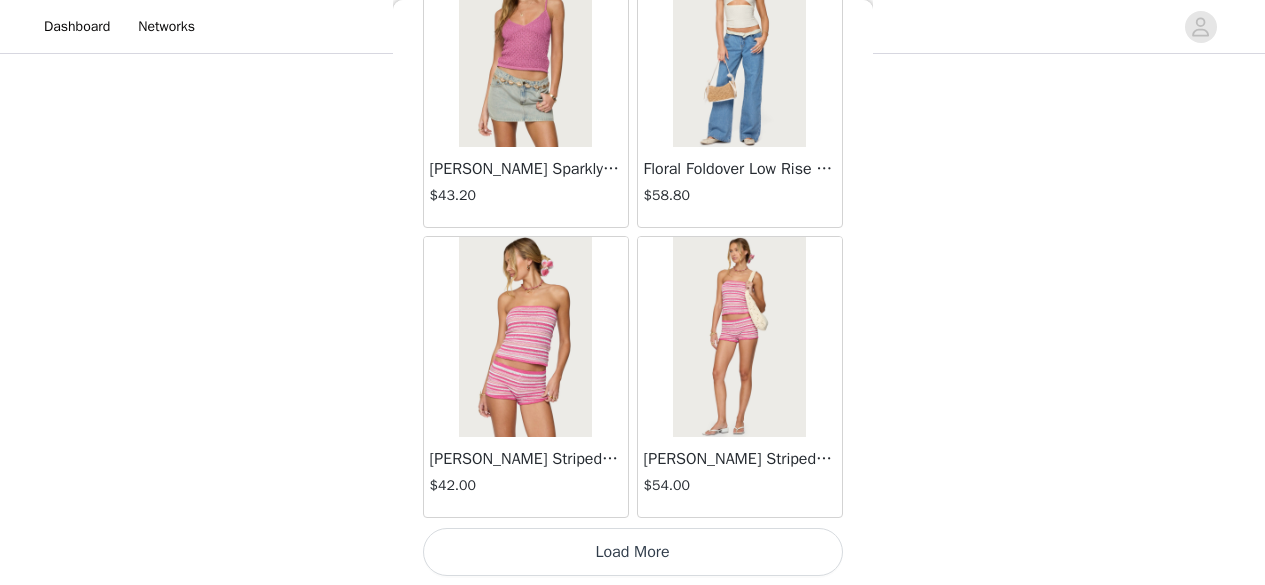 click on "Load More" at bounding box center [633, 552] 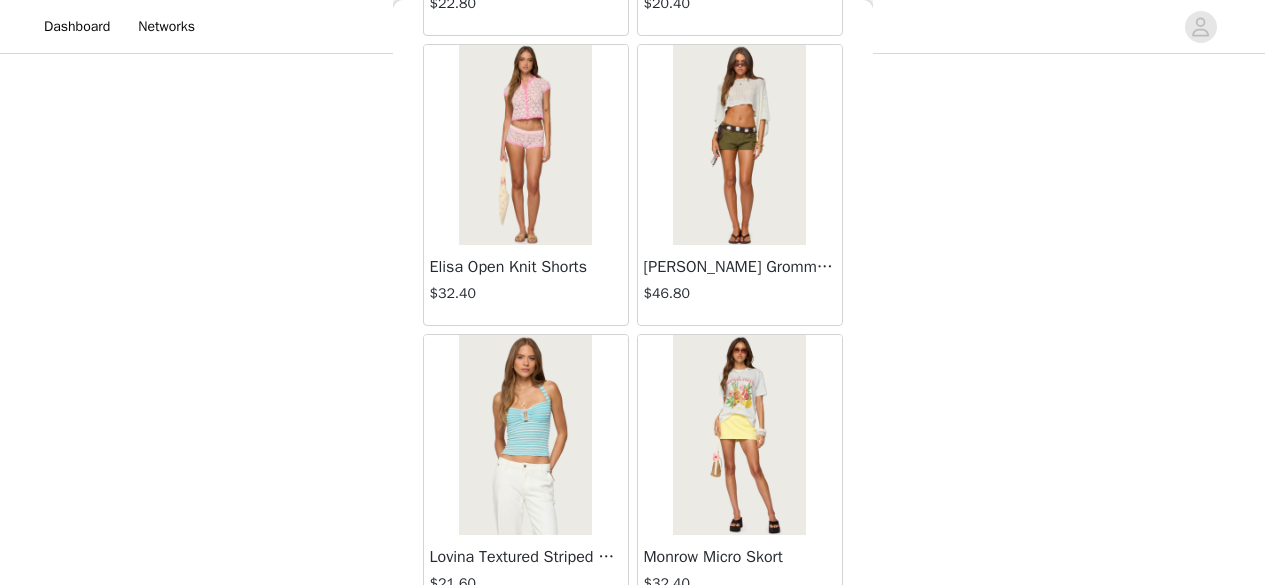 scroll, scrollTop: 11175, scrollLeft: 0, axis: vertical 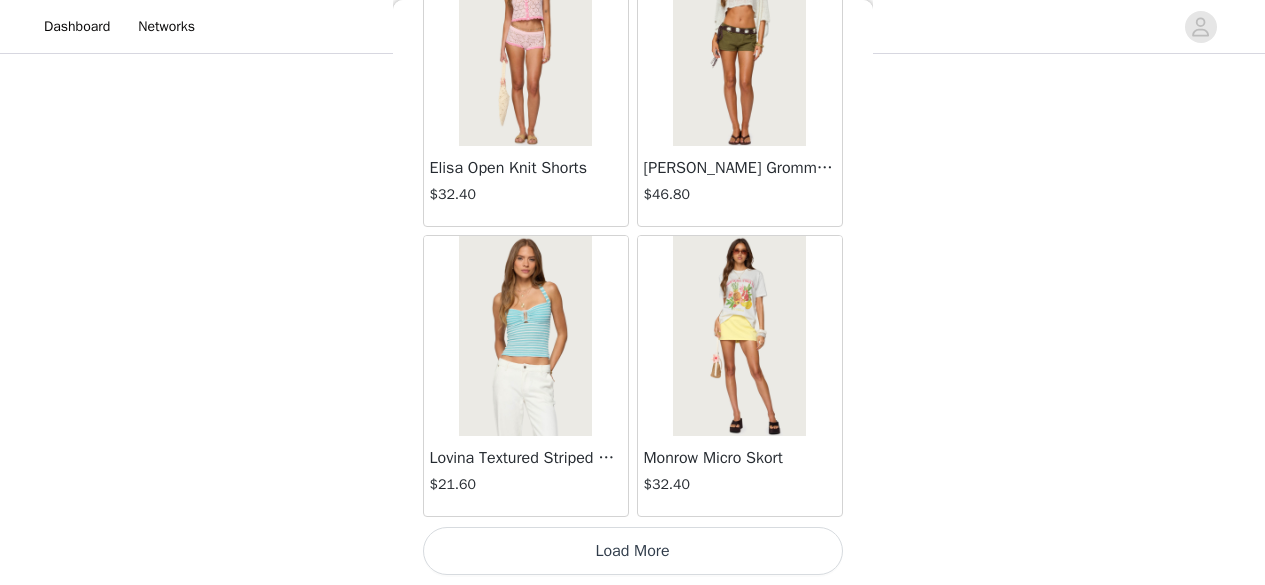 click on "Load More" at bounding box center (633, 551) 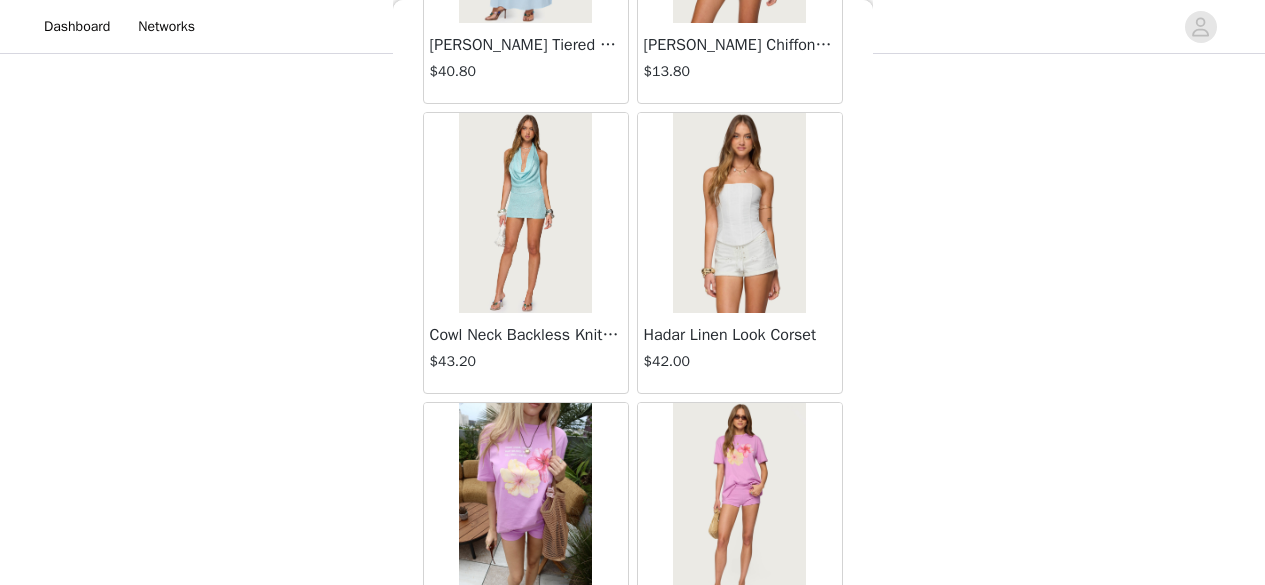 scroll, scrollTop: 14075, scrollLeft: 0, axis: vertical 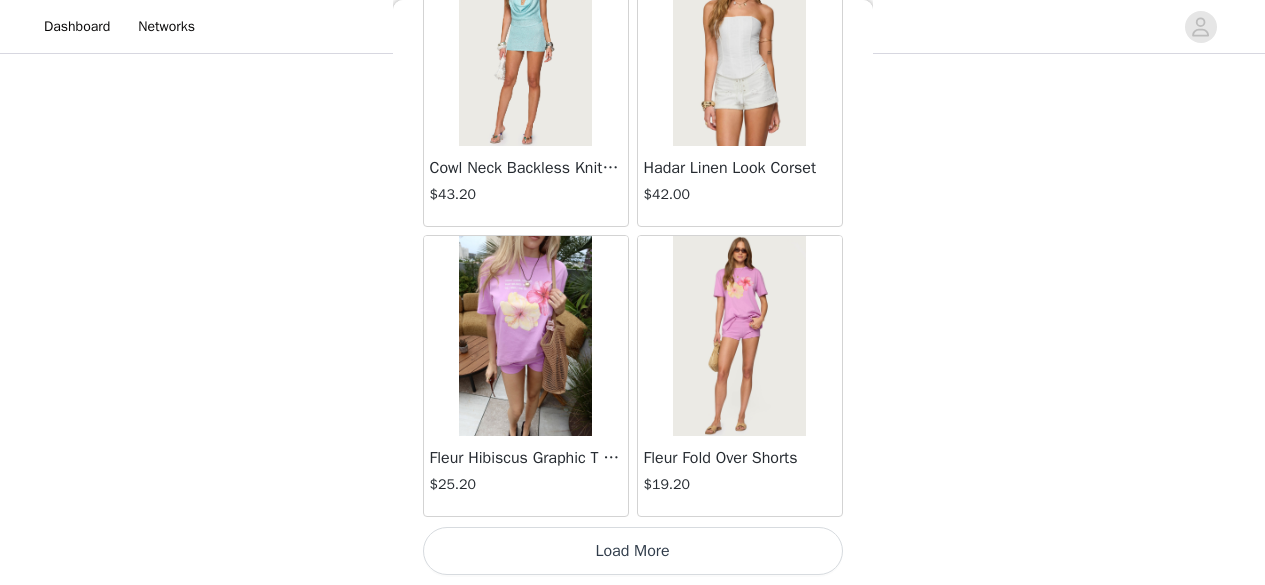 click on "Load More" at bounding box center [633, 551] 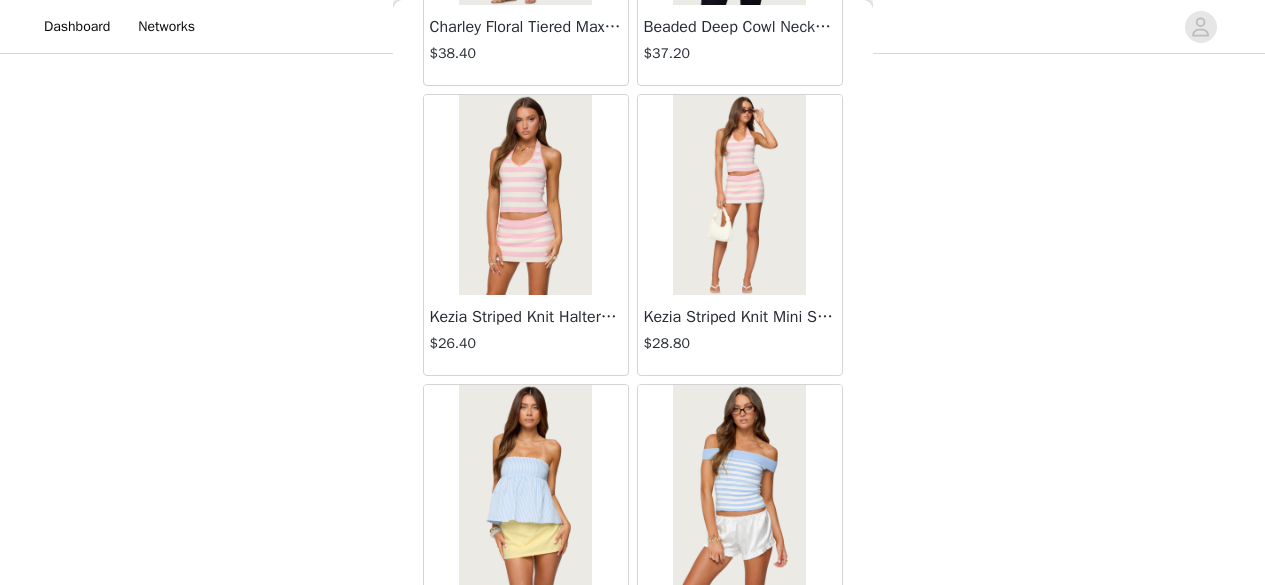 scroll, scrollTop: 16975, scrollLeft: 0, axis: vertical 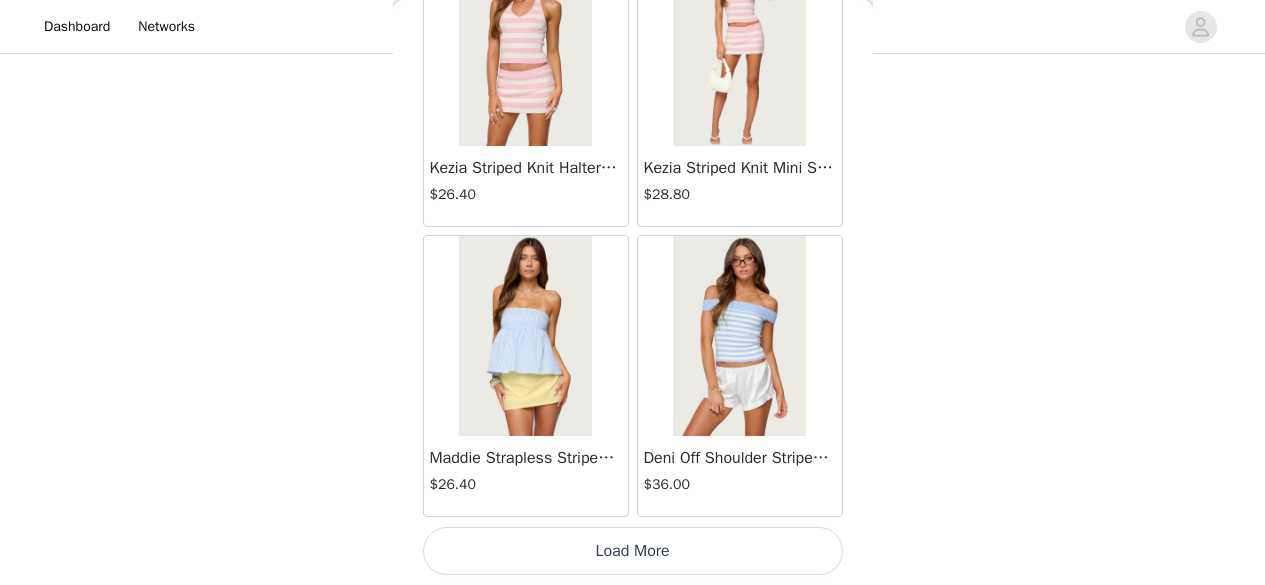 click on "Load More" at bounding box center [633, 551] 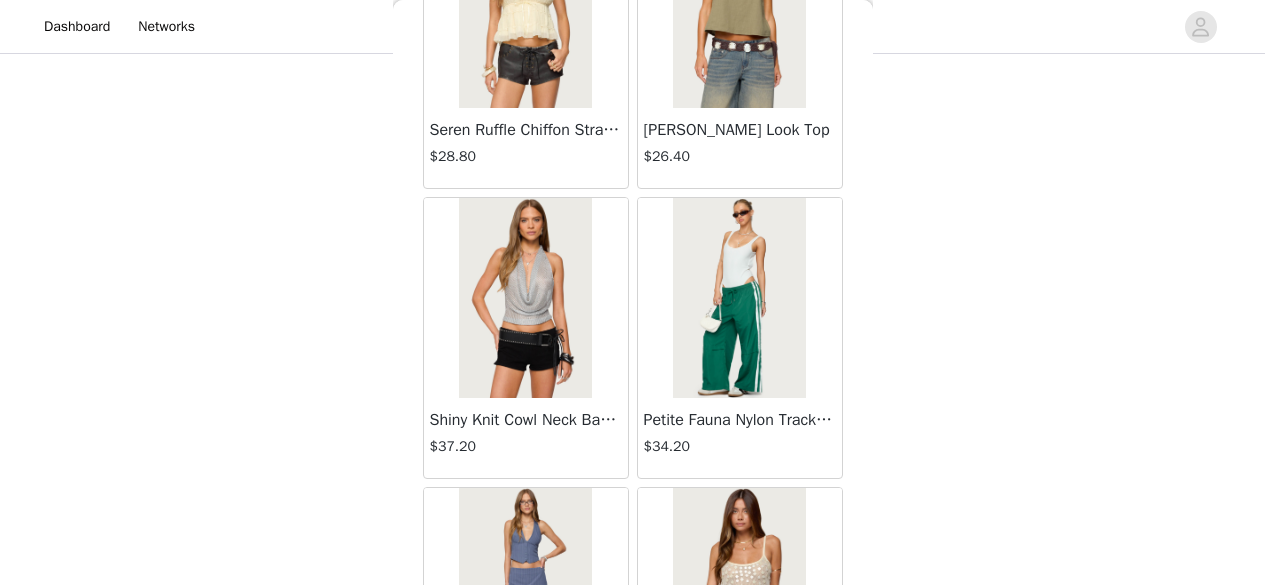 scroll, scrollTop: 19875, scrollLeft: 0, axis: vertical 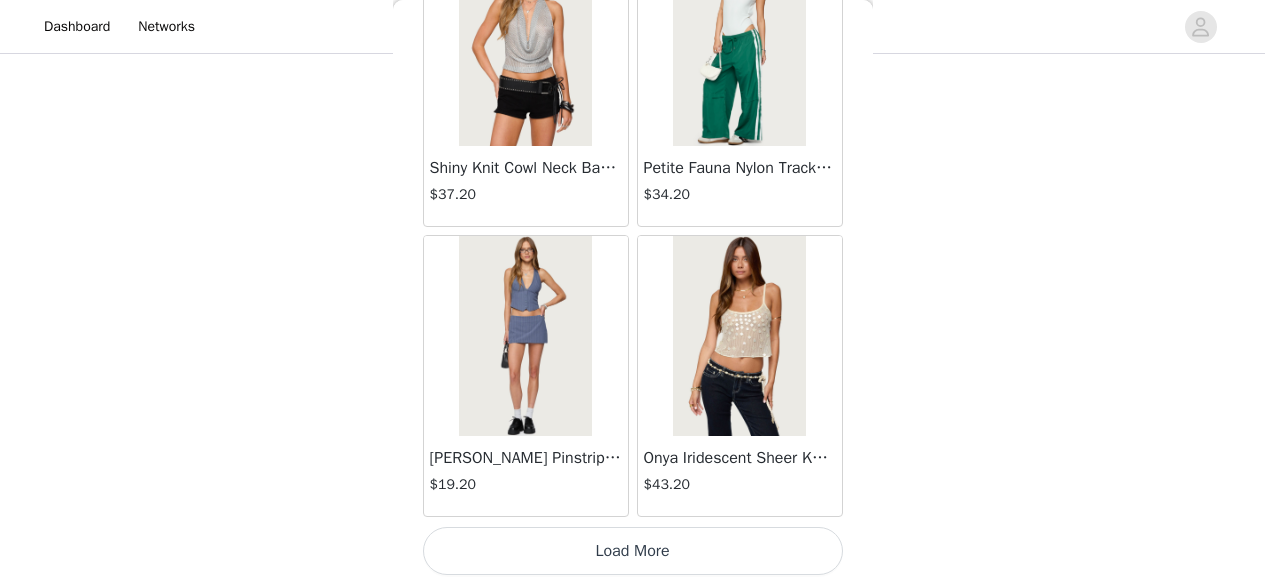 click on "Load More" at bounding box center [633, 551] 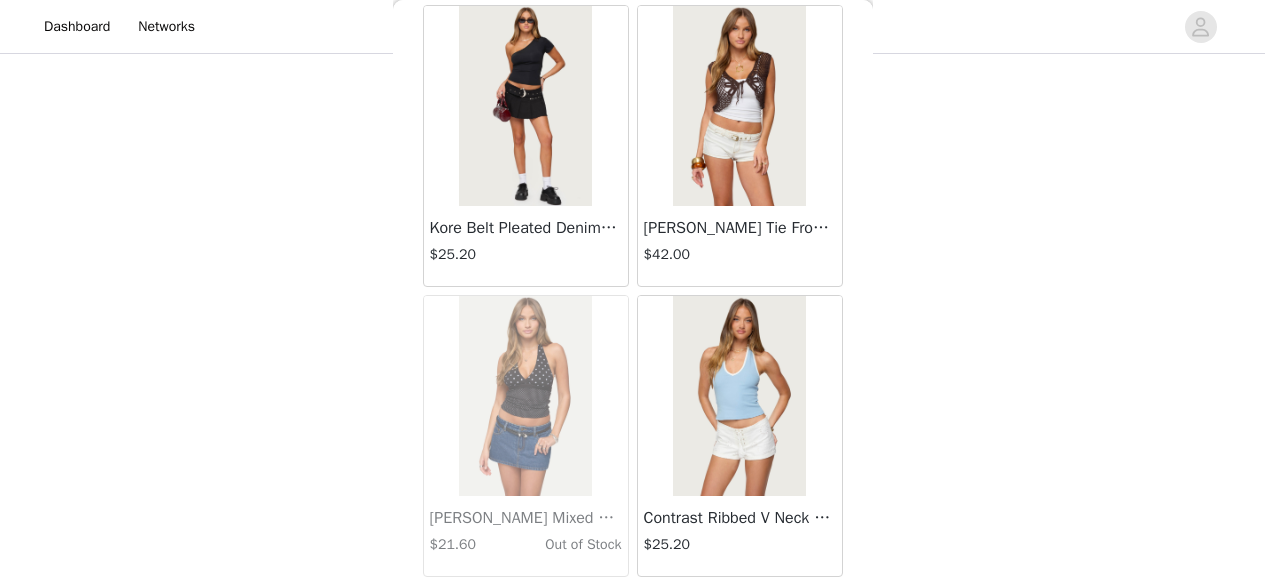 scroll, scrollTop: 22775, scrollLeft: 0, axis: vertical 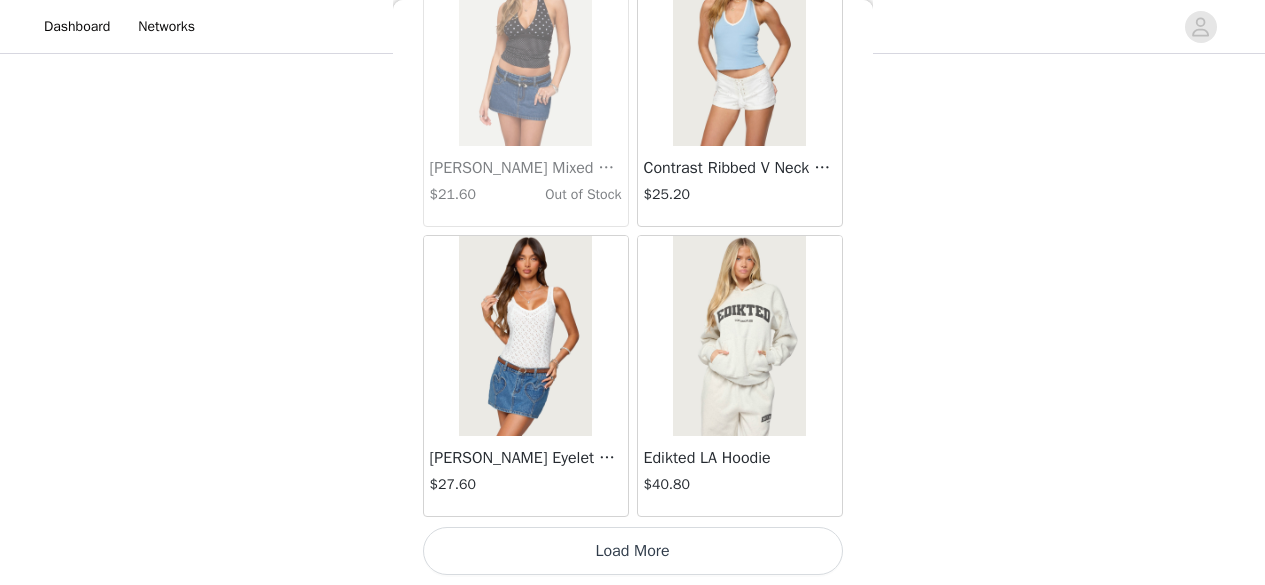 click on "Load More" at bounding box center [633, 551] 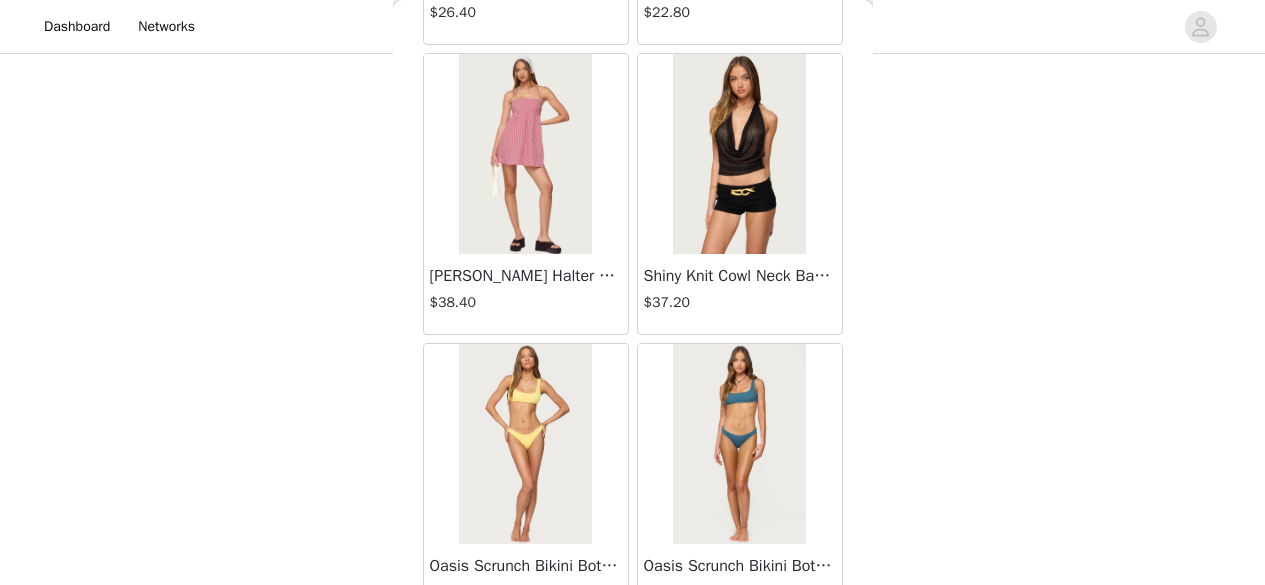 scroll, scrollTop: 25675, scrollLeft: 0, axis: vertical 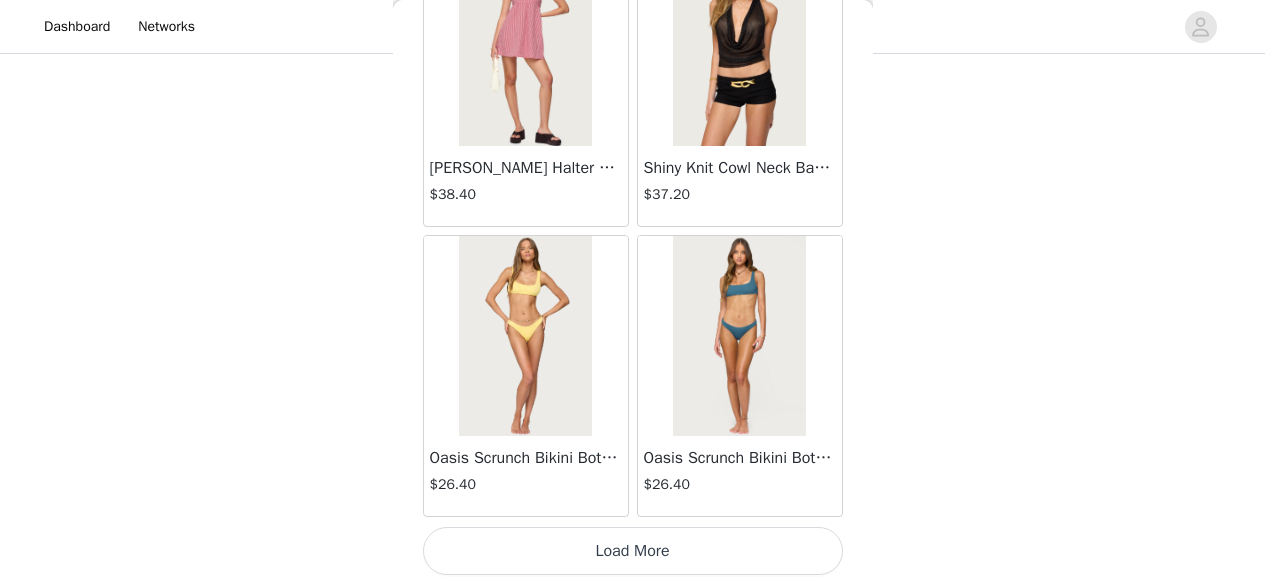 click on "Load More" at bounding box center (633, 551) 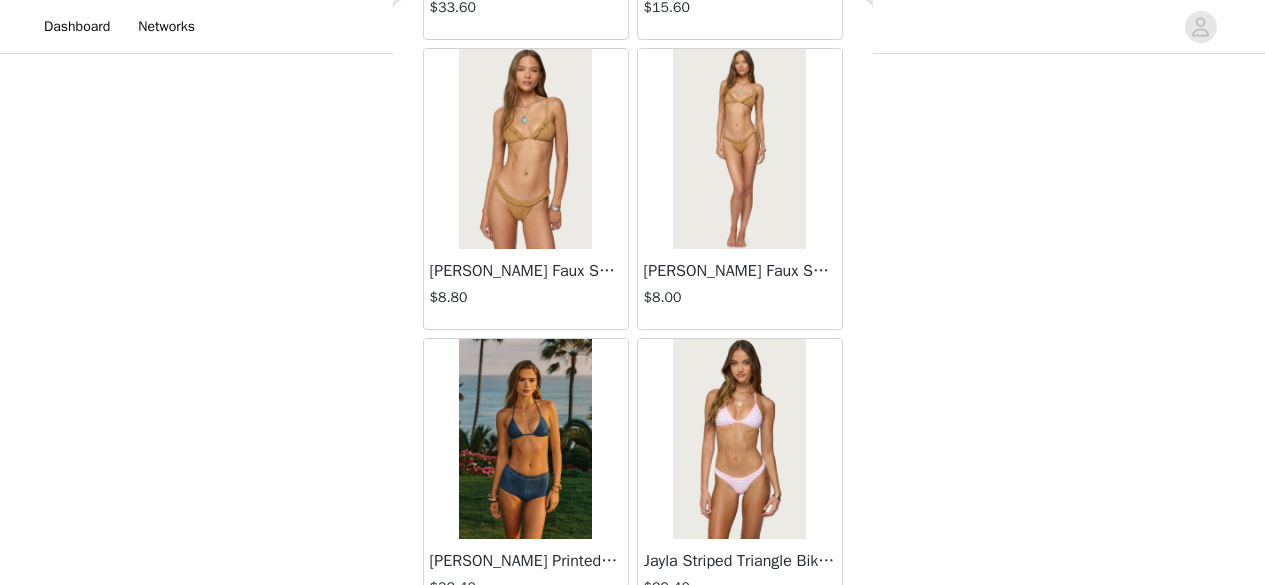 scroll, scrollTop: 27570, scrollLeft: 0, axis: vertical 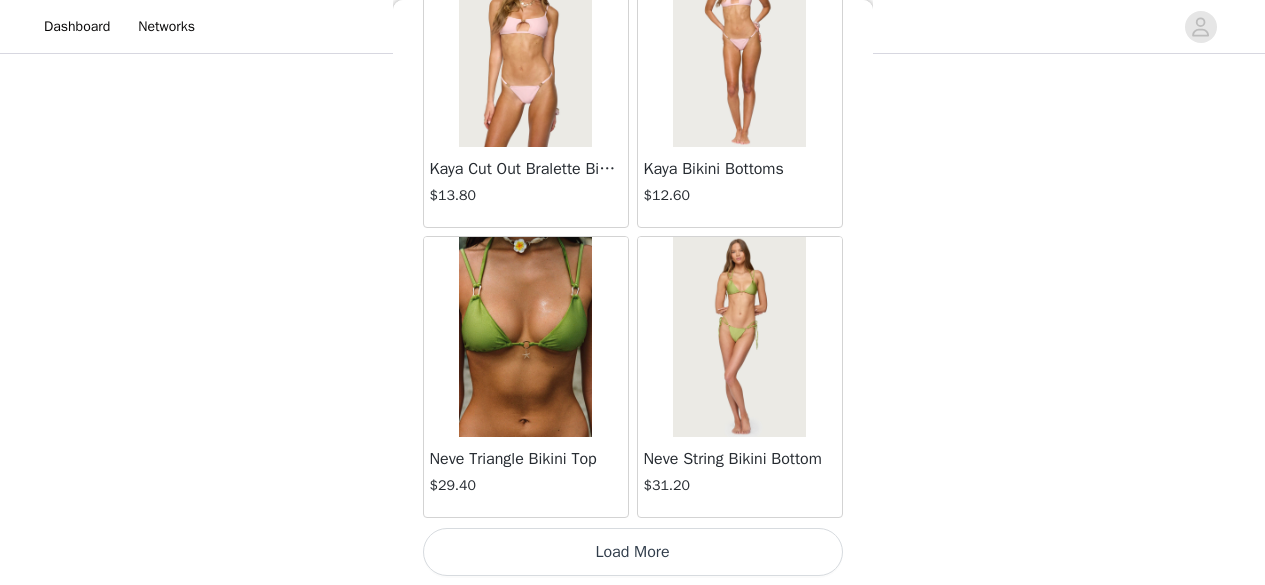 click on "Load More" at bounding box center [633, 552] 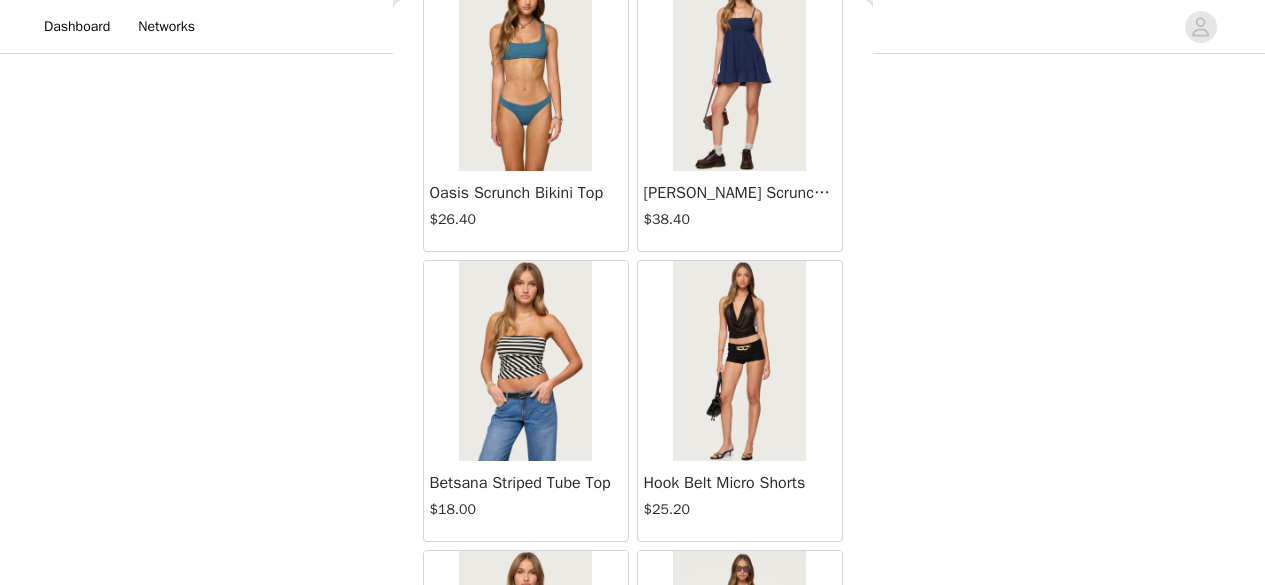 scroll, scrollTop: 30791, scrollLeft: 0, axis: vertical 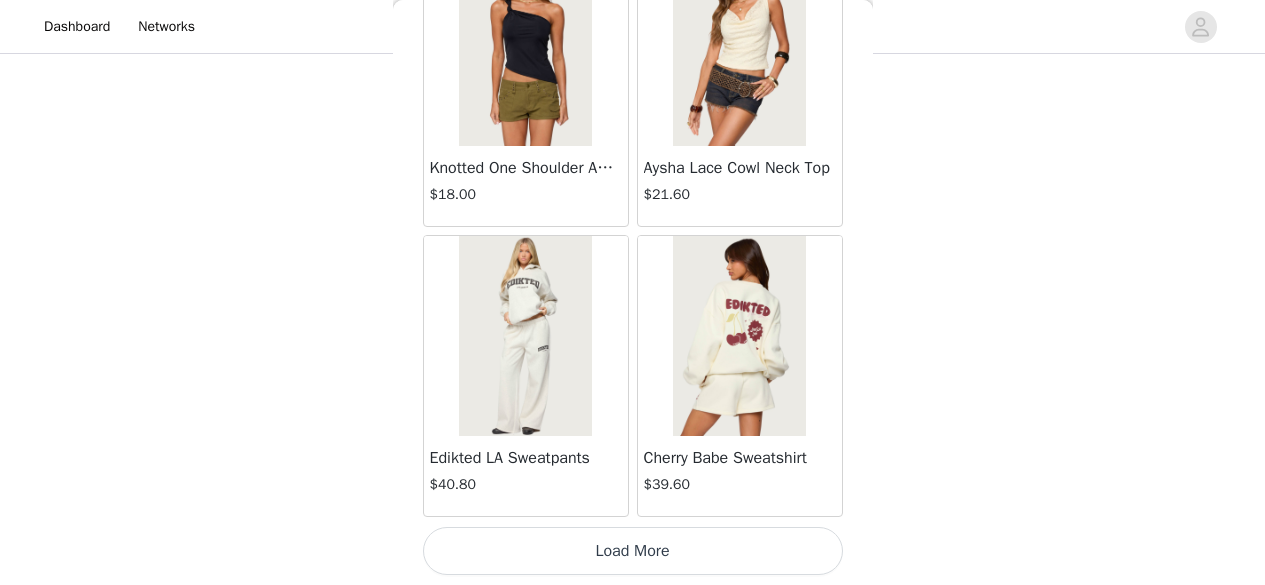 click on "Load More" at bounding box center [633, 551] 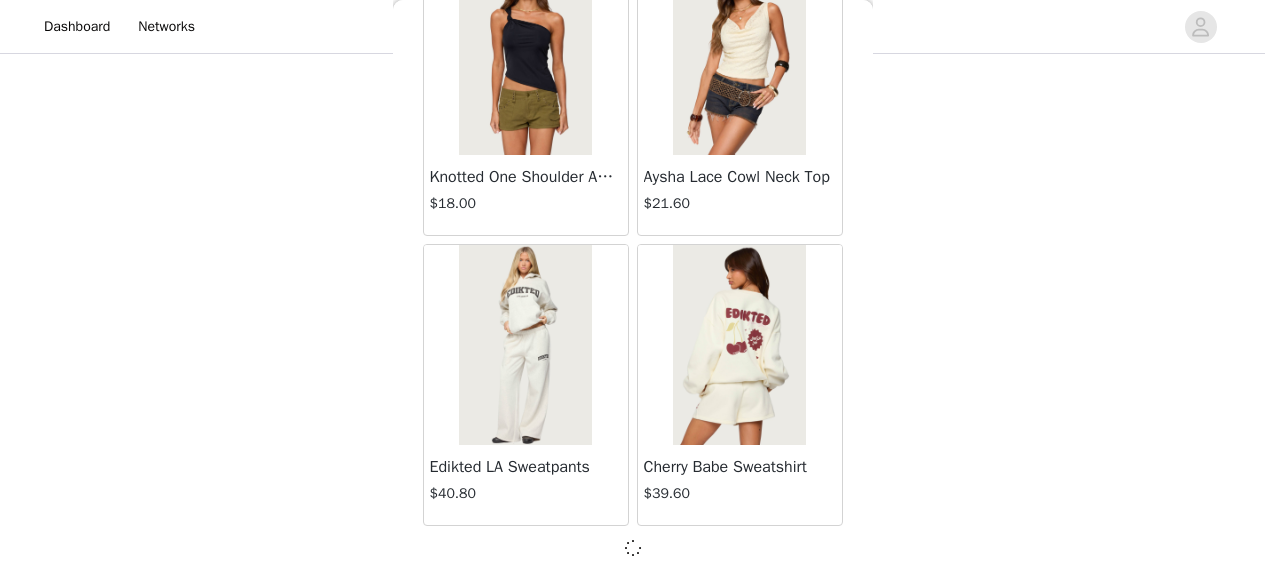 scroll, scrollTop: 31466, scrollLeft: 0, axis: vertical 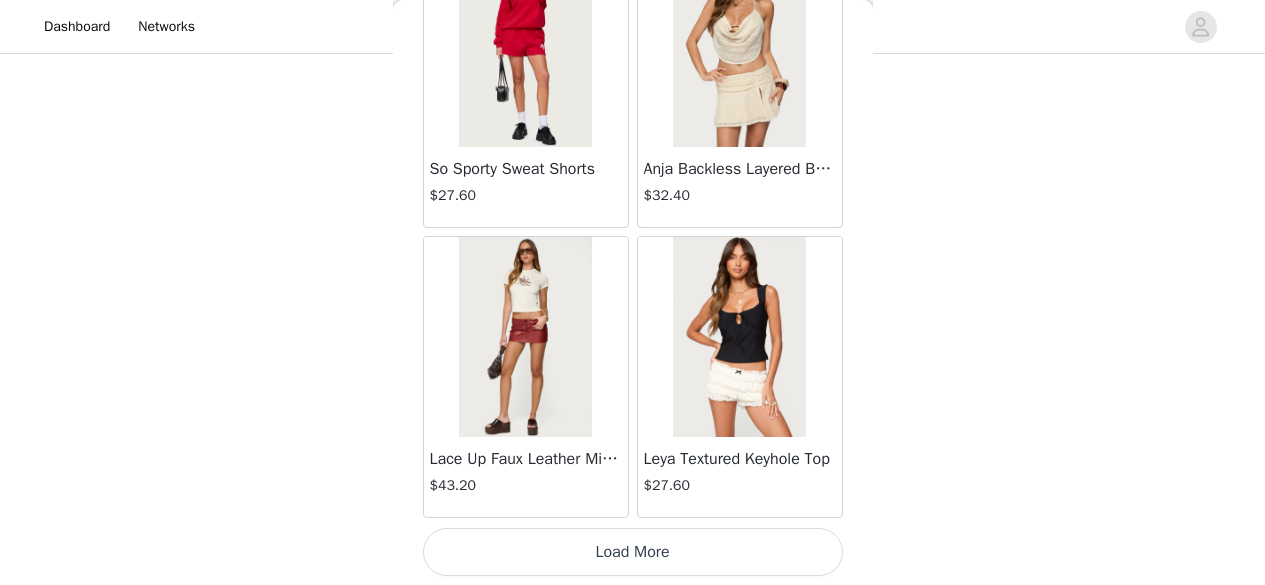 click on "Load More" at bounding box center [633, 552] 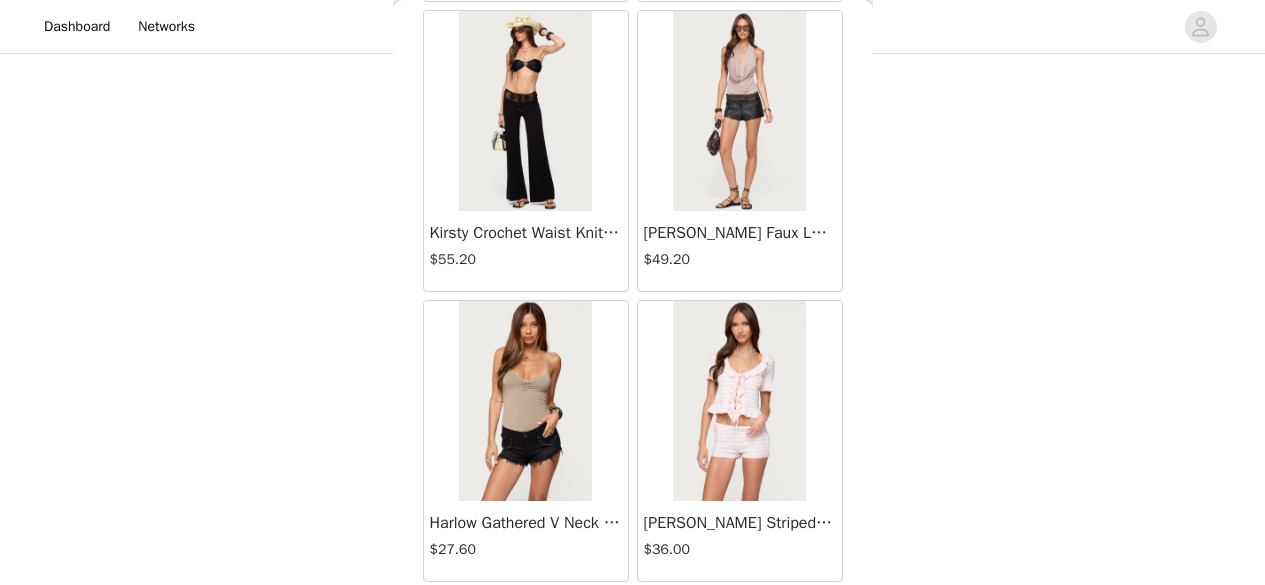 scroll, scrollTop: 37275, scrollLeft: 0, axis: vertical 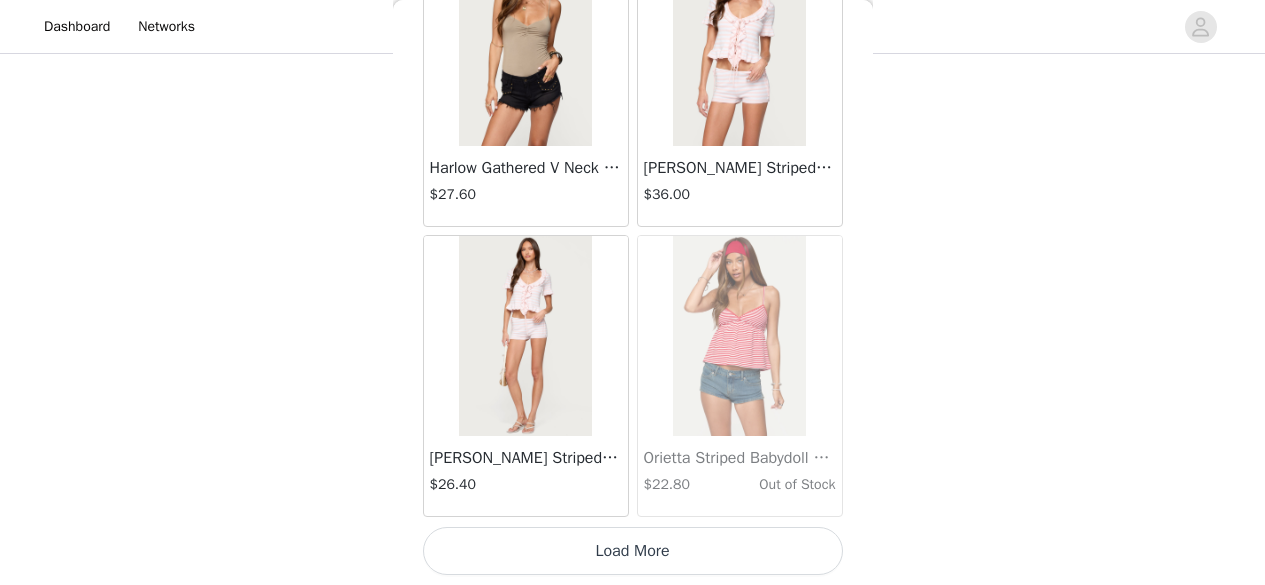 click on "Load More" at bounding box center (633, 551) 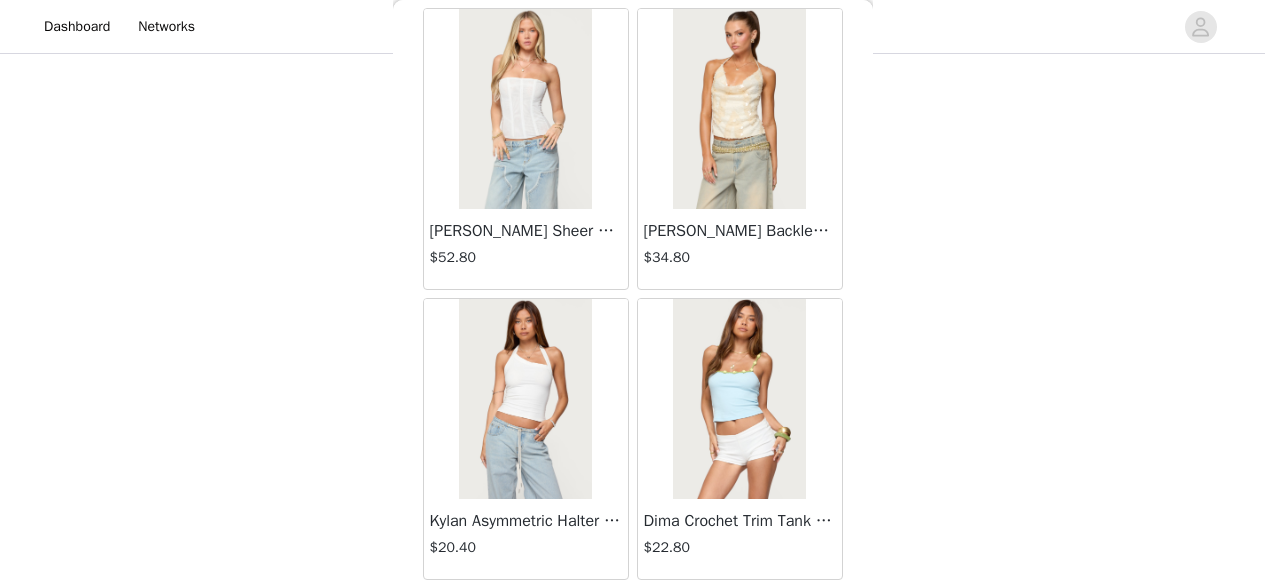 scroll, scrollTop: 38655, scrollLeft: 0, axis: vertical 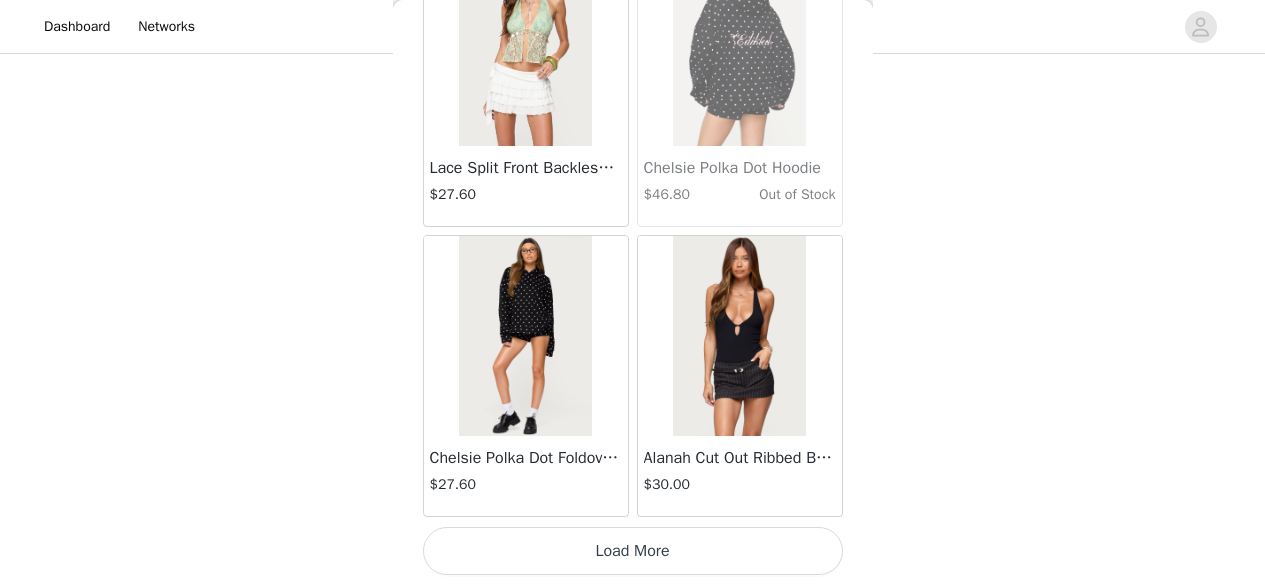 click on "Load More" at bounding box center [633, 551] 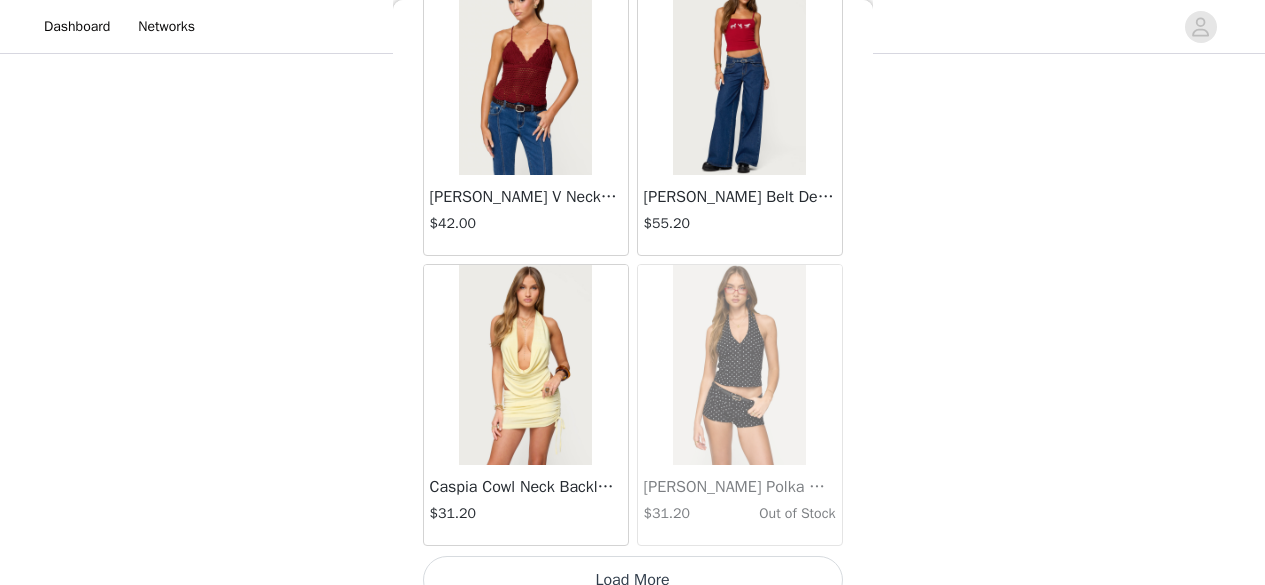 scroll, scrollTop: 43075, scrollLeft: 0, axis: vertical 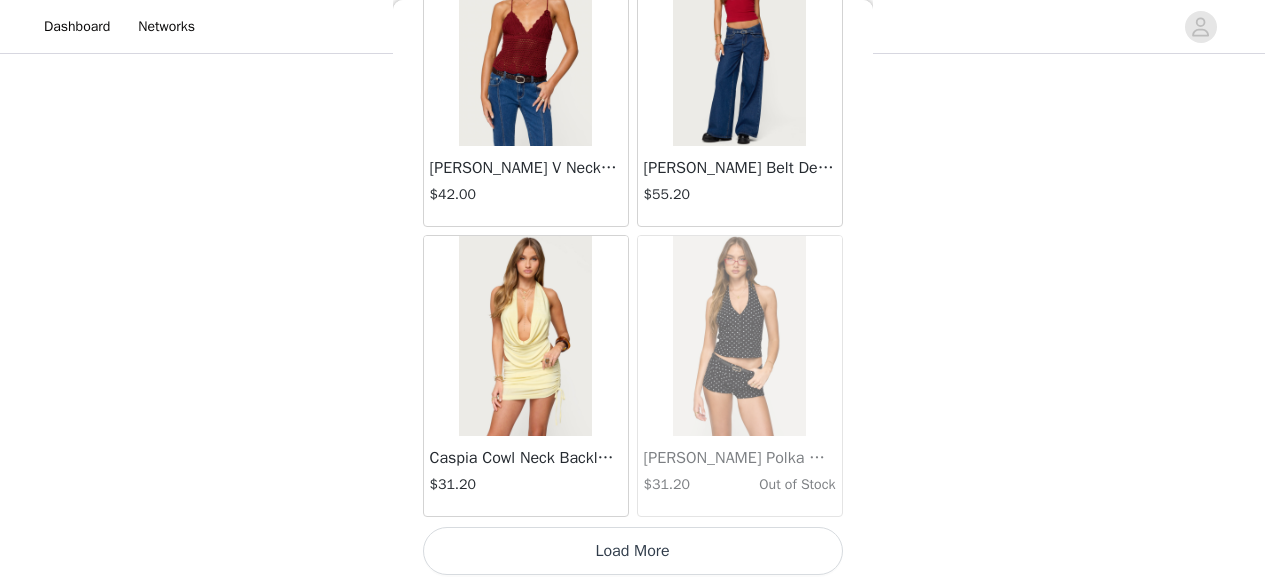 click on "Load More" at bounding box center [633, 551] 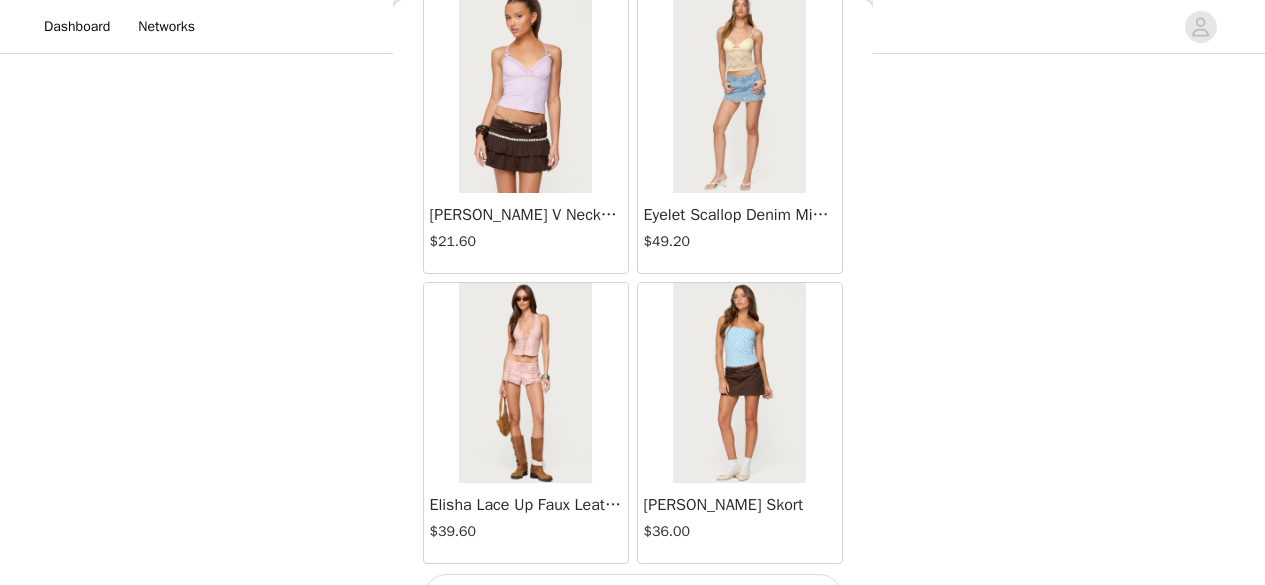 scroll, scrollTop: 45975, scrollLeft: 0, axis: vertical 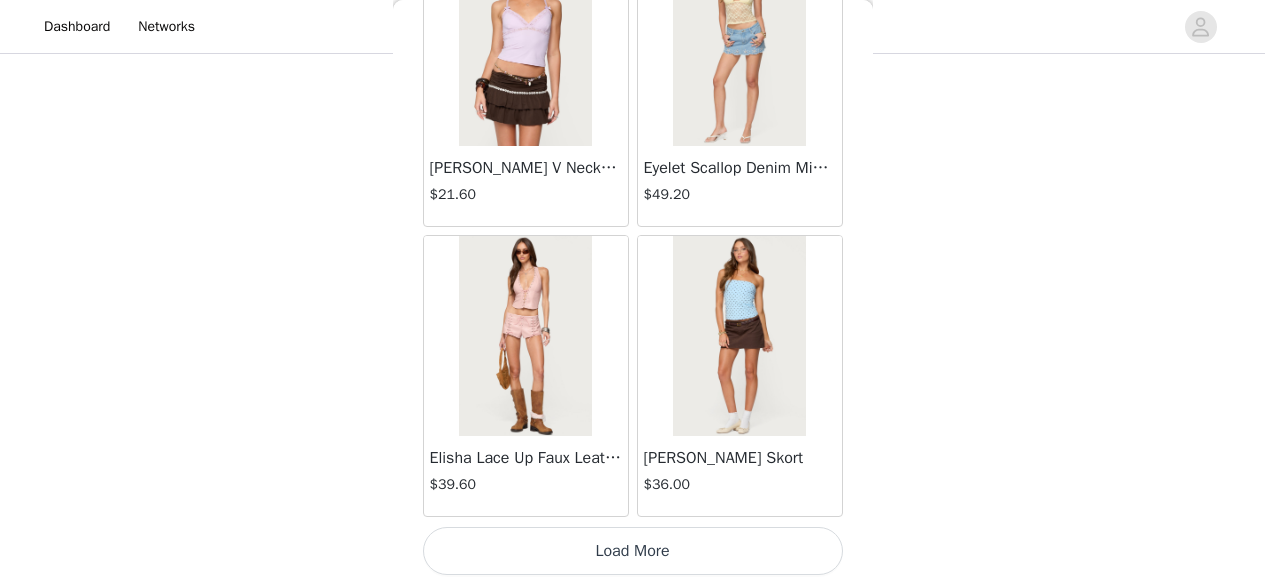 click on "Load More" at bounding box center [633, 551] 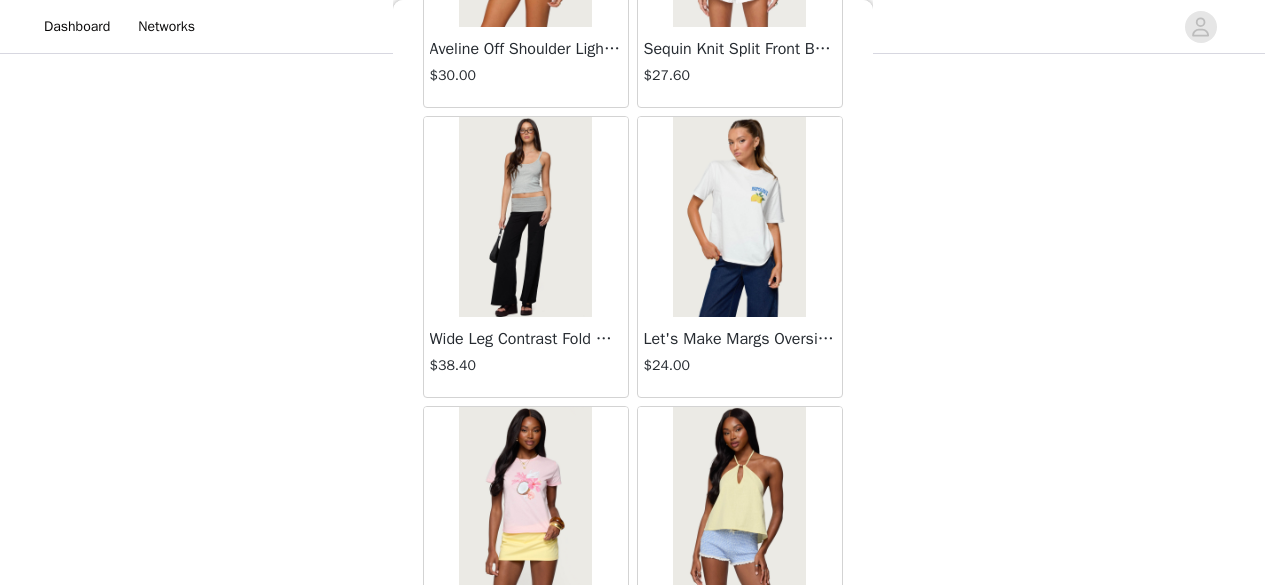 scroll, scrollTop: 48875, scrollLeft: 0, axis: vertical 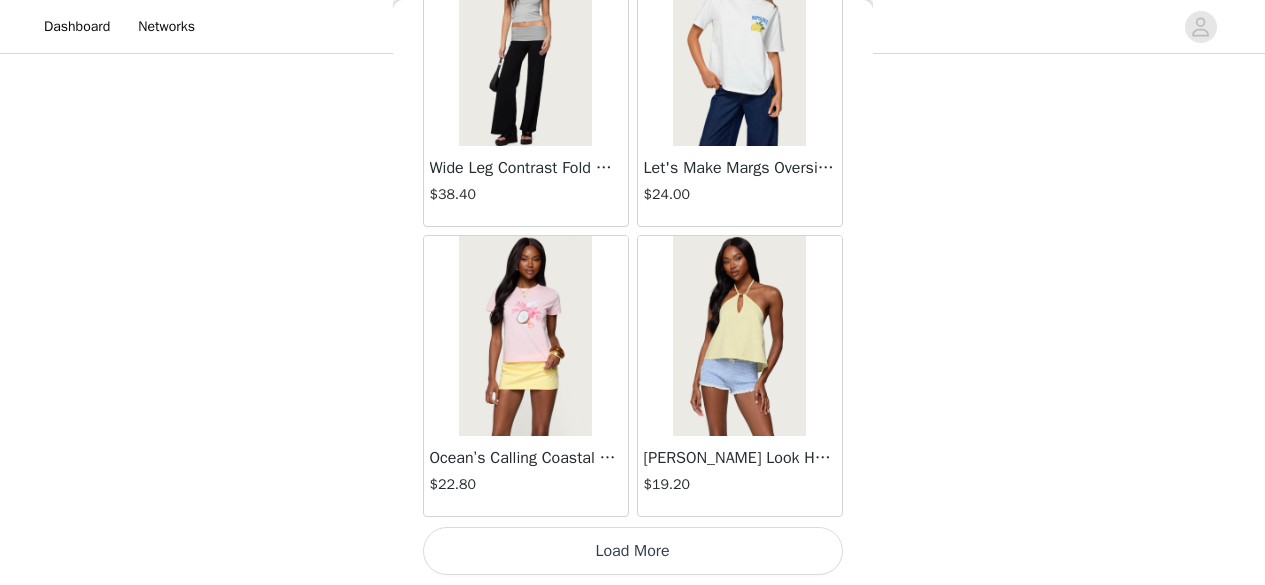click on "Load More" at bounding box center (633, 551) 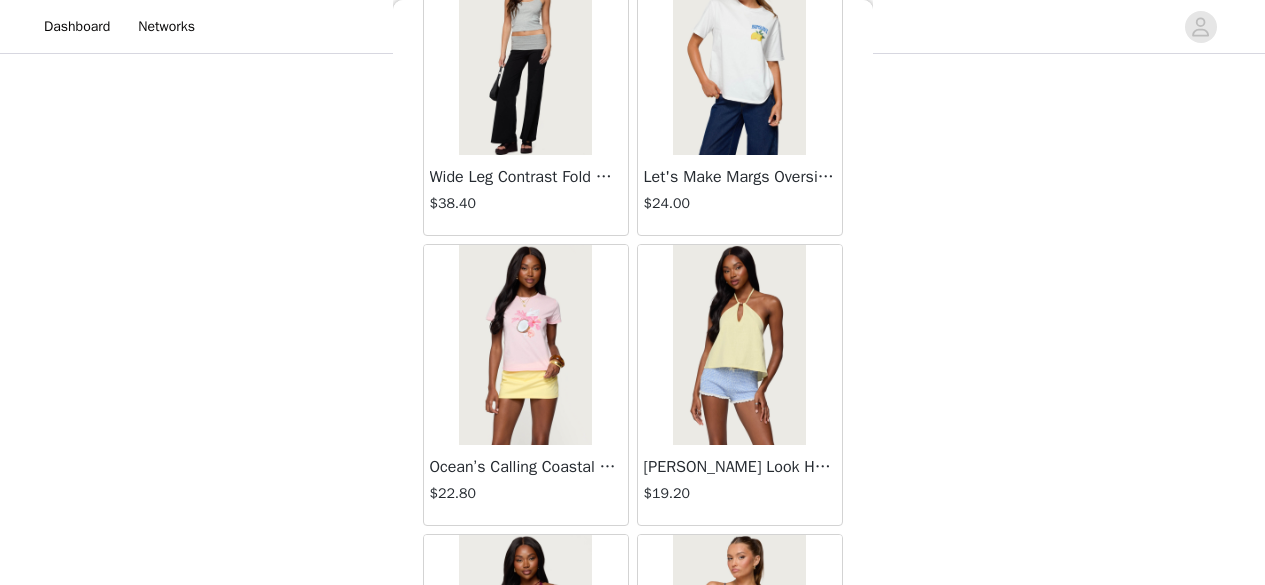 scroll, scrollTop: 48875, scrollLeft: 0, axis: vertical 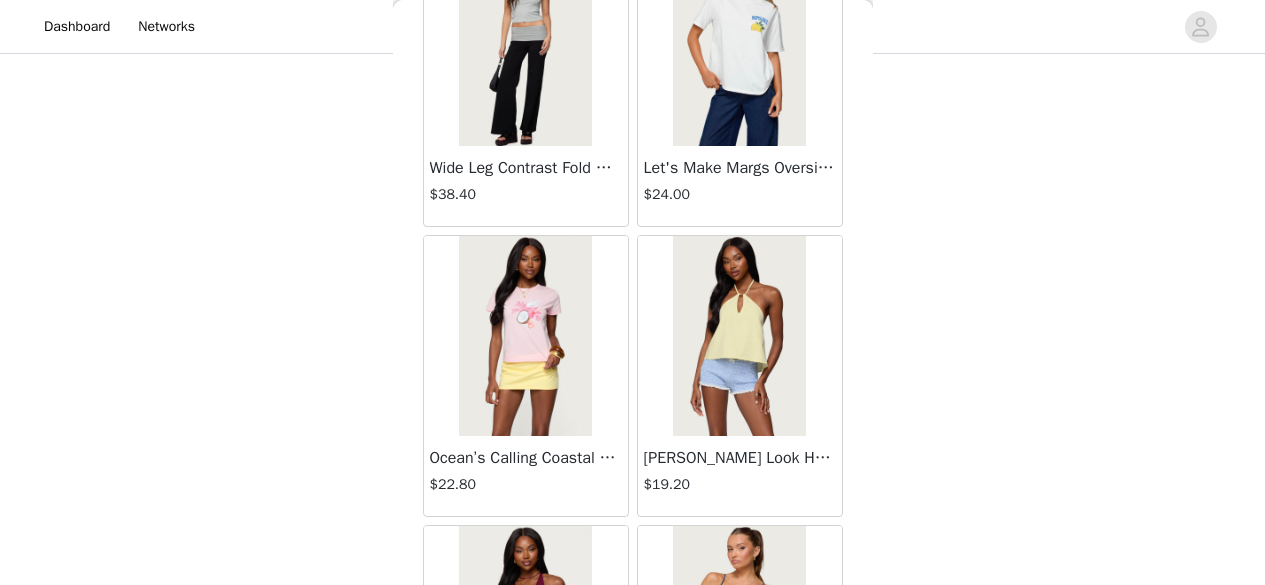 click on "[PERSON_NAME] Look Halter Top" at bounding box center (740, 458) 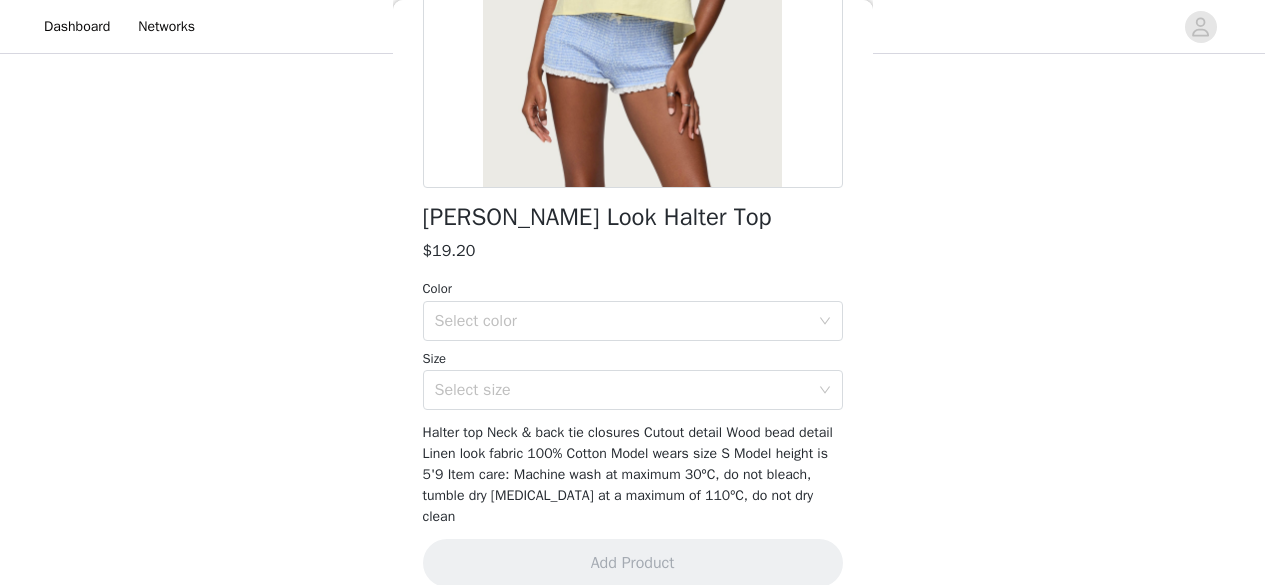 scroll, scrollTop: 369, scrollLeft: 0, axis: vertical 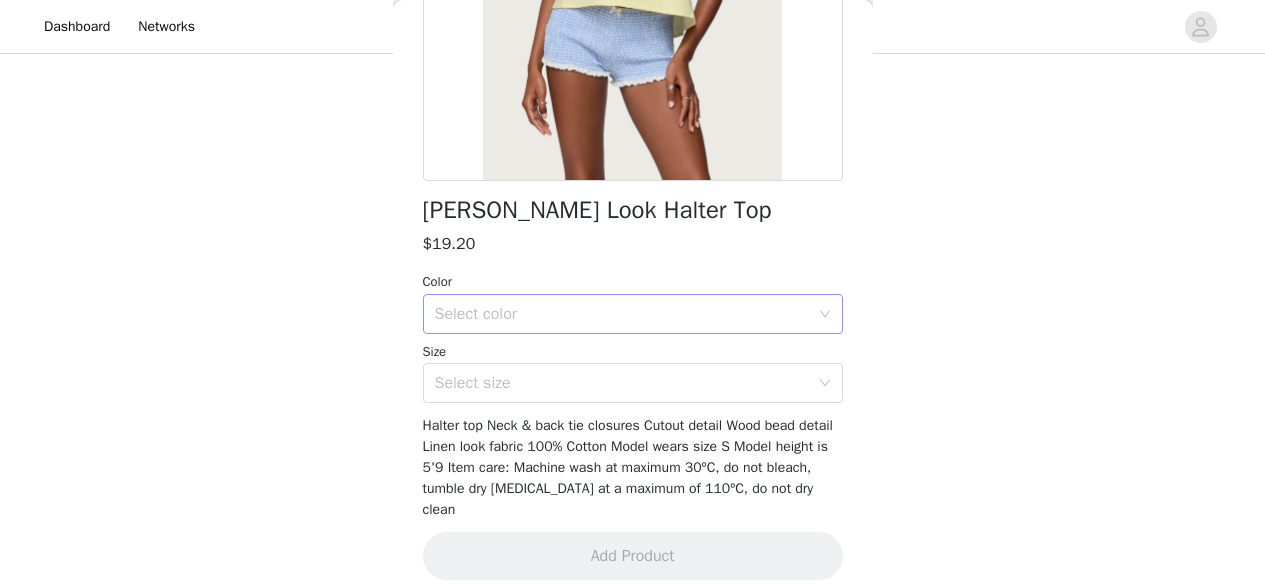 click on "Select color" at bounding box center [626, 314] 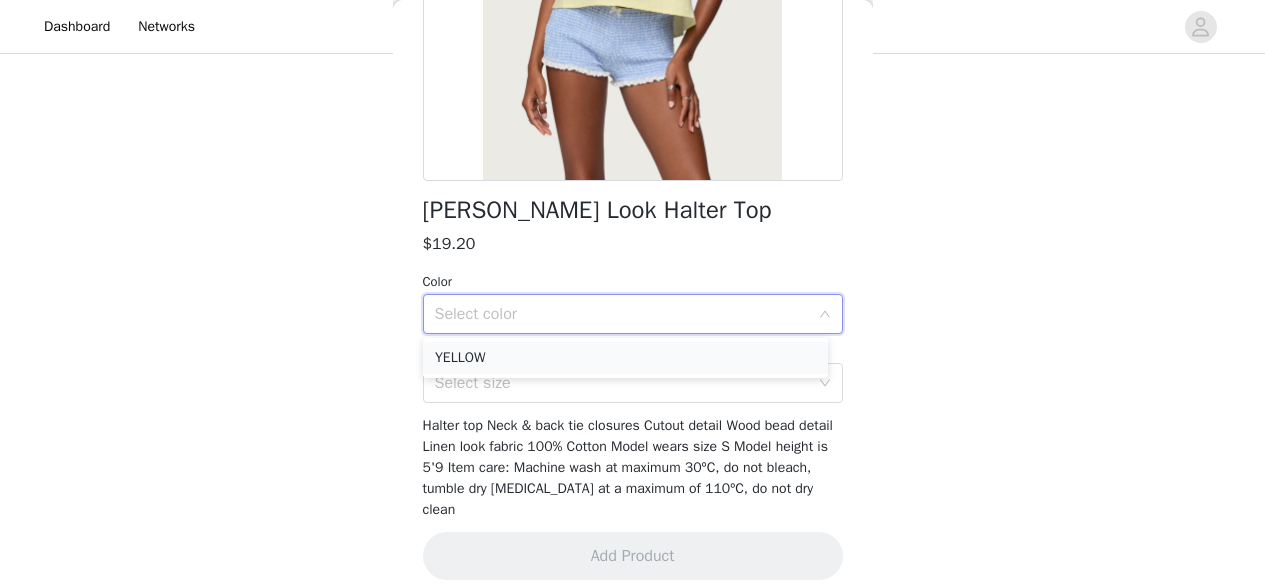 click on "YELLOW" at bounding box center (625, 358) 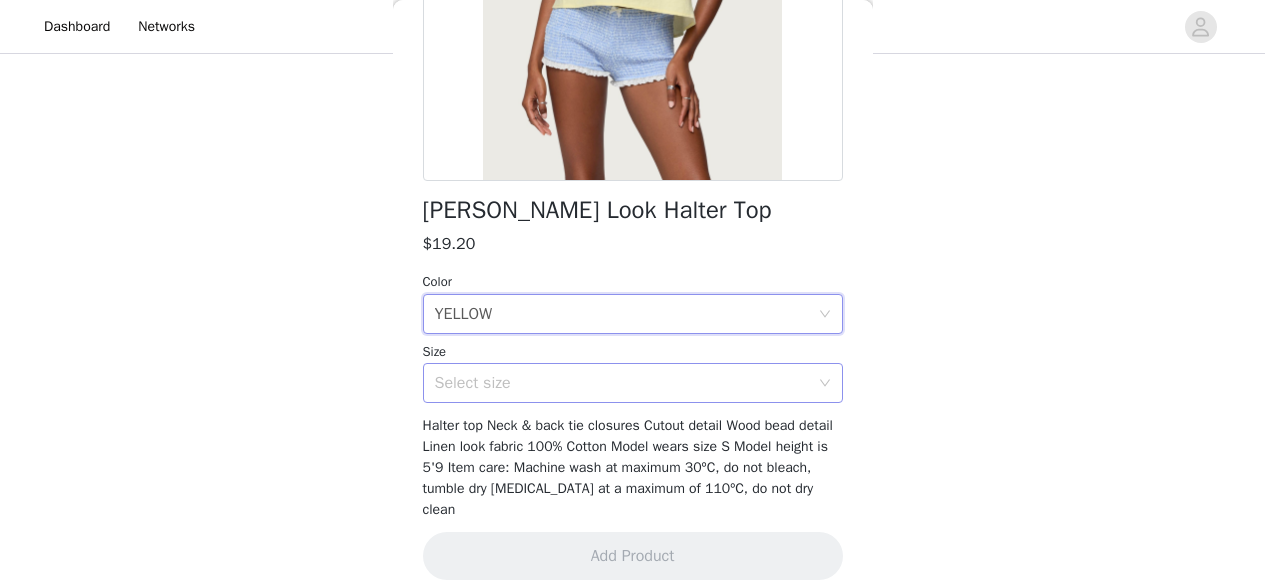 click on "Select size" at bounding box center [622, 383] 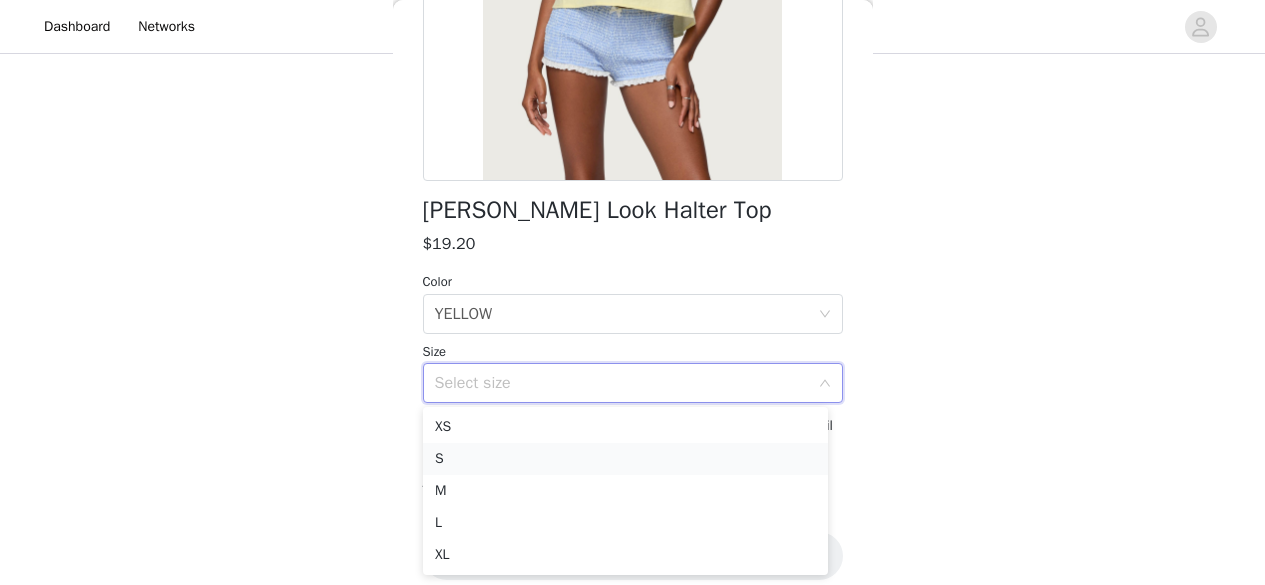 click on "S" at bounding box center (625, 459) 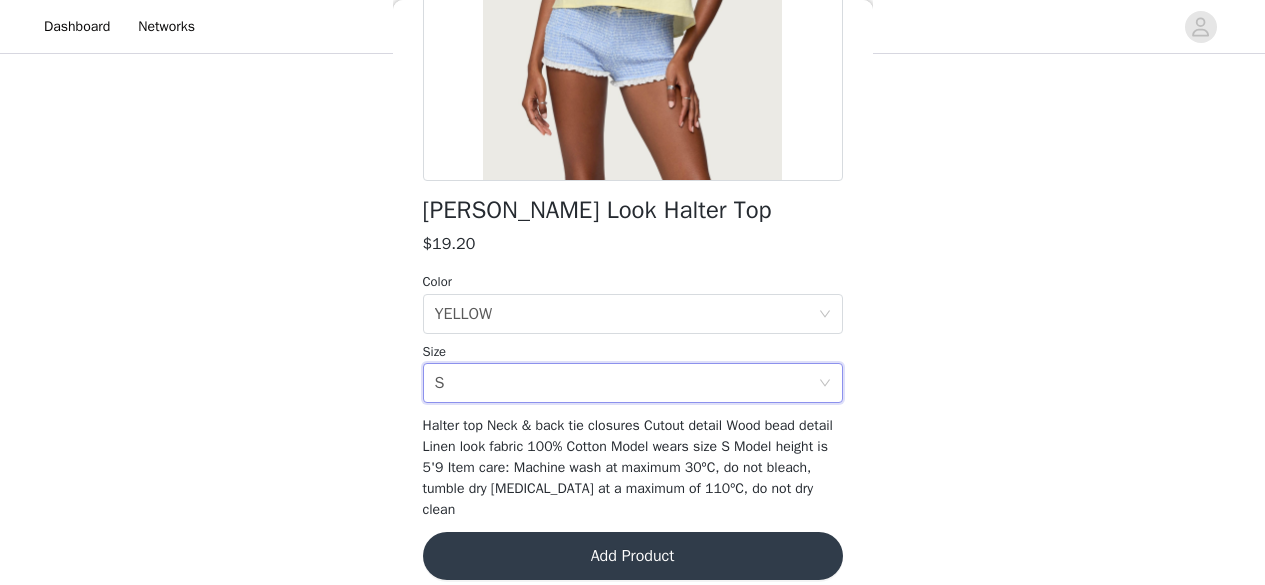 click on "Add Product" at bounding box center [633, 556] 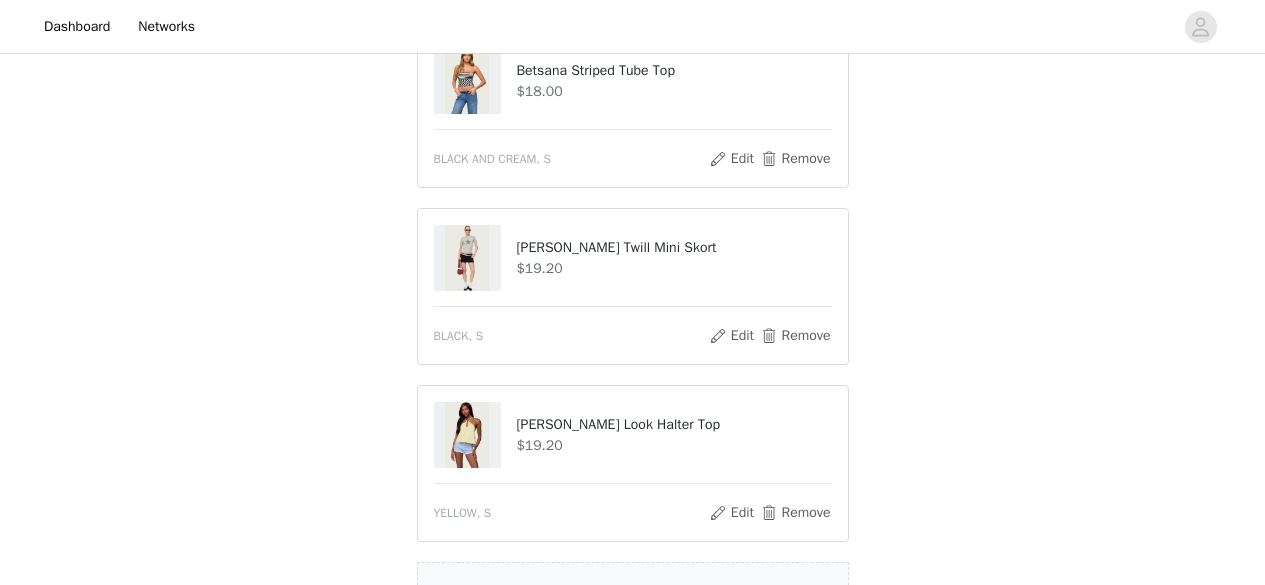 scroll, scrollTop: 1311, scrollLeft: 0, axis: vertical 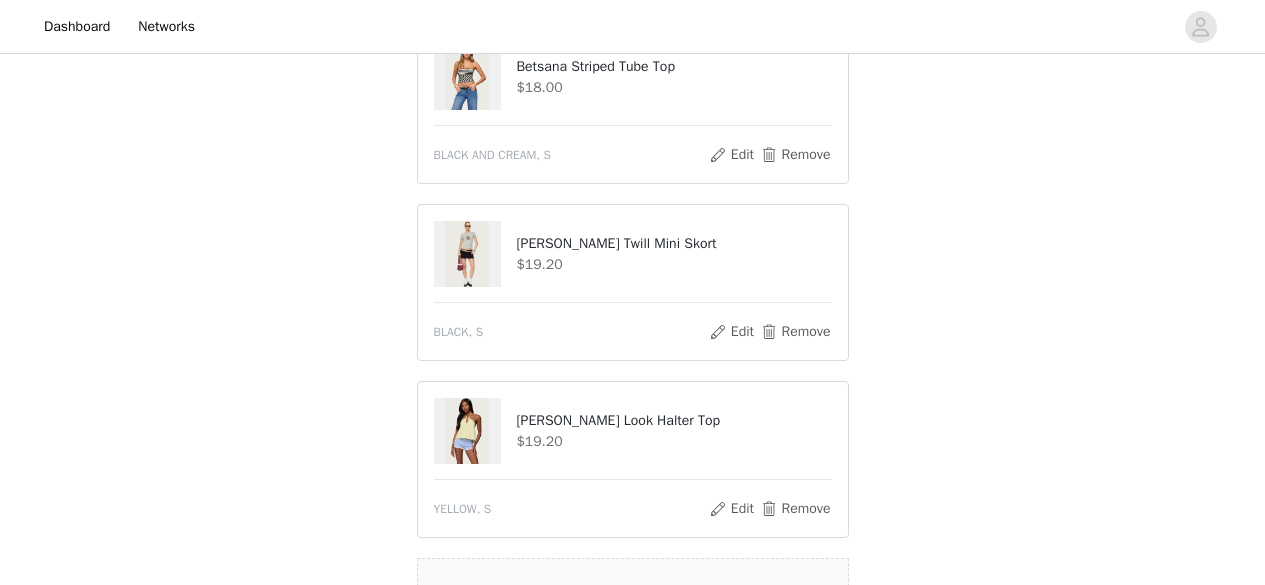 click at bounding box center [467, 431] 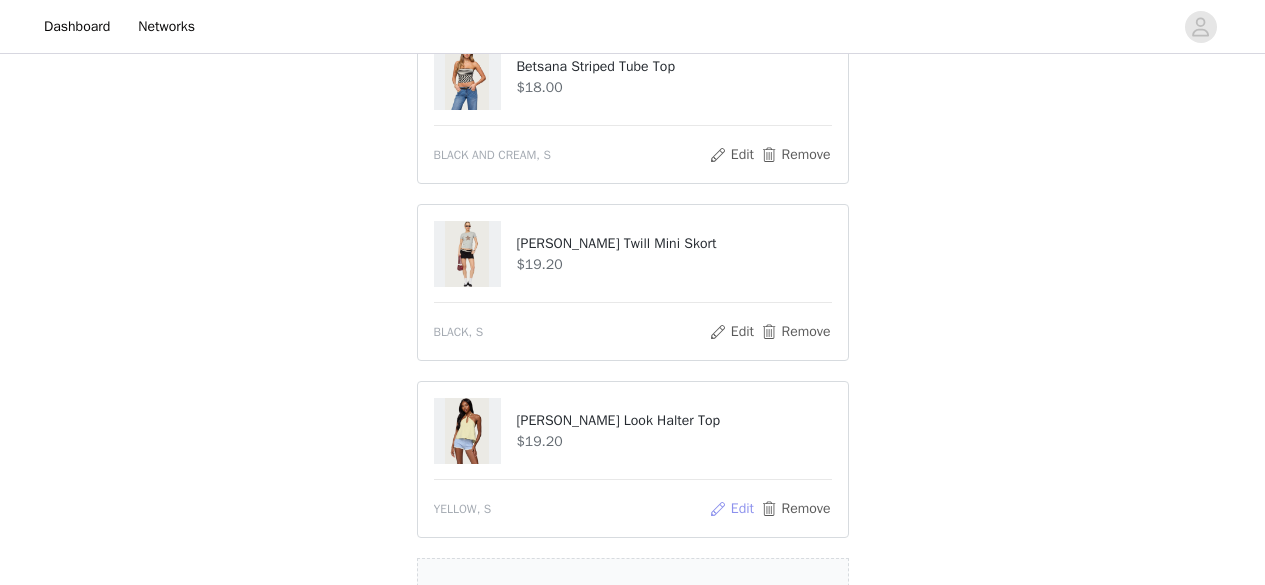 click on "Edit" at bounding box center (731, 509) 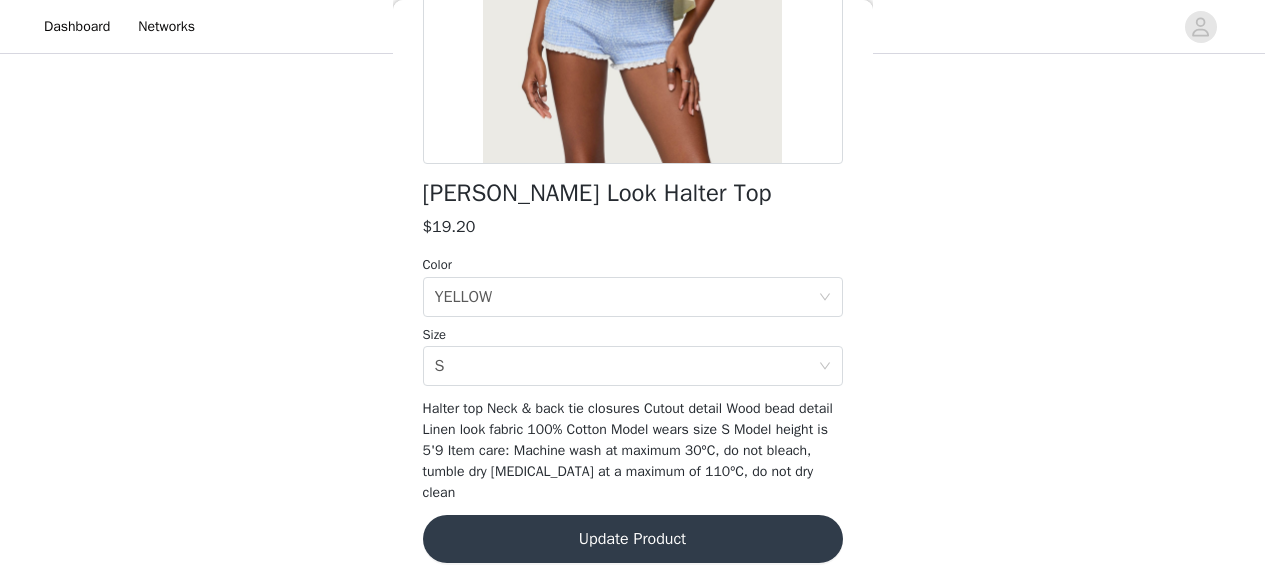 scroll, scrollTop: 388, scrollLeft: 0, axis: vertical 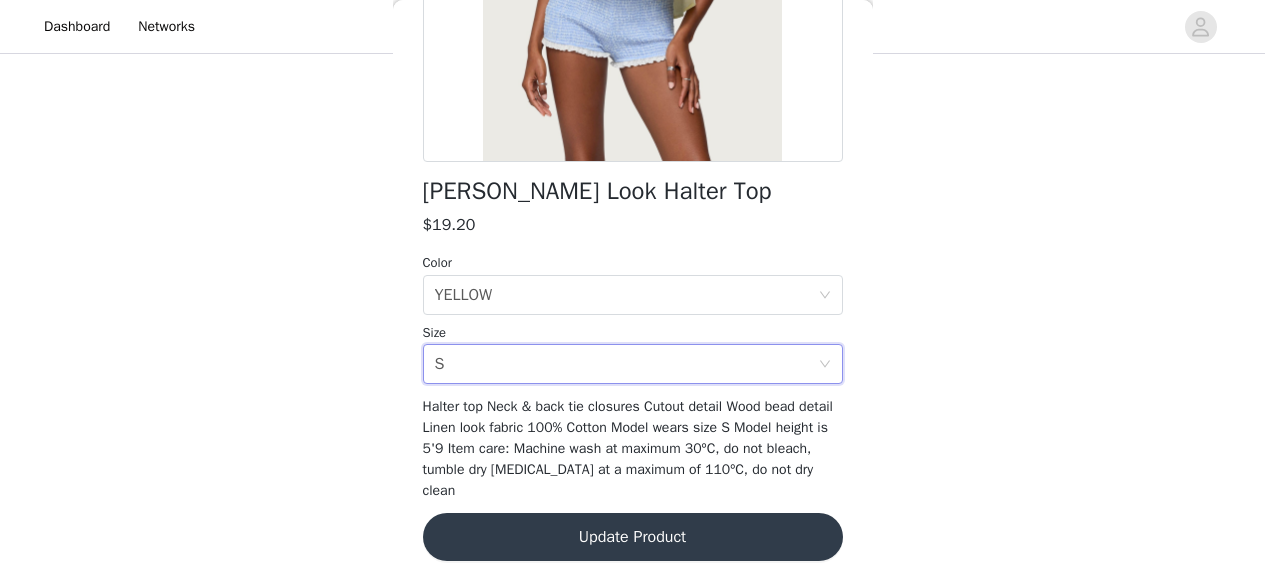 click on "Select size S" at bounding box center (626, 364) 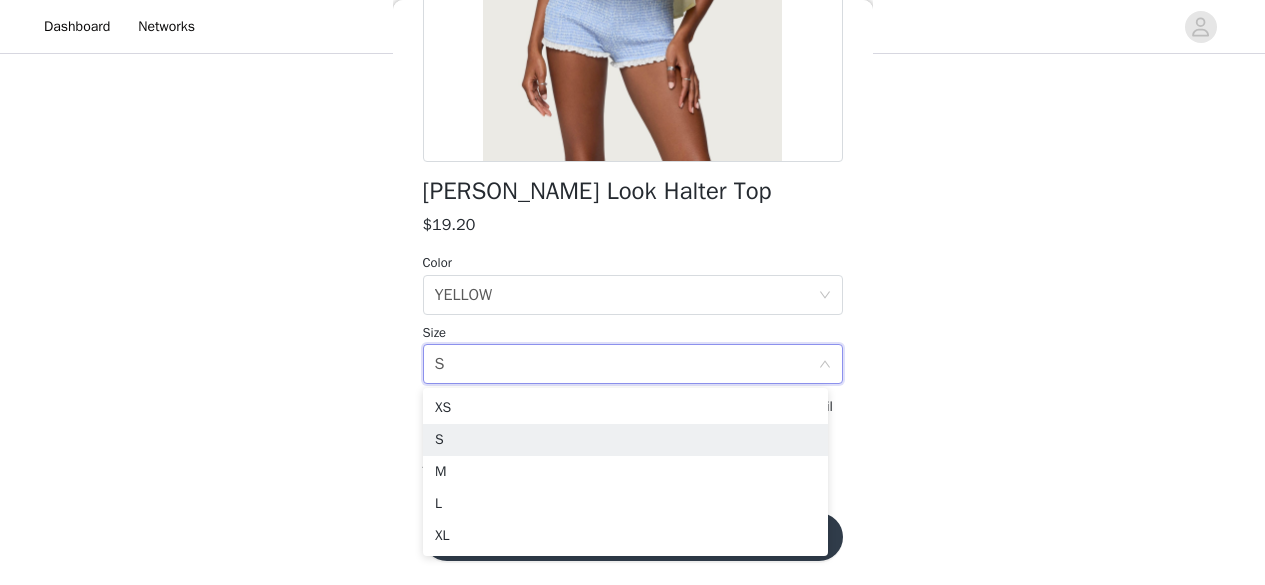 scroll, scrollTop: 380, scrollLeft: 0, axis: vertical 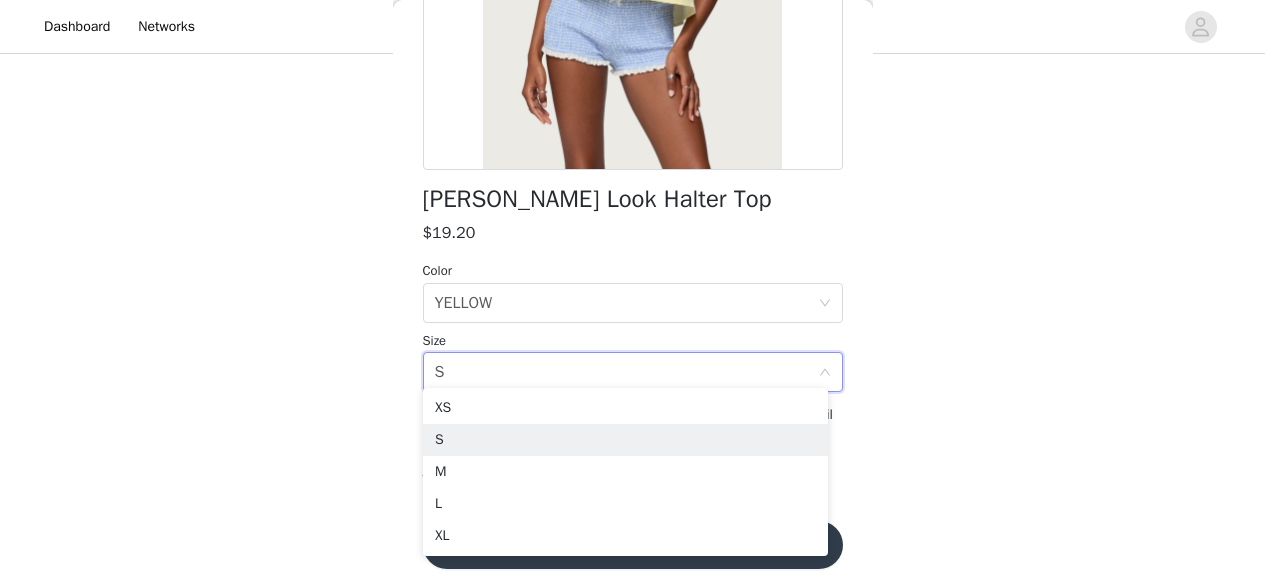 click on "$19.20" at bounding box center (633, 233) 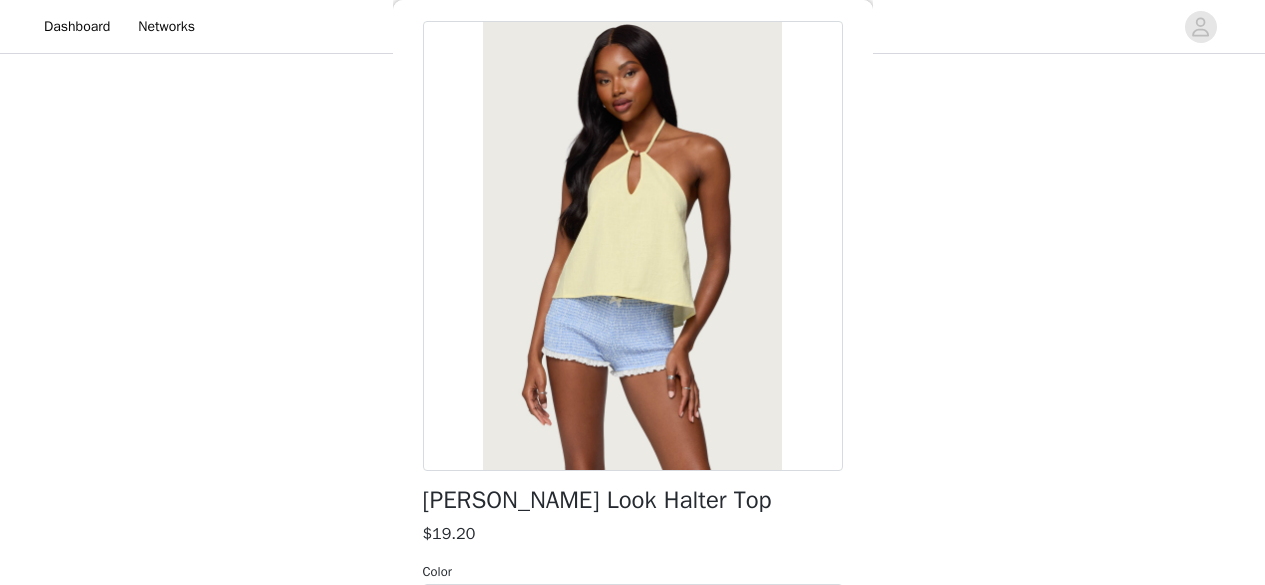 scroll, scrollTop: 388, scrollLeft: 0, axis: vertical 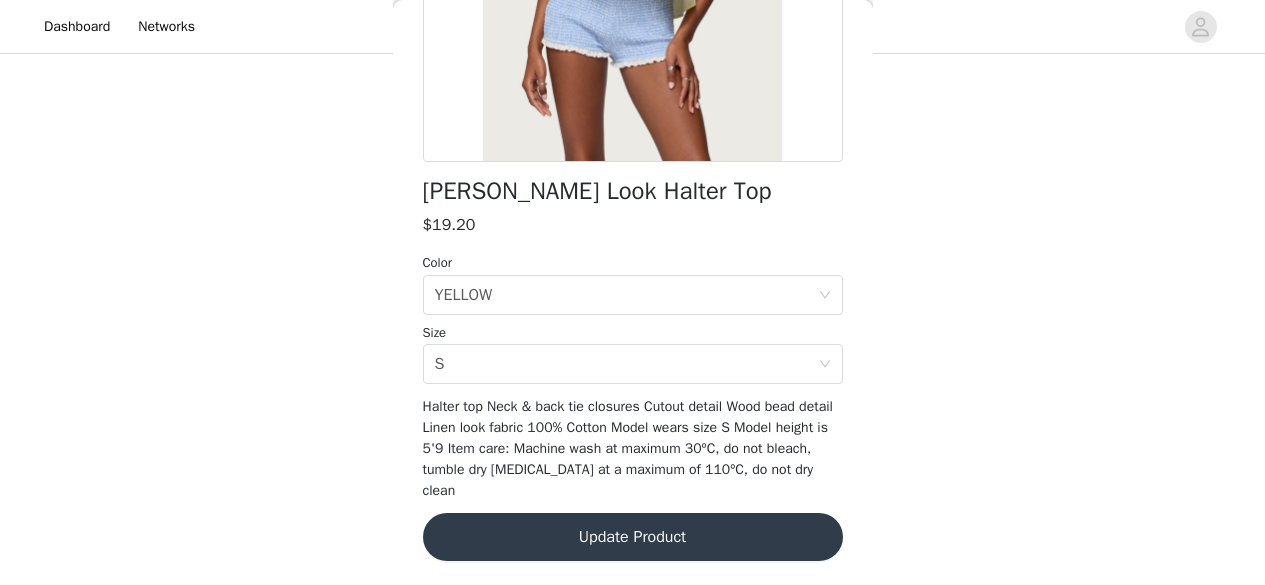 click on "Update Product" at bounding box center [633, 537] 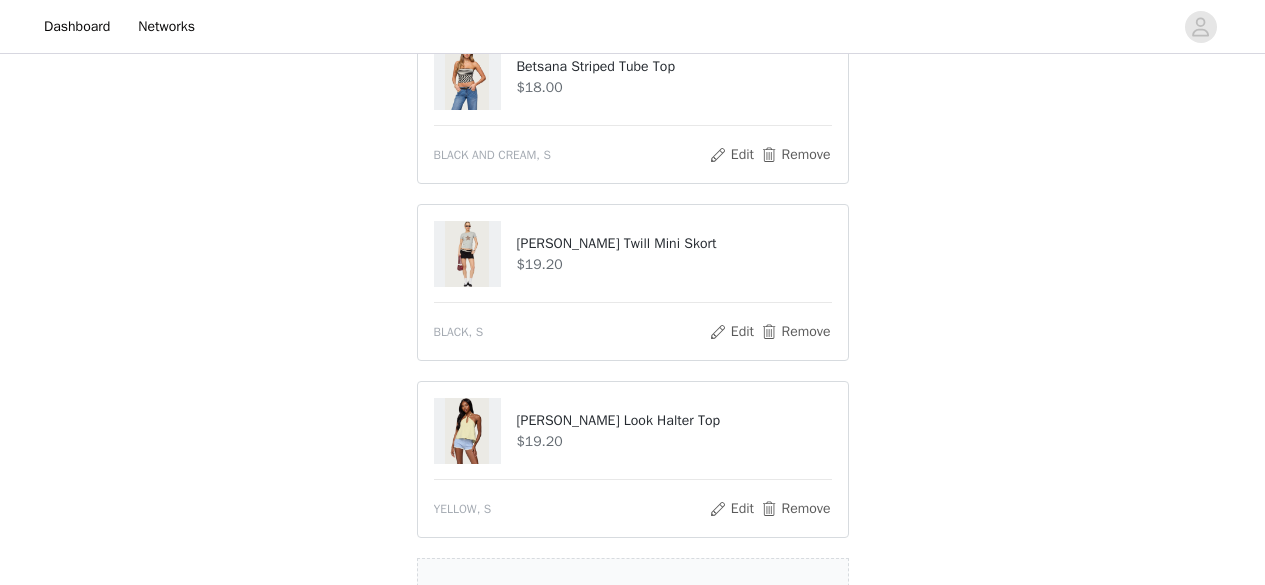 click on "$19.20" at bounding box center [673, 264] 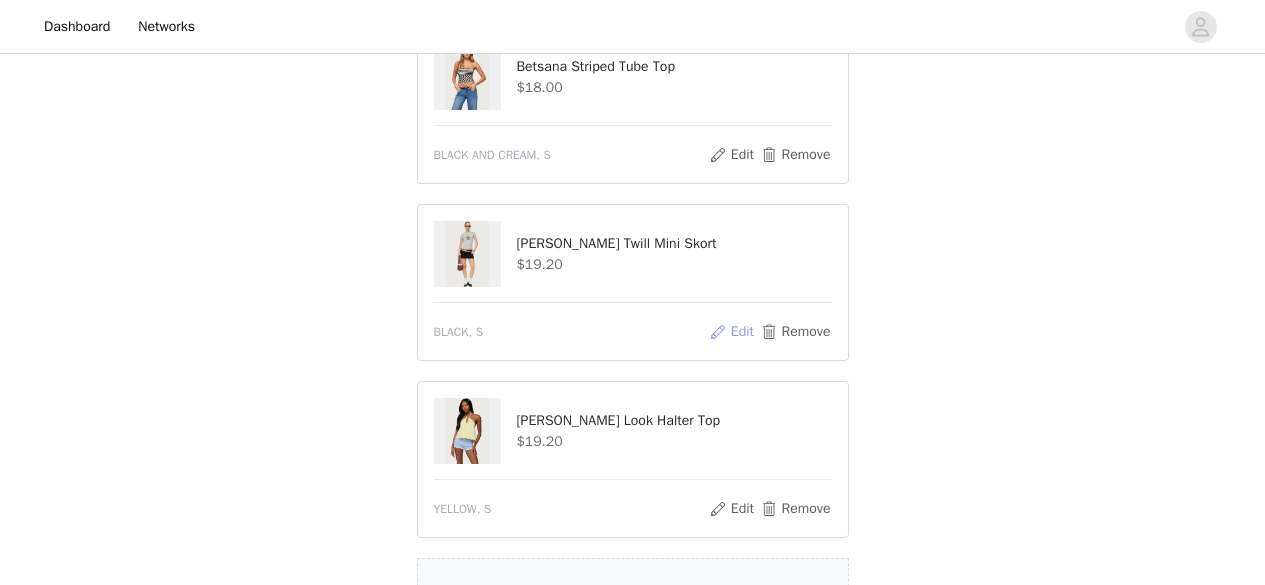 click on "Edit" at bounding box center (731, 332) 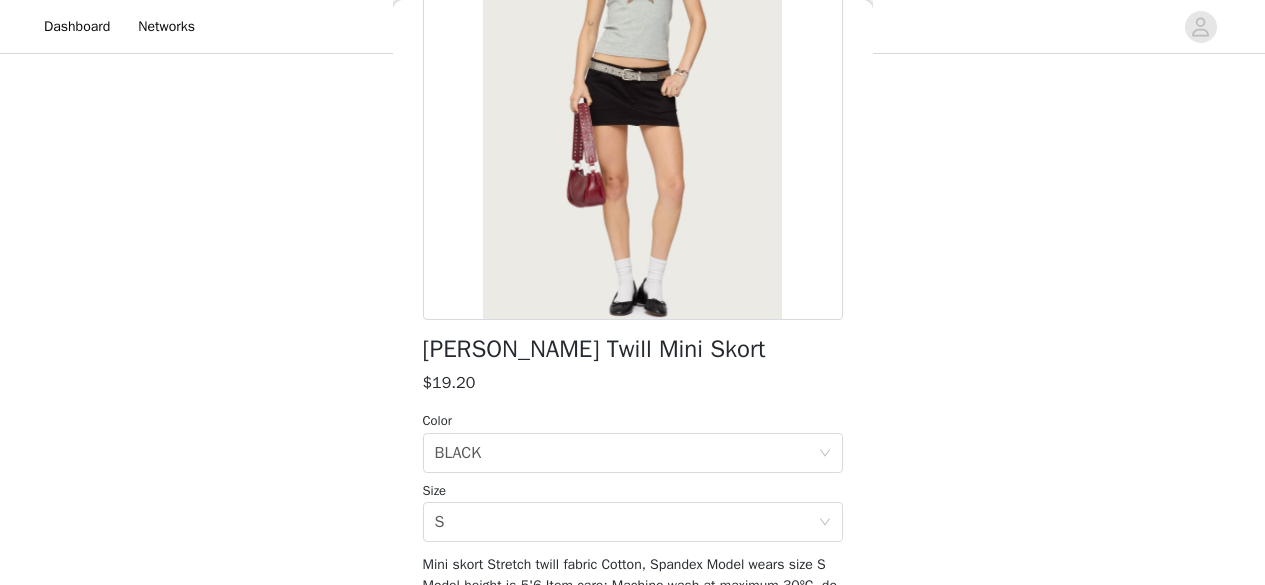 scroll, scrollTop: 229, scrollLeft: 0, axis: vertical 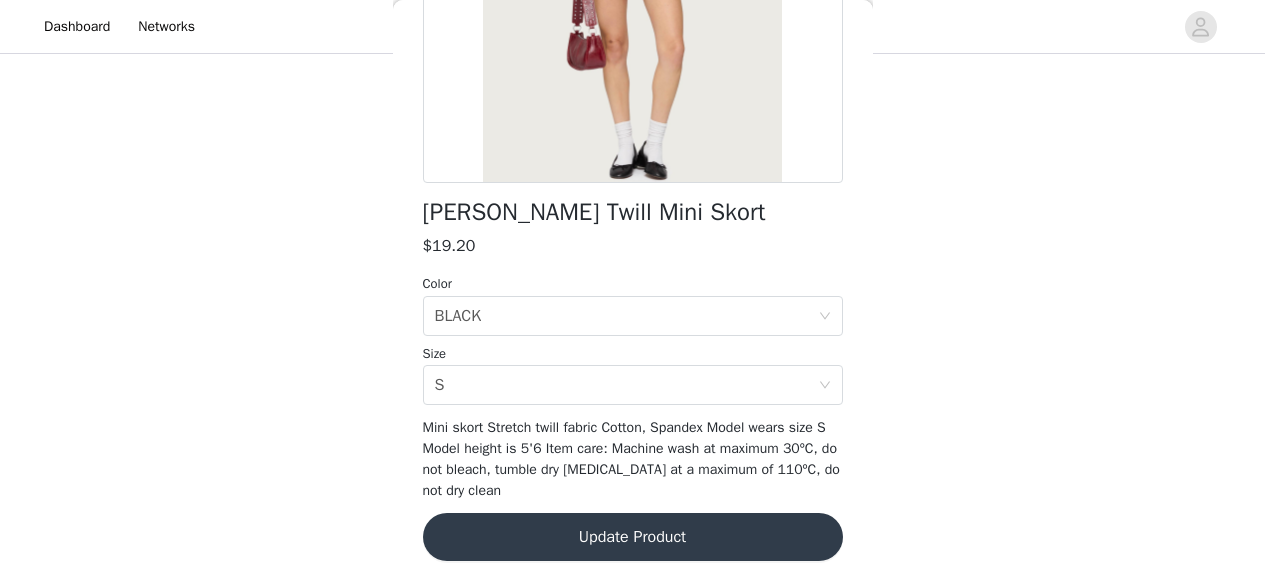 click on "Update Product" at bounding box center (633, 537) 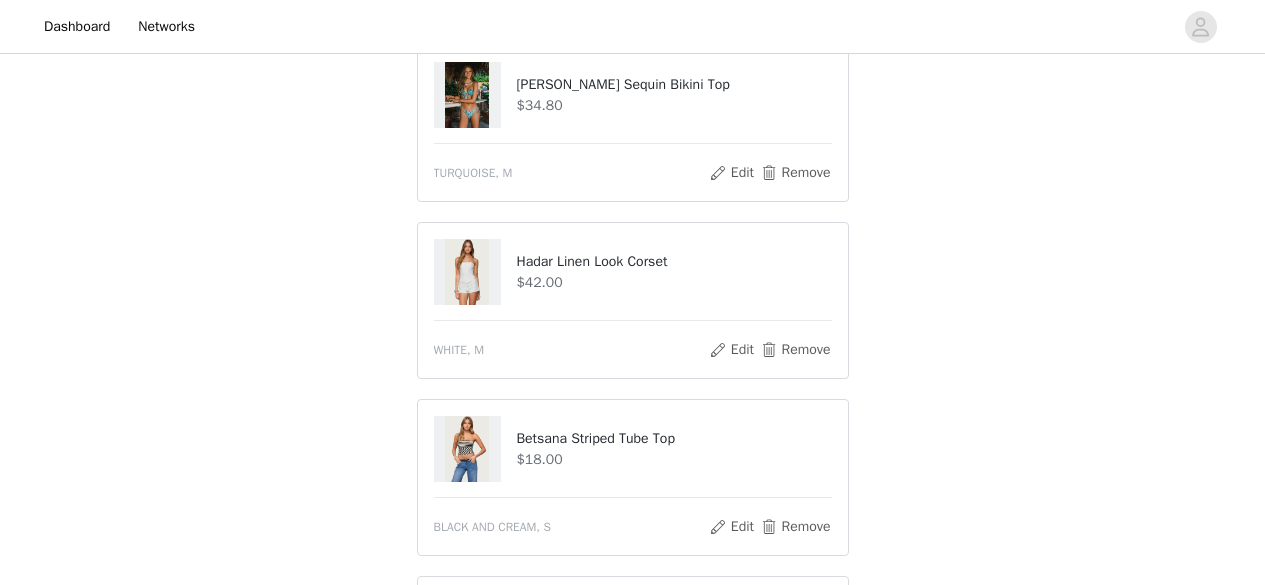 scroll, scrollTop: 936, scrollLeft: 0, axis: vertical 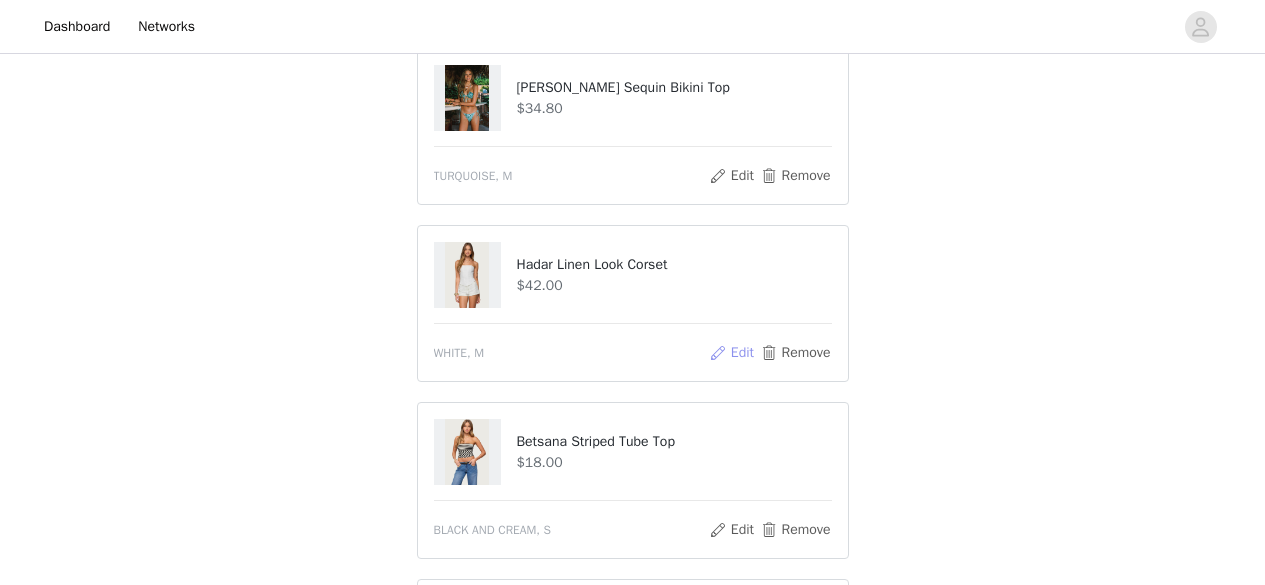 click on "Edit" at bounding box center [731, 353] 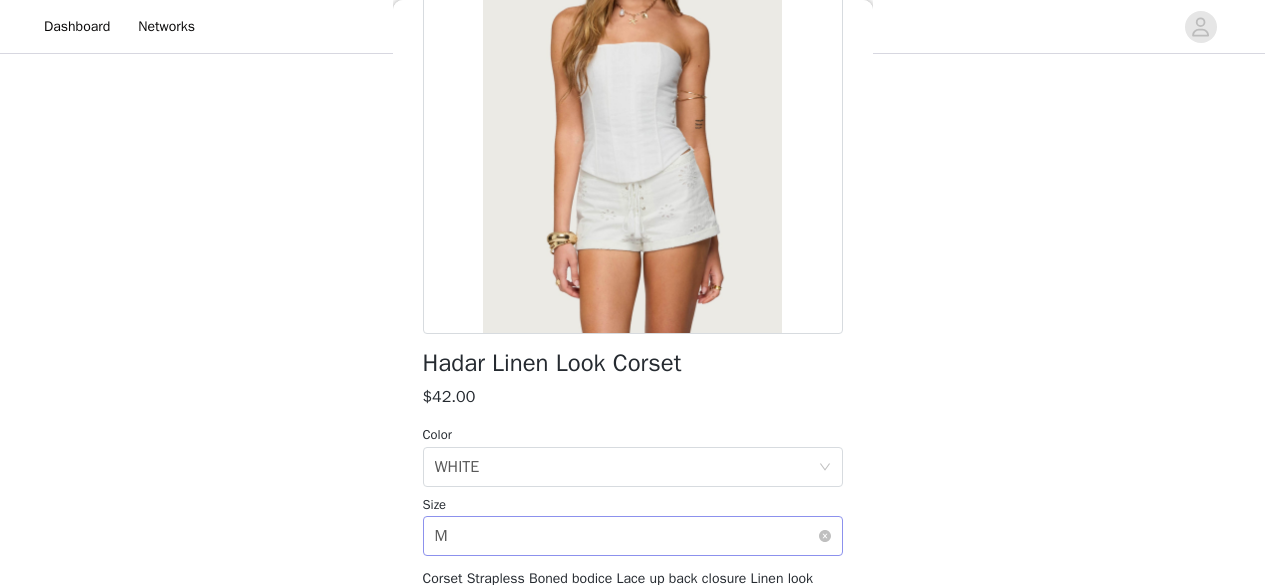 scroll, scrollTop: 367, scrollLeft: 0, axis: vertical 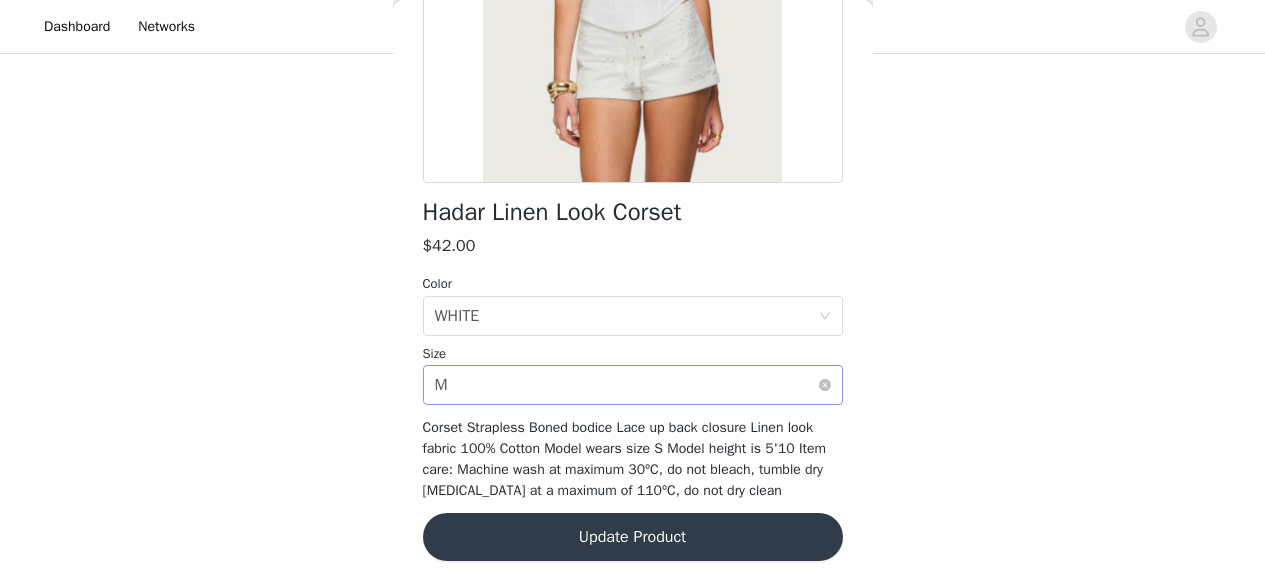 click on "Select size M" at bounding box center [626, 385] 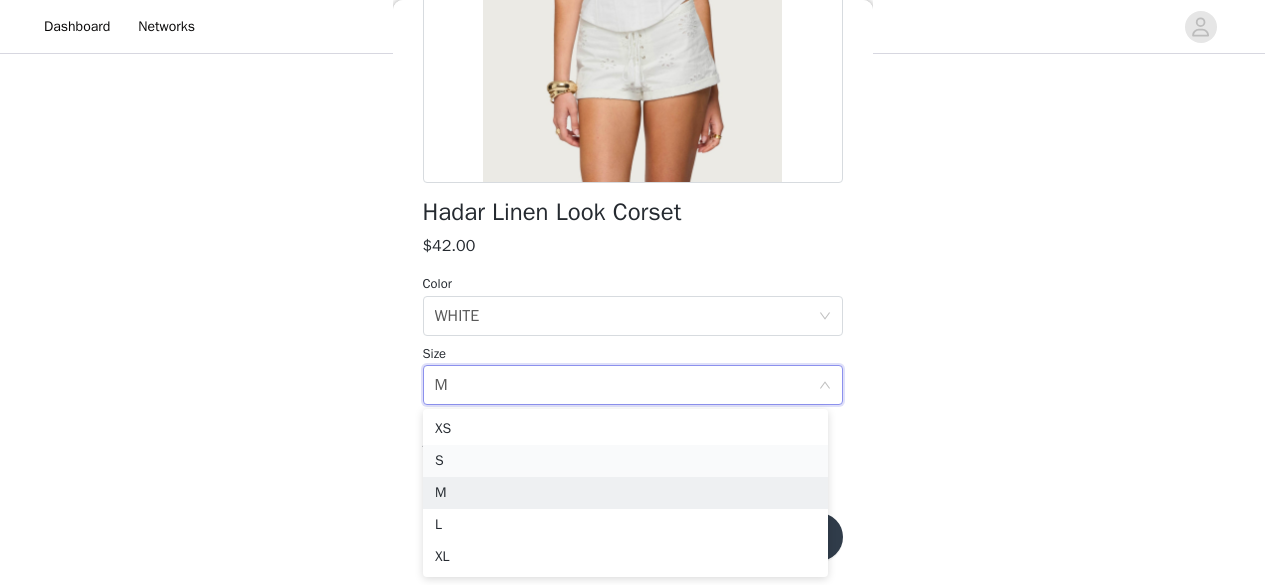 click on "S" at bounding box center [625, 461] 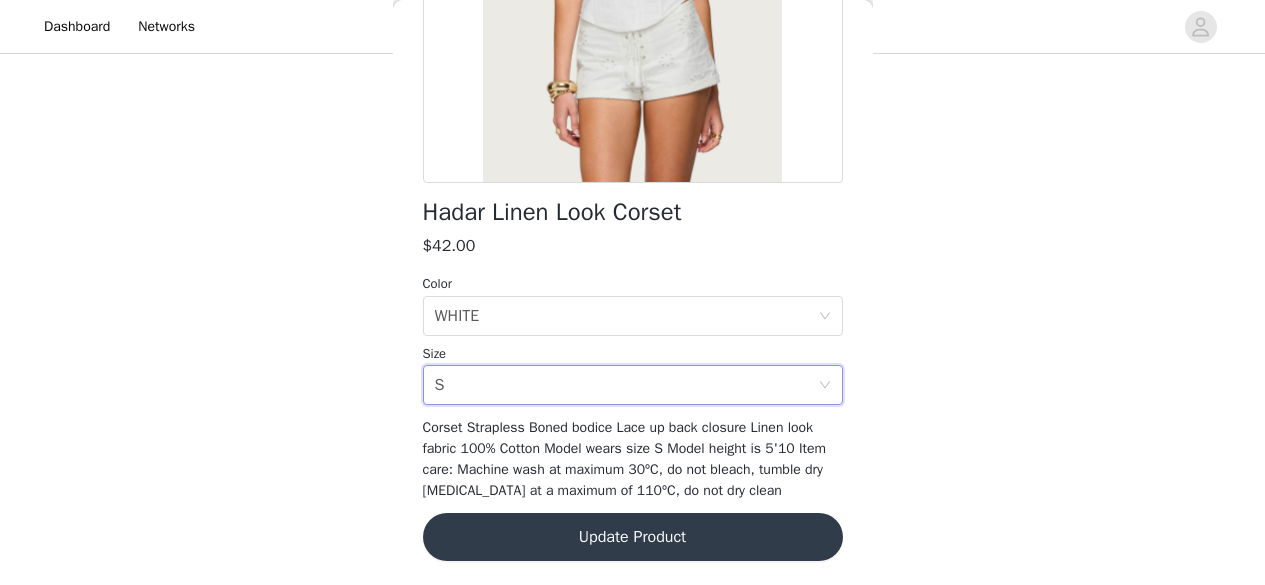 click on "Update Product" at bounding box center [633, 537] 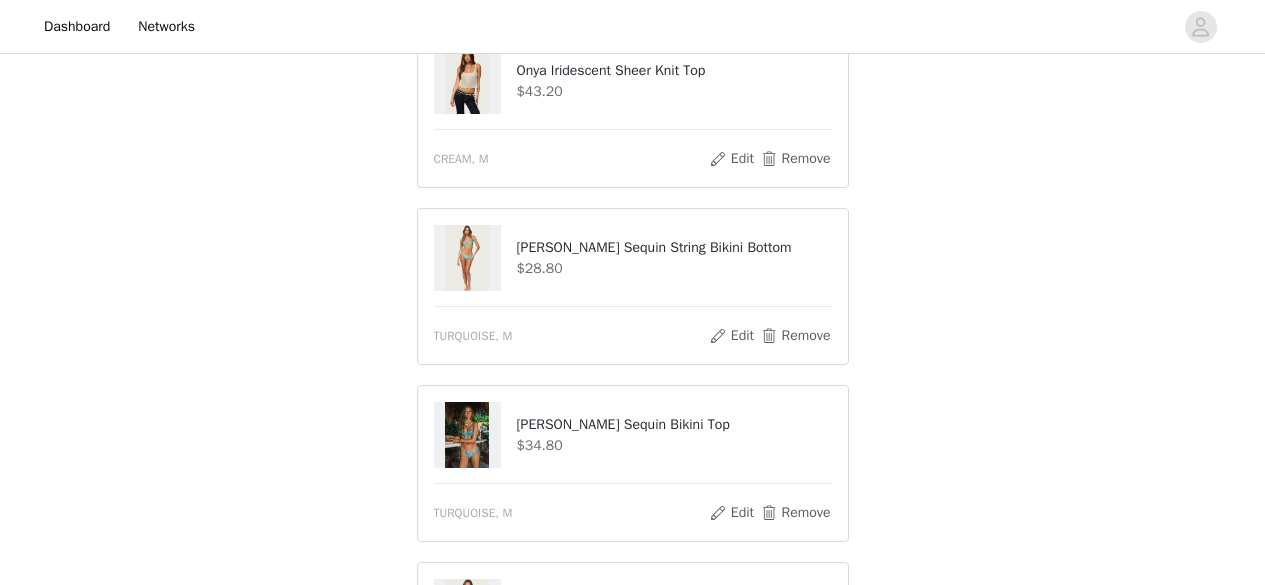 scroll, scrollTop: 597, scrollLeft: 0, axis: vertical 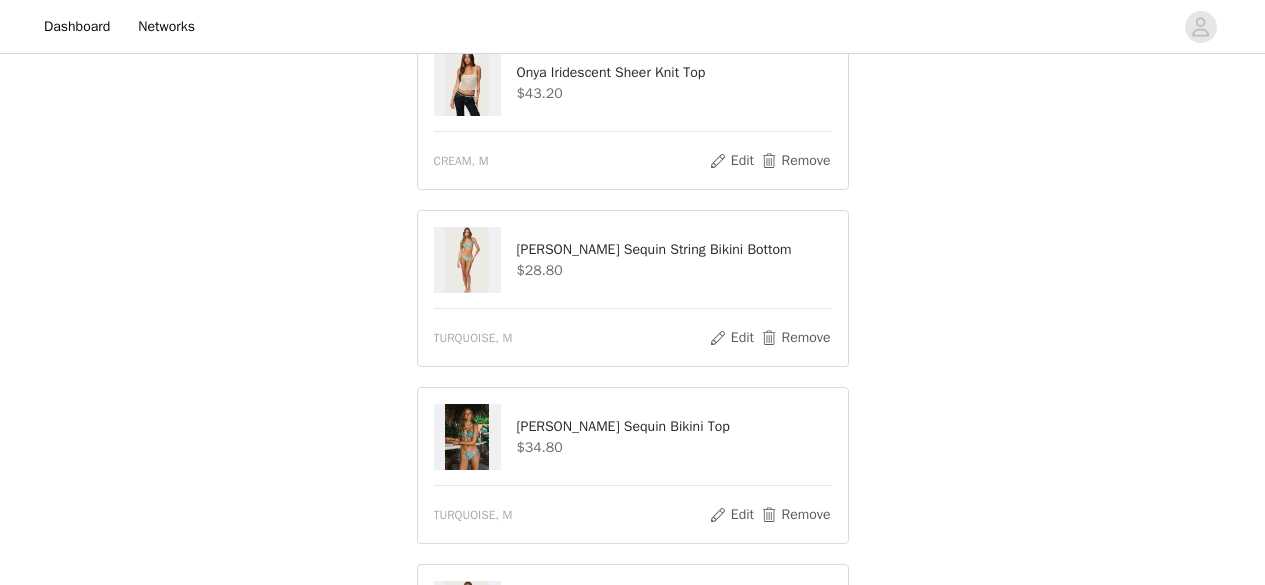 click at bounding box center (467, 260) 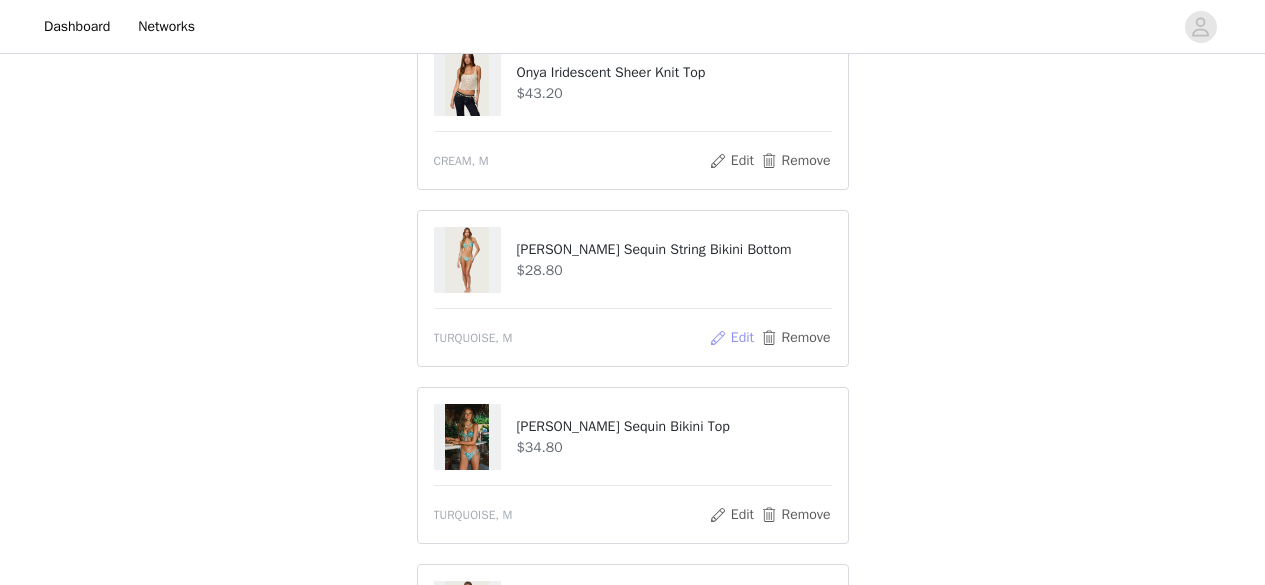 click on "Edit" at bounding box center [731, 338] 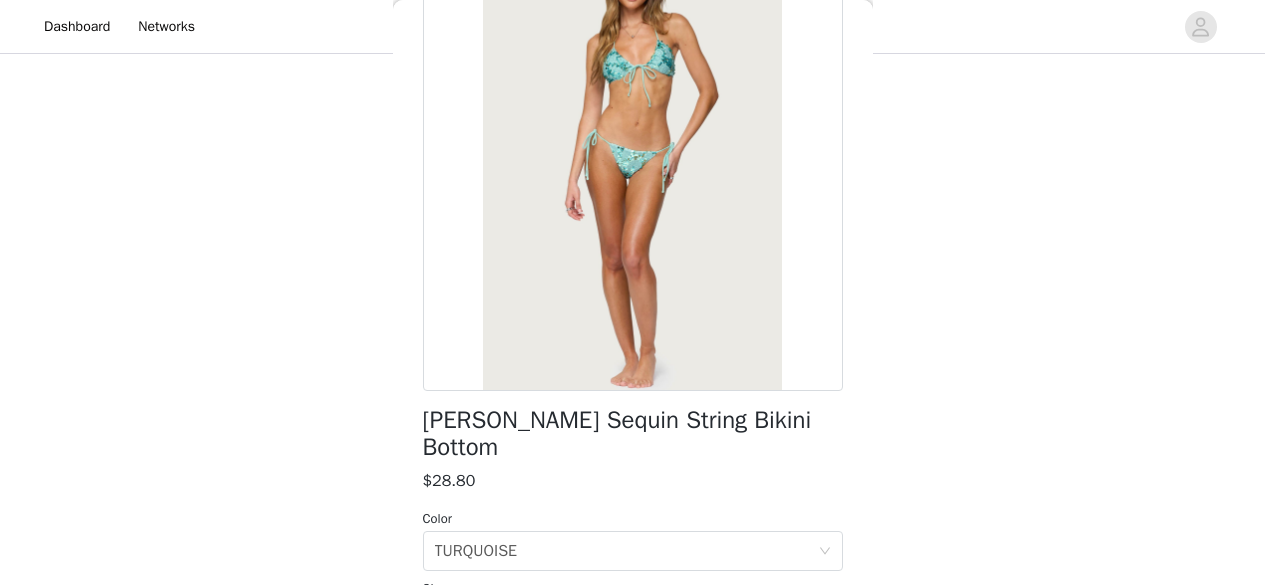 scroll, scrollTop: 394, scrollLeft: 0, axis: vertical 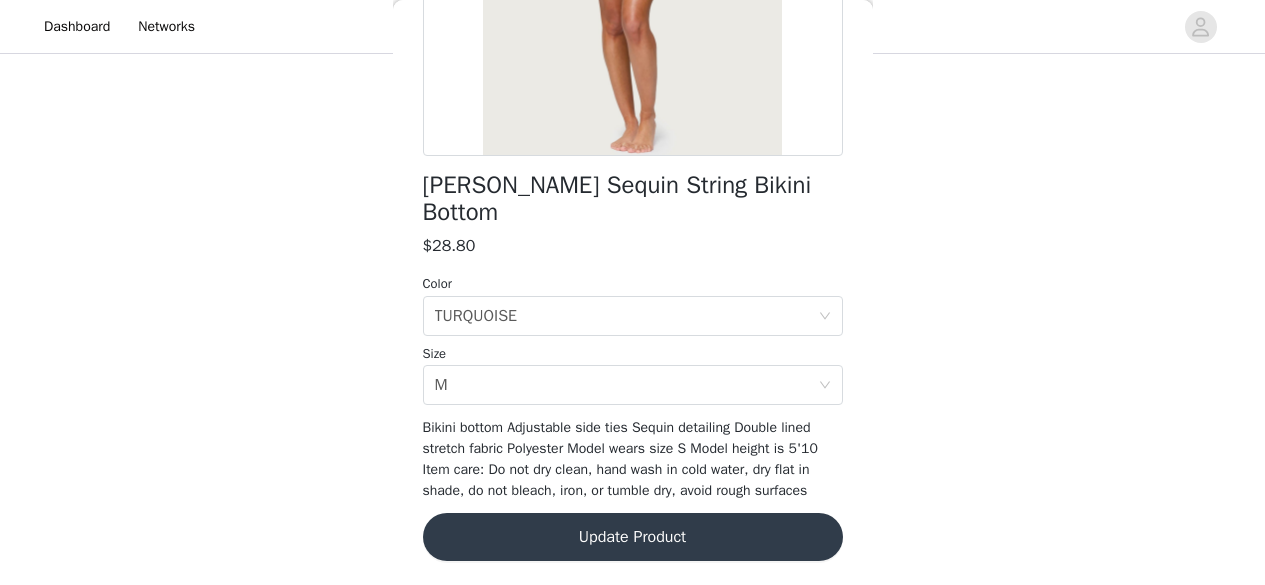 click on "Update Product" at bounding box center (633, 537) 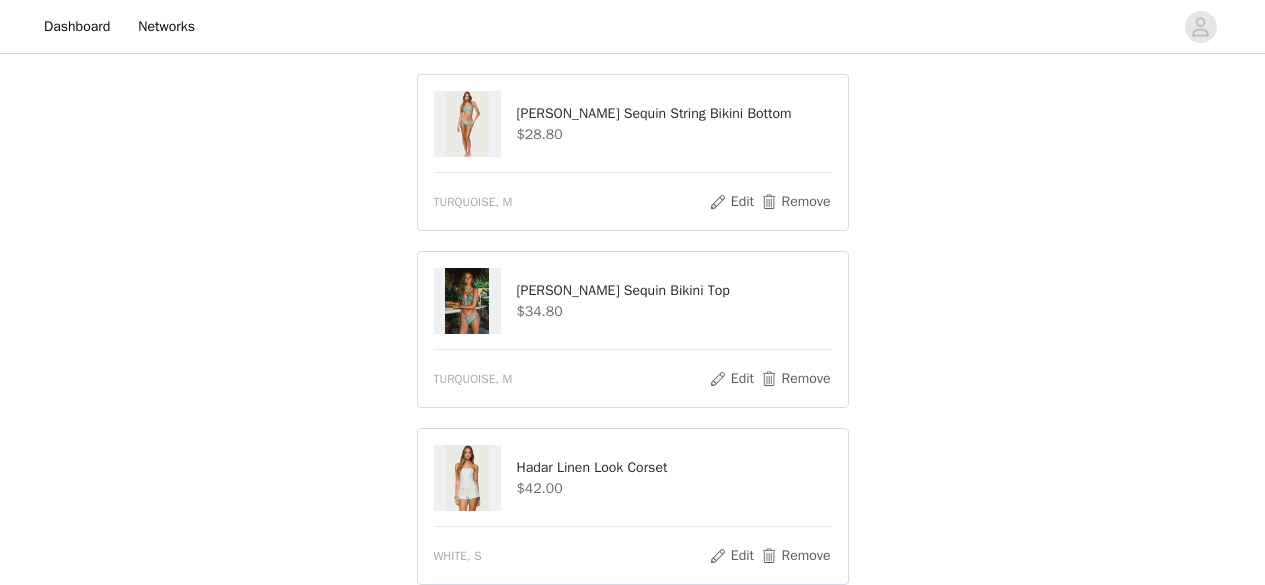 scroll, scrollTop: 736, scrollLeft: 0, axis: vertical 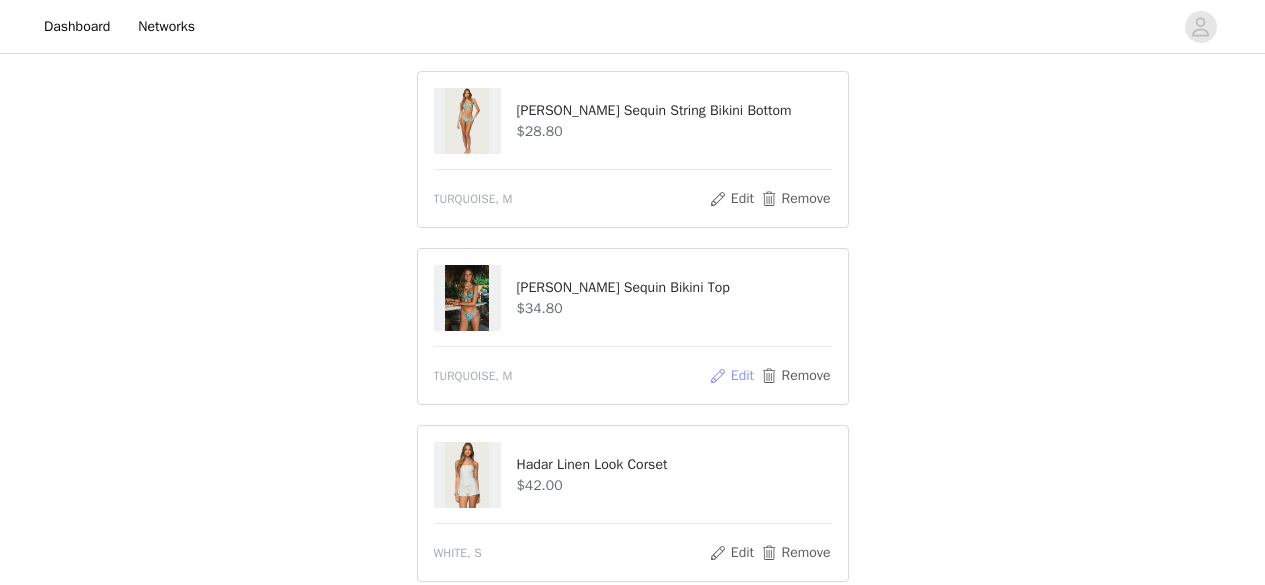 click on "Edit" at bounding box center (731, 376) 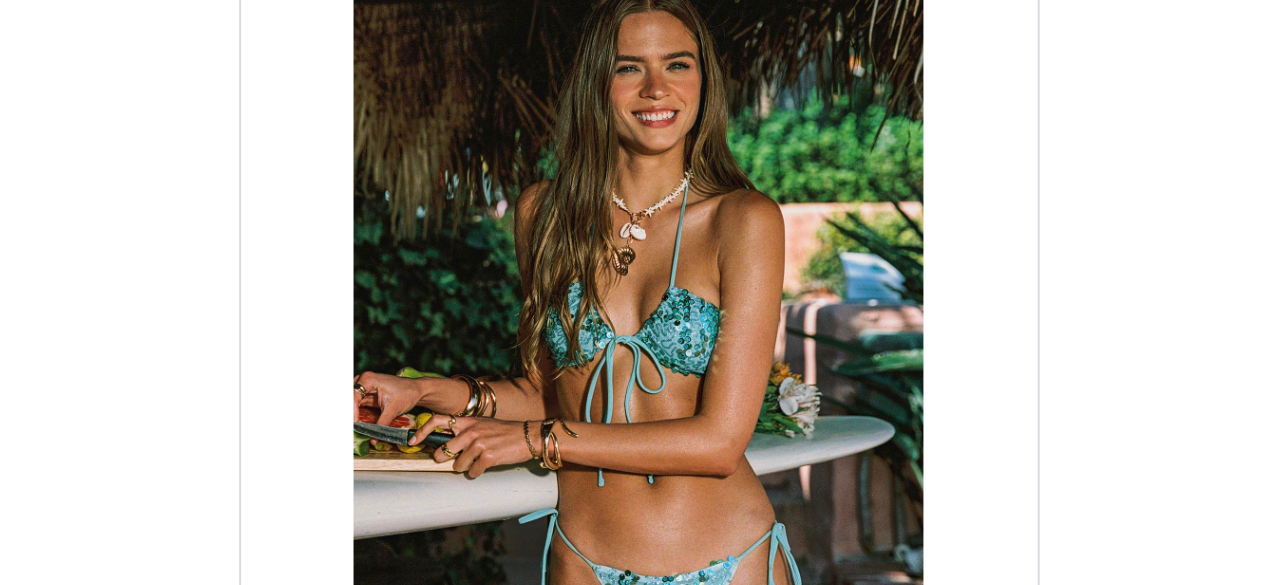 scroll, scrollTop: 736, scrollLeft: 0, axis: vertical 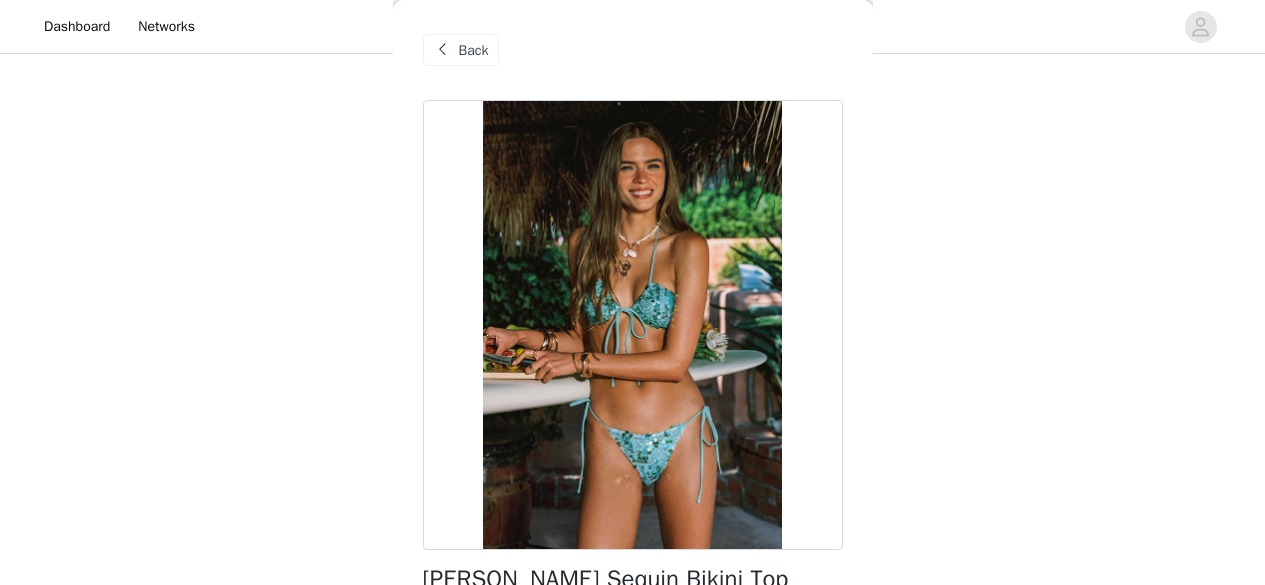 click on "Back" at bounding box center [474, 50] 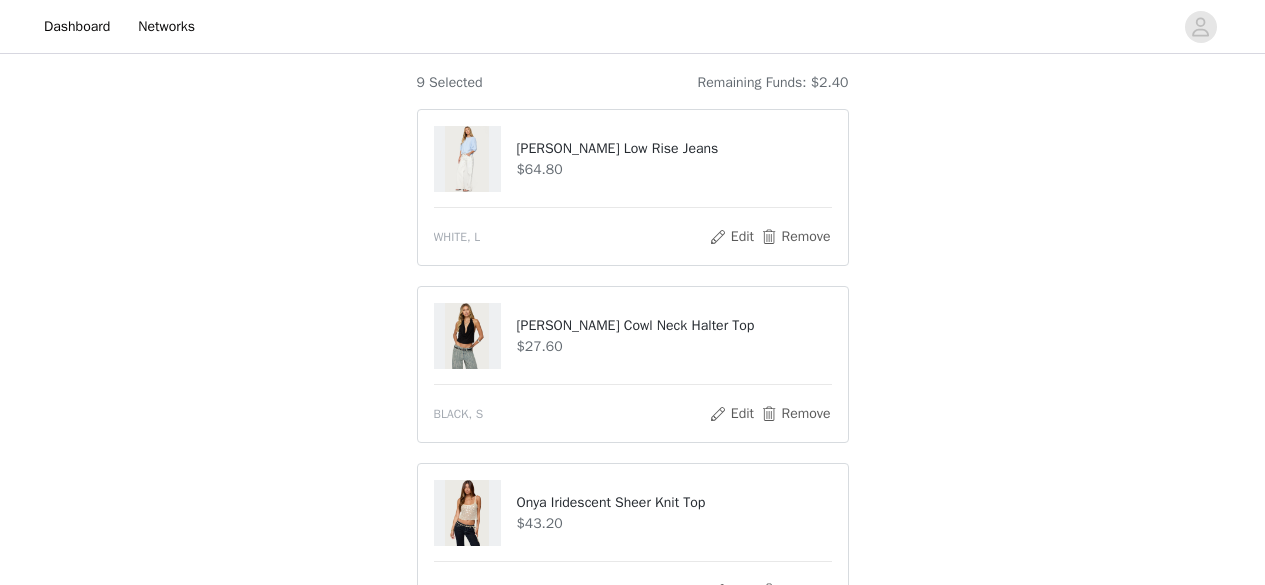 scroll, scrollTop: 161, scrollLeft: 0, axis: vertical 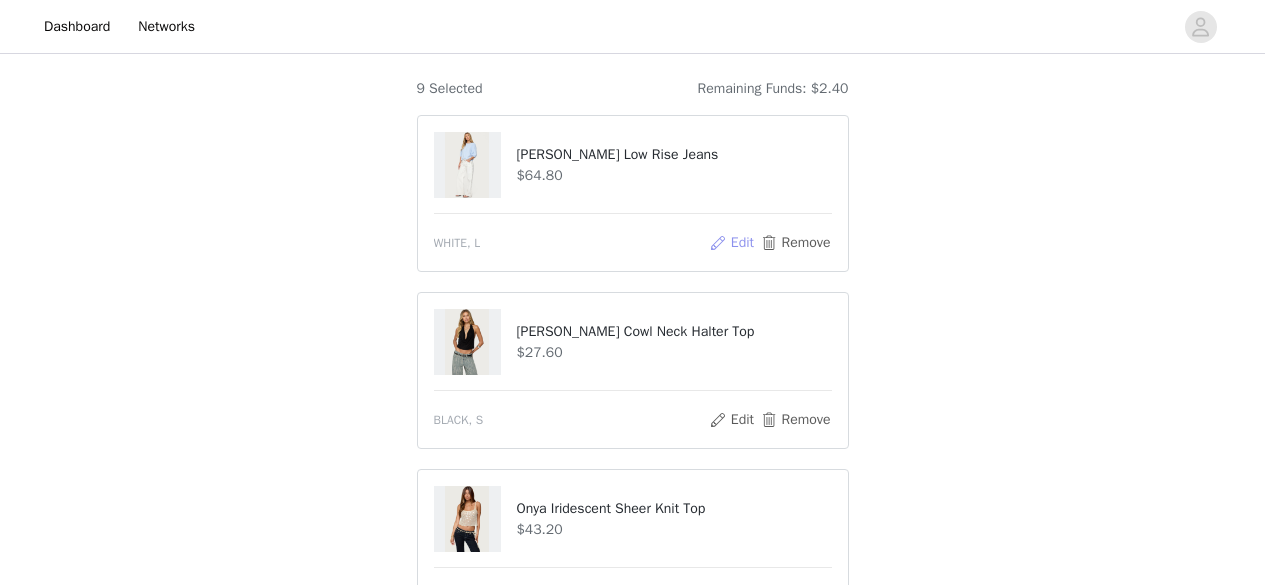 click on "Edit" at bounding box center (731, 243) 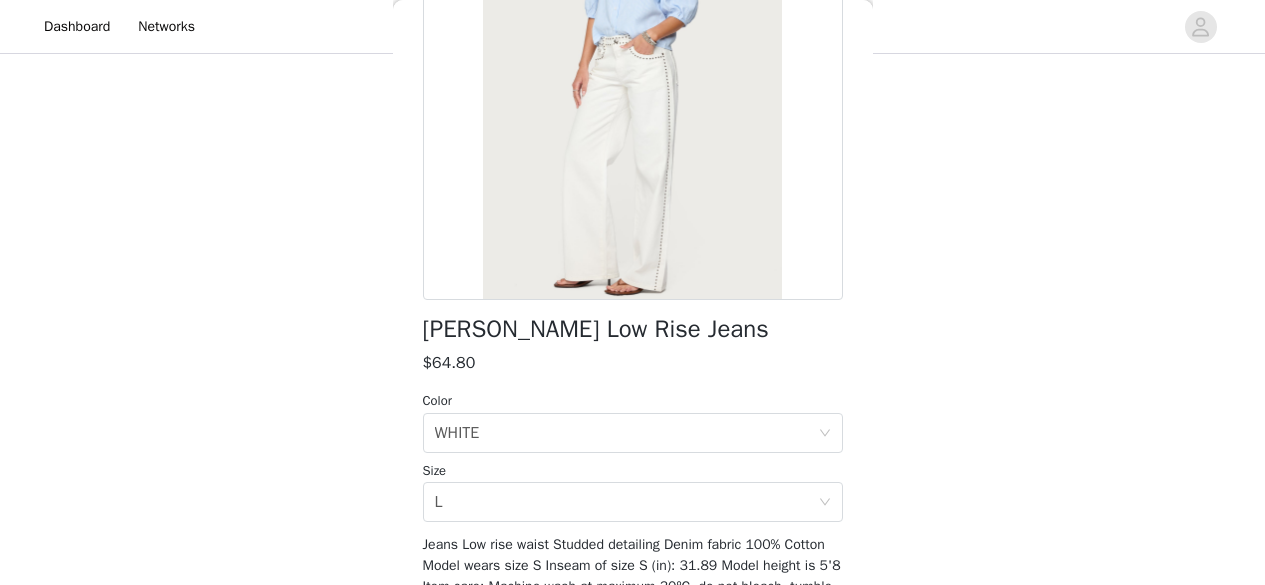 scroll, scrollTop: 367, scrollLeft: 0, axis: vertical 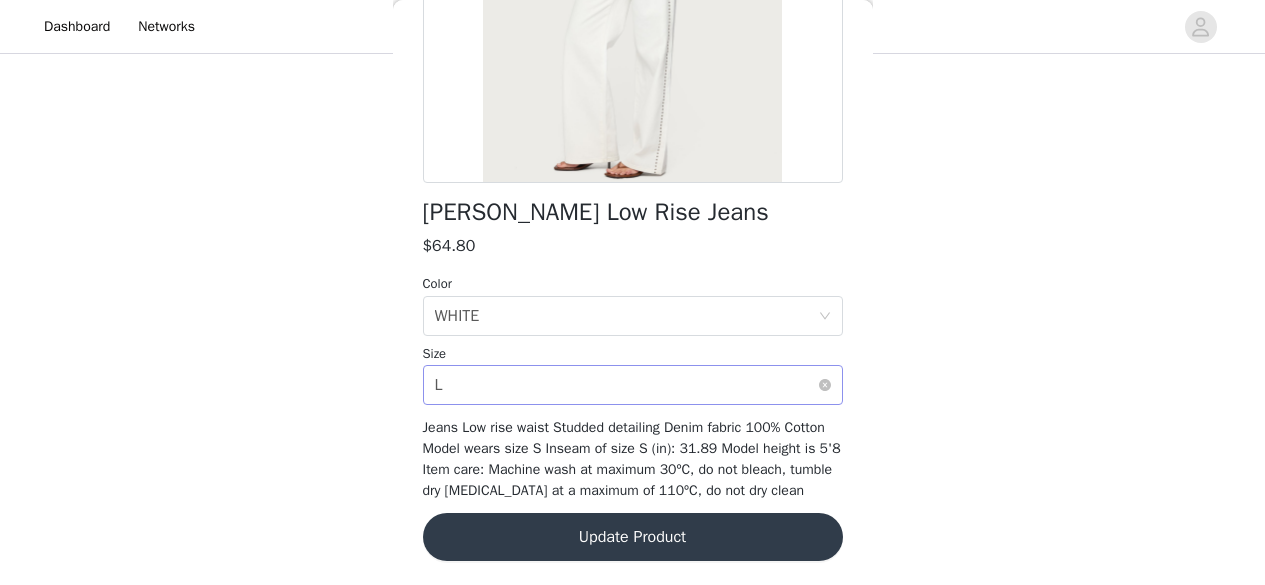 click on "Select size L" at bounding box center [626, 385] 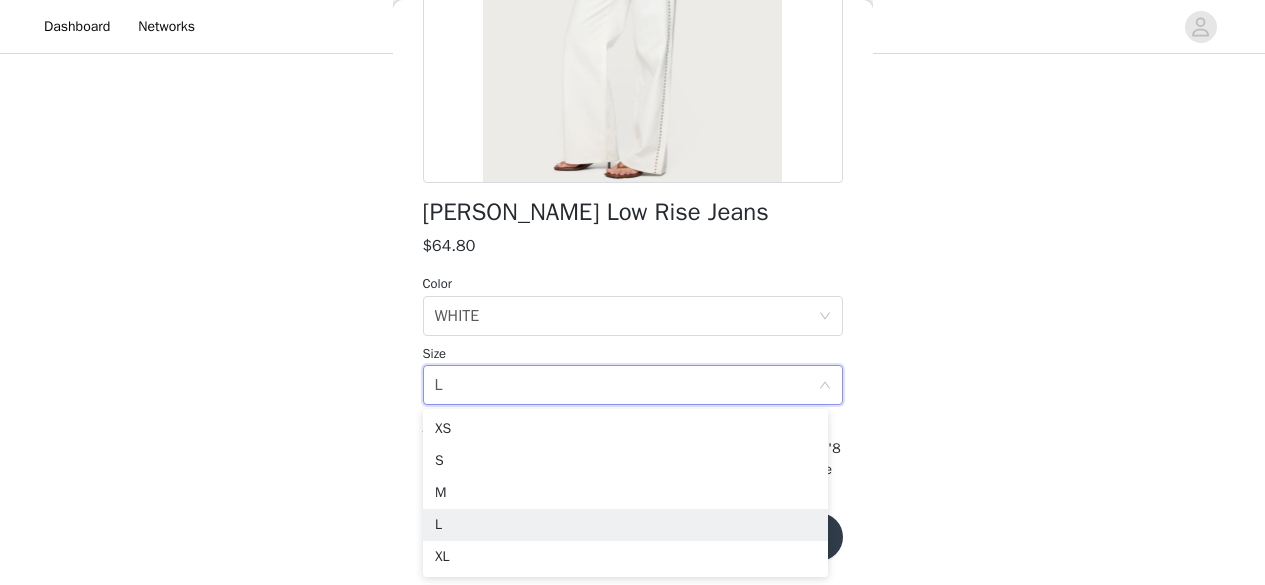 click on "STEP 1 OF 5
Products
Choose as many products as you'd like, up to $300.00.       9 Selected   Remaining Funds: $2.40         [PERSON_NAME] Low Rise Jeans     $64.80       WHITE, L       Edit   Remove     [PERSON_NAME] Cowl Neck Halter Top     $27.60       BLACK, S       Edit   Remove     Onya Iridescent Sheer Knit Top     $43.20       CREAM, M       Edit   Remove     [PERSON_NAME] Sequin String Bikini Bottom     $28.80       TURQUOISE, M       Edit   Remove     [PERSON_NAME] Sequin Bikini Top     $34.80       TURQUOISE, M       Edit   Remove     Hadar Linen Look Corset     $42.00       WHITE, S       Edit   Remove     Betsana Striped Tube Top     $18.00       BLACK AND CREAM, S       Edit   Remove     [PERSON_NAME] Twill Mini Skort     $19.20       BLACK, S       Edit   Remove     [PERSON_NAME] Look Halter Top     $19.20       YELLOW, S       Edit   Remove     Add Product     You may choose as many products as you'd like     Back" at bounding box center [632, 870] 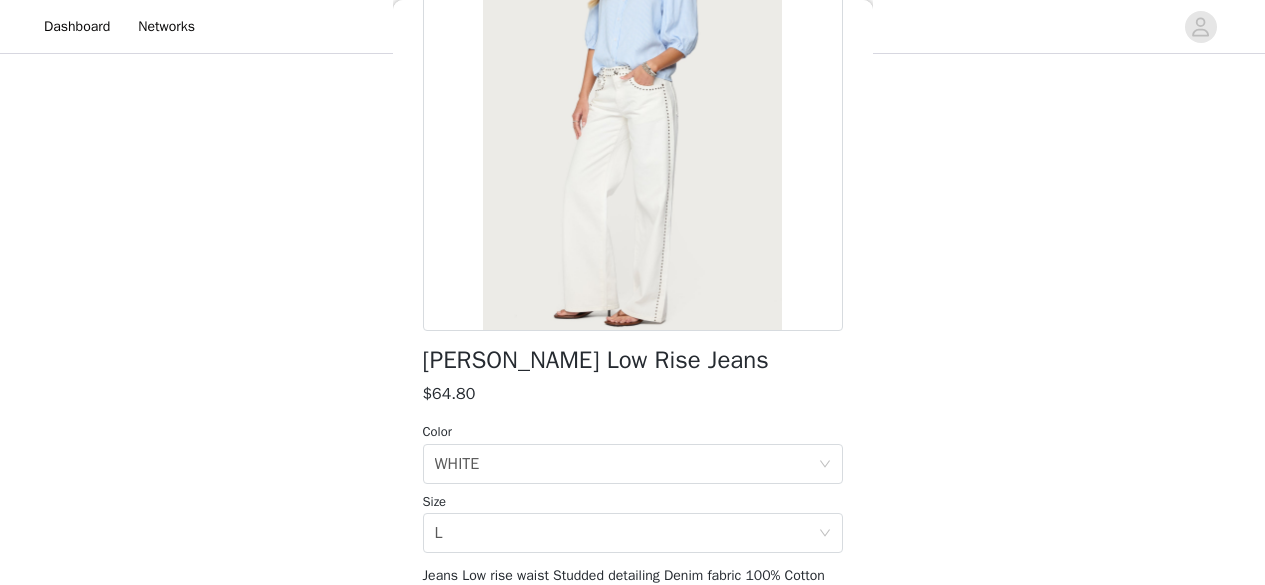 scroll, scrollTop: 220, scrollLeft: 0, axis: vertical 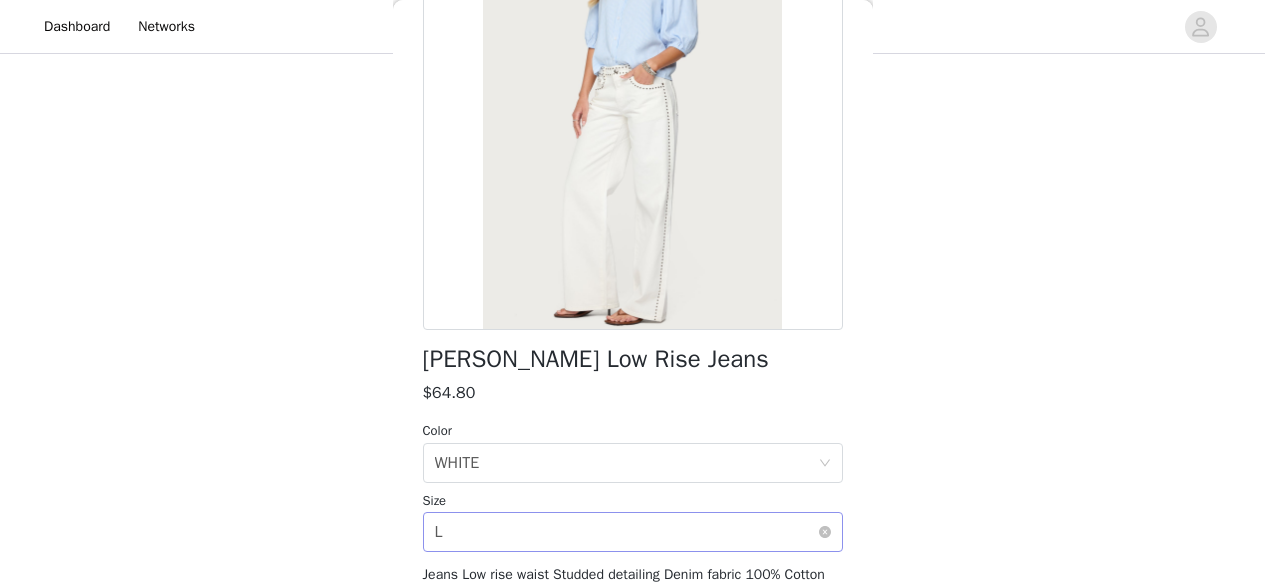 click on "Select size L" at bounding box center [626, 532] 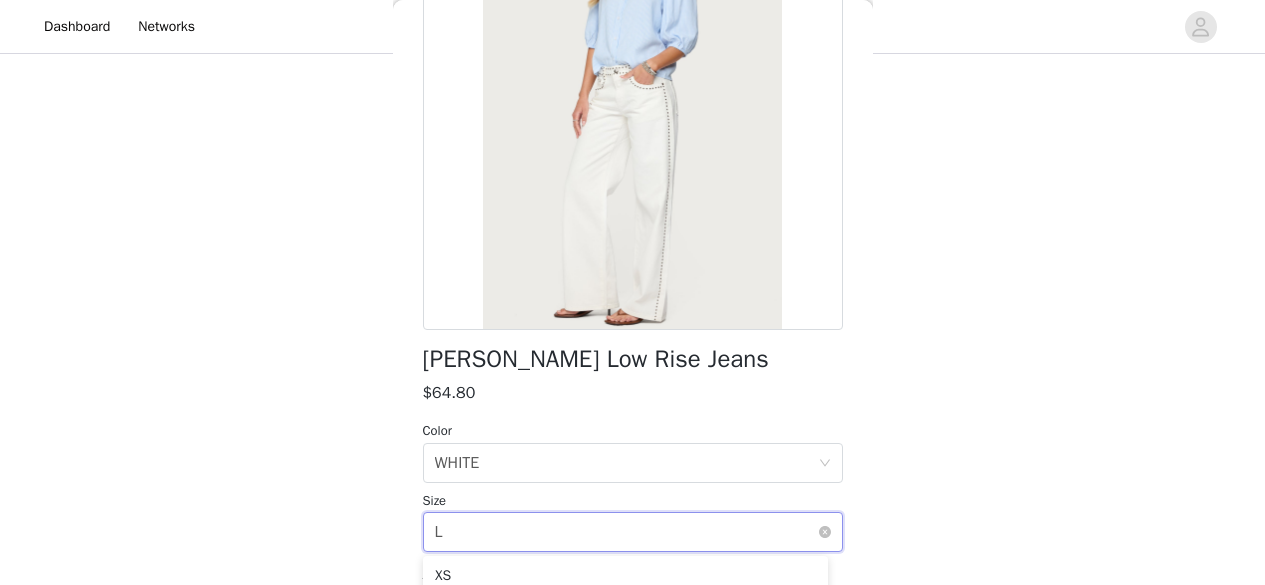 scroll, scrollTop: 367, scrollLeft: 0, axis: vertical 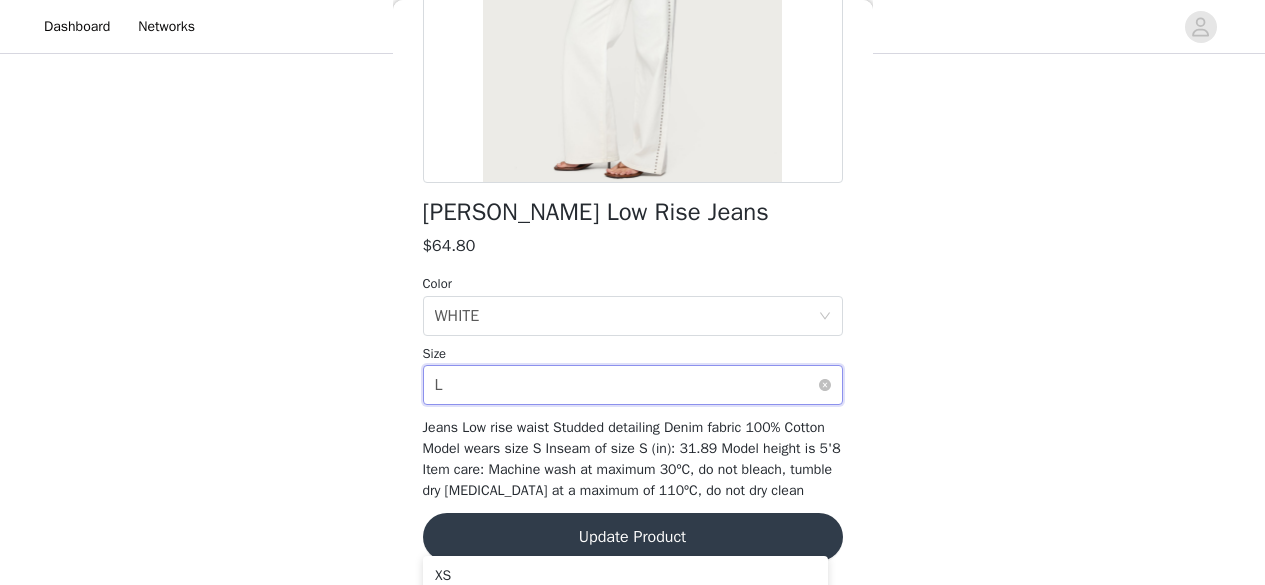 click on "Select size L" at bounding box center [626, 385] 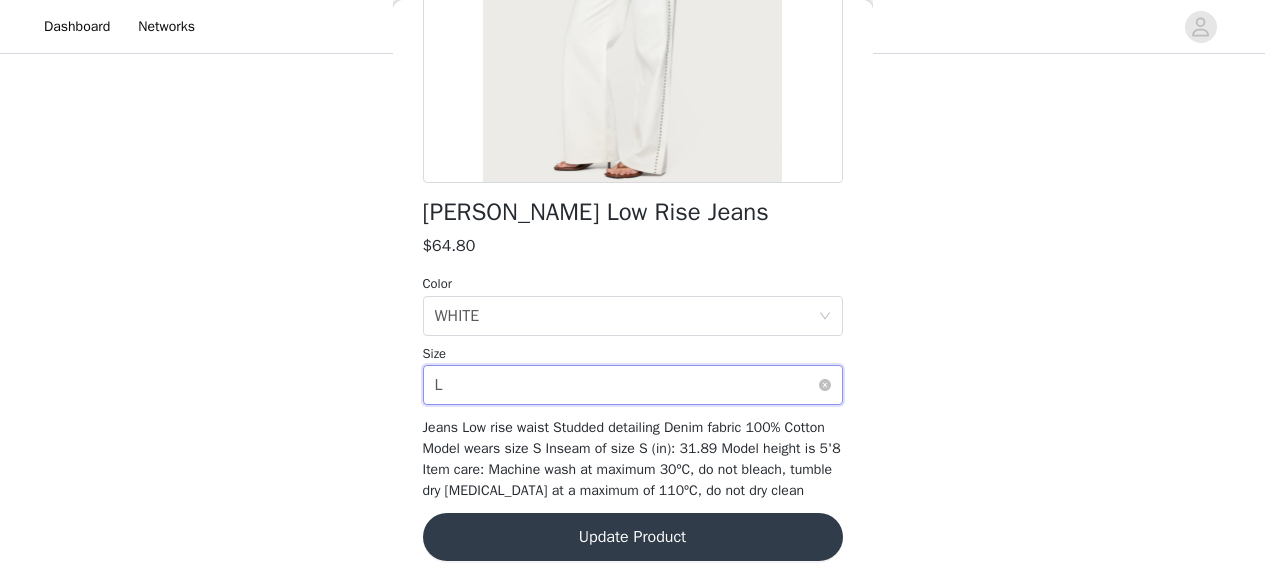 click on "Select size L" at bounding box center (626, 385) 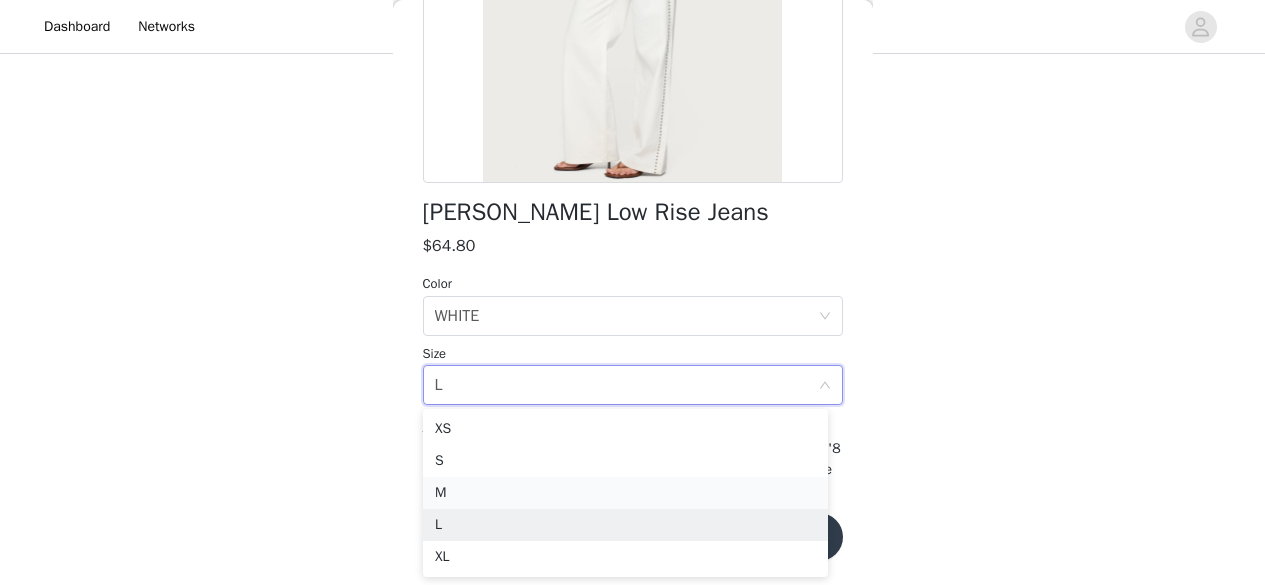 click on "M" at bounding box center [625, 493] 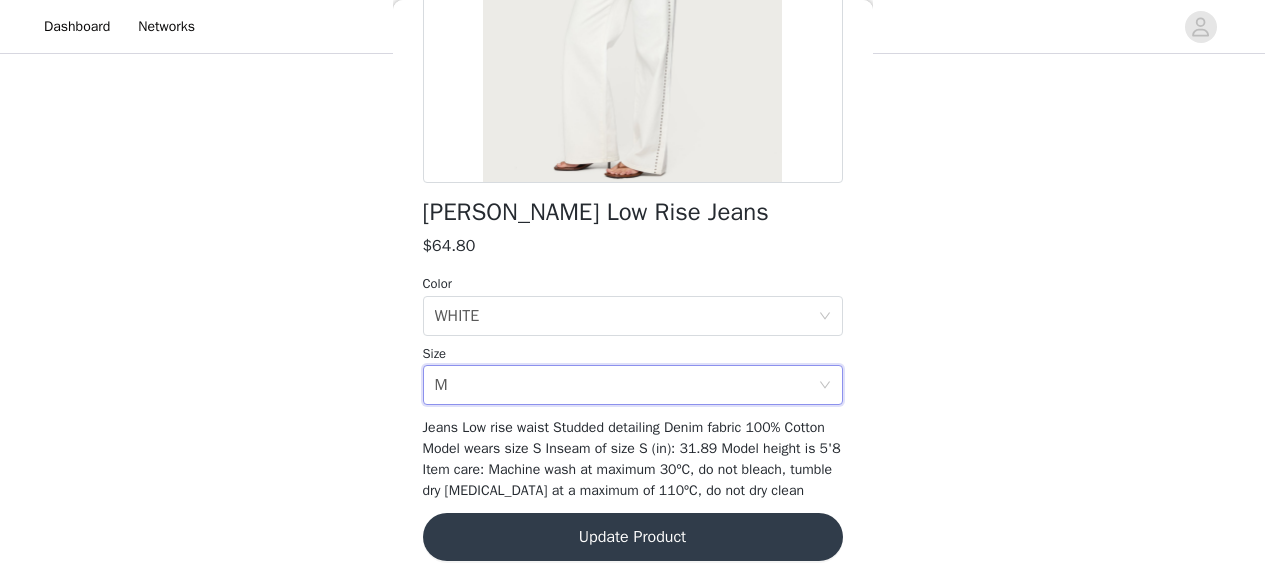 click on "Update Product" at bounding box center [633, 537] 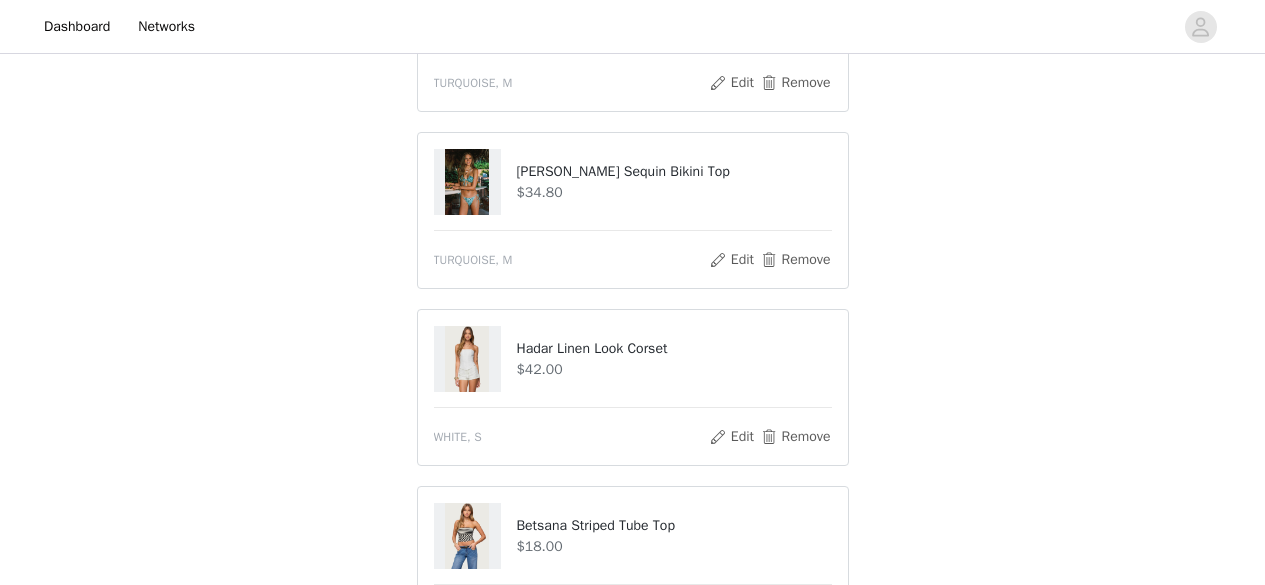 scroll, scrollTop: 853, scrollLeft: 0, axis: vertical 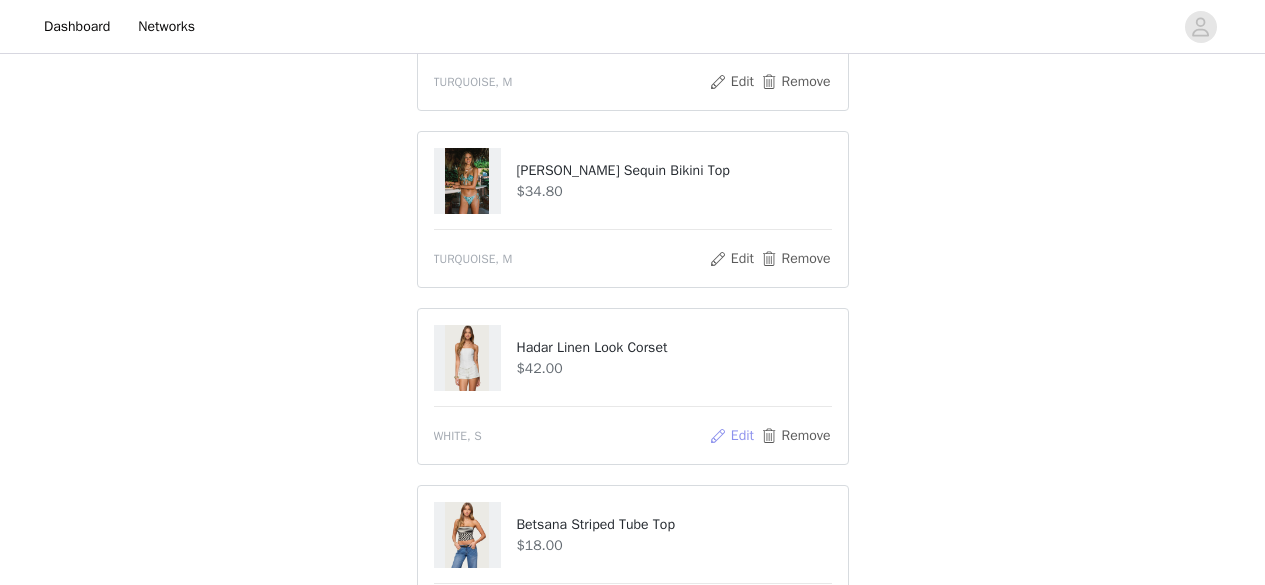 click on "Edit" at bounding box center [731, 436] 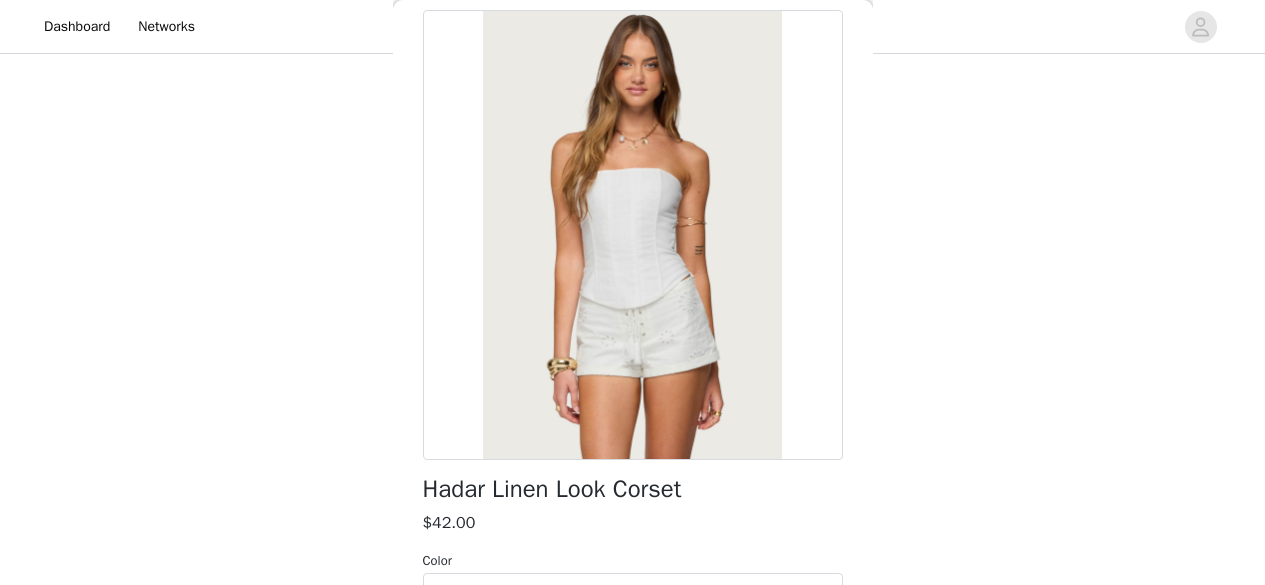 scroll, scrollTop: 0, scrollLeft: 0, axis: both 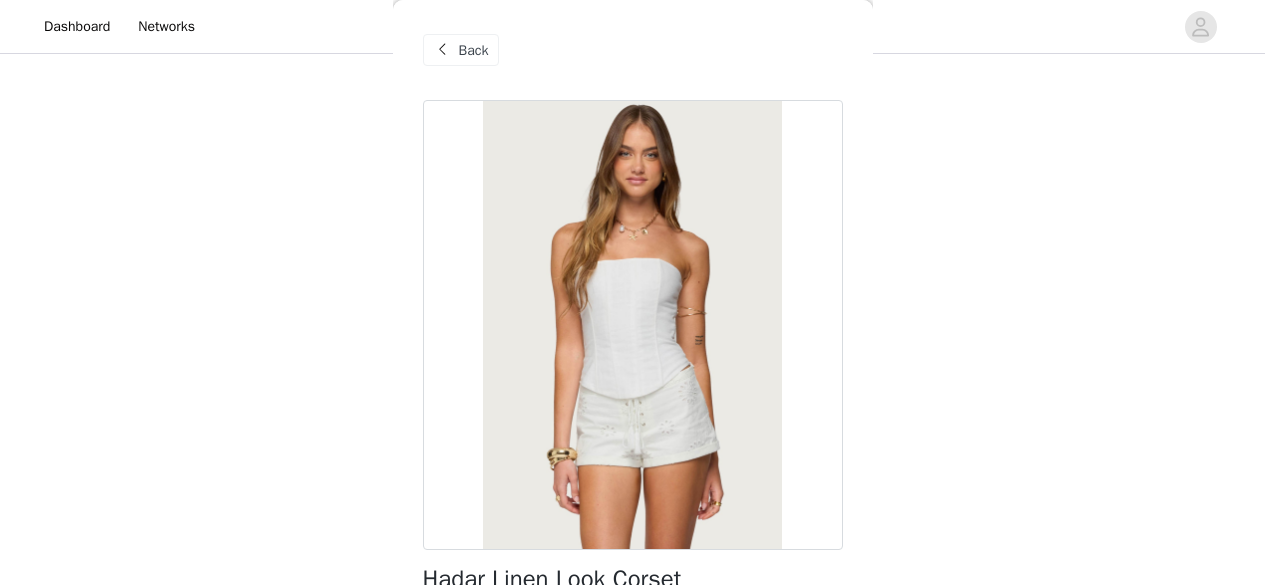 click on "Back" at bounding box center (461, 50) 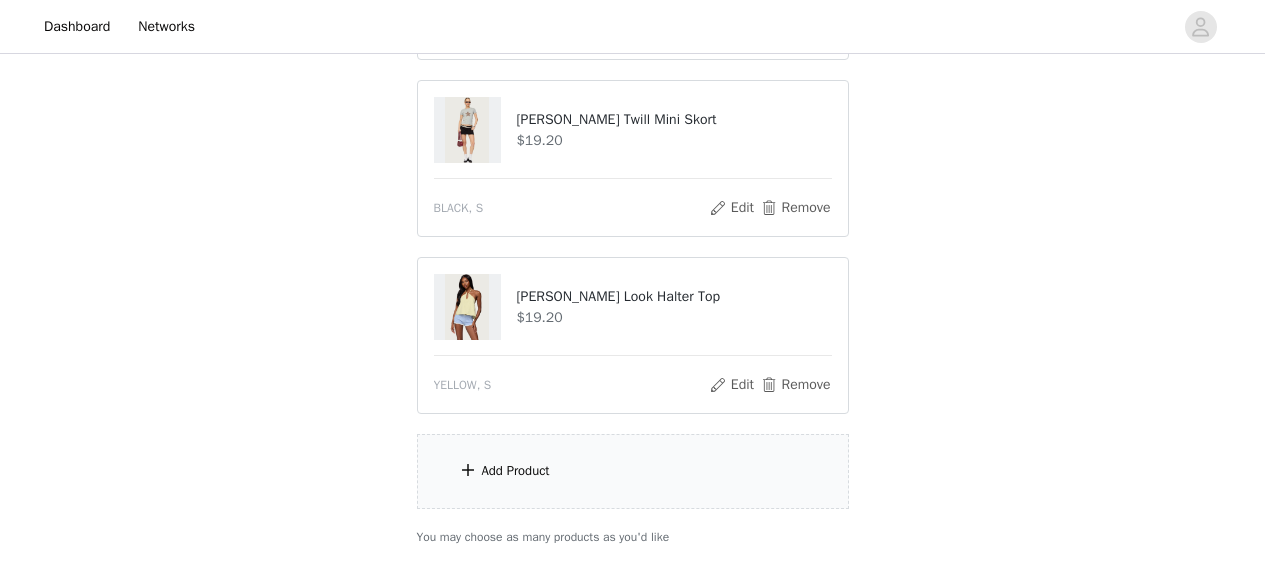 scroll, scrollTop: 1441, scrollLeft: 0, axis: vertical 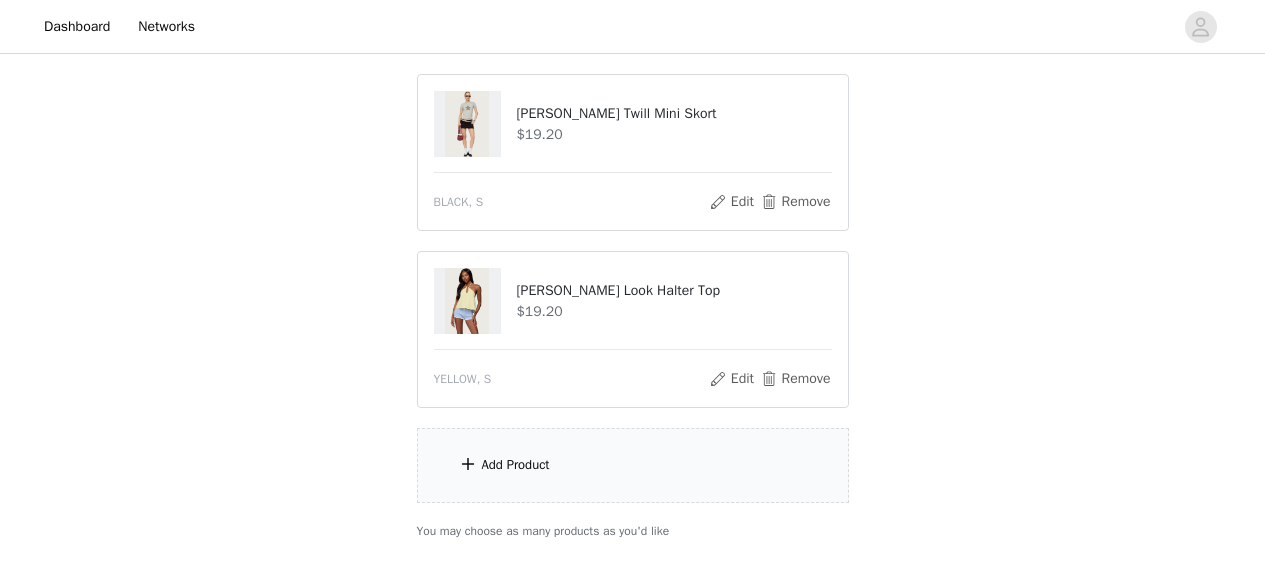 click at bounding box center [467, 301] 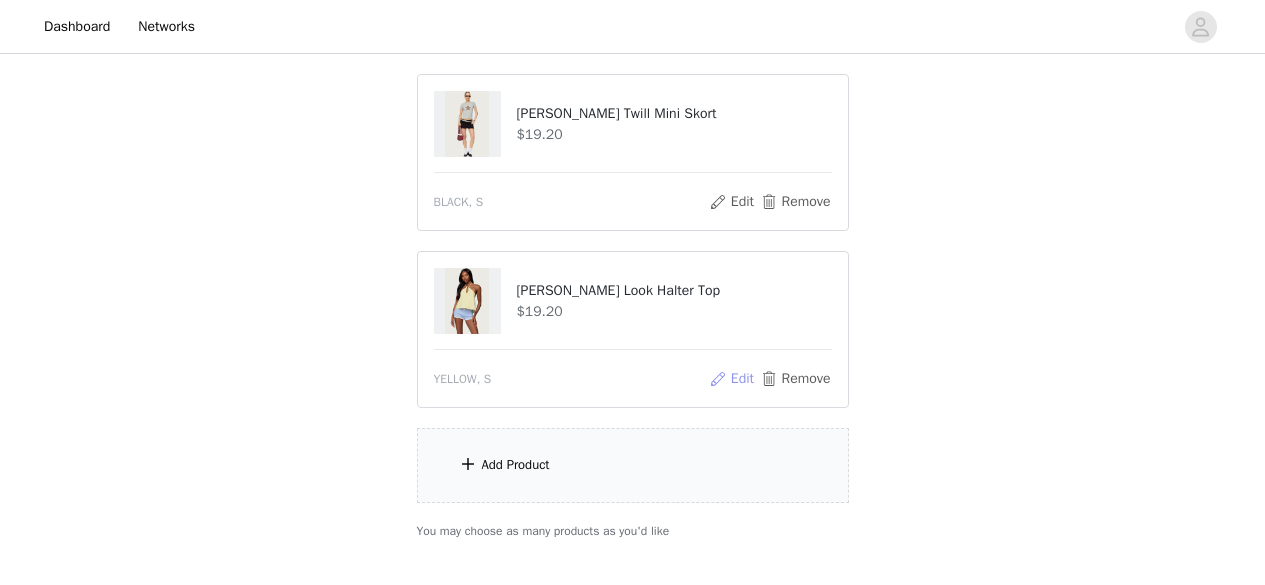 click on "Edit" at bounding box center (731, 379) 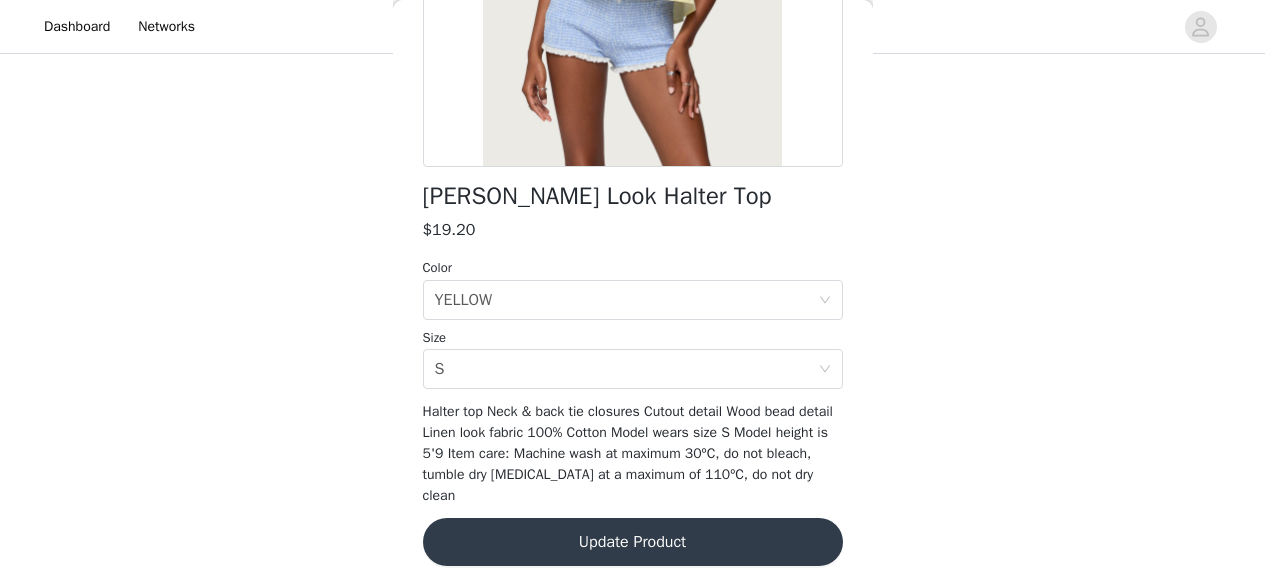 scroll, scrollTop: 388, scrollLeft: 0, axis: vertical 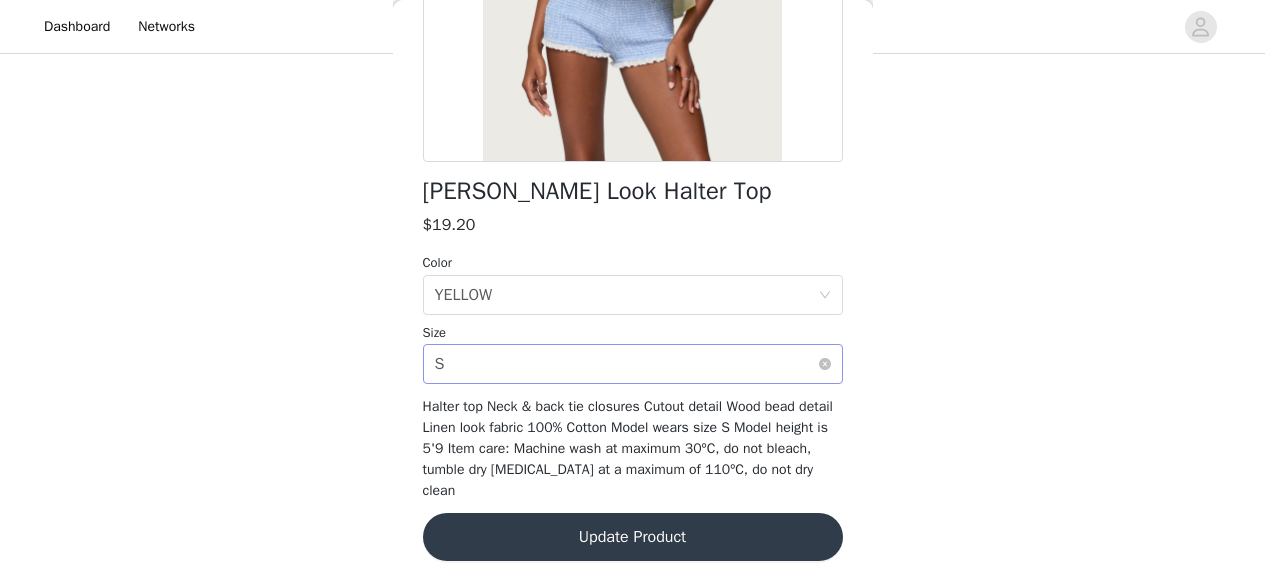 click on "Select size S" at bounding box center [626, 364] 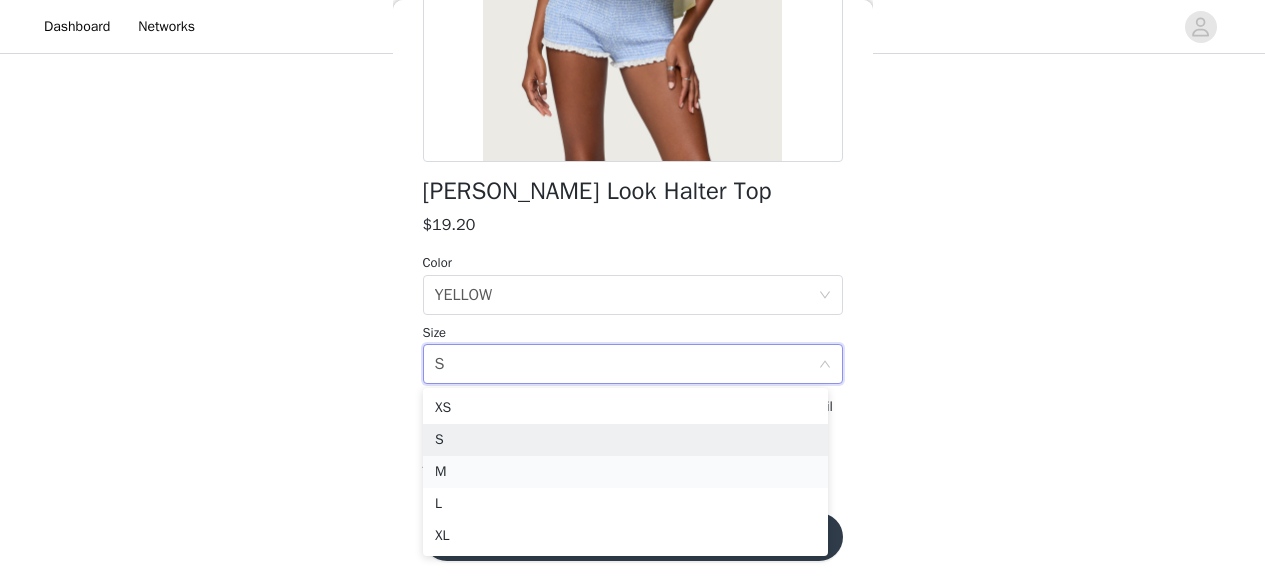 click on "M" at bounding box center [625, 472] 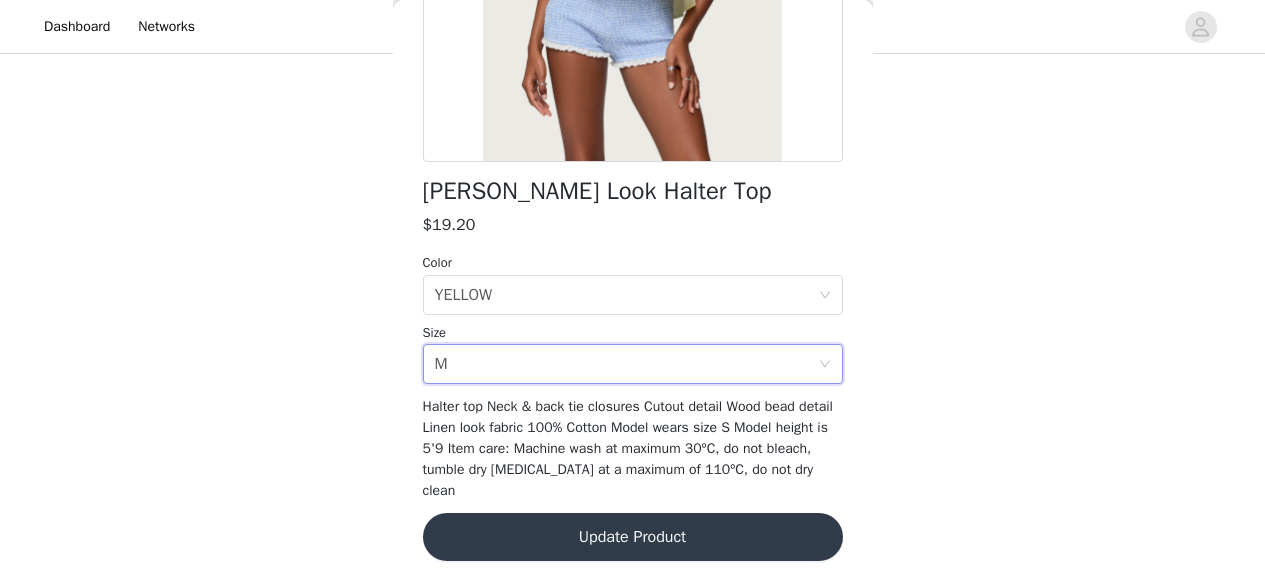 click on "Update Product" at bounding box center [633, 537] 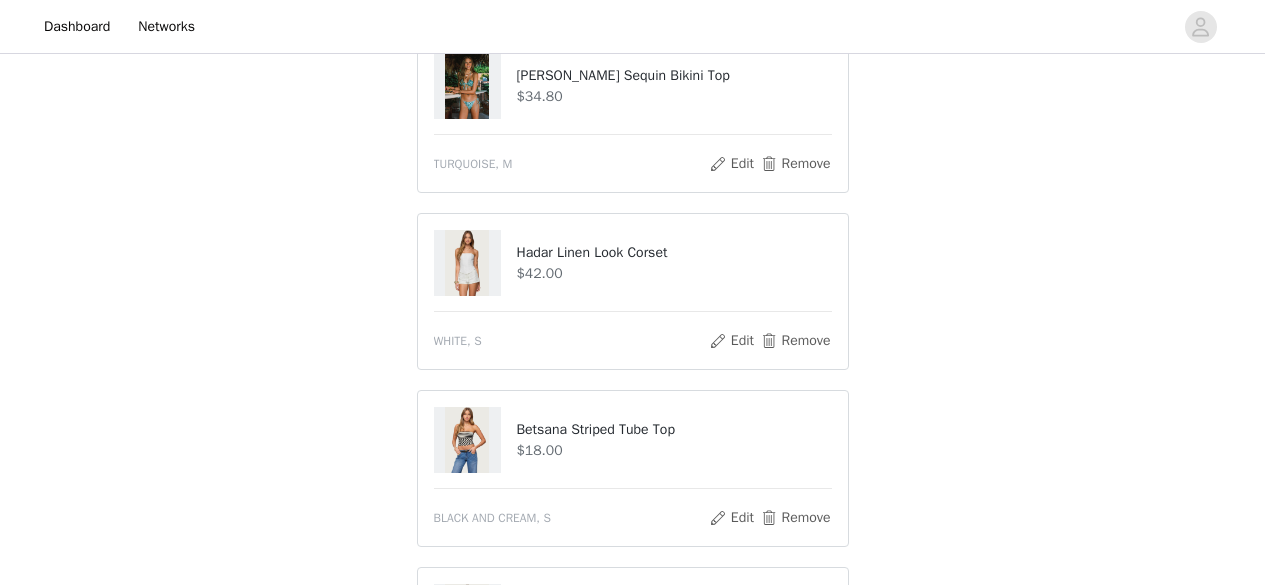 scroll, scrollTop: 945, scrollLeft: 0, axis: vertical 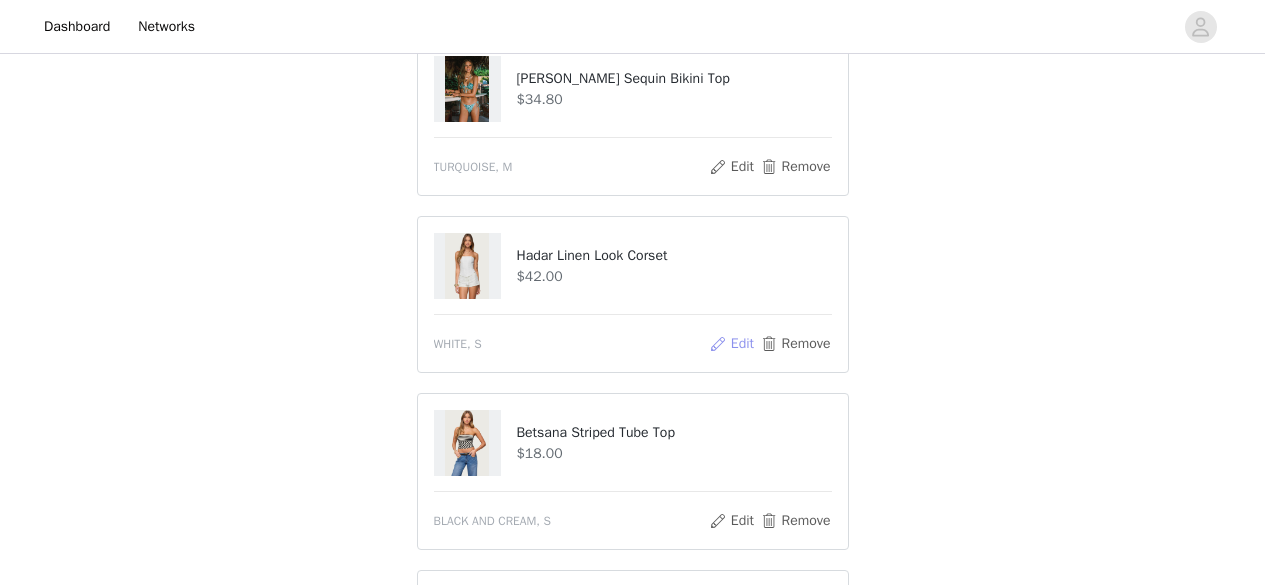 click on "Edit" at bounding box center [731, 344] 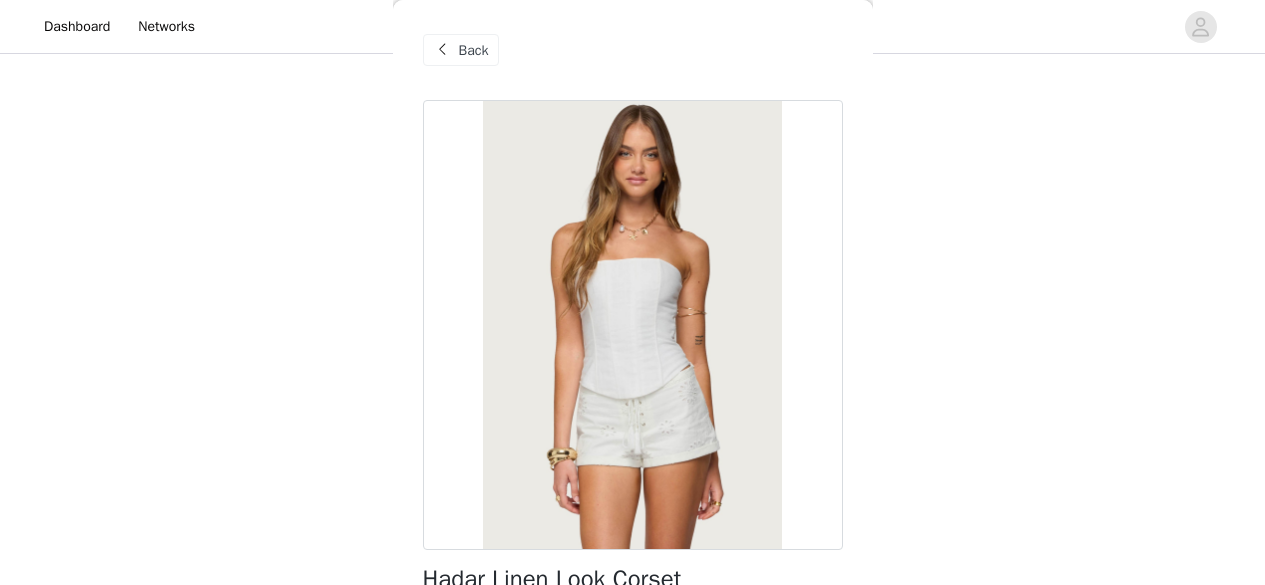 scroll, scrollTop: 216, scrollLeft: 0, axis: vertical 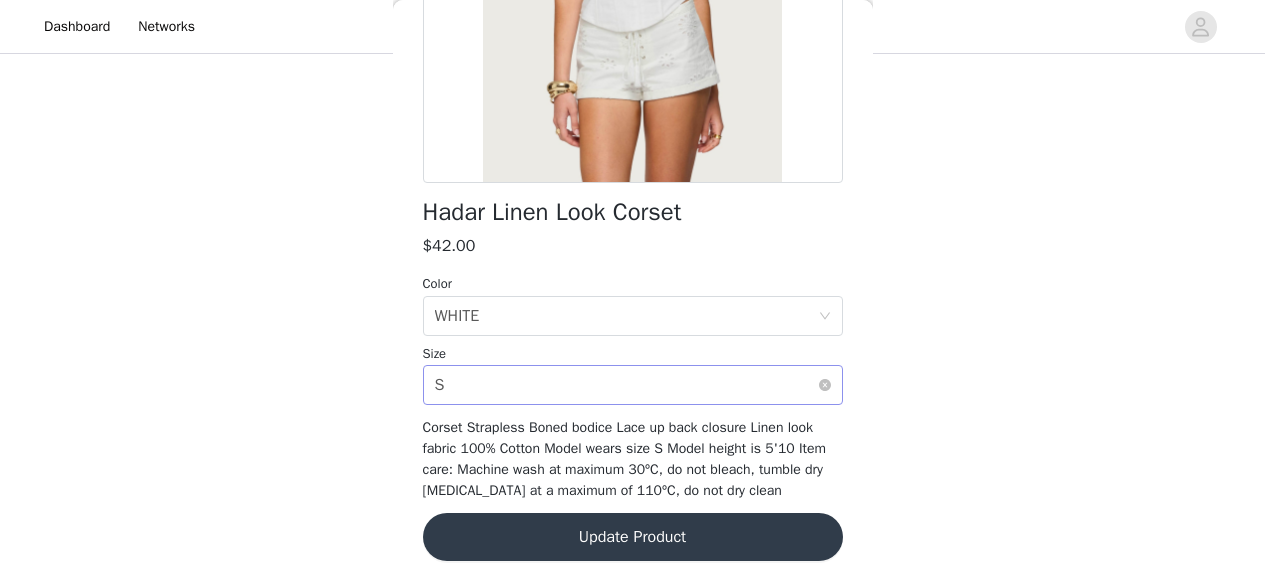 click on "Select size S" at bounding box center (626, 385) 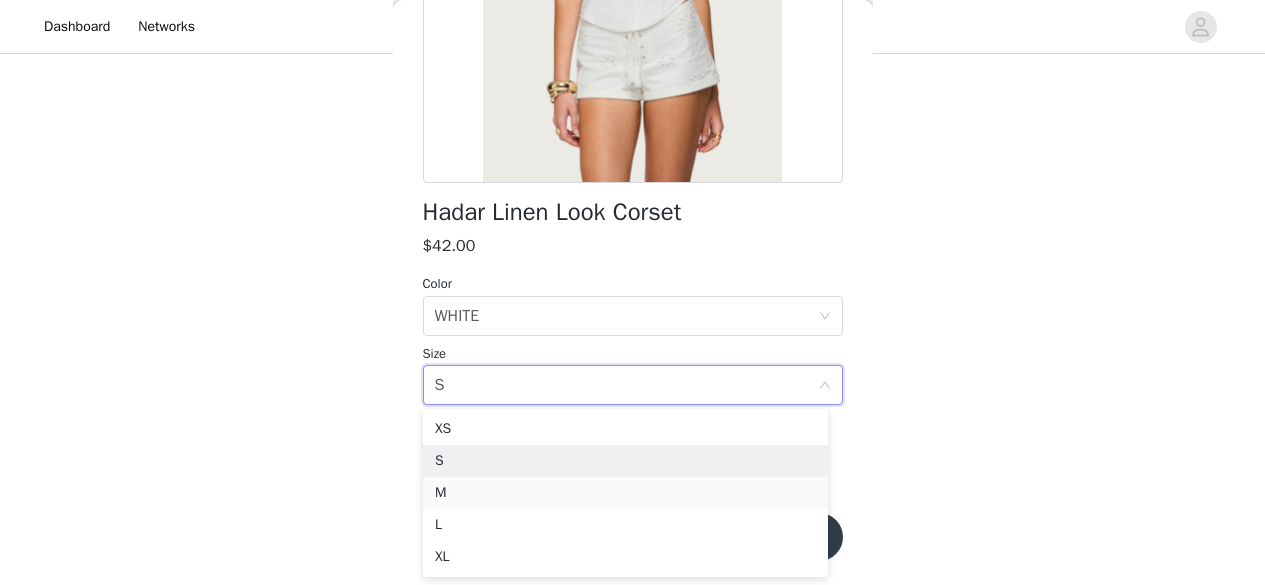 click on "M" at bounding box center [625, 493] 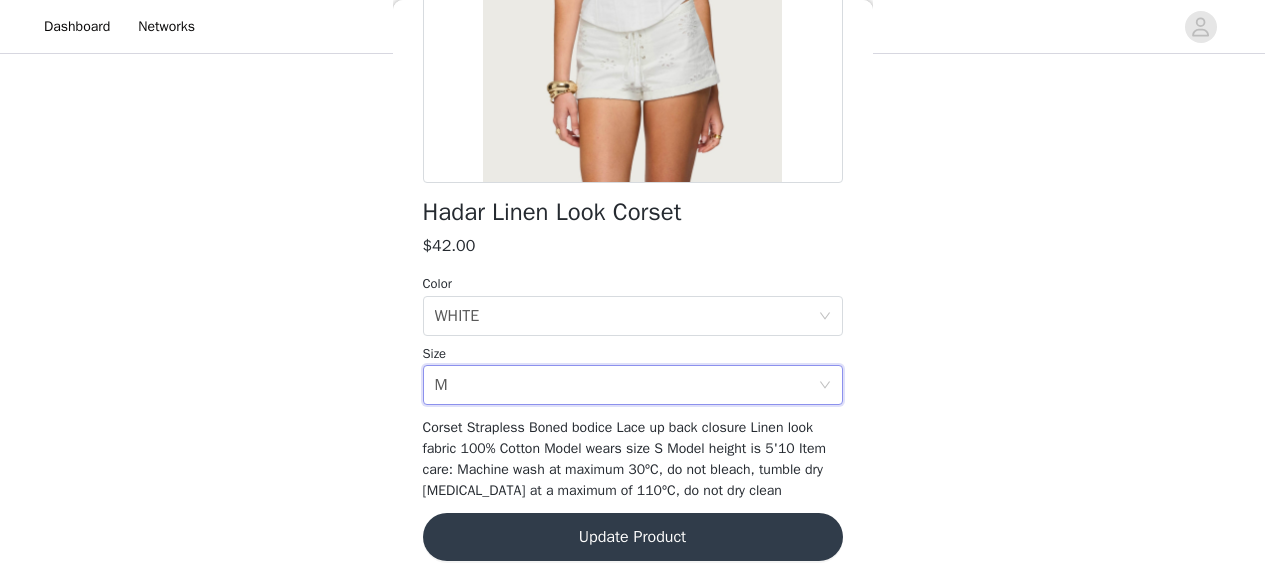 click on "Update Product" at bounding box center [633, 537] 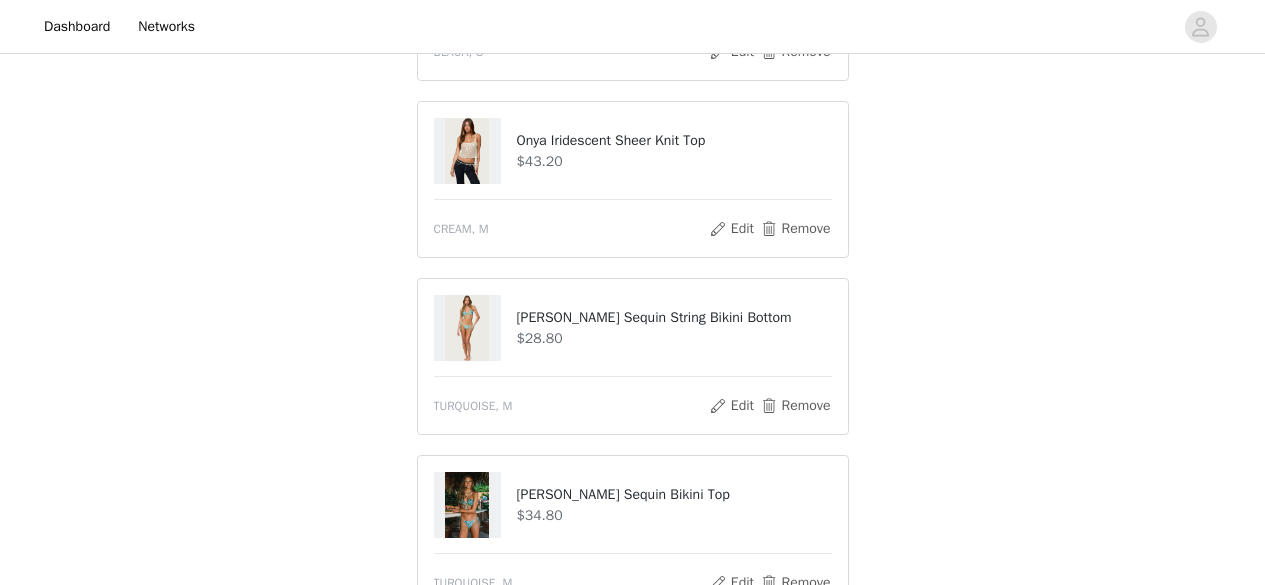 scroll, scrollTop: 526, scrollLeft: 0, axis: vertical 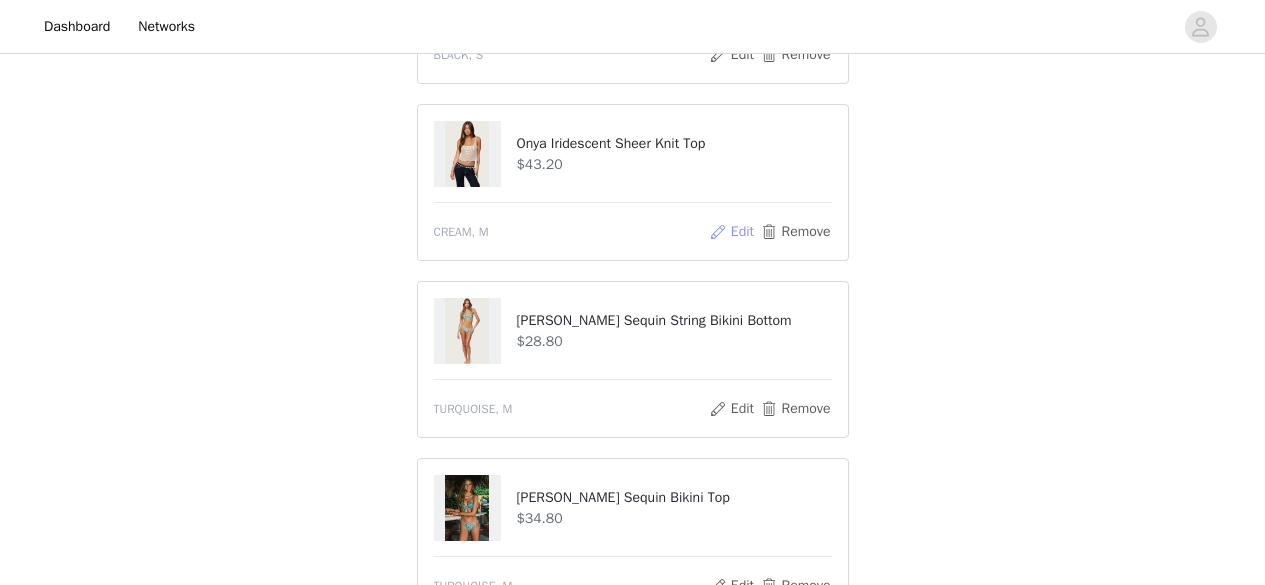 click on "Edit" at bounding box center [731, 232] 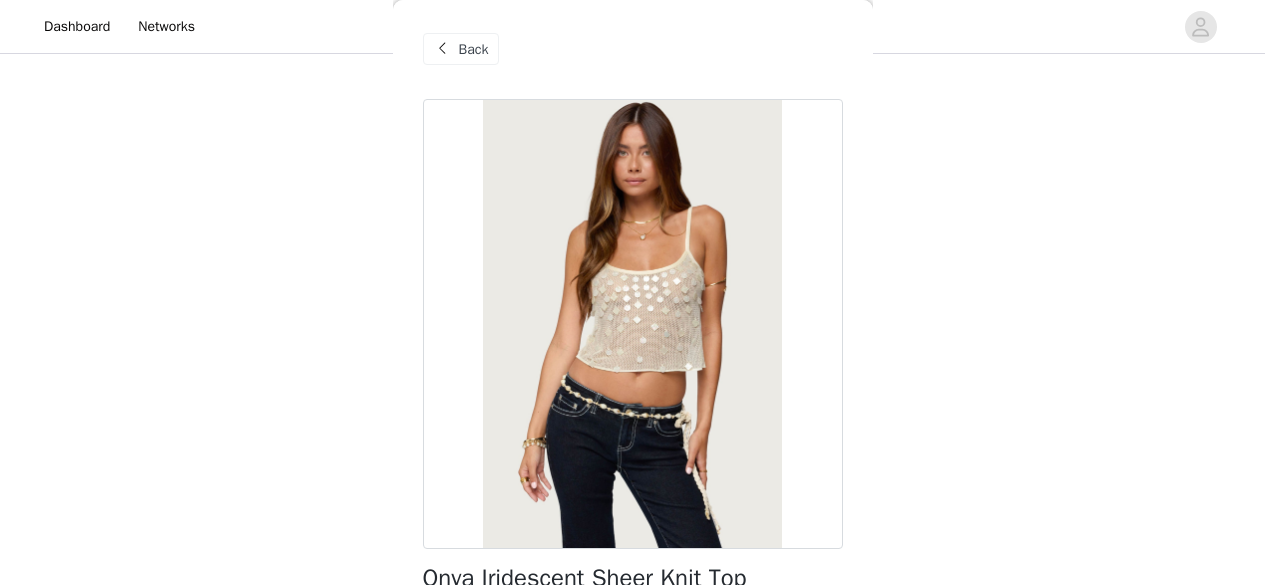 scroll, scrollTop: 0, scrollLeft: 0, axis: both 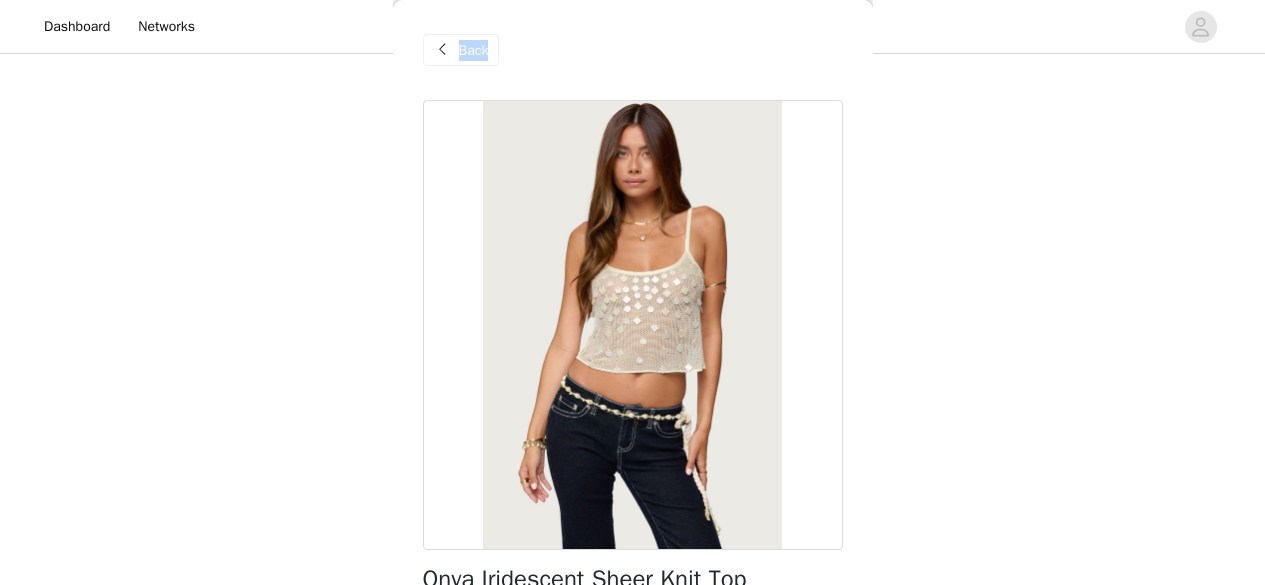 drag, startPoint x: 439, startPoint y: 49, endPoint x: 569, endPoint y: 151, distance: 165.23923 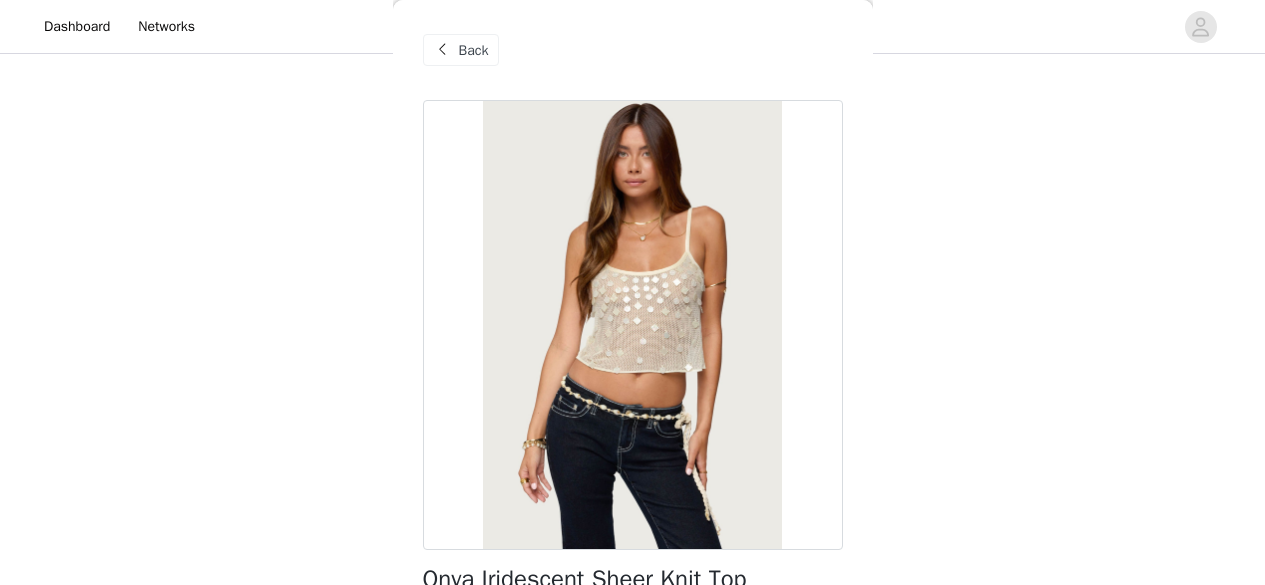 click on "Back" at bounding box center (474, 50) 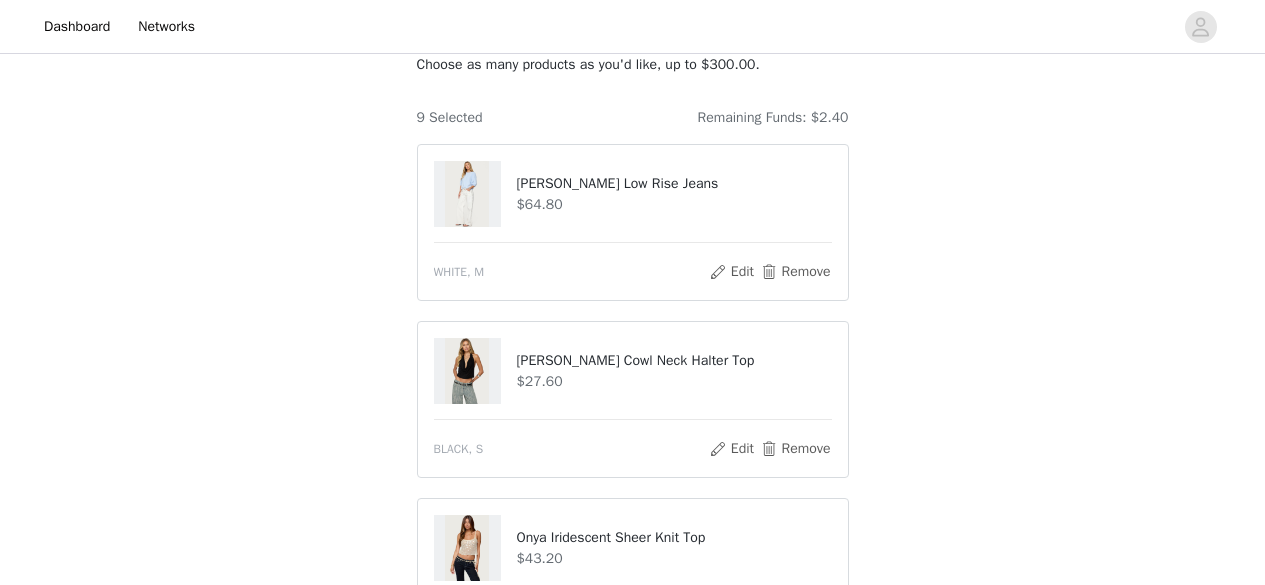 scroll, scrollTop: 119, scrollLeft: 0, axis: vertical 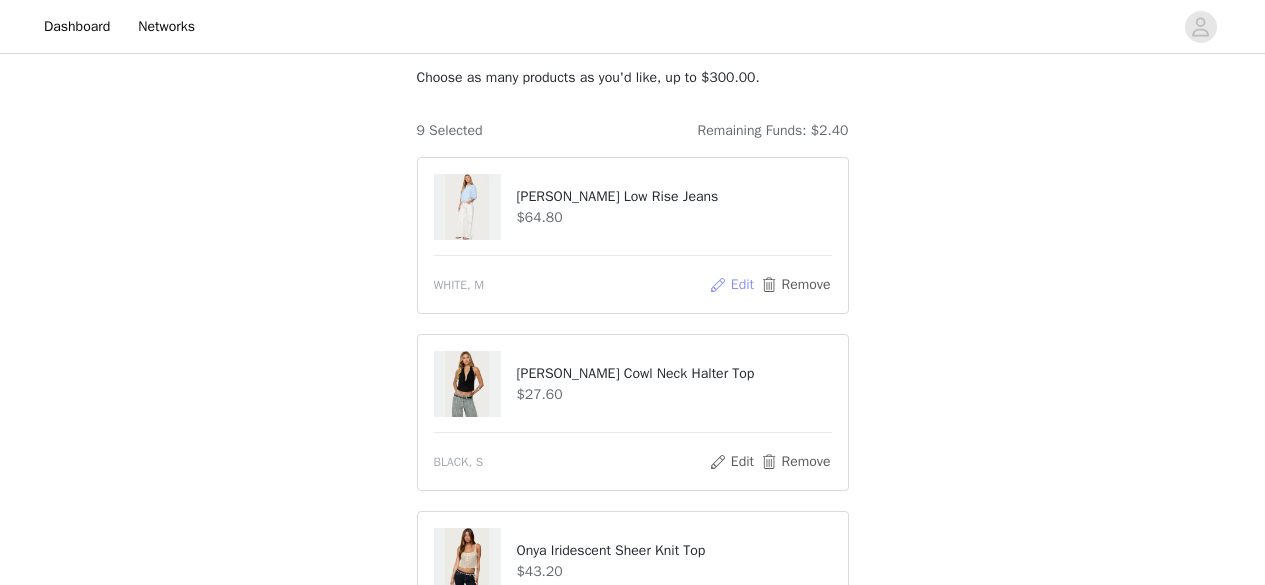 click on "Edit" at bounding box center [731, 285] 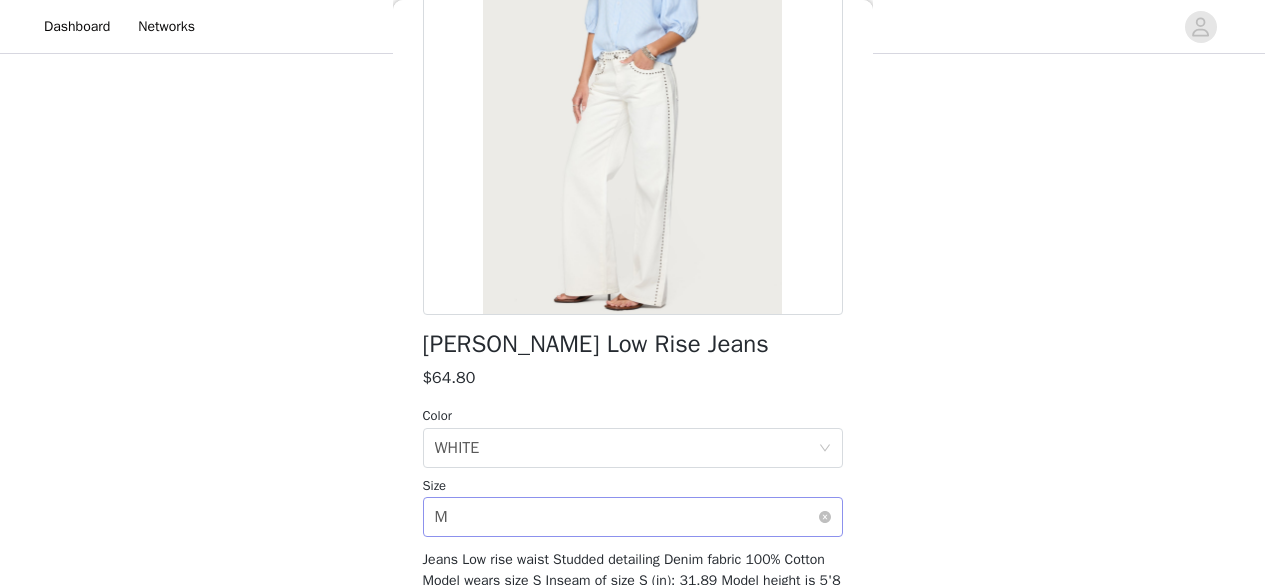 scroll, scrollTop: 367, scrollLeft: 0, axis: vertical 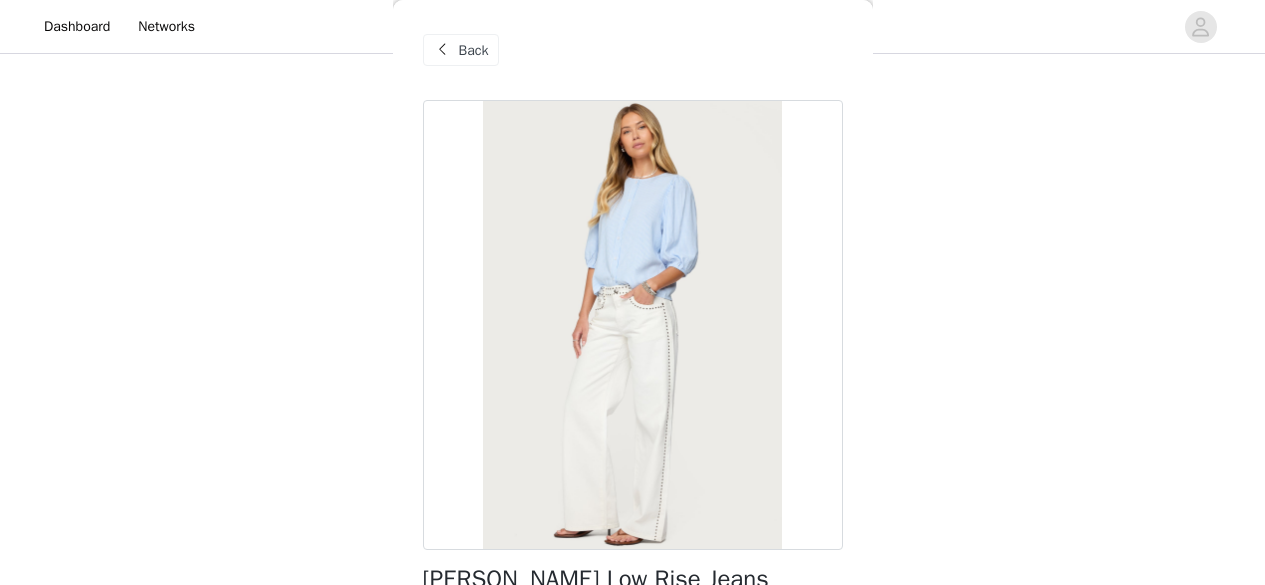 click on "Back" at bounding box center (474, 50) 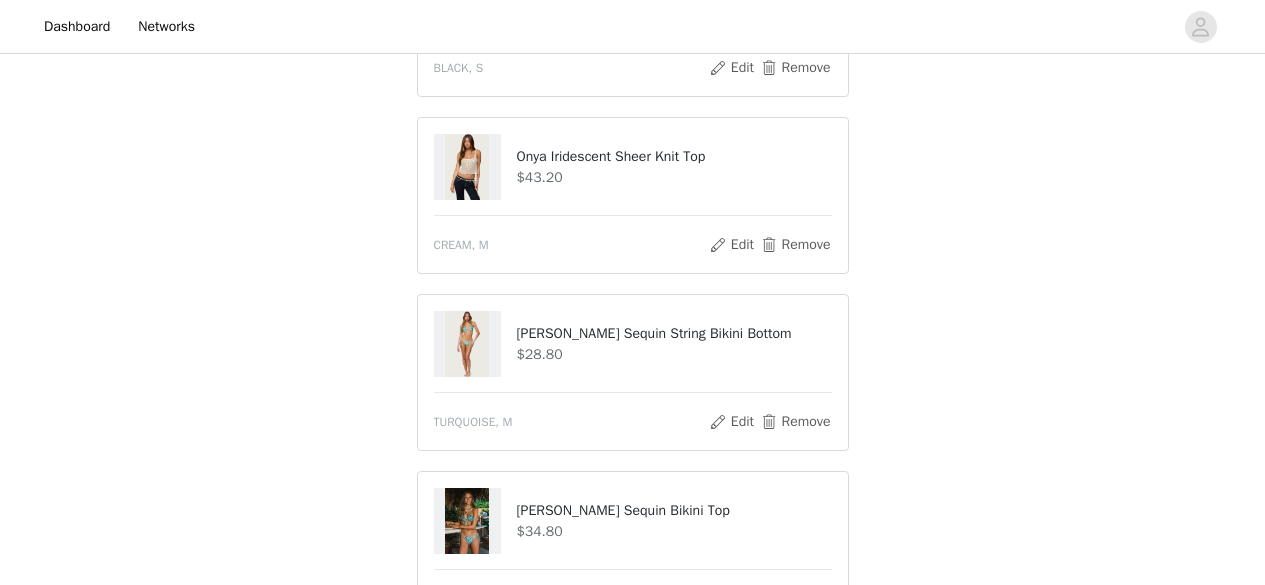 scroll, scrollTop: 515, scrollLeft: 0, axis: vertical 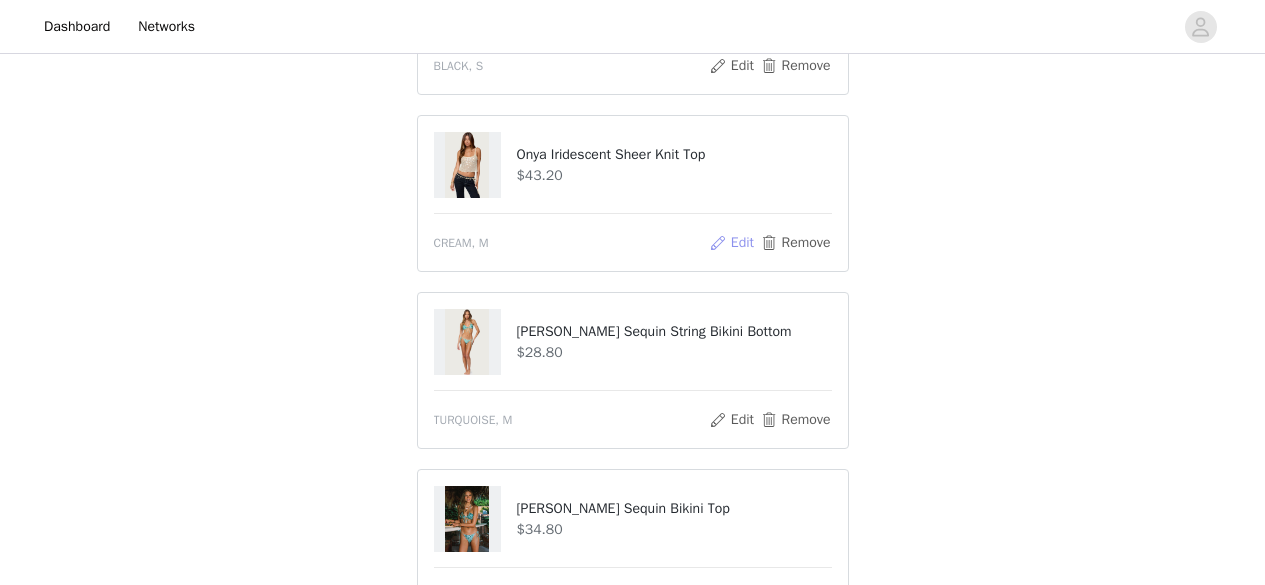 click on "Edit" at bounding box center (731, 243) 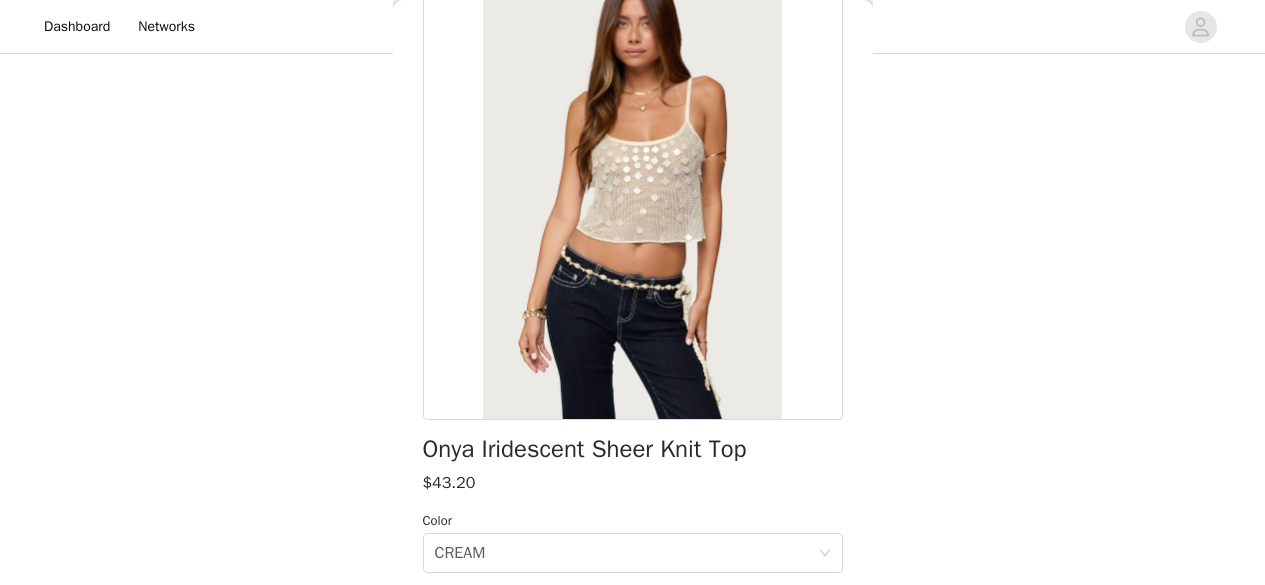 scroll, scrollTop: 127, scrollLeft: 0, axis: vertical 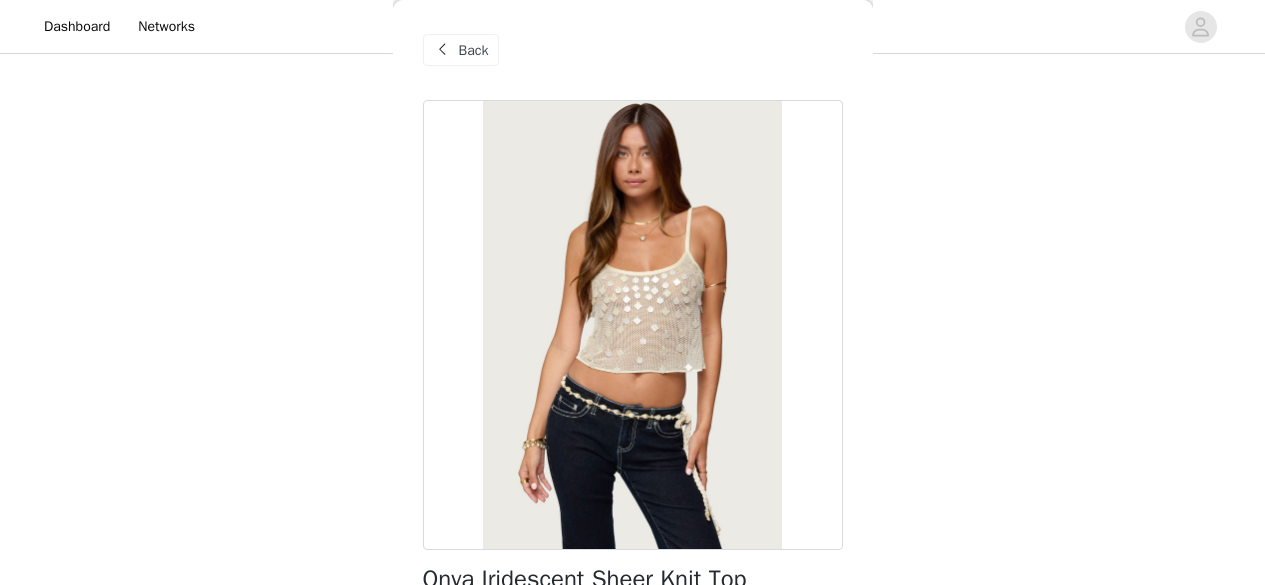 click on "Back" at bounding box center (474, 50) 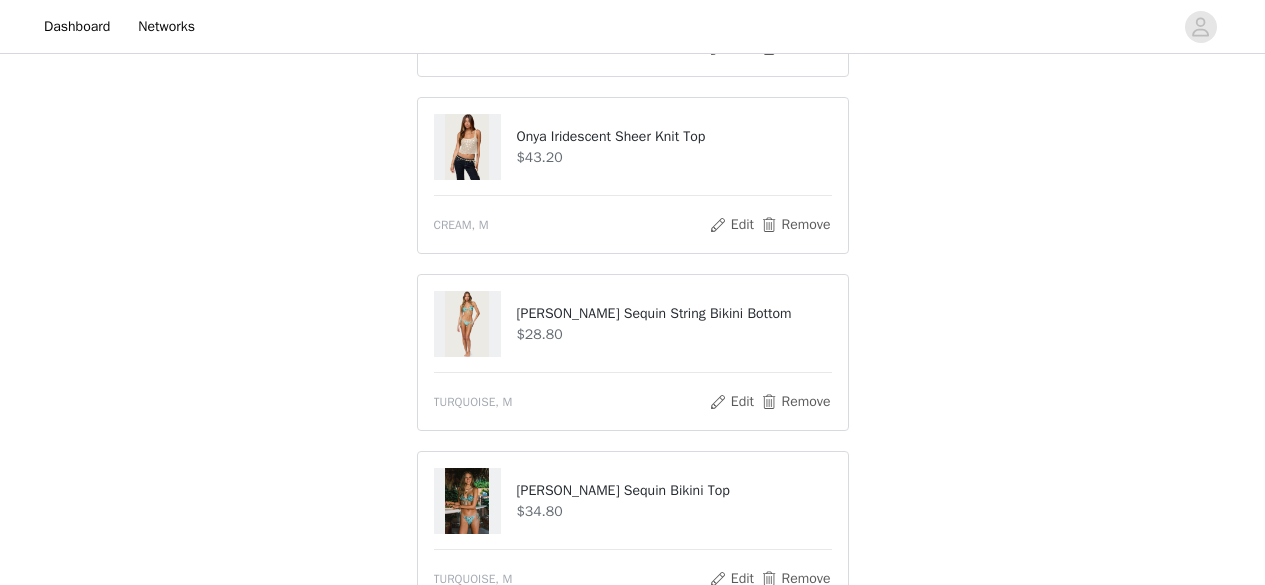 scroll, scrollTop: 536, scrollLeft: 0, axis: vertical 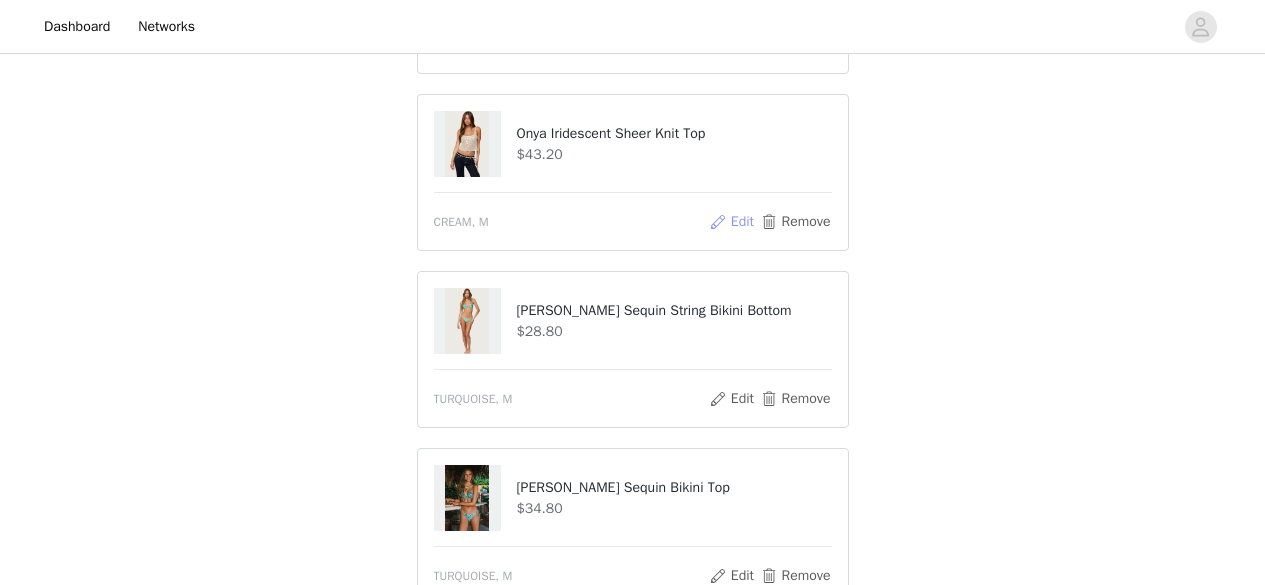 click on "Edit" at bounding box center (731, 222) 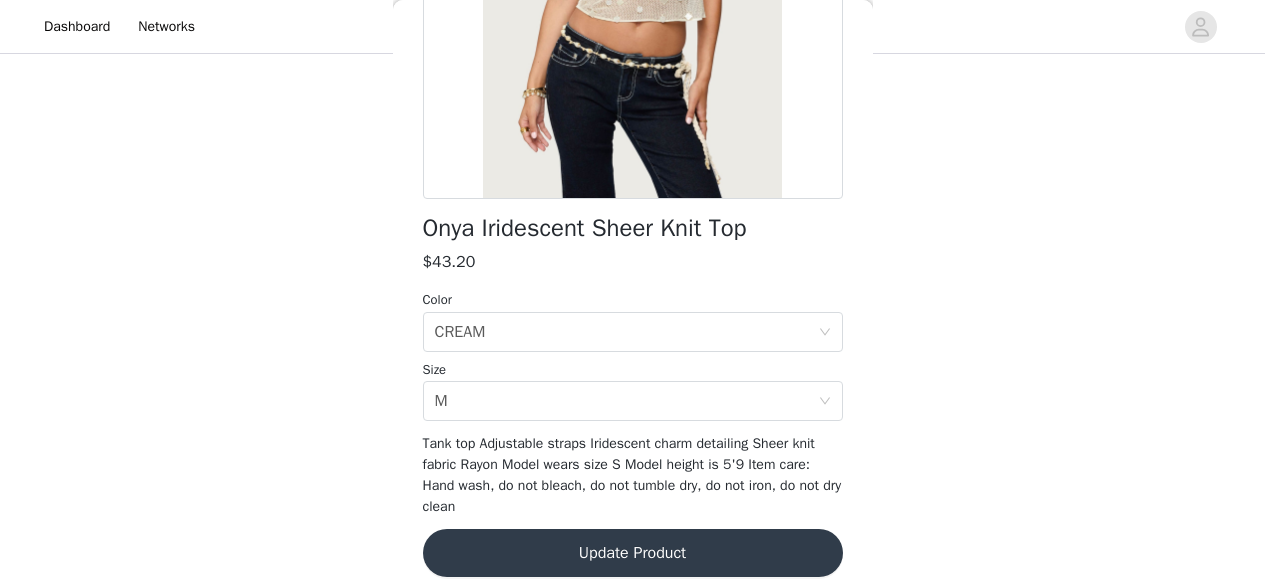 scroll, scrollTop: 361, scrollLeft: 0, axis: vertical 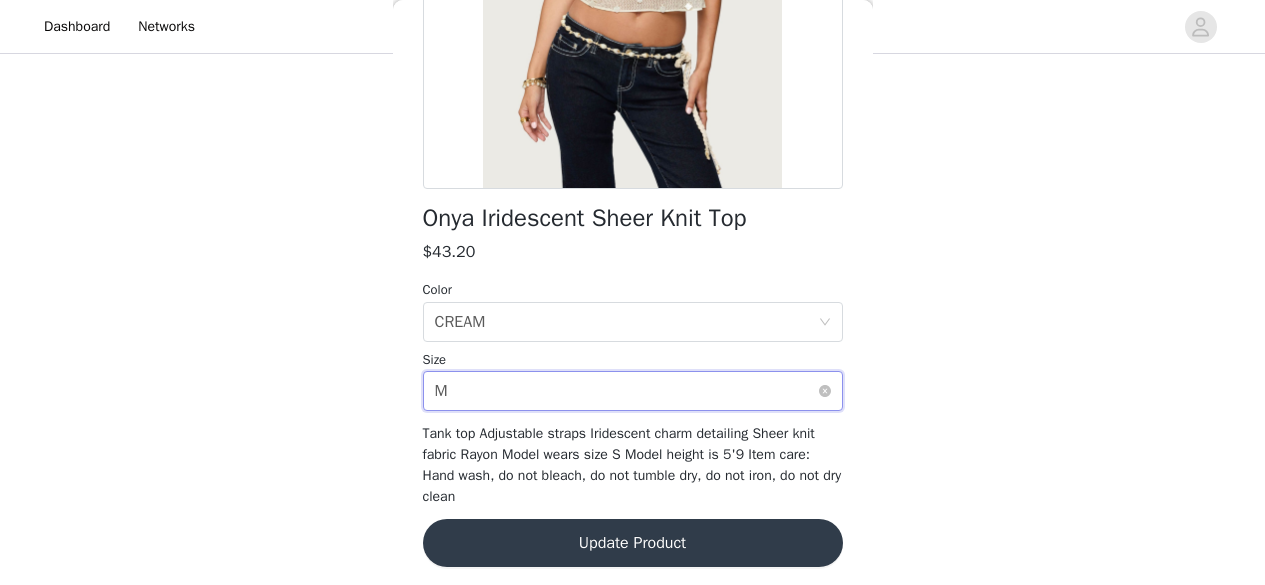 click on "Select size M" at bounding box center (626, 391) 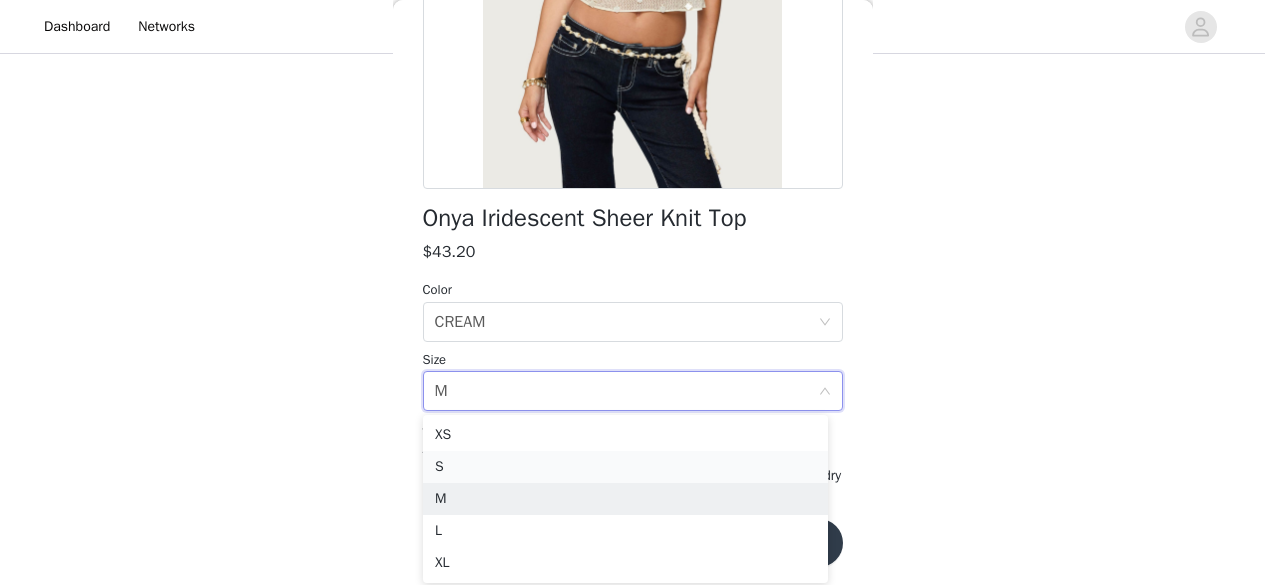 click on "S" at bounding box center [625, 467] 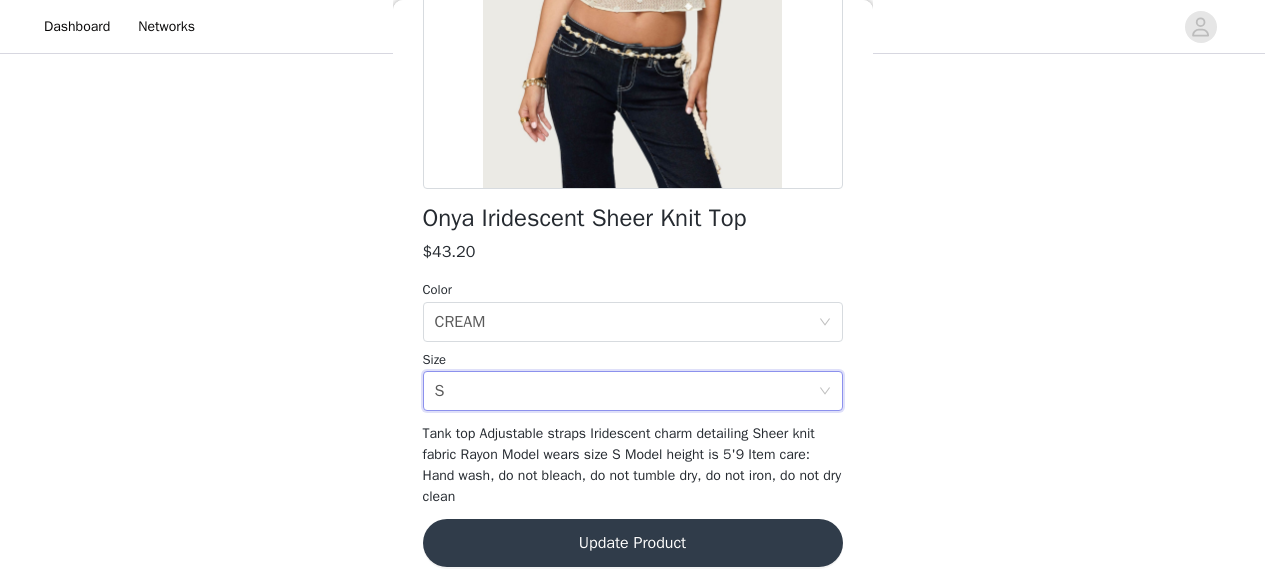 click on "Update Product" at bounding box center (633, 543) 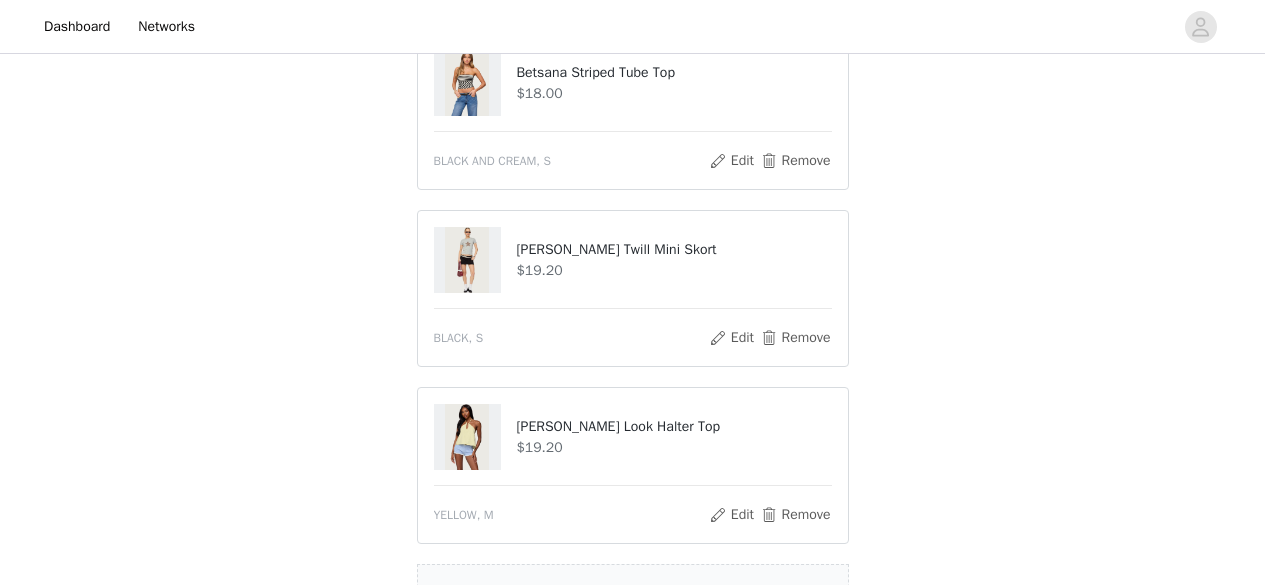 scroll, scrollTop: 1305, scrollLeft: 0, axis: vertical 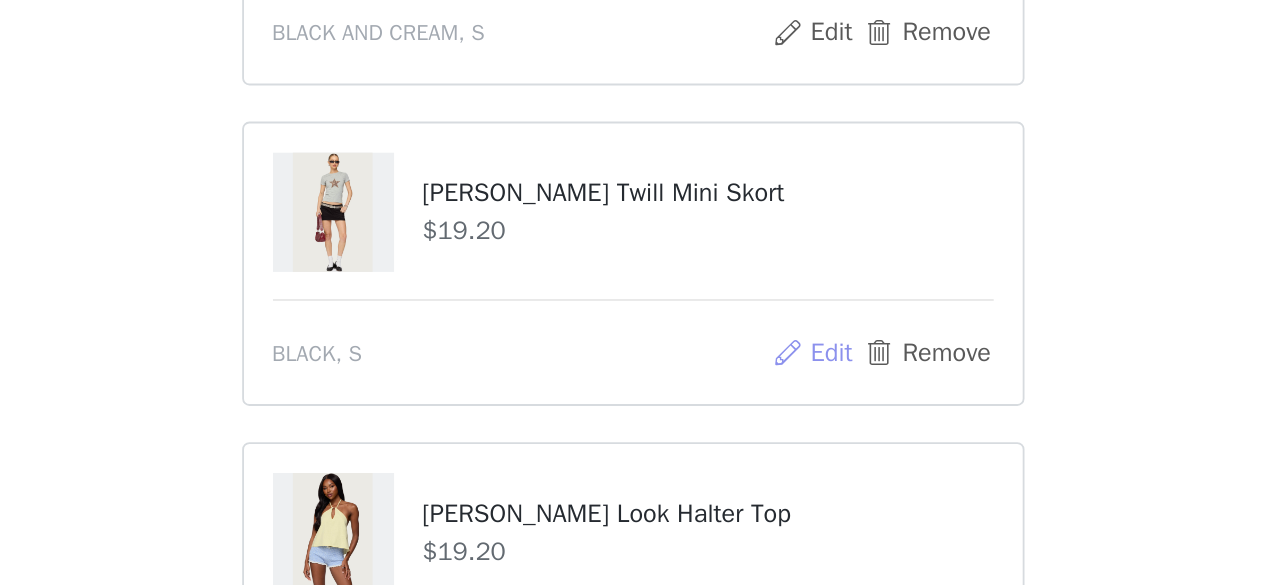click on "Edit" at bounding box center (731, 338) 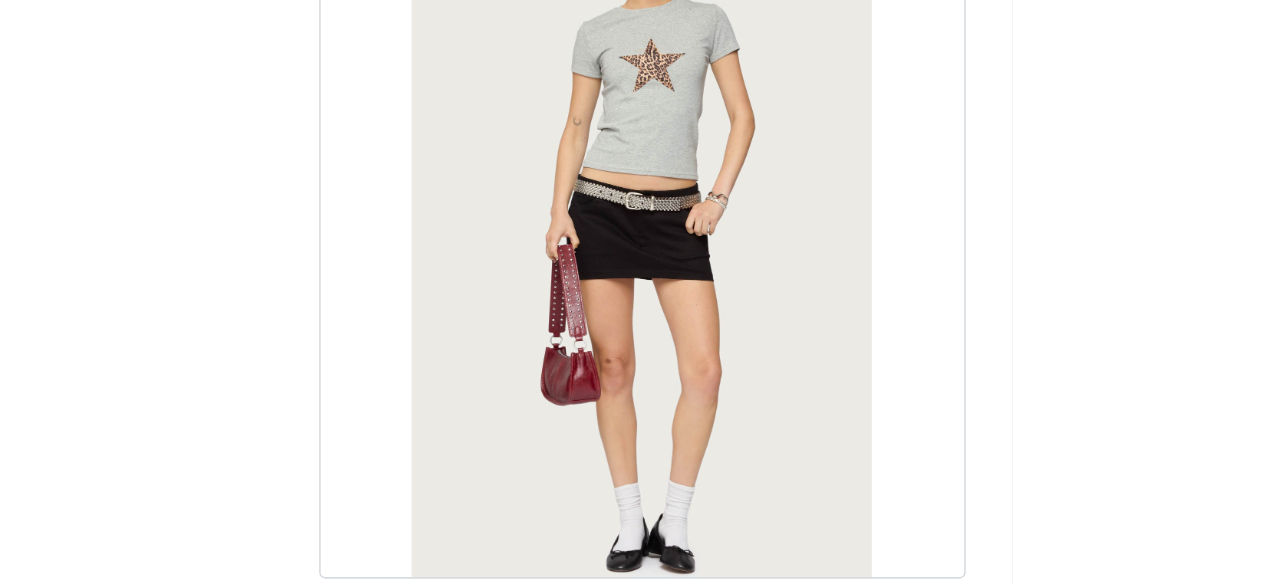 scroll, scrollTop: 1304, scrollLeft: 0, axis: vertical 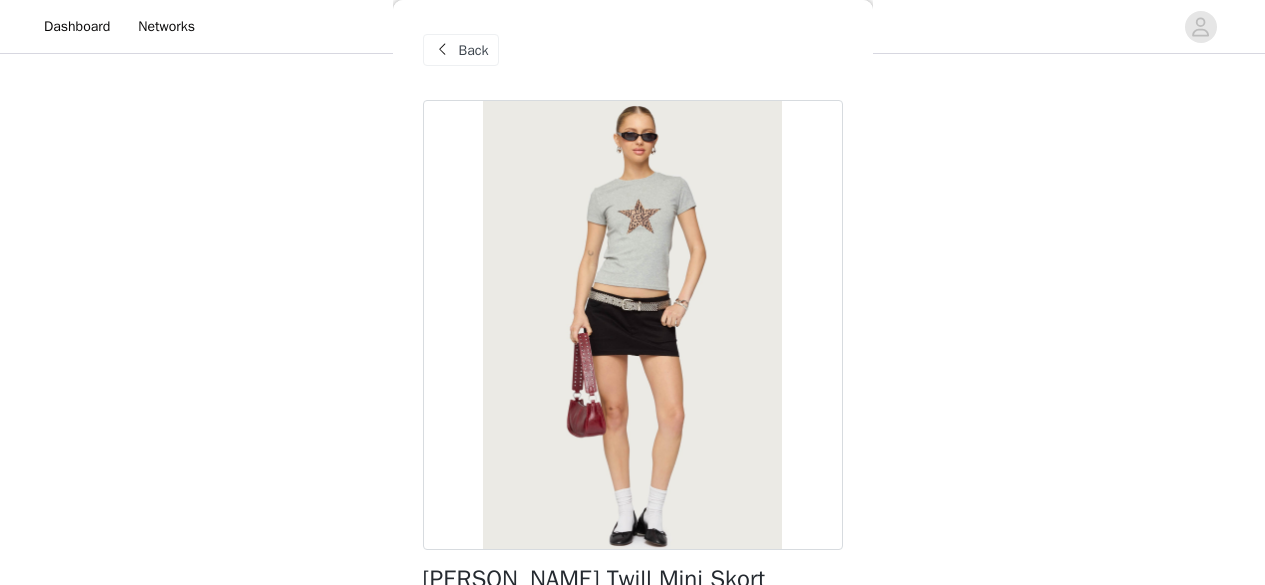 click on "Back" at bounding box center [474, 50] 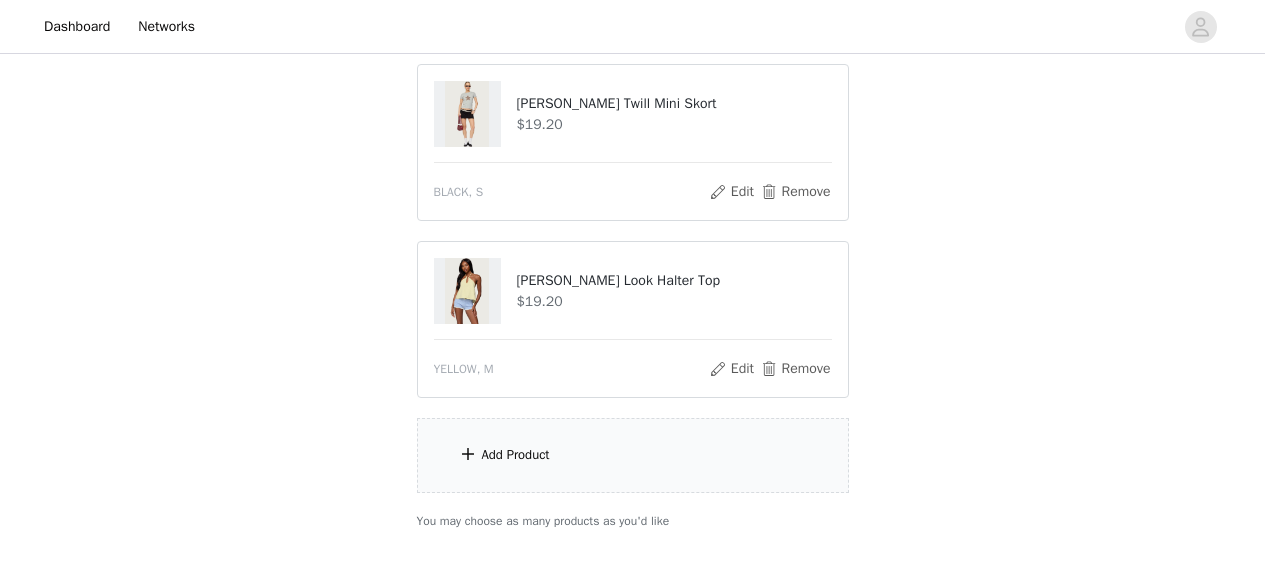scroll, scrollTop: 1564, scrollLeft: 0, axis: vertical 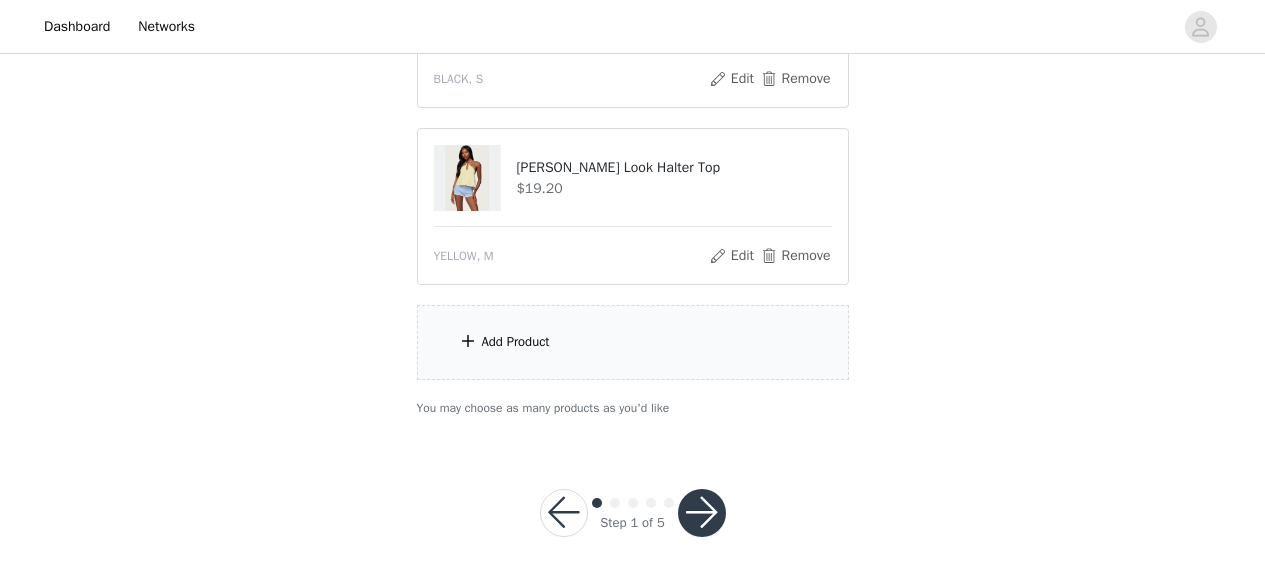 click at bounding box center [702, 513] 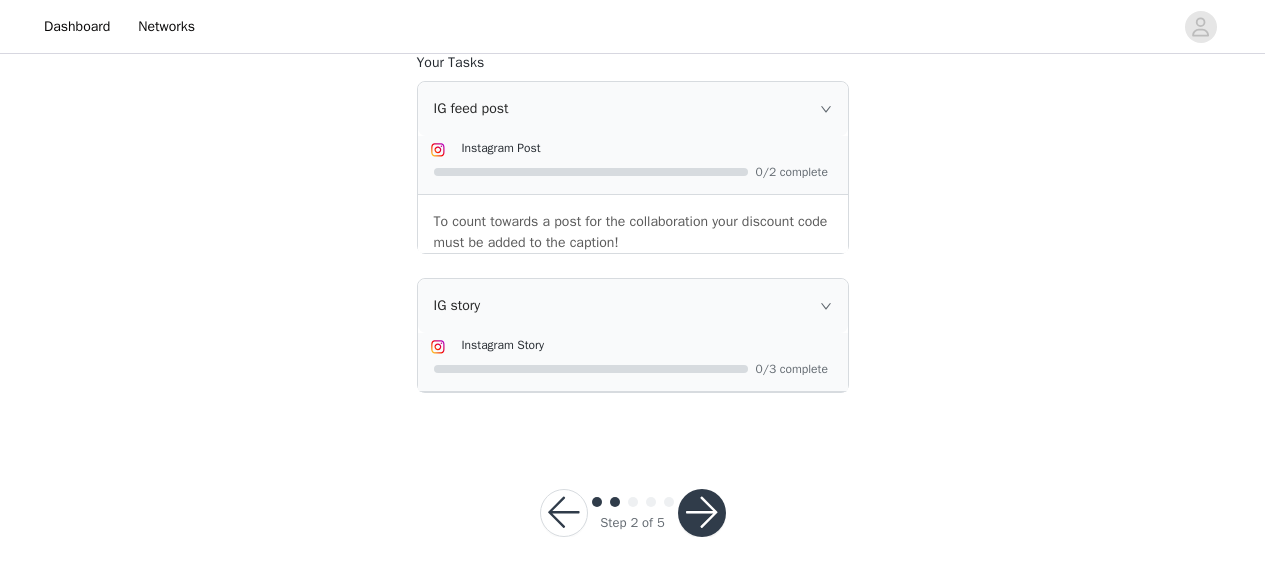 scroll, scrollTop: 1435, scrollLeft: 0, axis: vertical 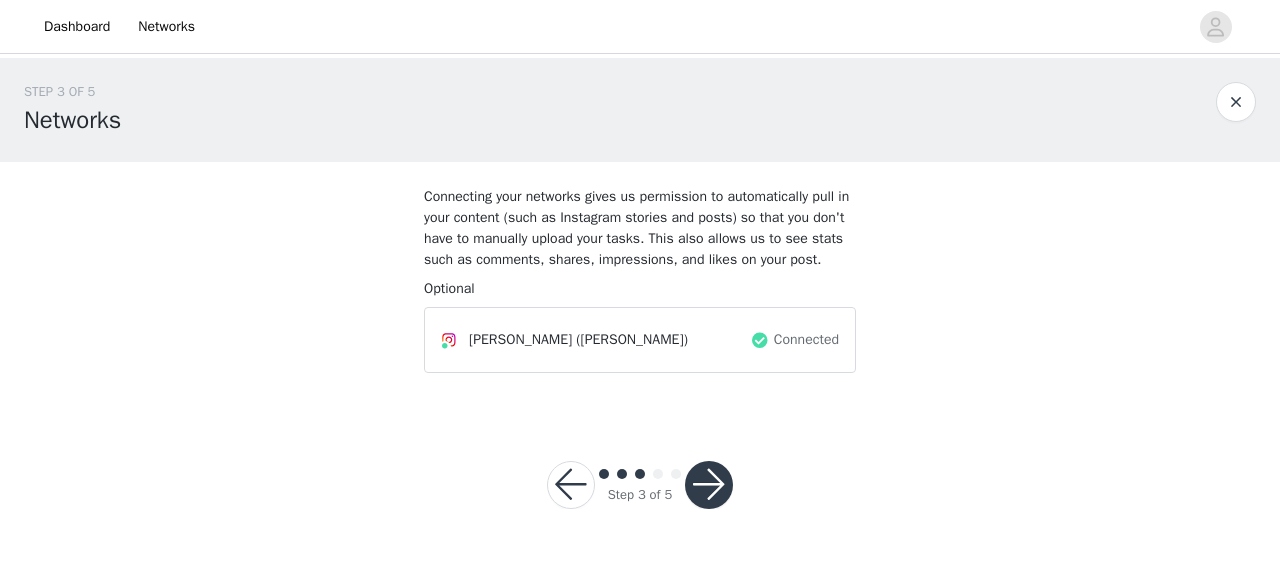 click at bounding box center [709, 485] 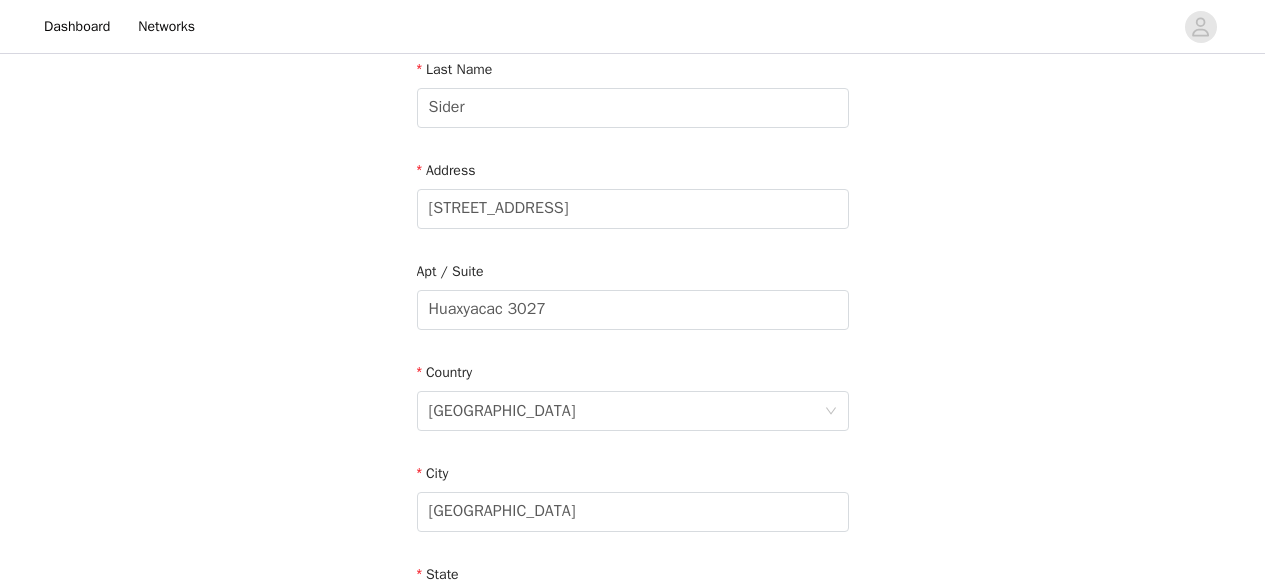 scroll, scrollTop: 332, scrollLeft: 0, axis: vertical 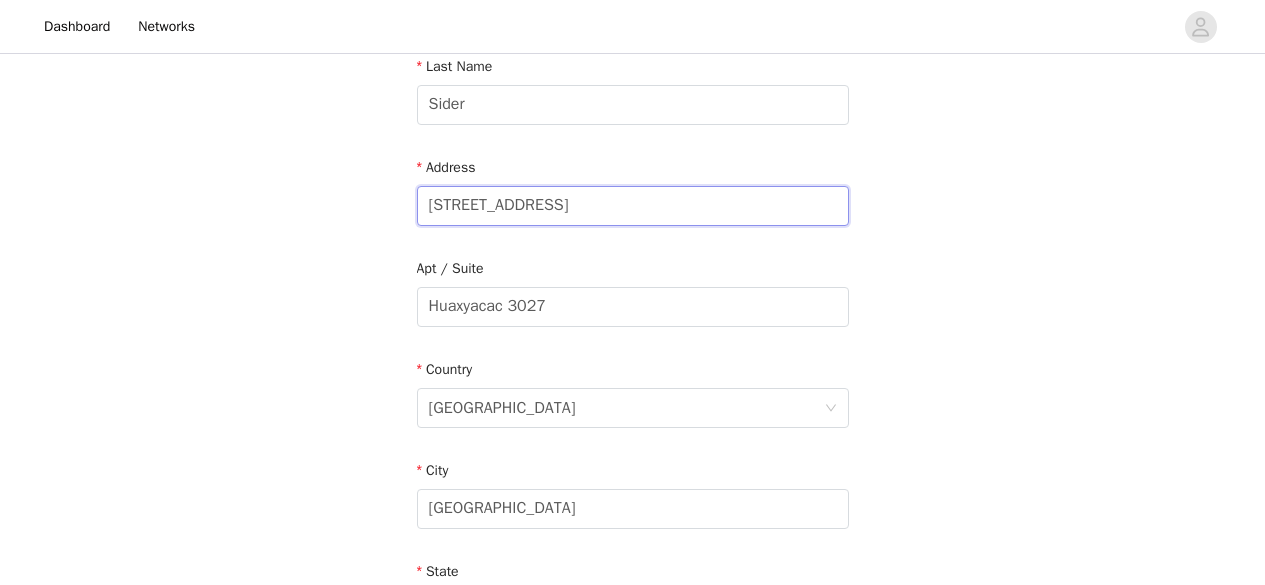 drag, startPoint x: 574, startPoint y: 205, endPoint x: 341, endPoint y: 197, distance: 233.1373 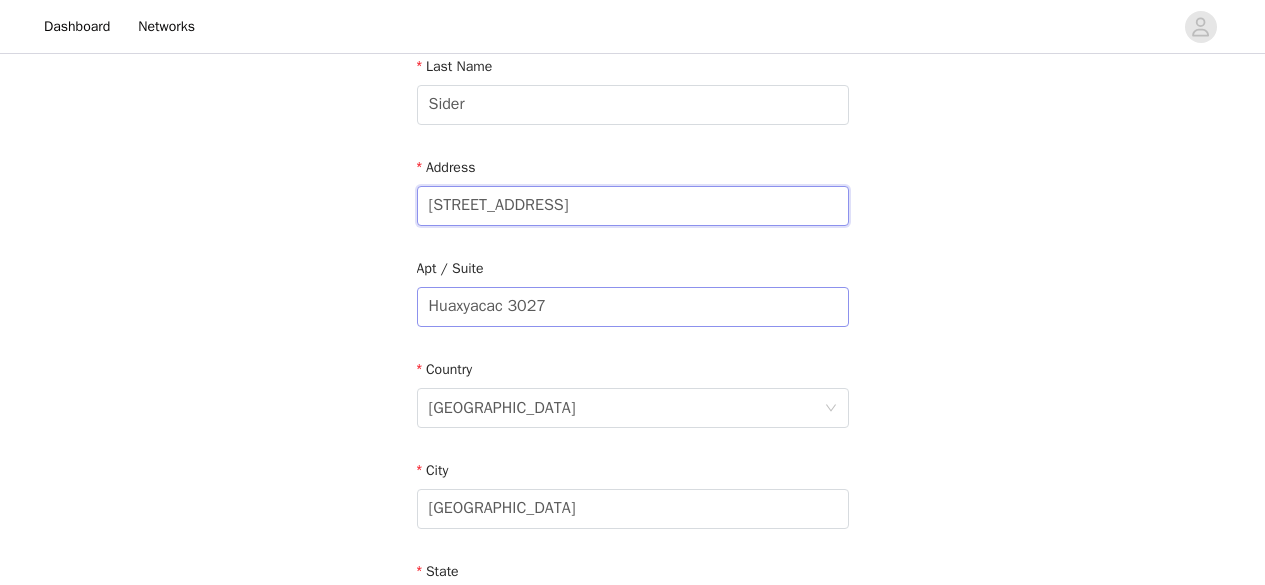 type on "[STREET_ADDRESS]" 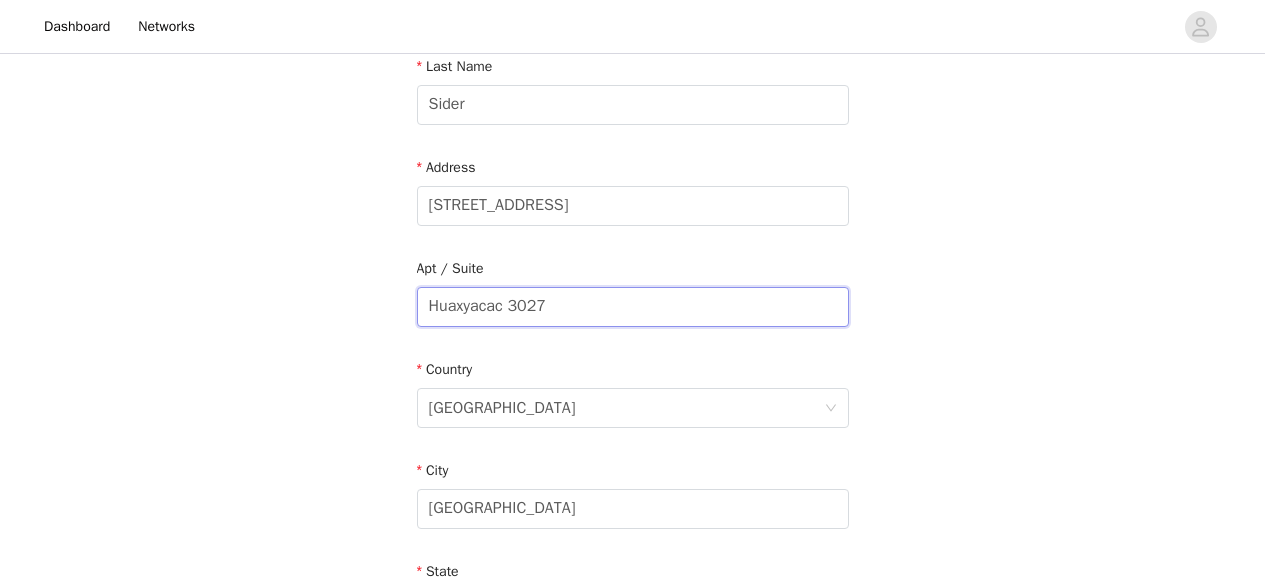 drag, startPoint x: 585, startPoint y: 294, endPoint x: 290, endPoint y: 321, distance: 296.233 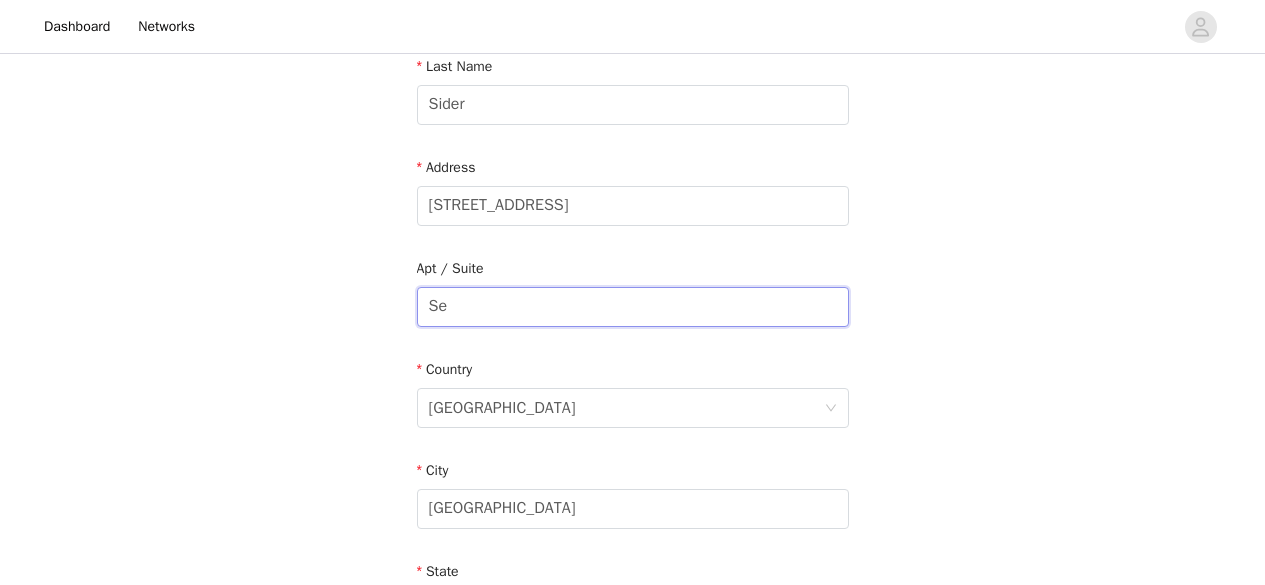 type on "S" 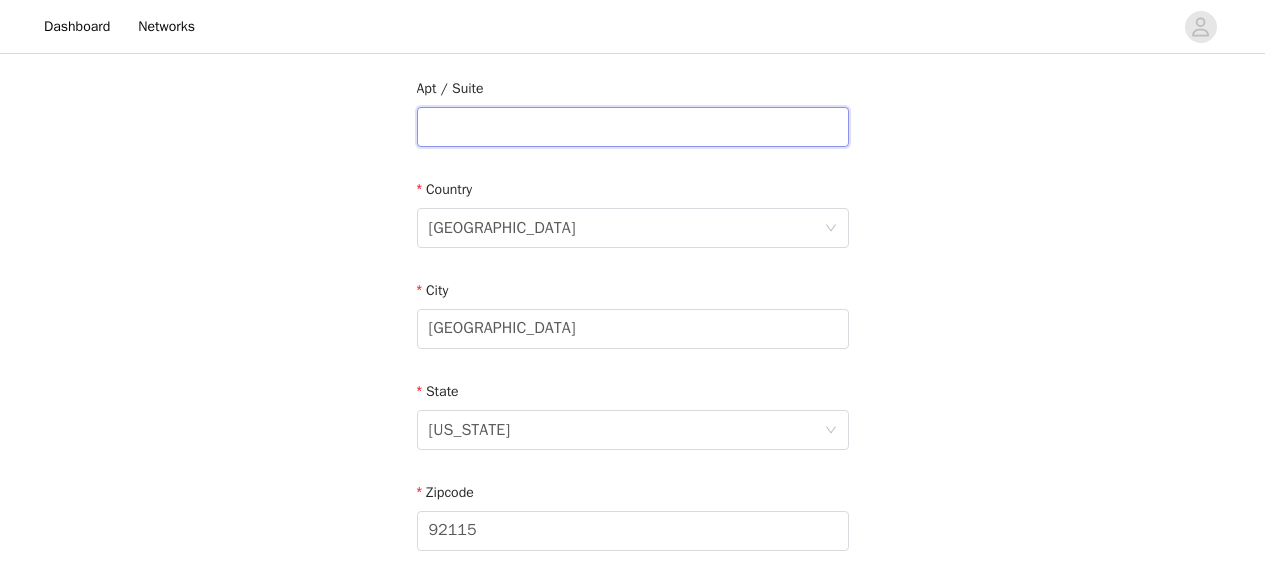 scroll, scrollTop: 514, scrollLeft: 0, axis: vertical 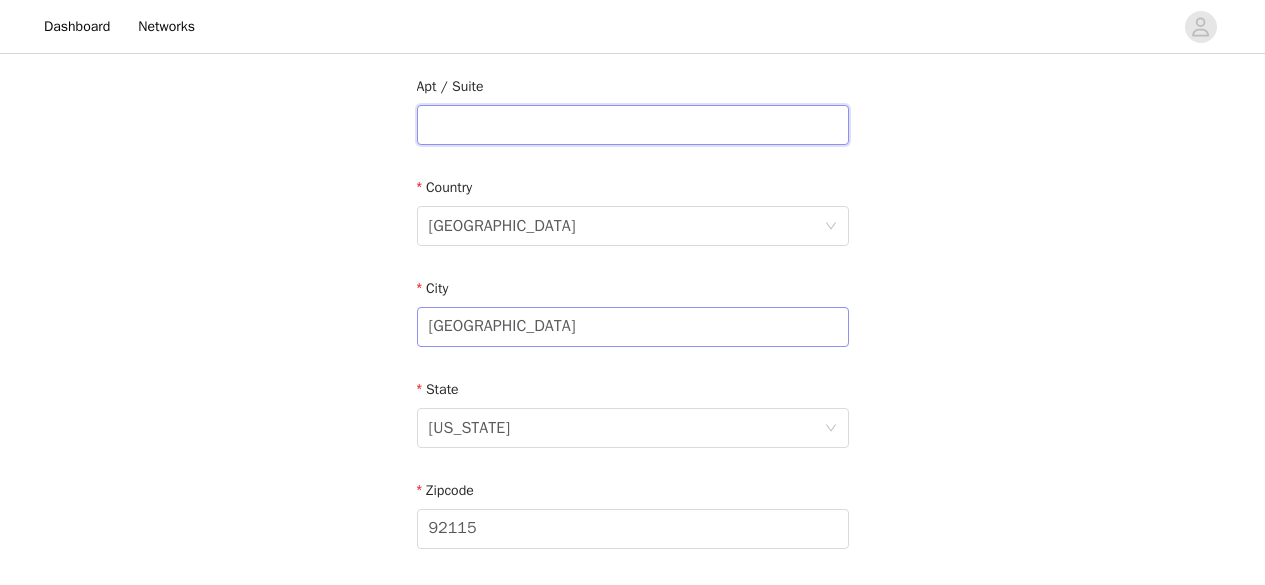 type 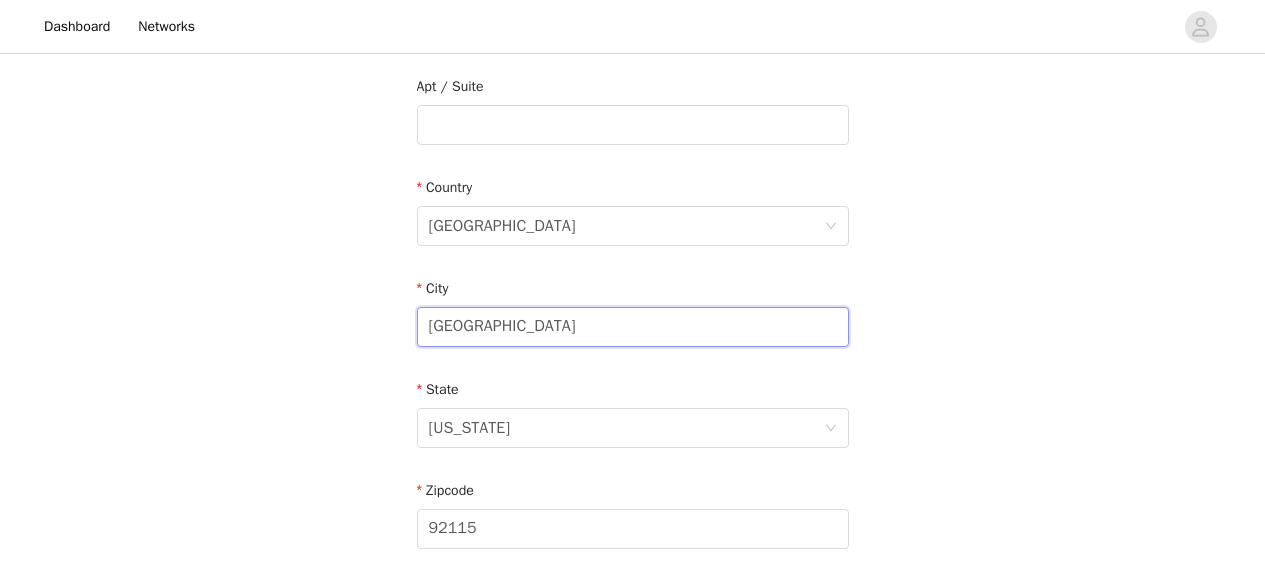 drag, startPoint x: 519, startPoint y: 318, endPoint x: 405, endPoint y: 325, distance: 114.21471 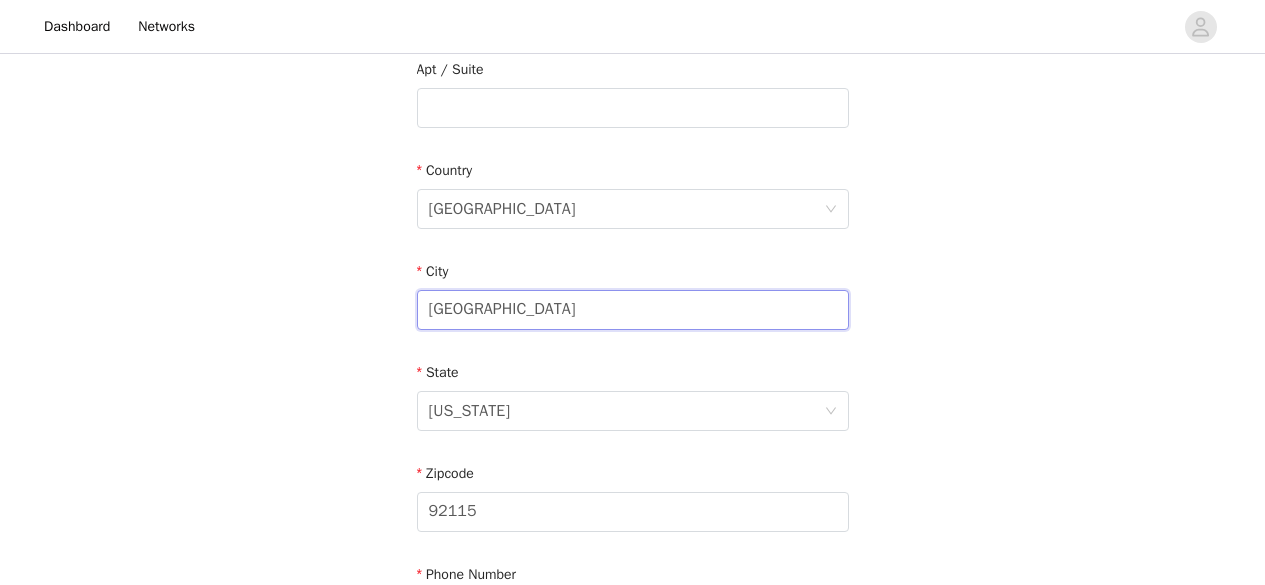 scroll, scrollTop: 535, scrollLeft: 0, axis: vertical 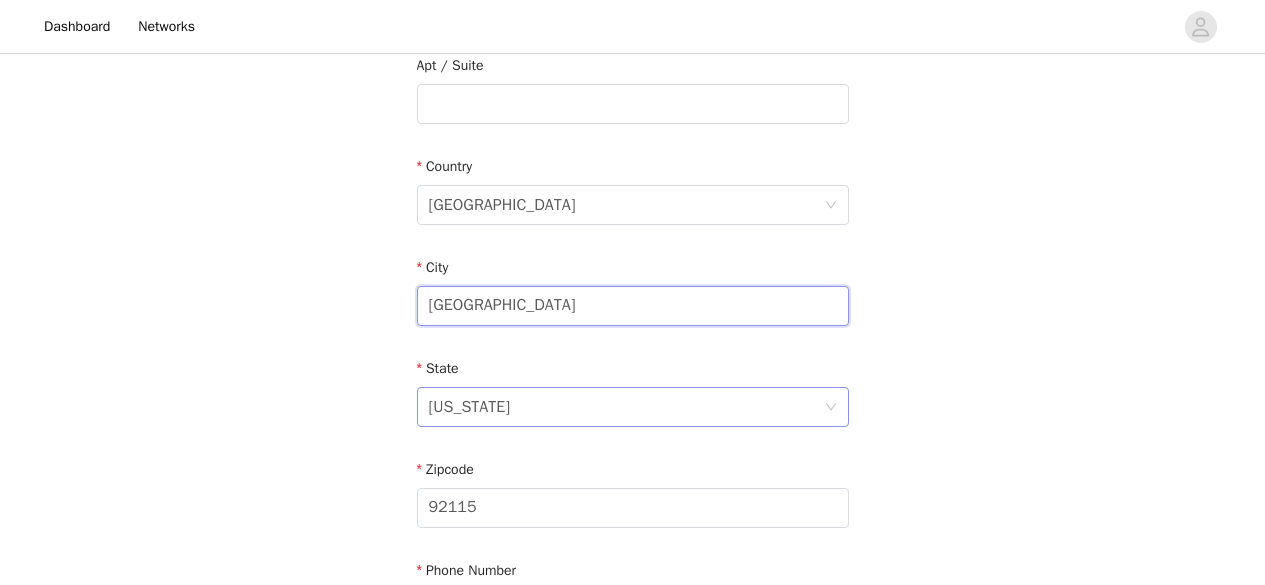 type on "[GEOGRAPHIC_DATA]" 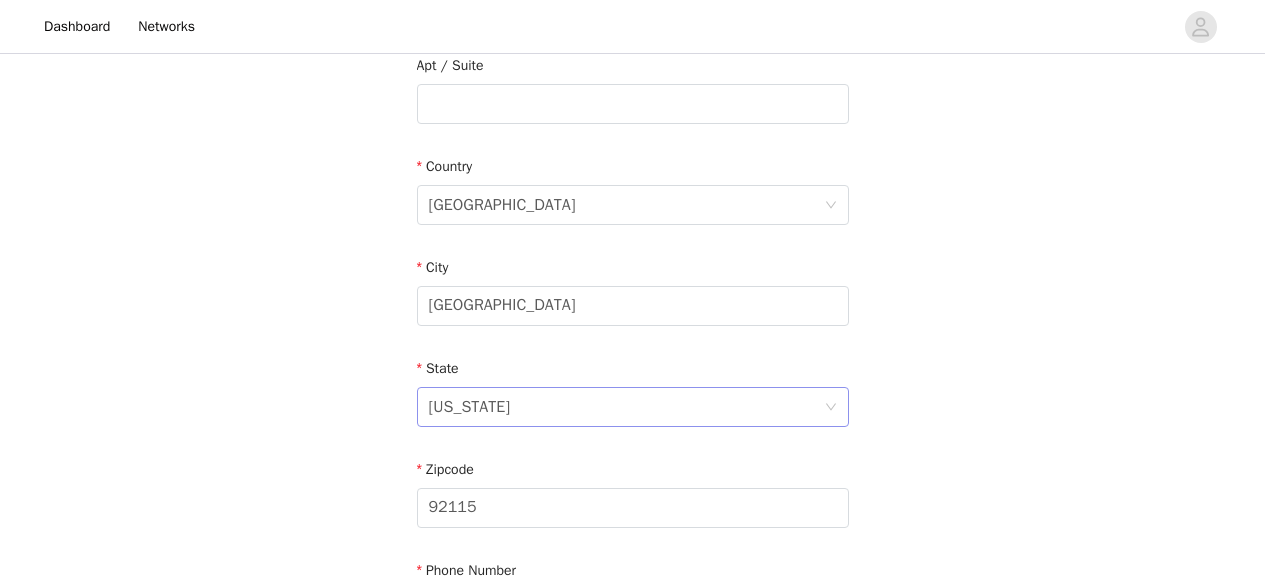 click on "[US_STATE]" at bounding box center [626, 407] 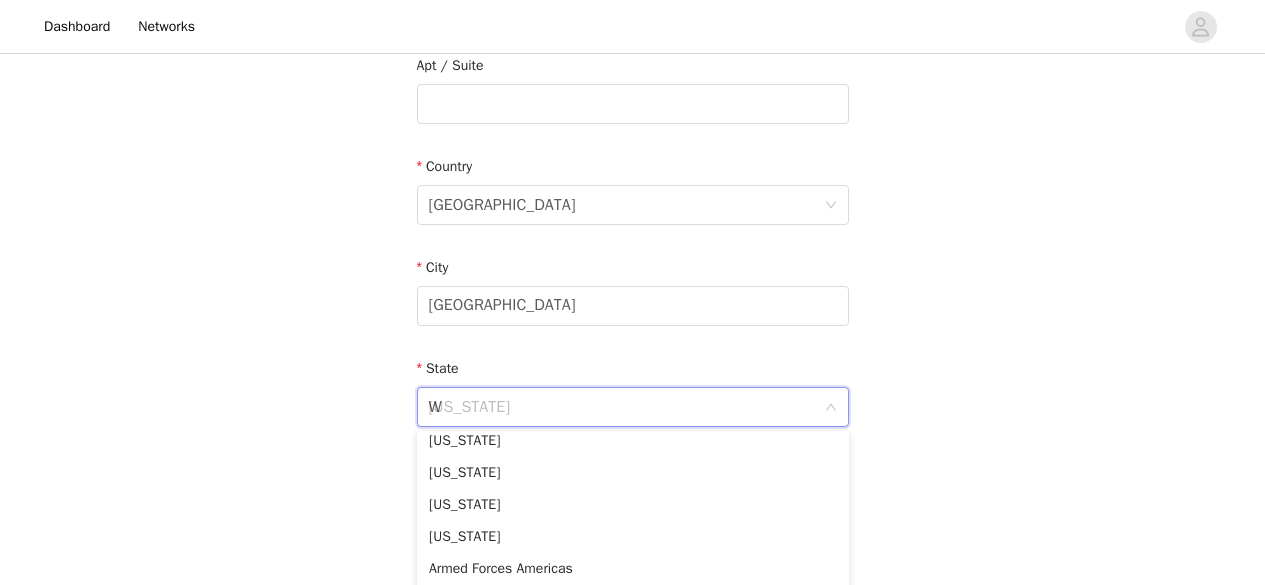 scroll, scrollTop: 4, scrollLeft: 0, axis: vertical 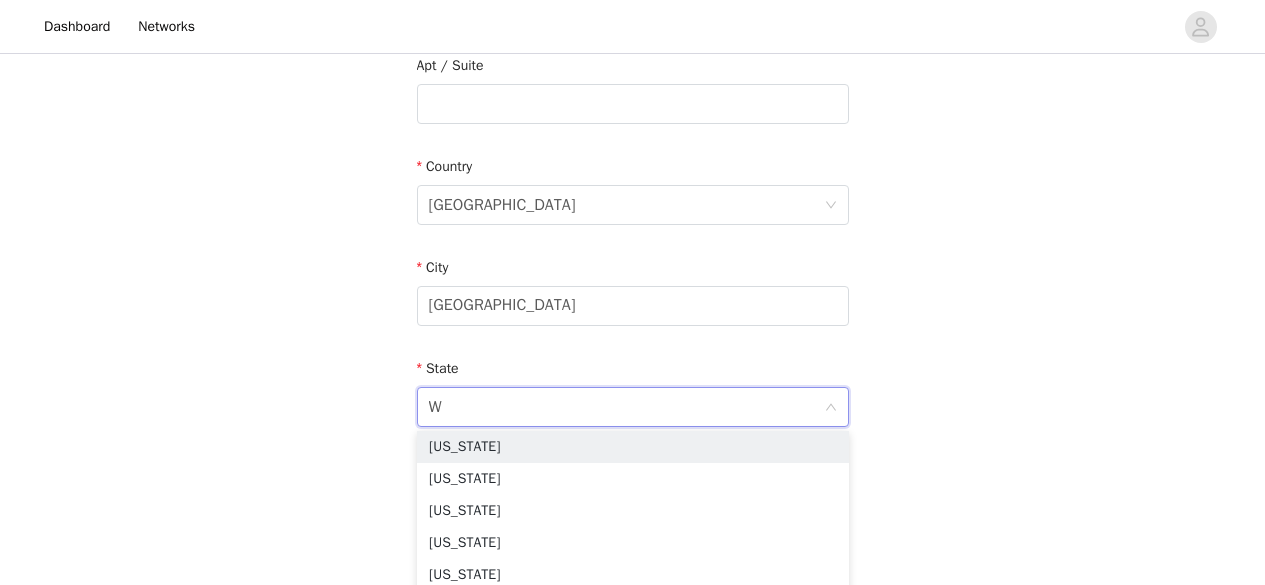 type on "Wa" 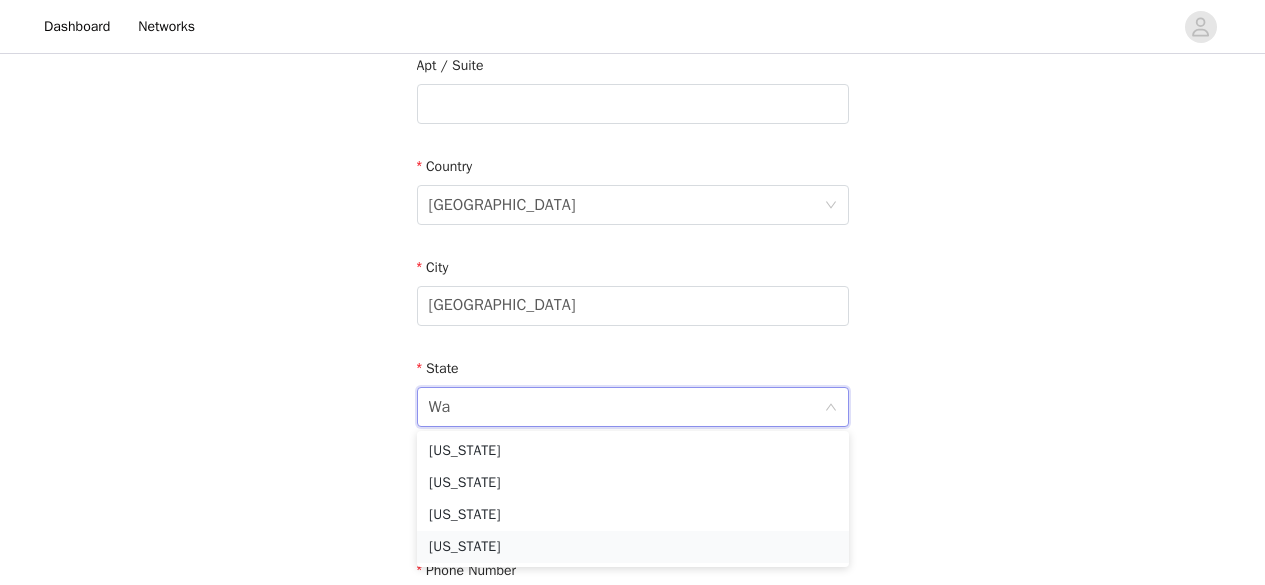 click on "[US_STATE]" at bounding box center (633, 547) 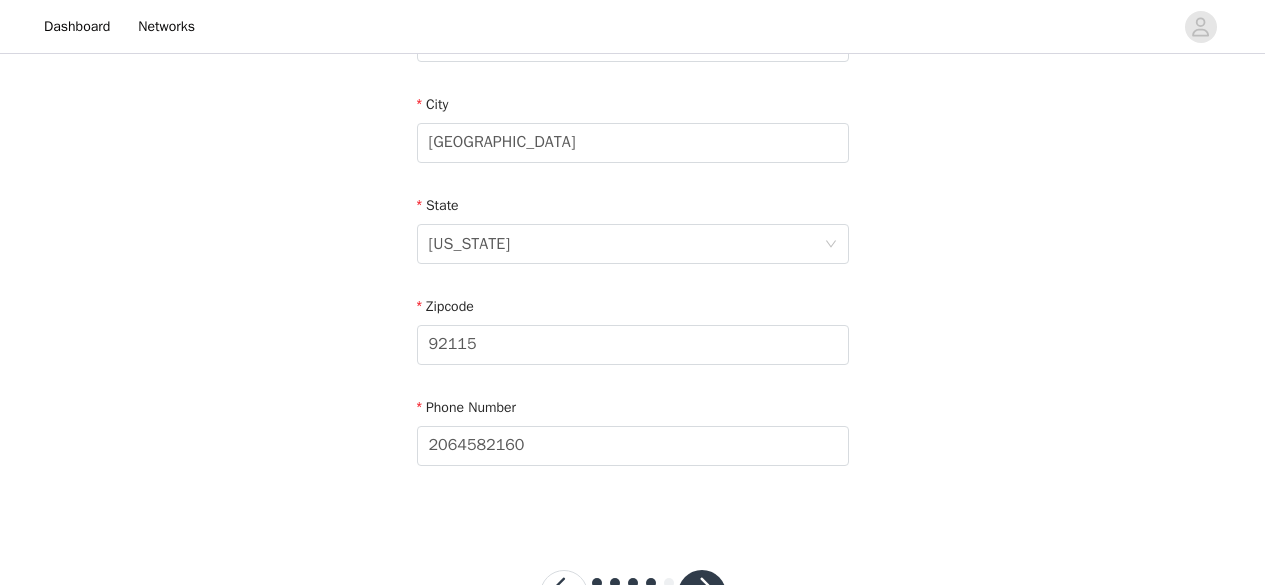 scroll, scrollTop: 701, scrollLeft: 0, axis: vertical 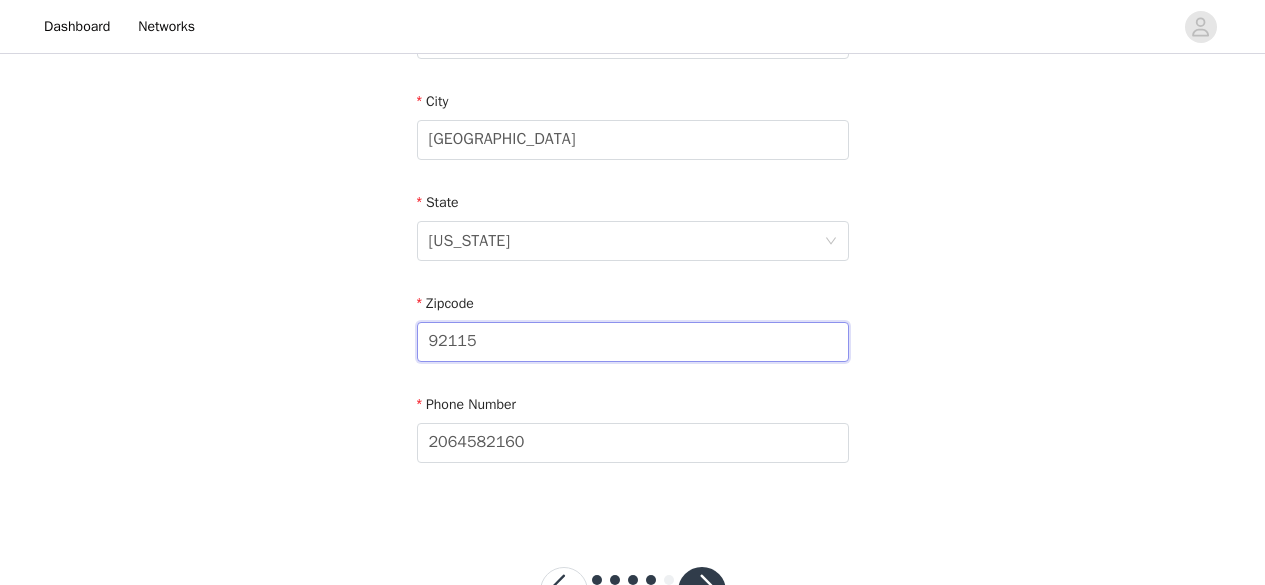 drag, startPoint x: 494, startPoint y: 323, endPoint x: 371, endPoint y: 335, distance: 123.58398 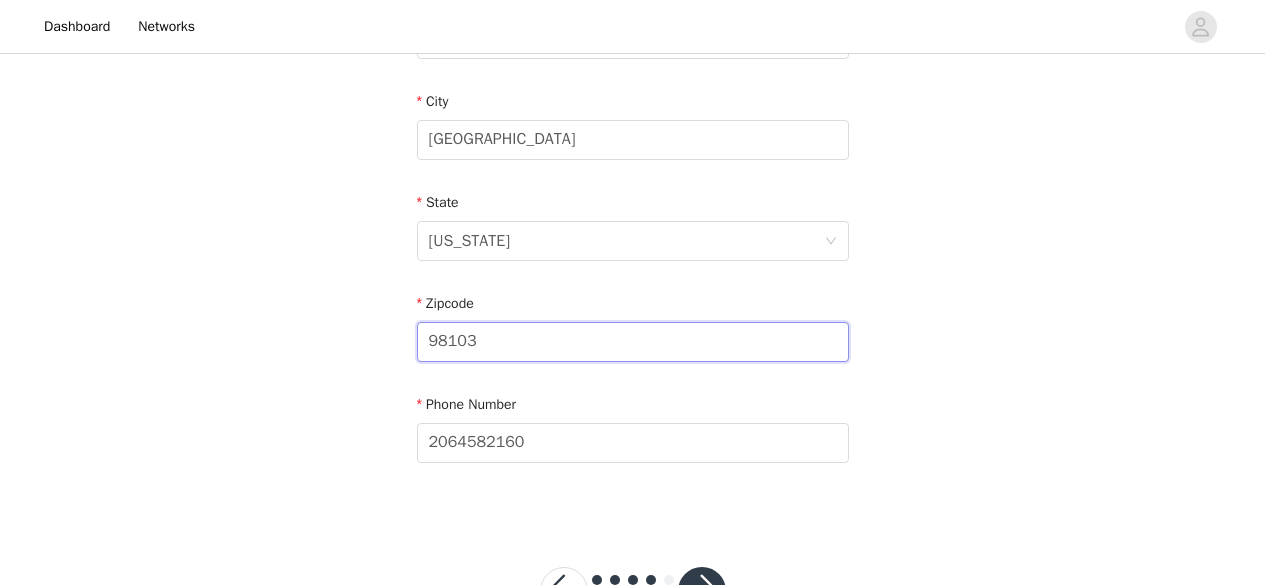 scroll, scrollTop: 778, scrollLeft: 0, axis: vertical 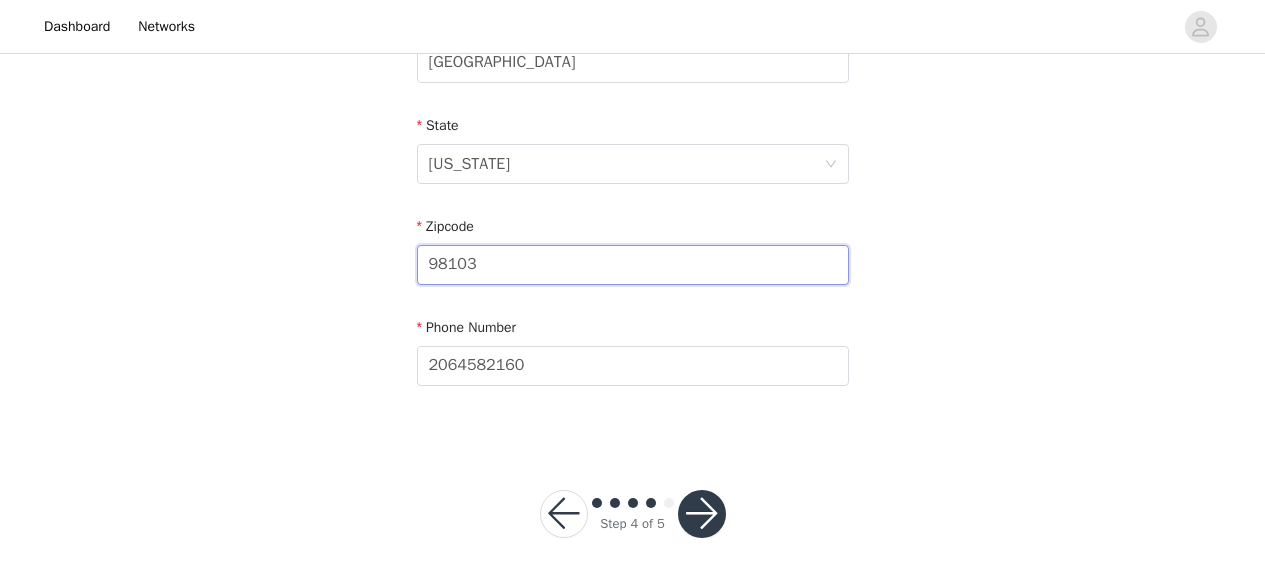 type on "98103" 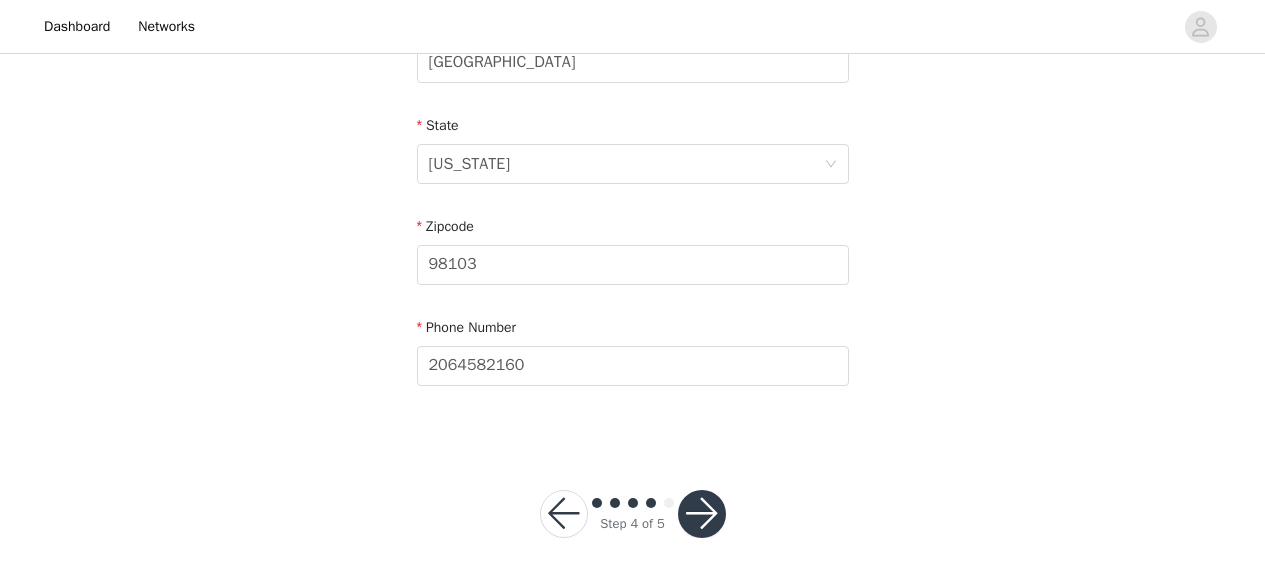 click at bounding box center [702, 514] 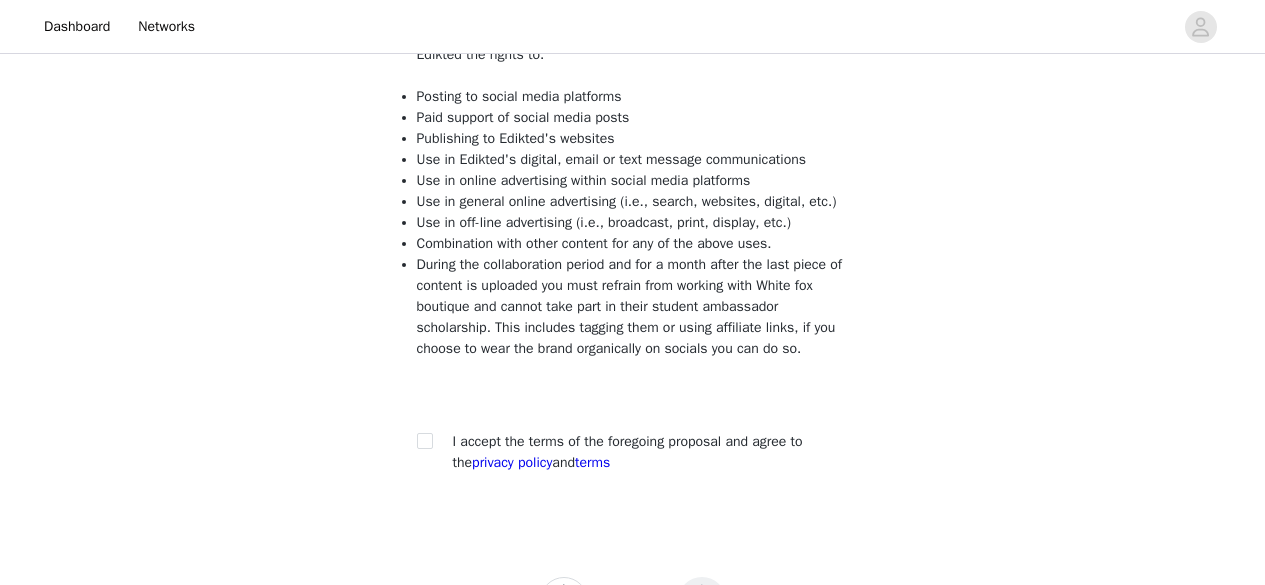 scroll, scrollTop: 337, scrollLeft: 0, axis: vertical 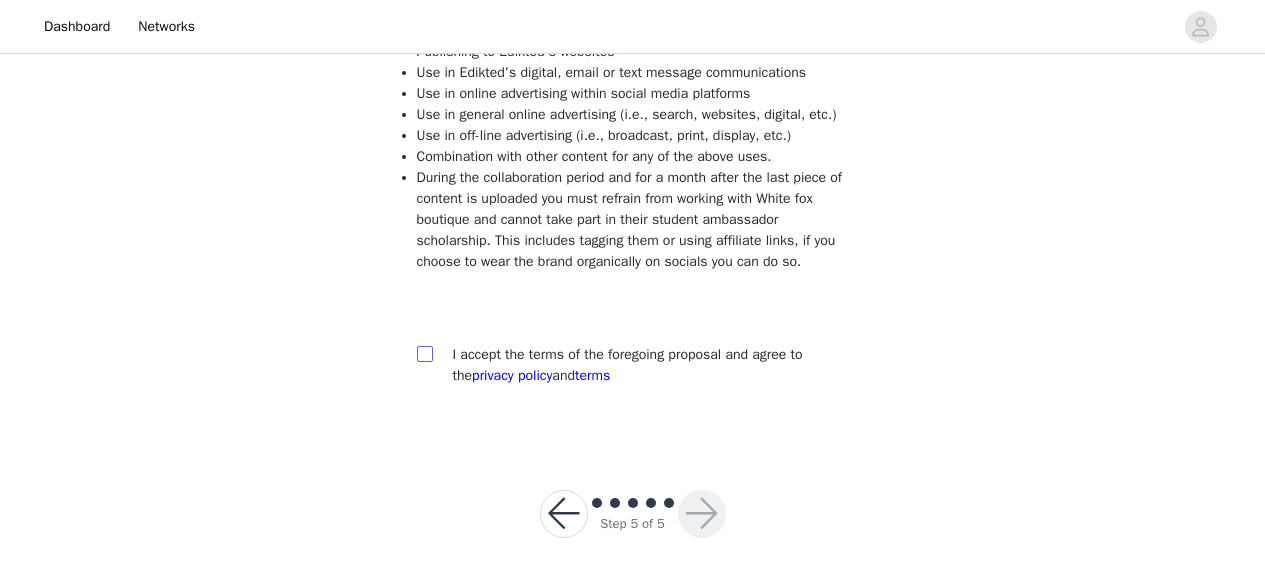 click at bounding box center (424, 353) 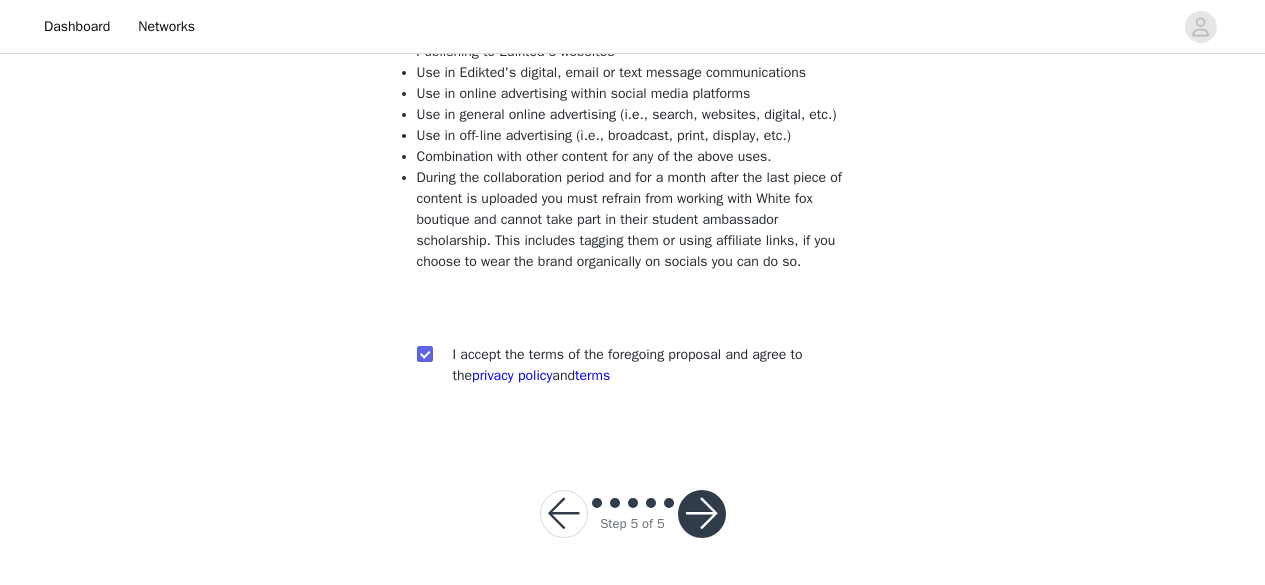 click at bounding box center (702, 514) 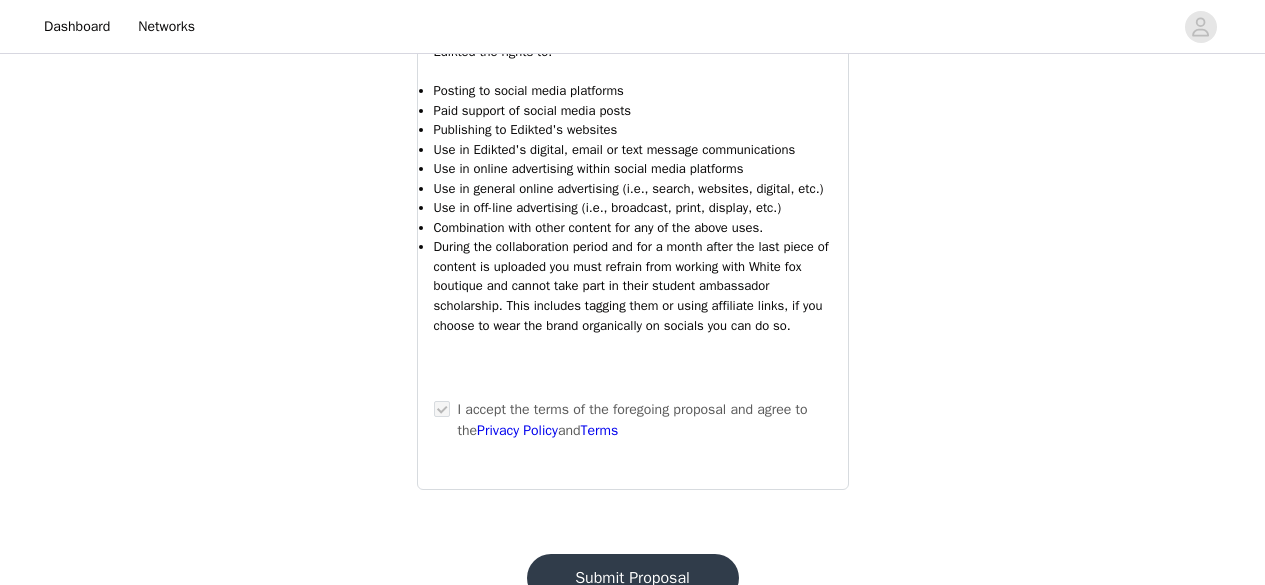 scroll, scrollTop: 2163, scrollLeft: 0, axis: vertical 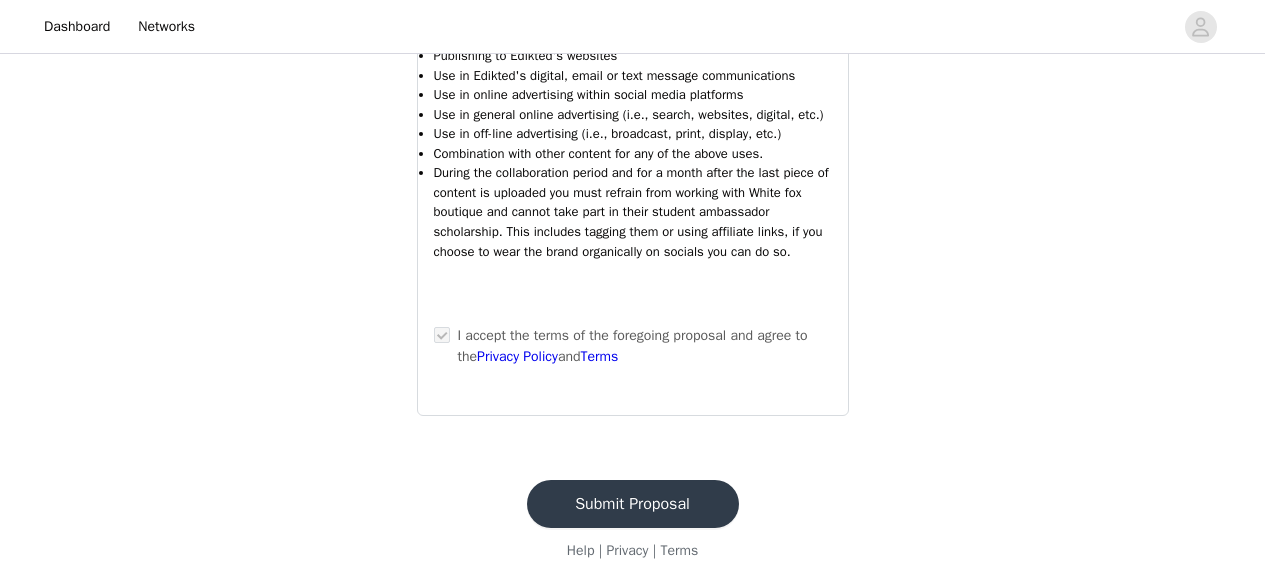 click on "Submit Proposal" at bounding box center (633, 504) 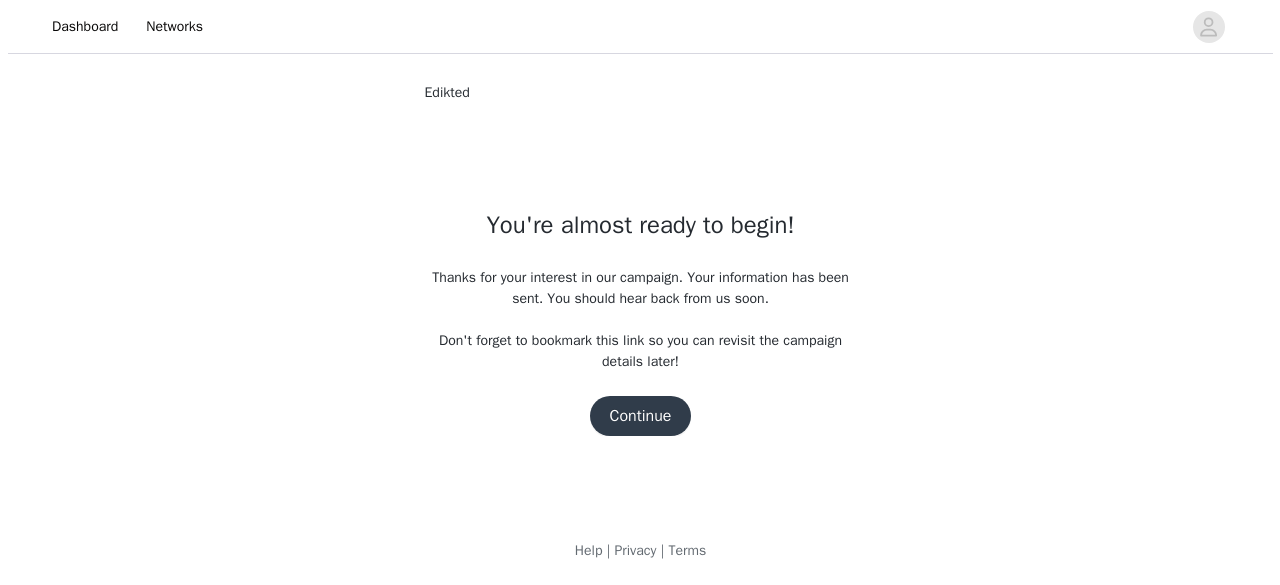 scroll, scrollTop: 0, scrollLeft: 0, axis: both 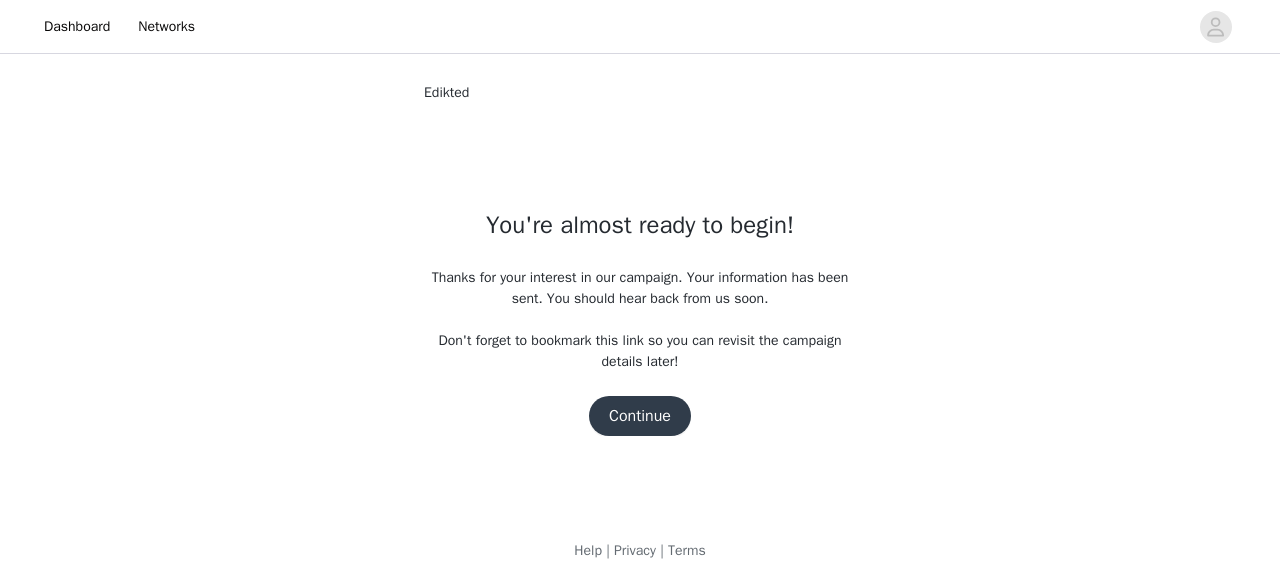 click on "Continue" at bounding box center (640, 416) 